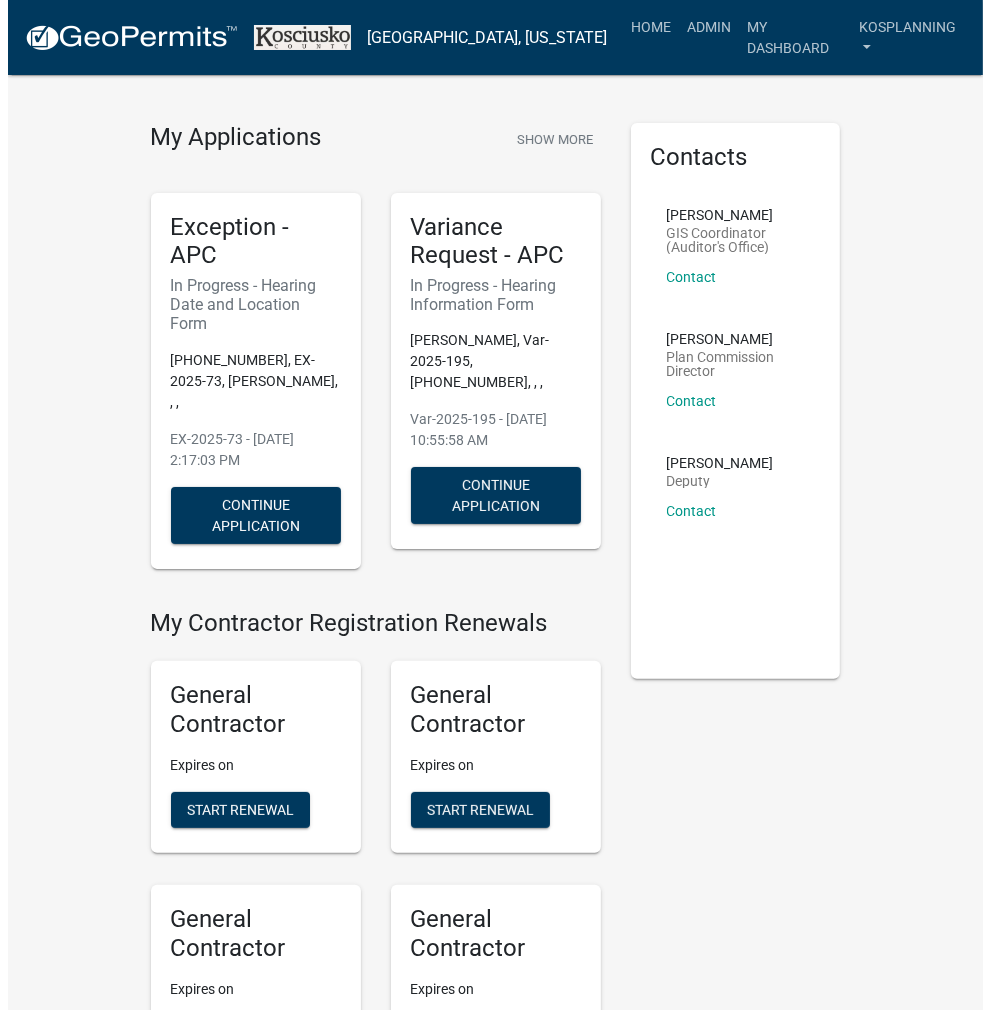 scroll, scrollTop: 0, scrollLeft: 0, axis: both 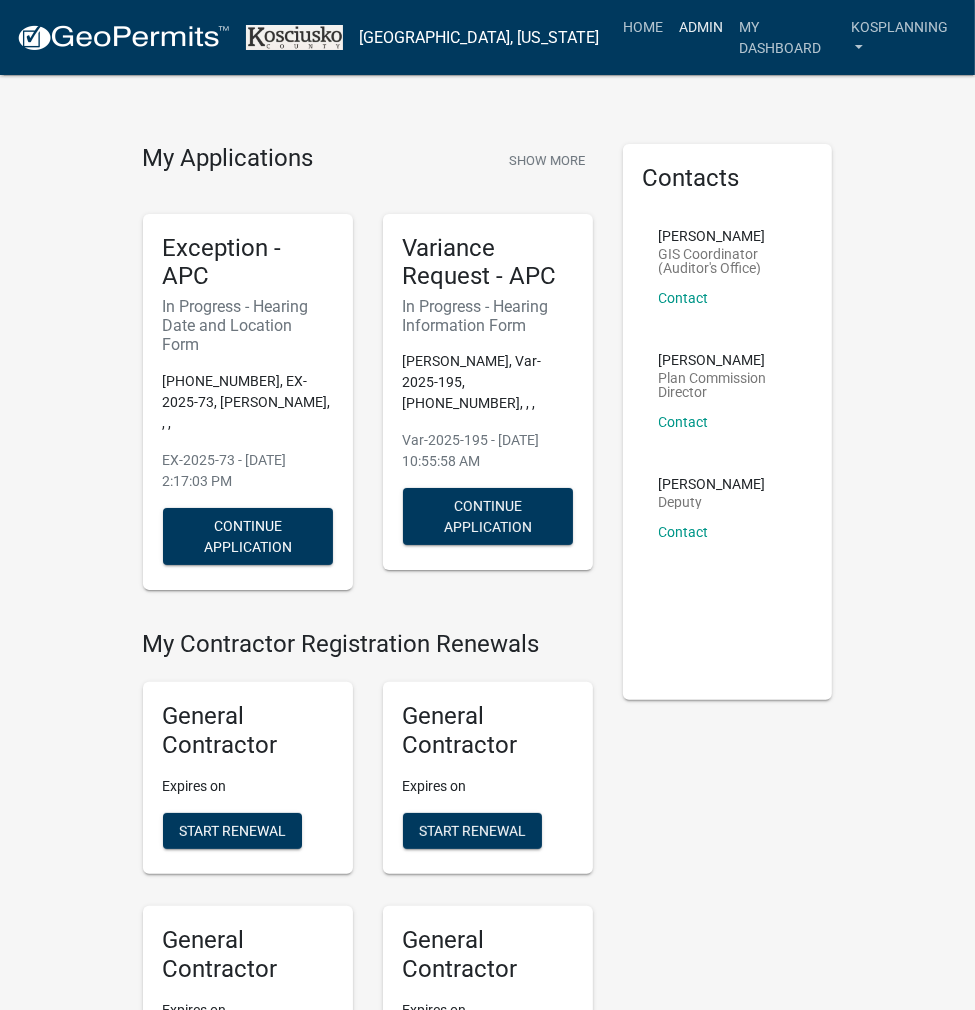 click on "Admin" at bounding box center [701, 27] 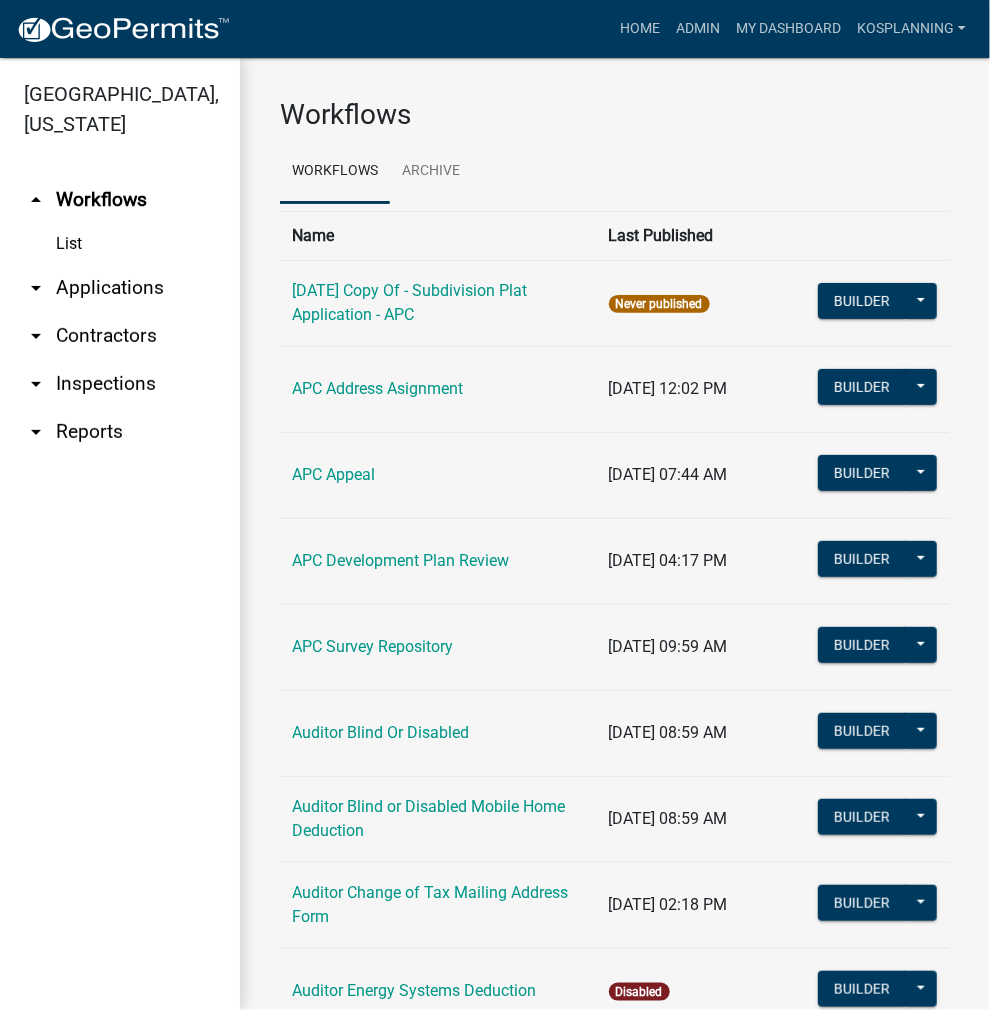 click on "arrow_drop_down   Applications" at bounding box center (120, 288) 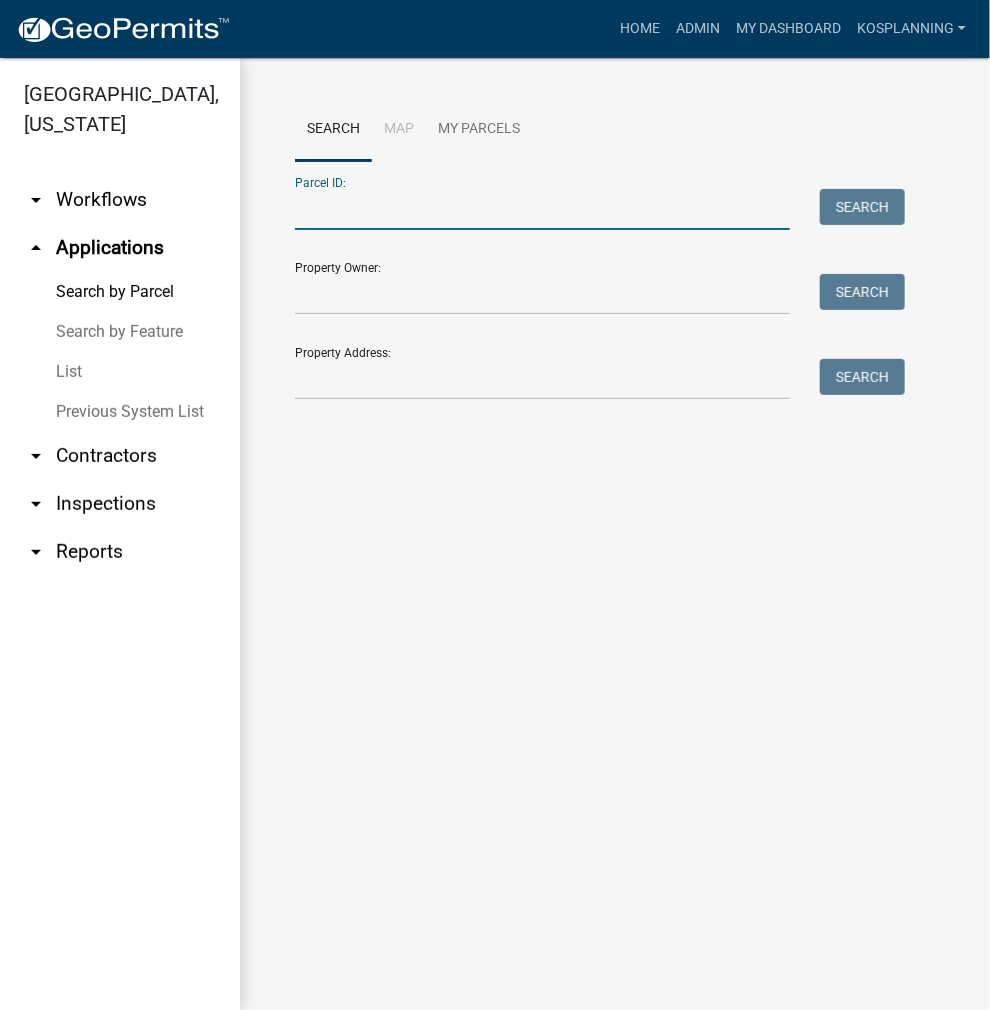 click on "Parcel ID:" at bounding box center (542, 209) 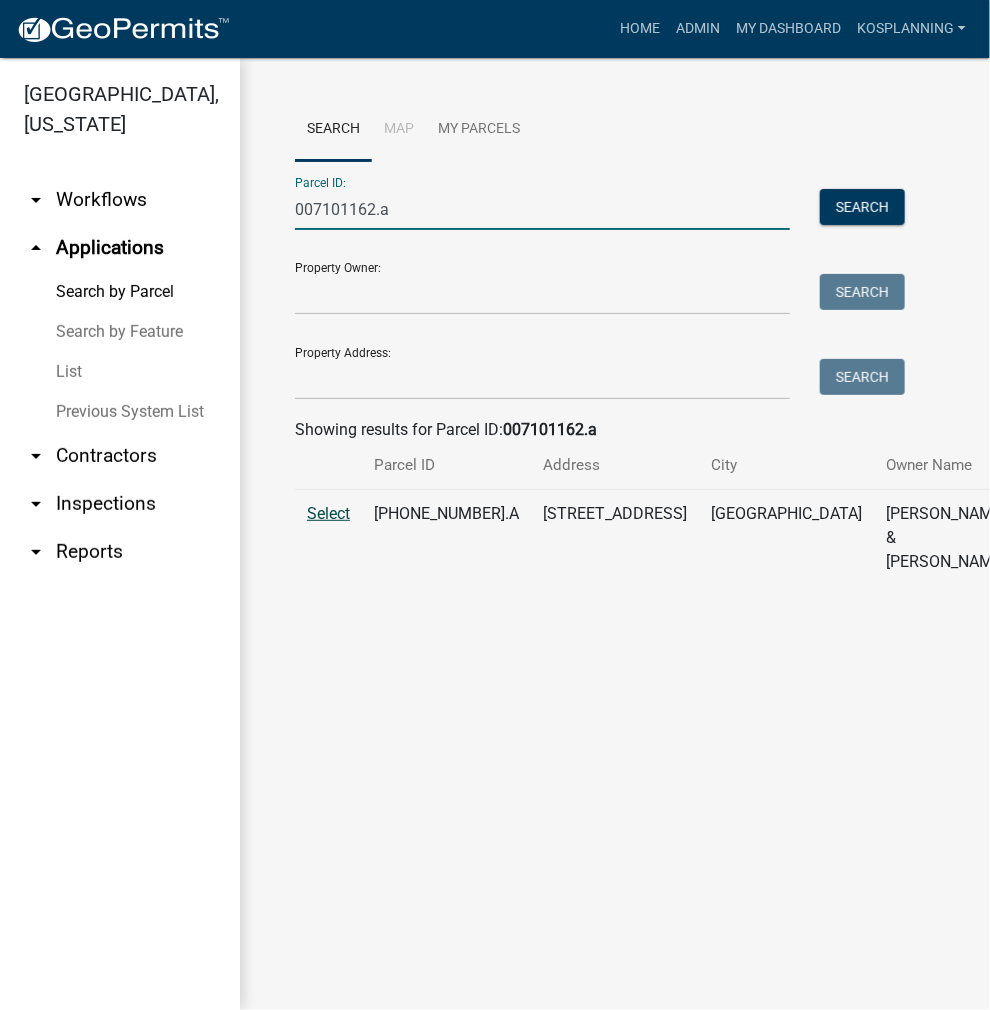 type on "007101162.a" 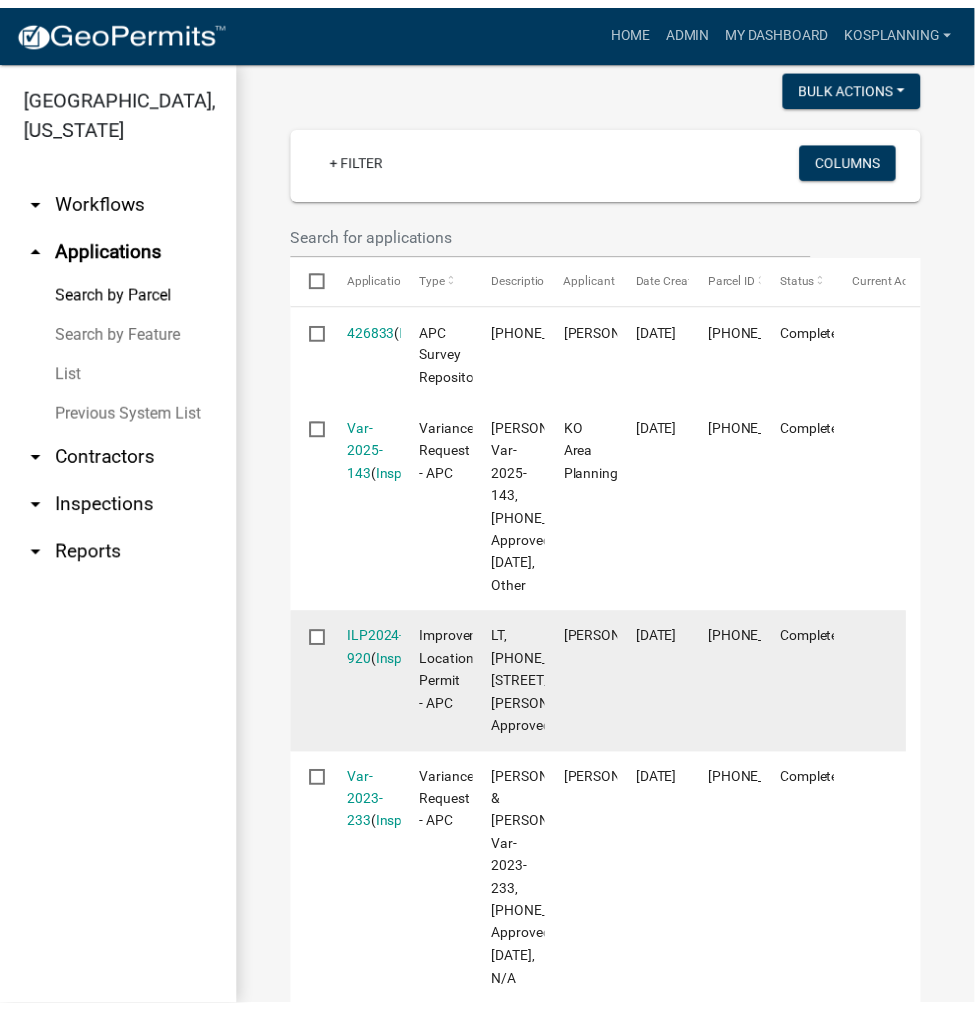 scroll, scrollTop: 600, scrollLeft: 0, axis: vertical 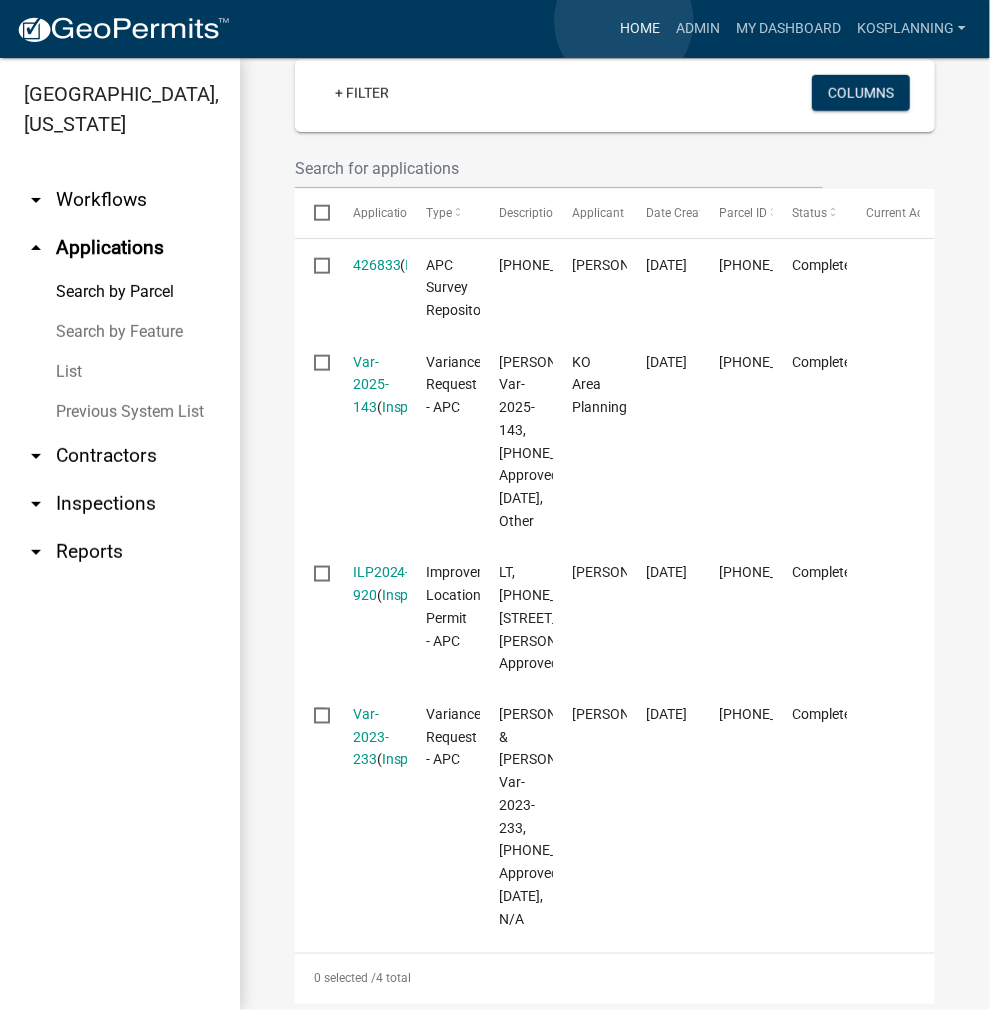 click on "Home" at bounding box center [640, 29] 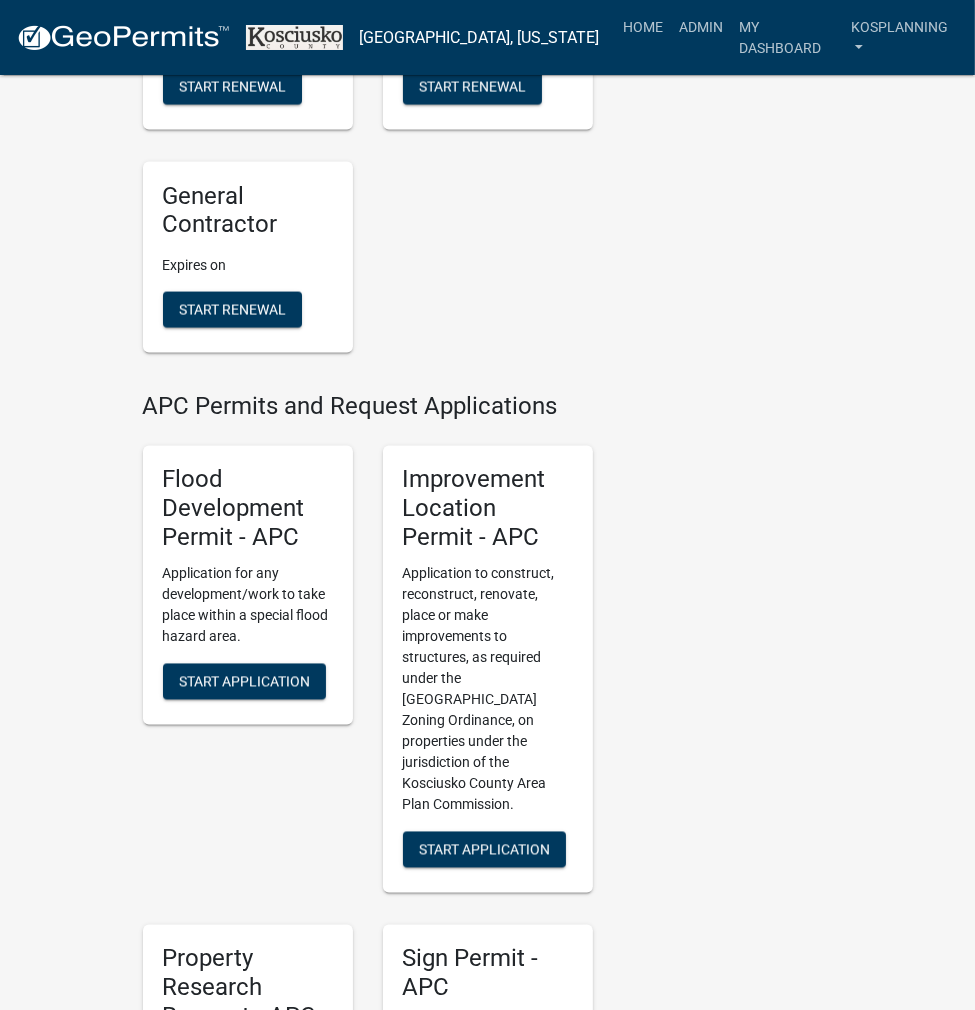 scroll, scrollTop: 2120, scrollLeft: 0, axis: vertical 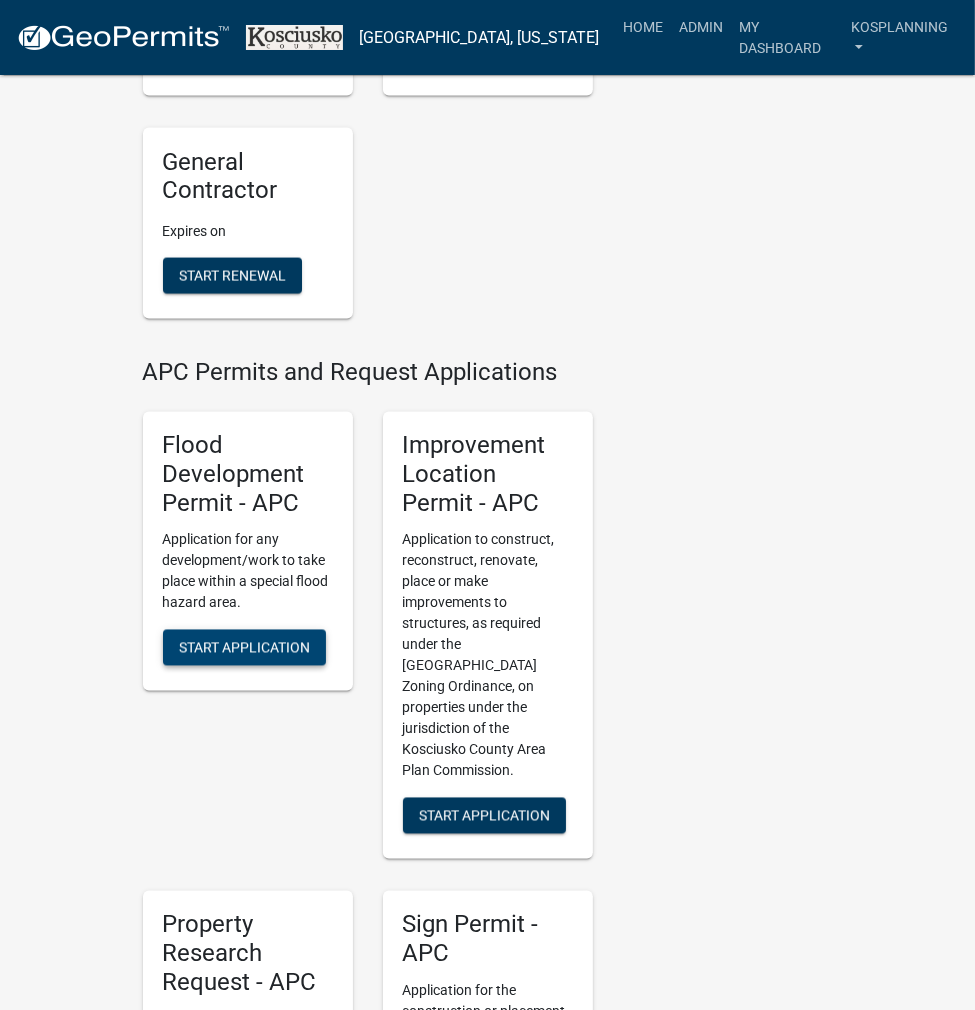 click on "Start Application" at bounding box center (244, 648) 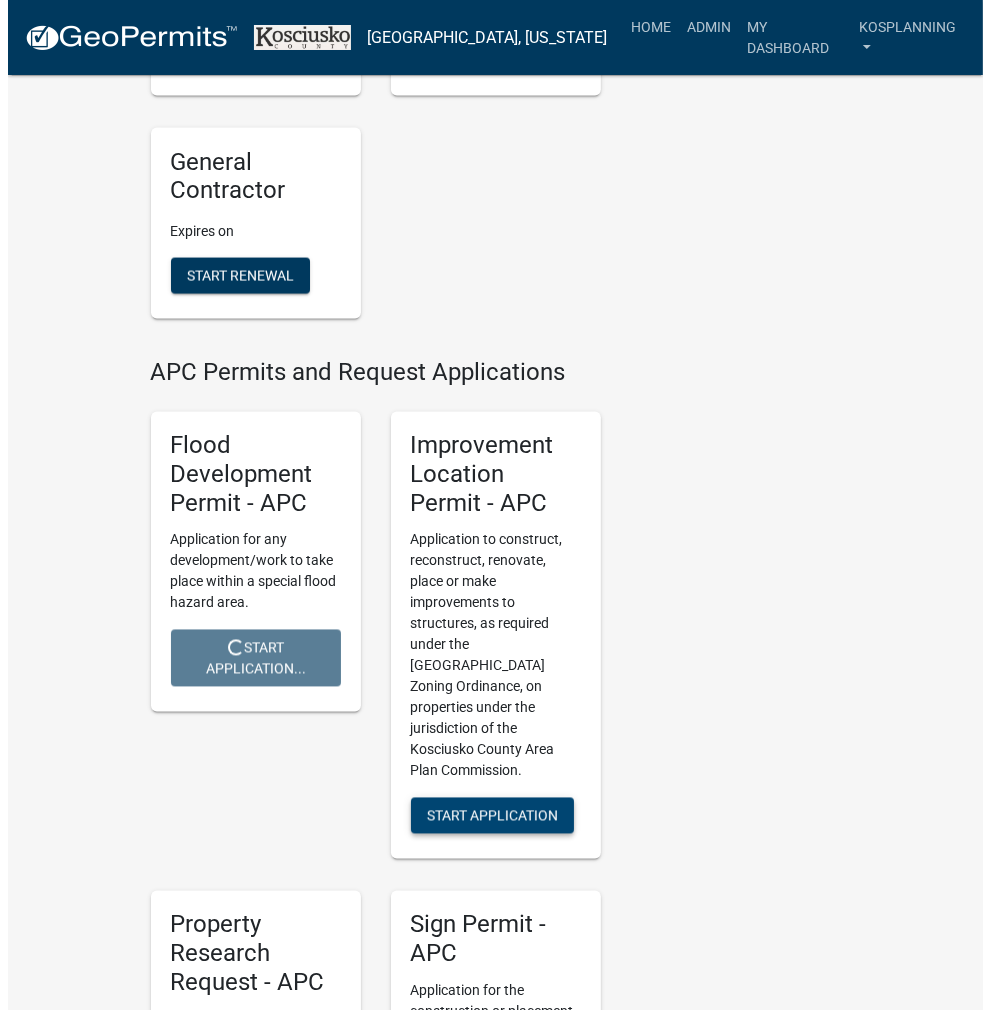 scroll, scrollTop: 0, scrollLeft: 0, axis: both 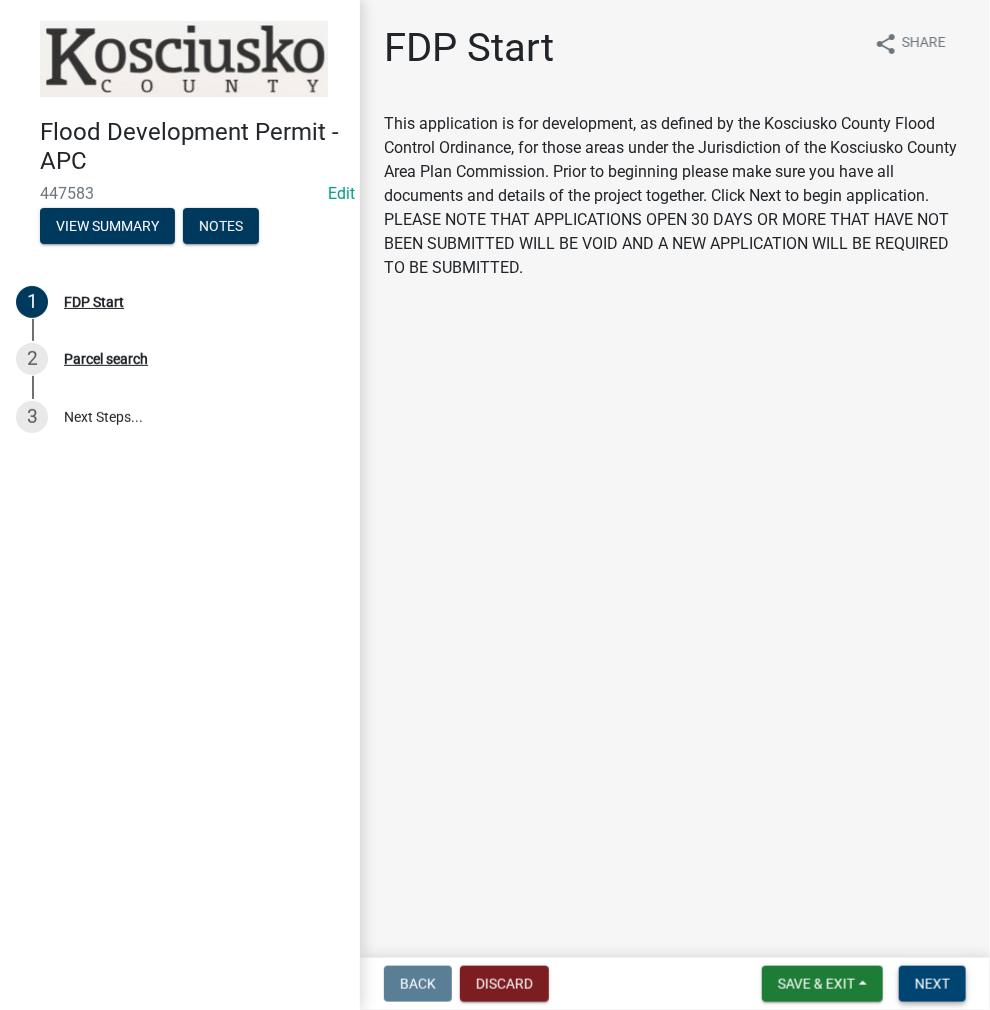 click on "Next" at bounding box center (932, 984) 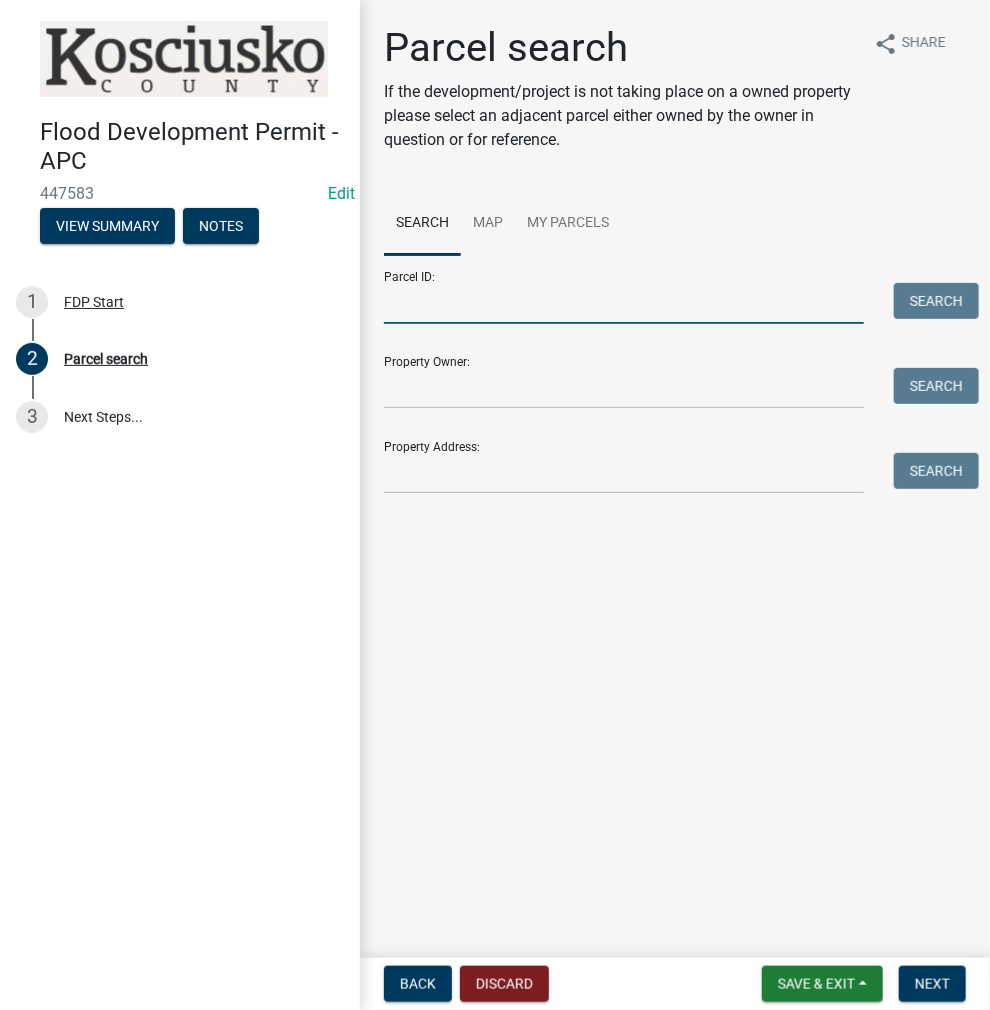 click on "Parcel ID:" at bounding box center (624, 303) 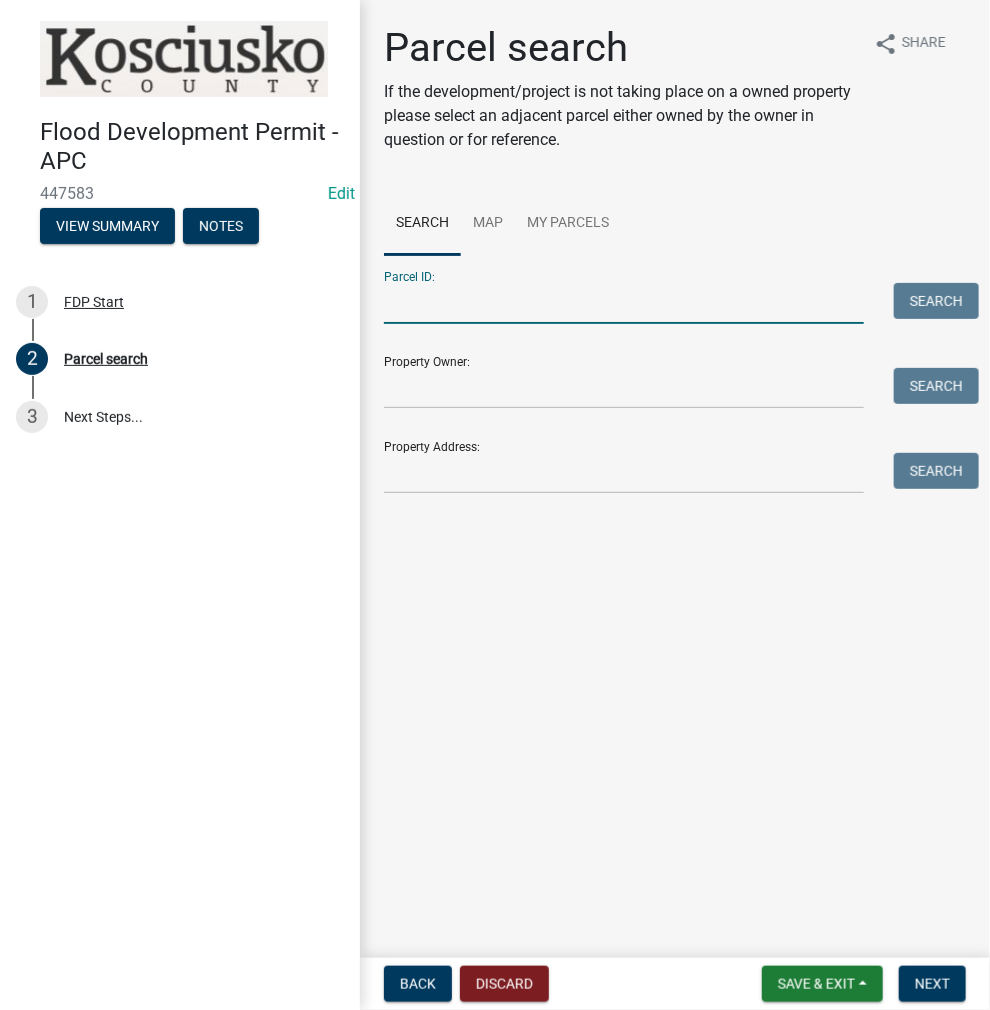 paste on "[PHONE_NUMBER].A" 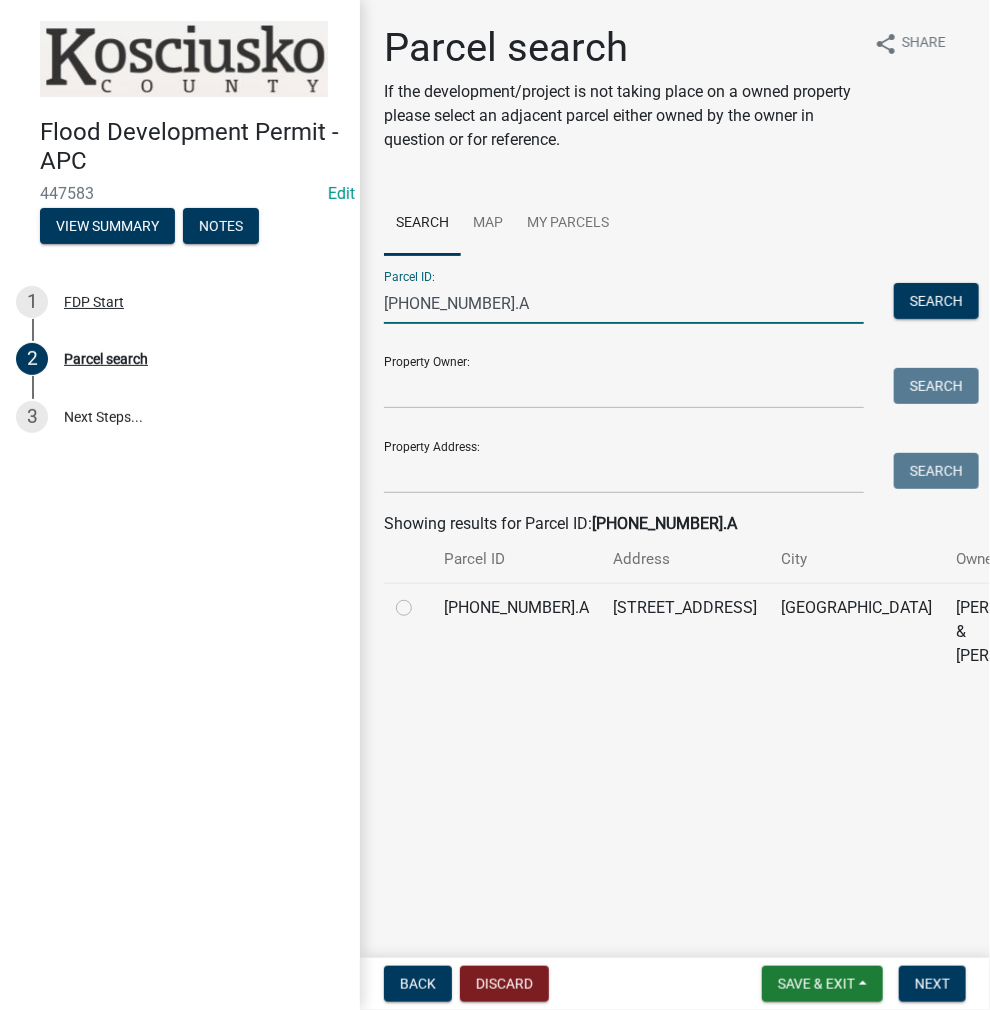 type on "[PHONE_NUMBER].A" 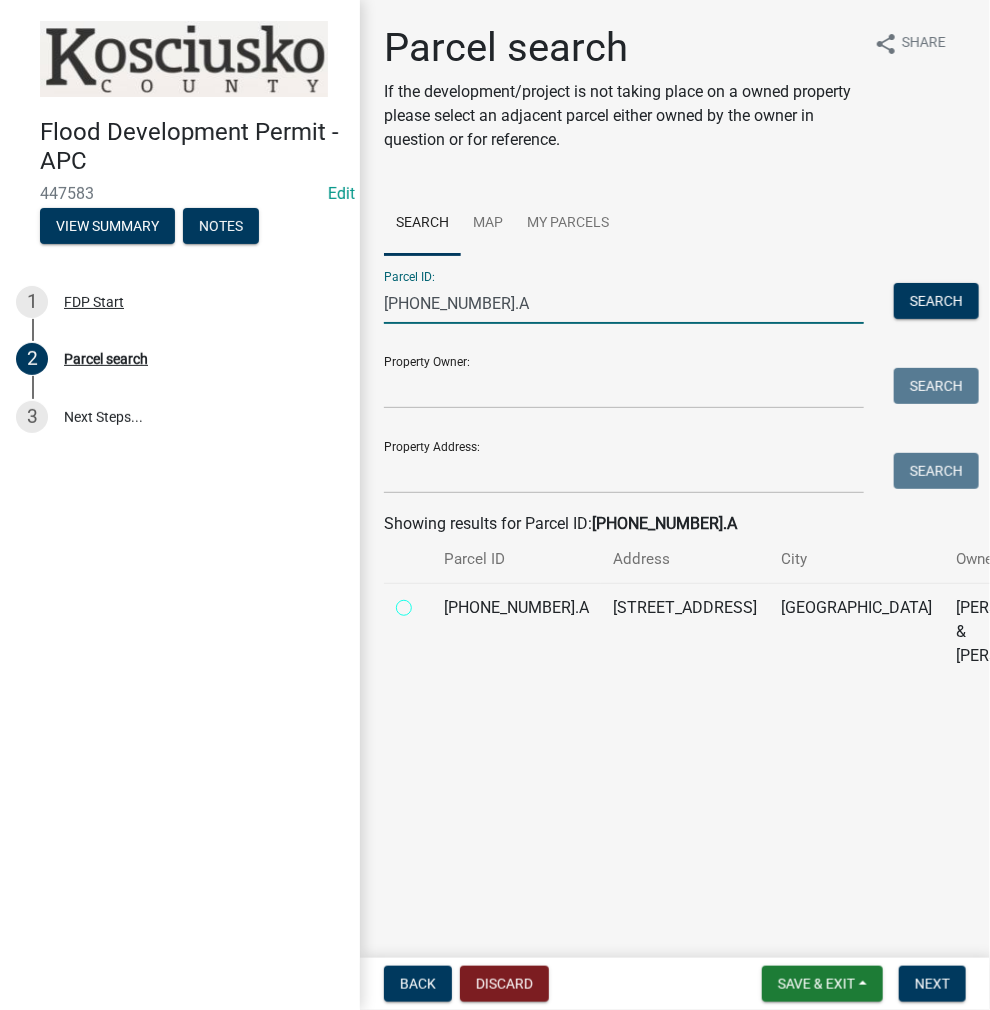 click at bounding box center [426, 602] 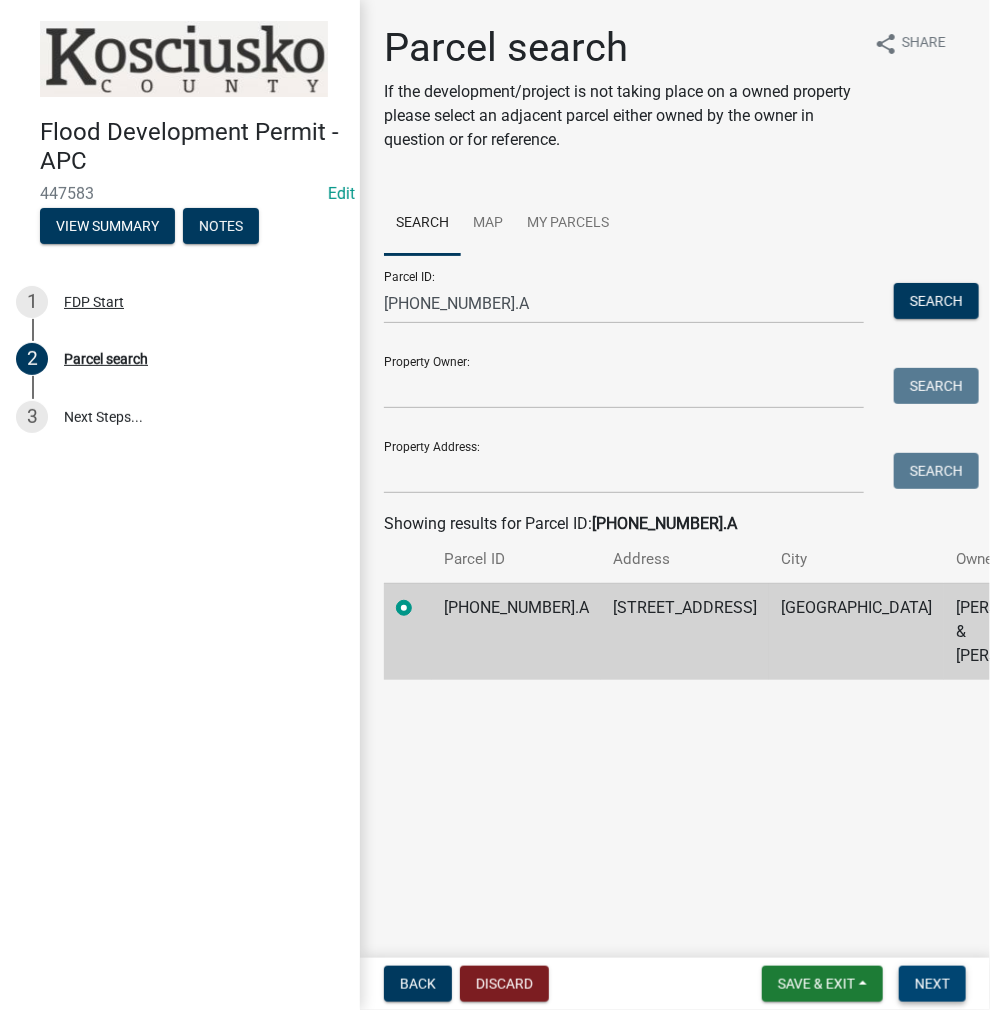 click on "Next" at bounding box center (932, 984) 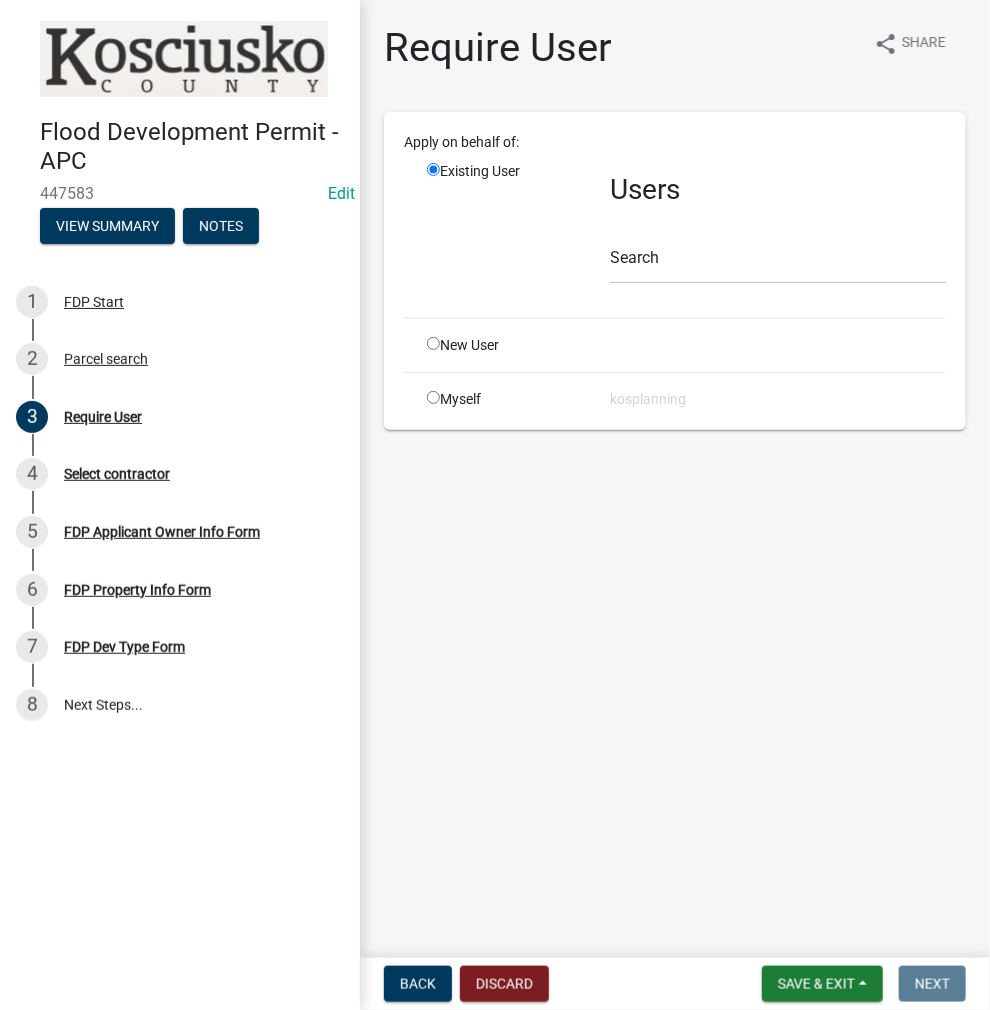click on "Search" 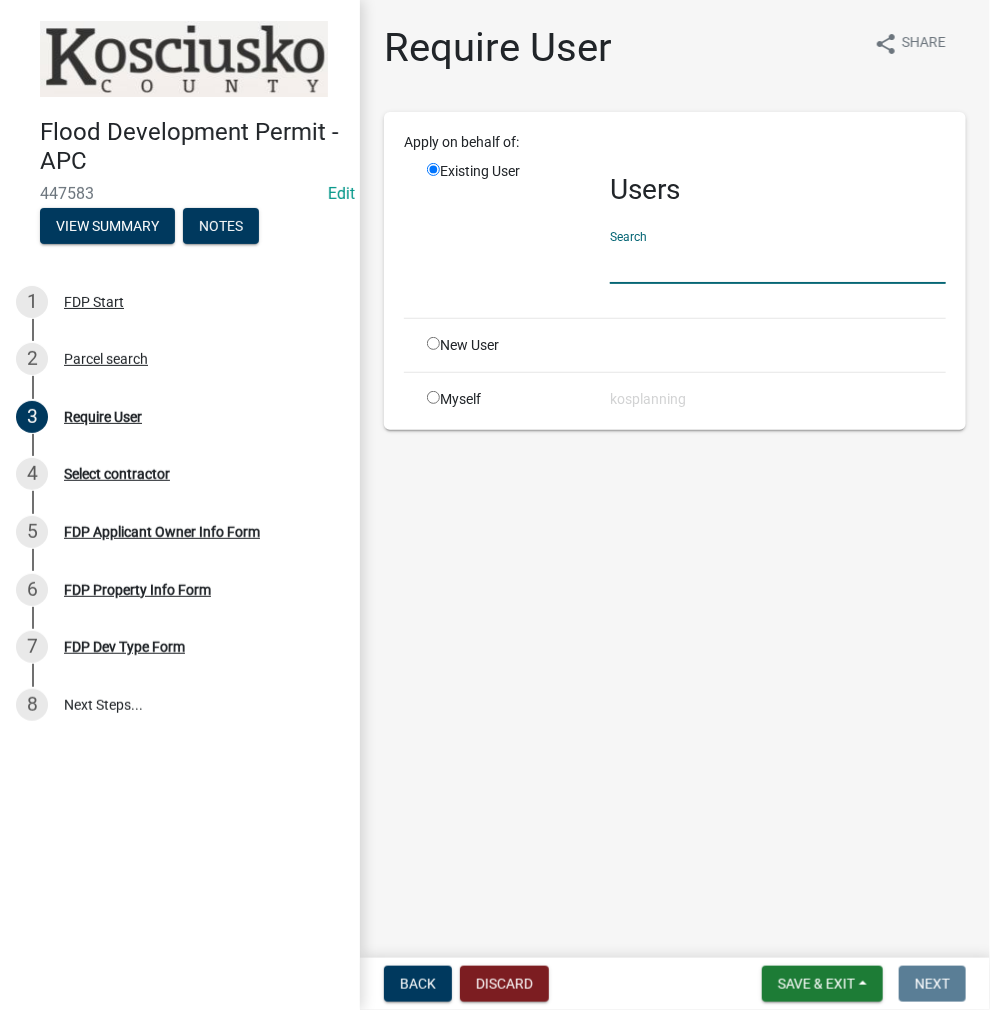 click 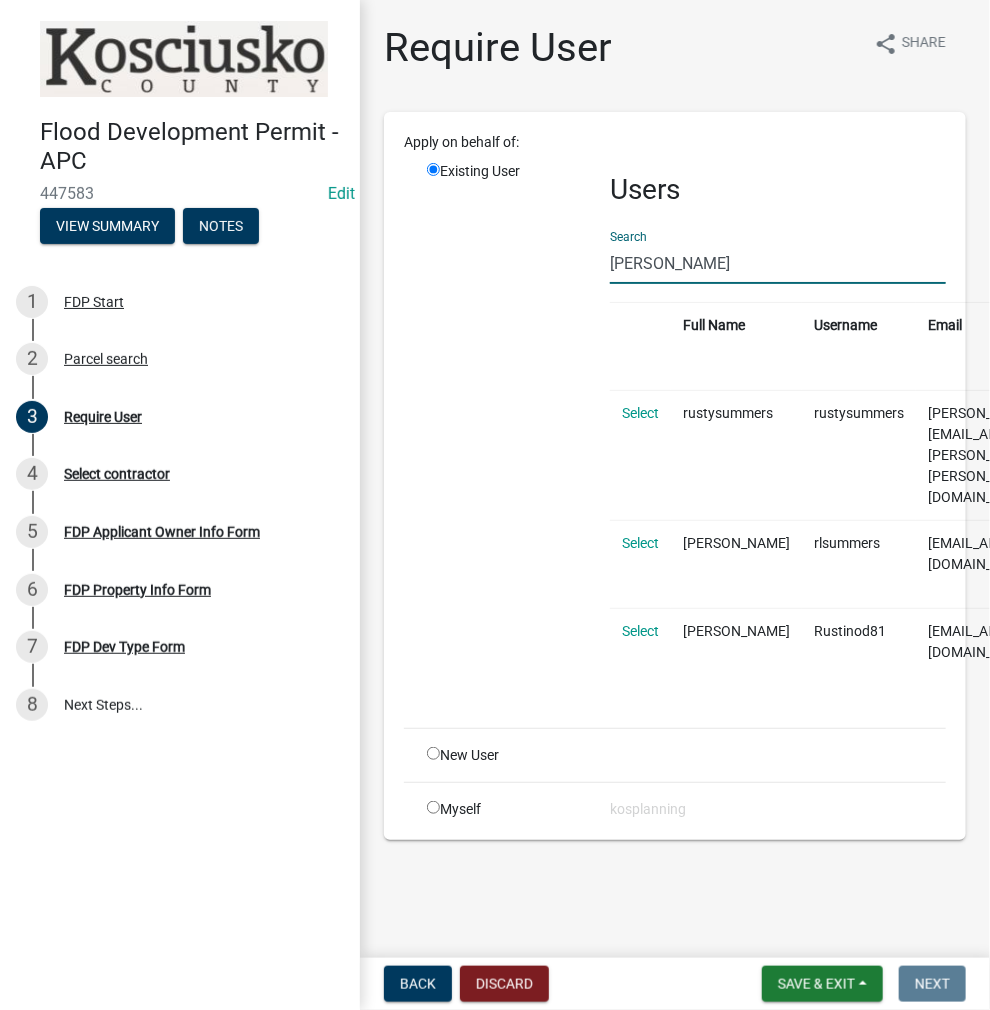 type on "rustin" 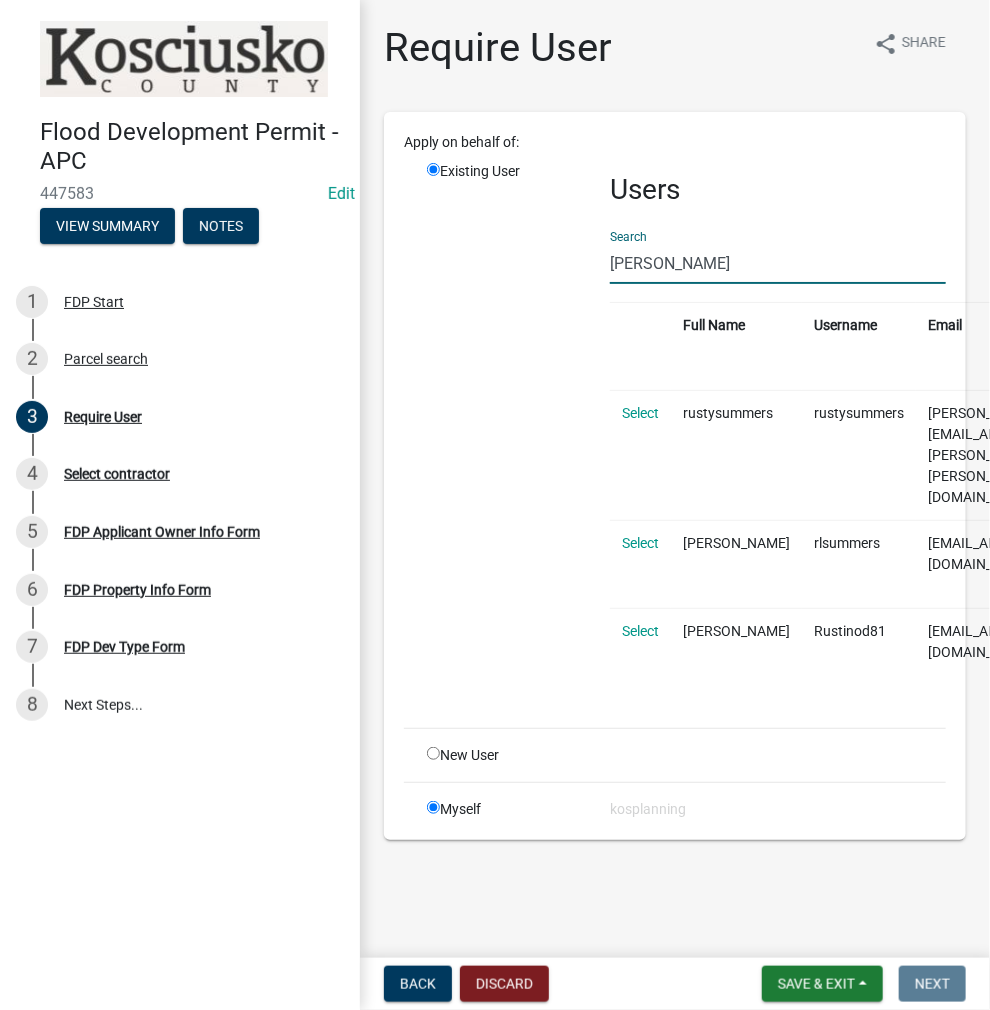 radio on "false" 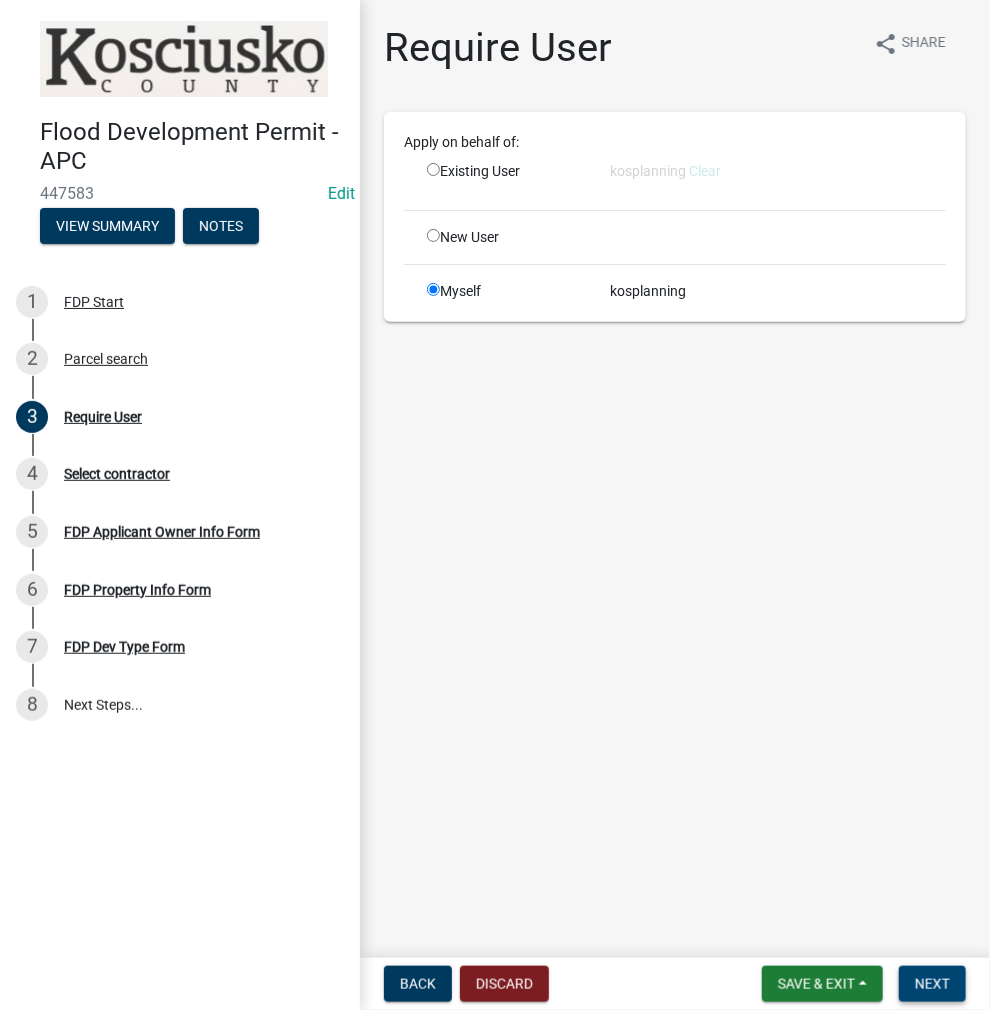 click on "Next" at bounding box center [932, 984] 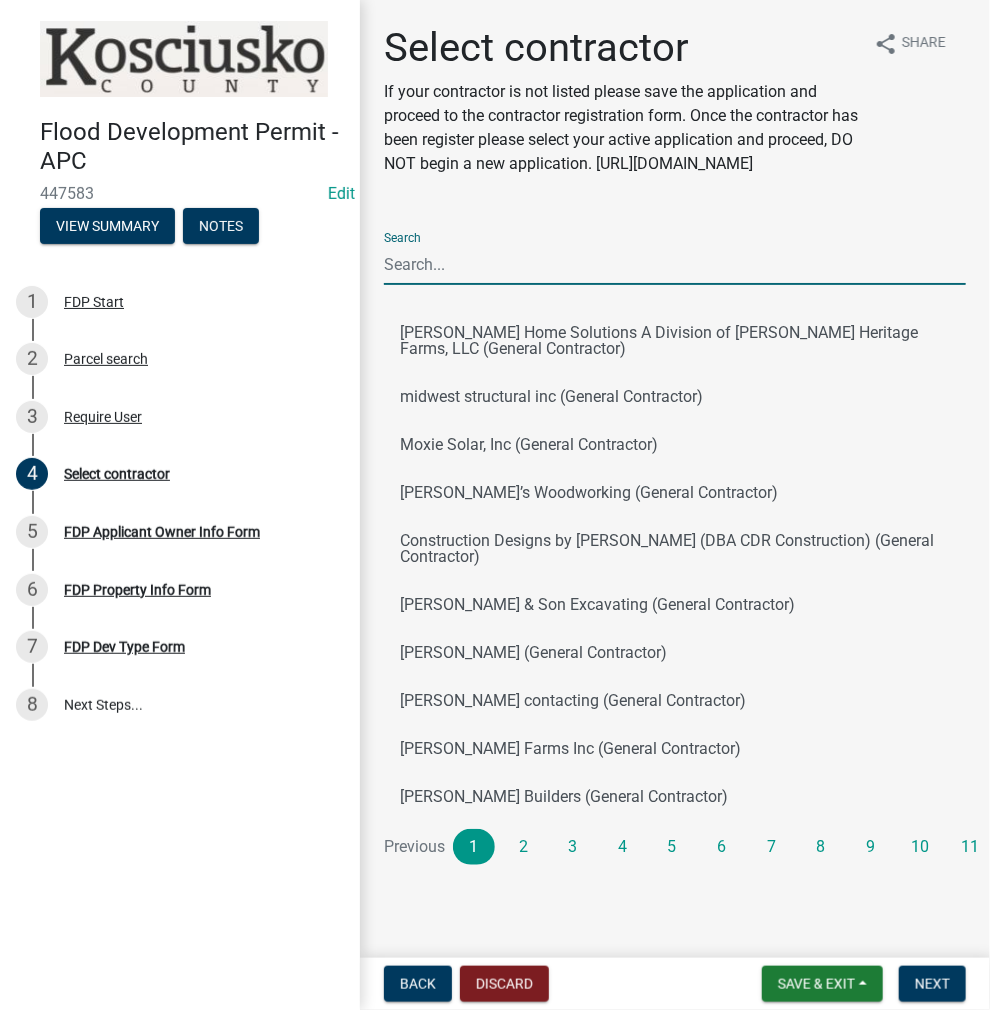 click on "Search" at bounding box center [675, 264] 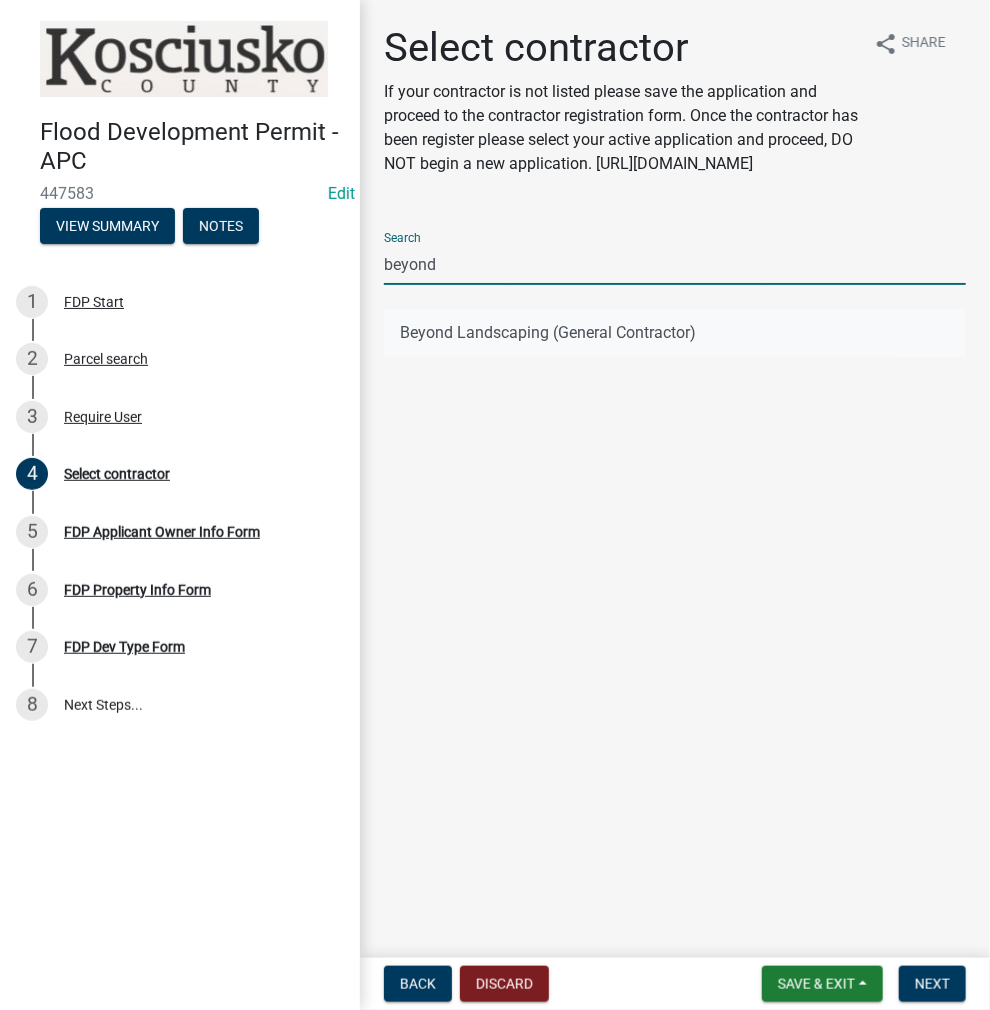 type on "beyond" 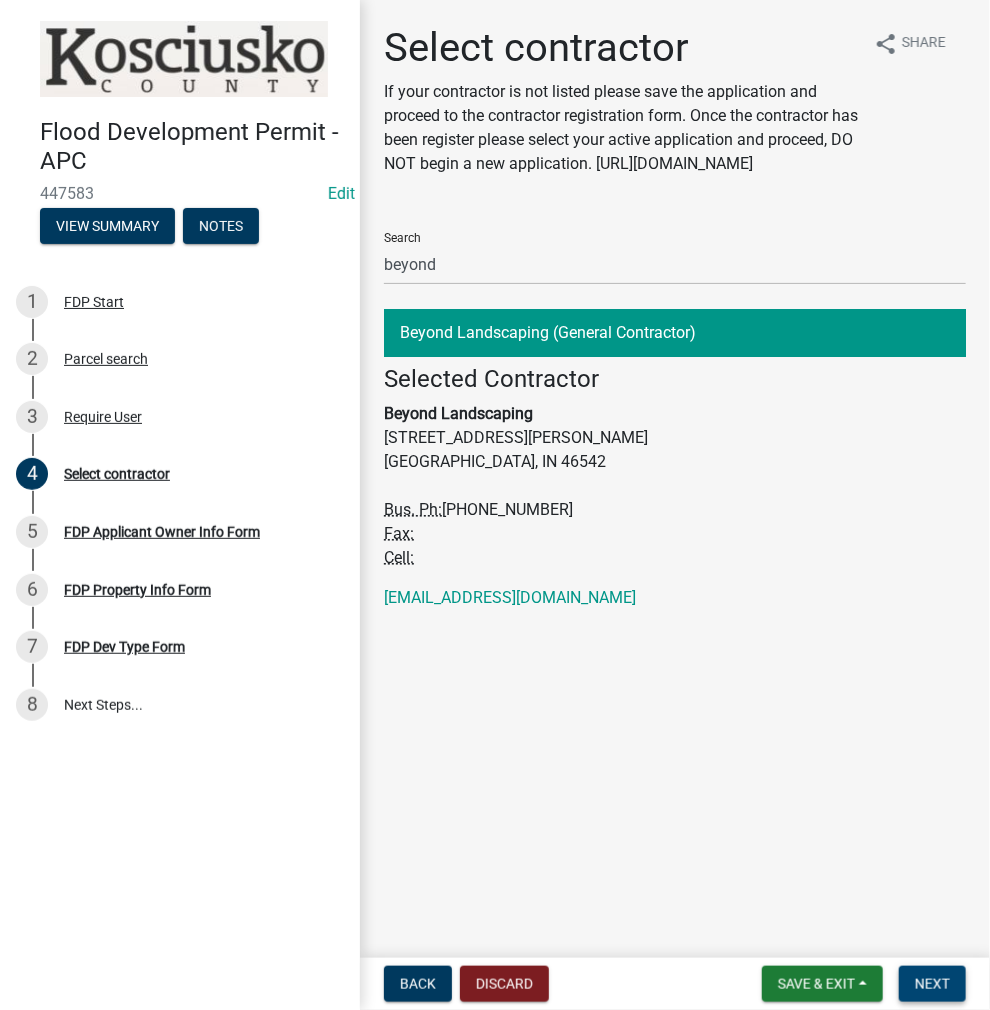 click on "Next" at bounding box center (932, 984) 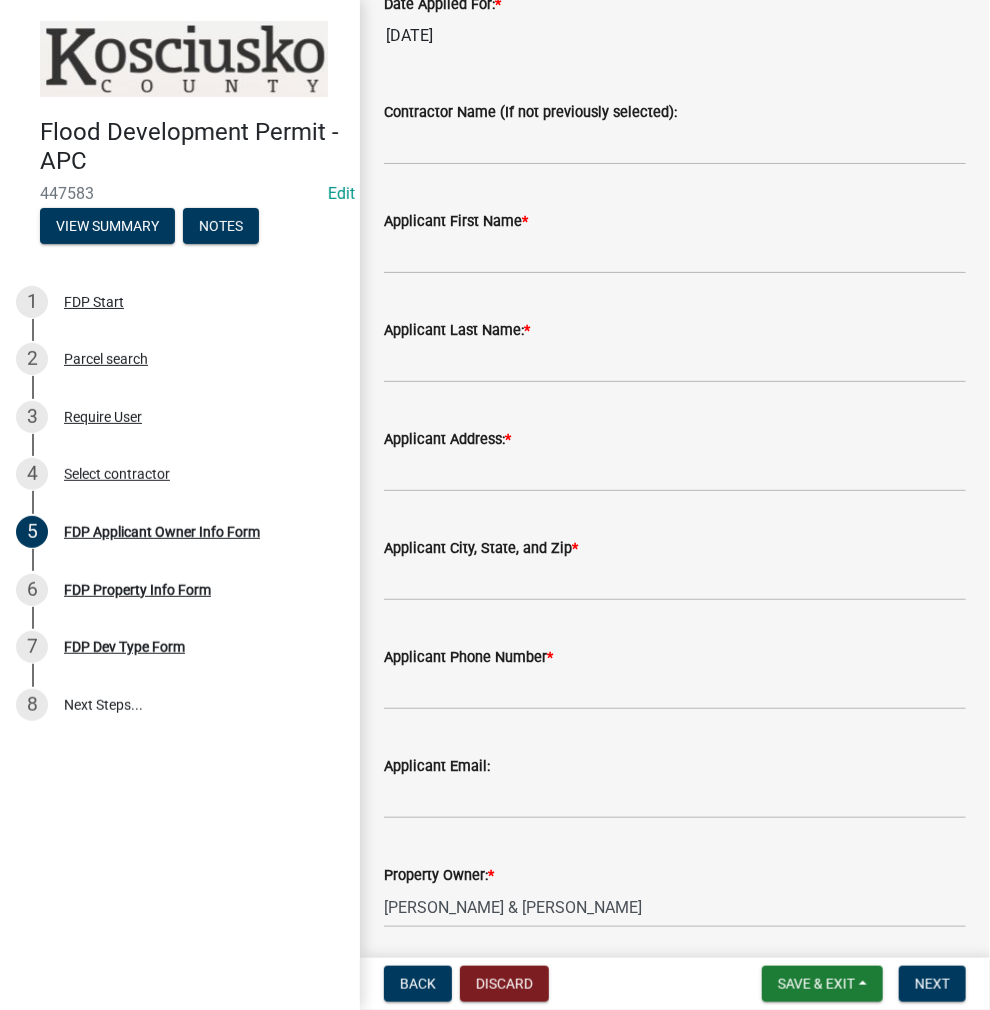 scroll, scrollTop: 200, scrollLeft: 0, axis: vertical 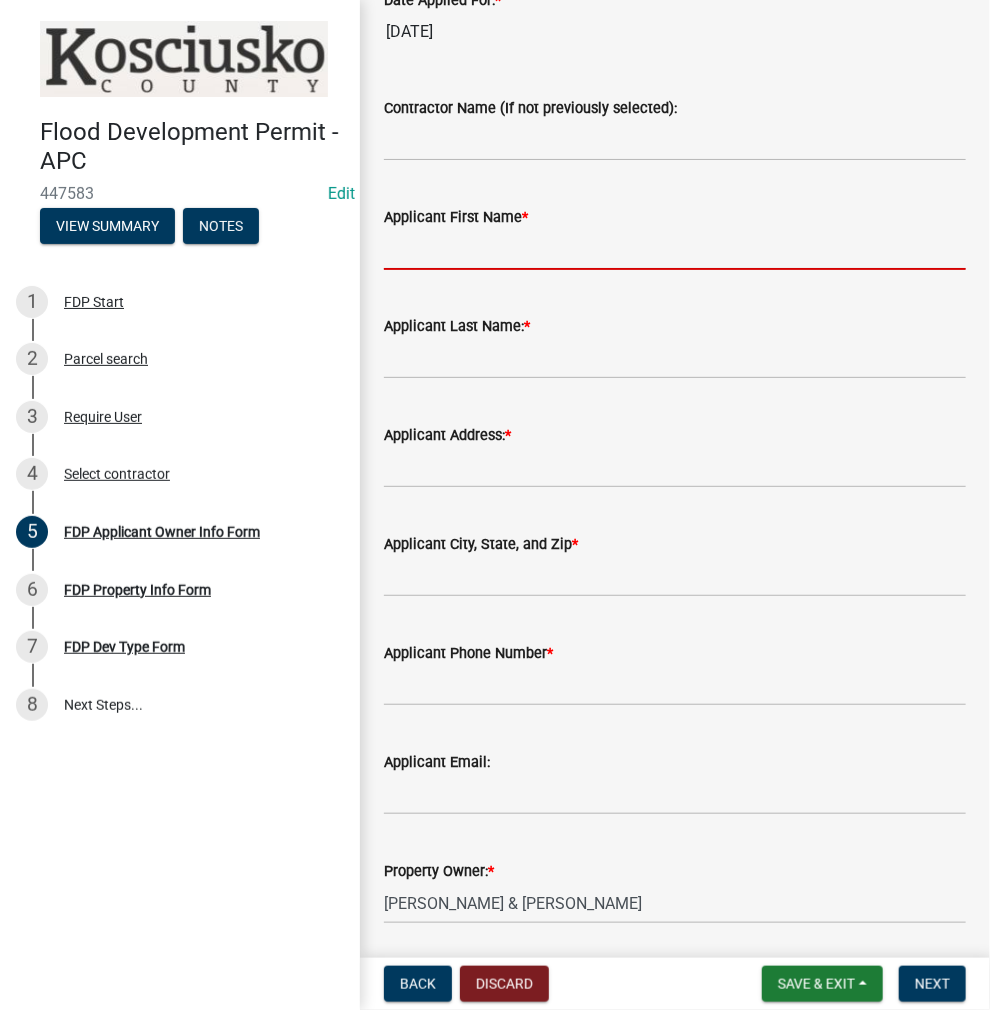click on "Applicant First Name  *" at bounding box center (675, 249) 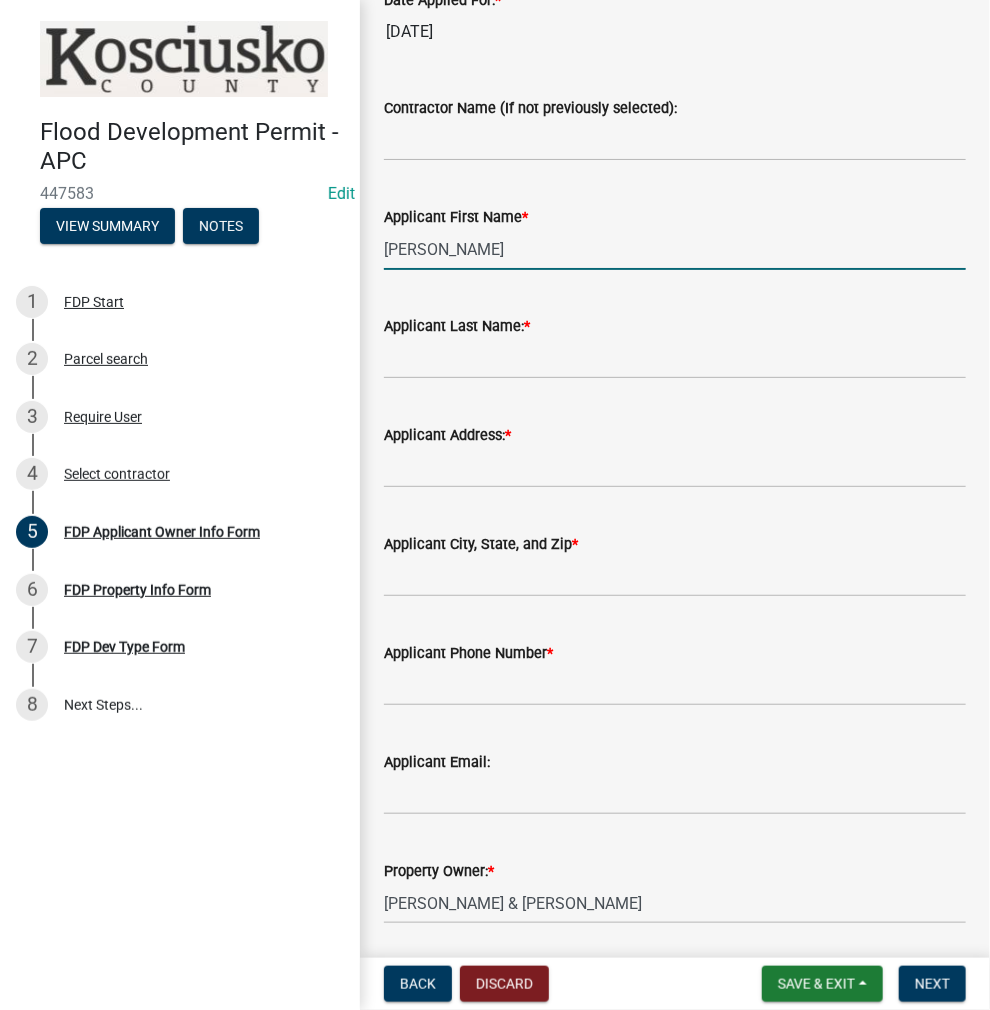 type on "Thomas" 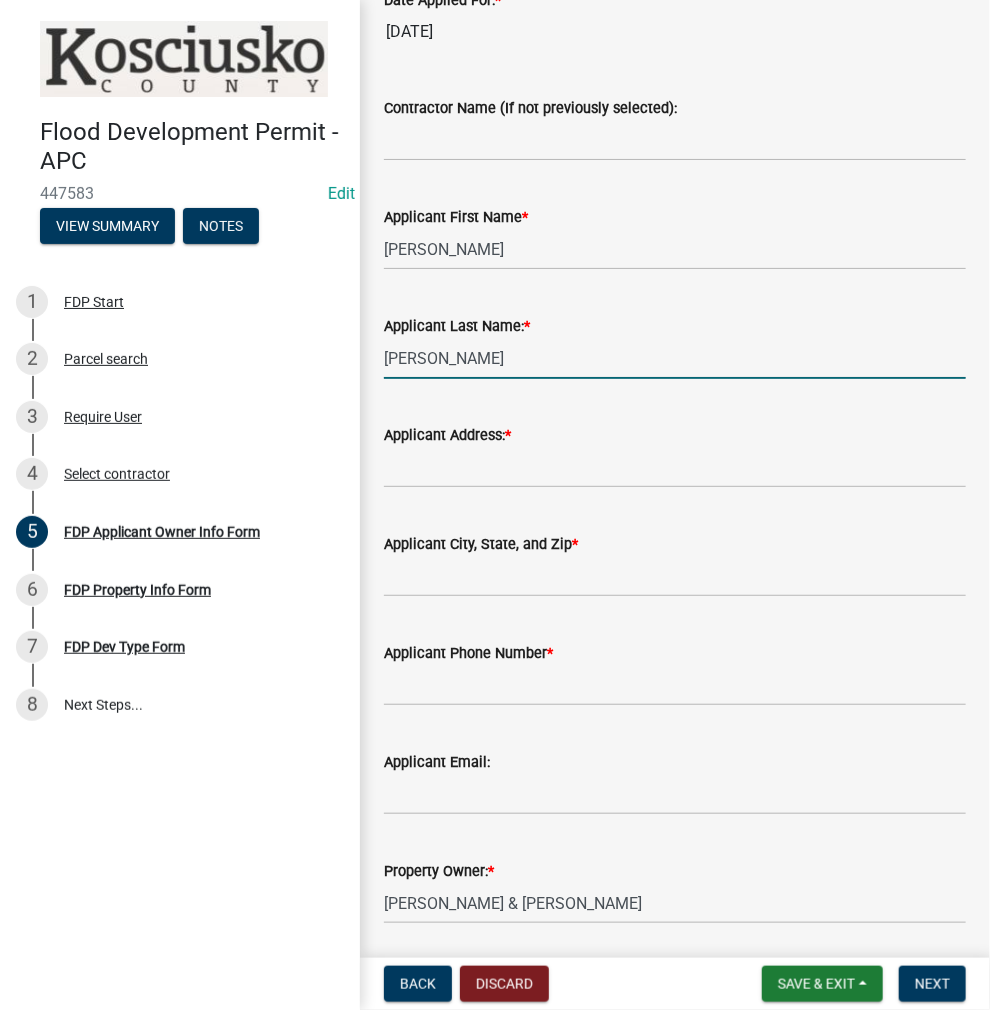 type on "Martin" 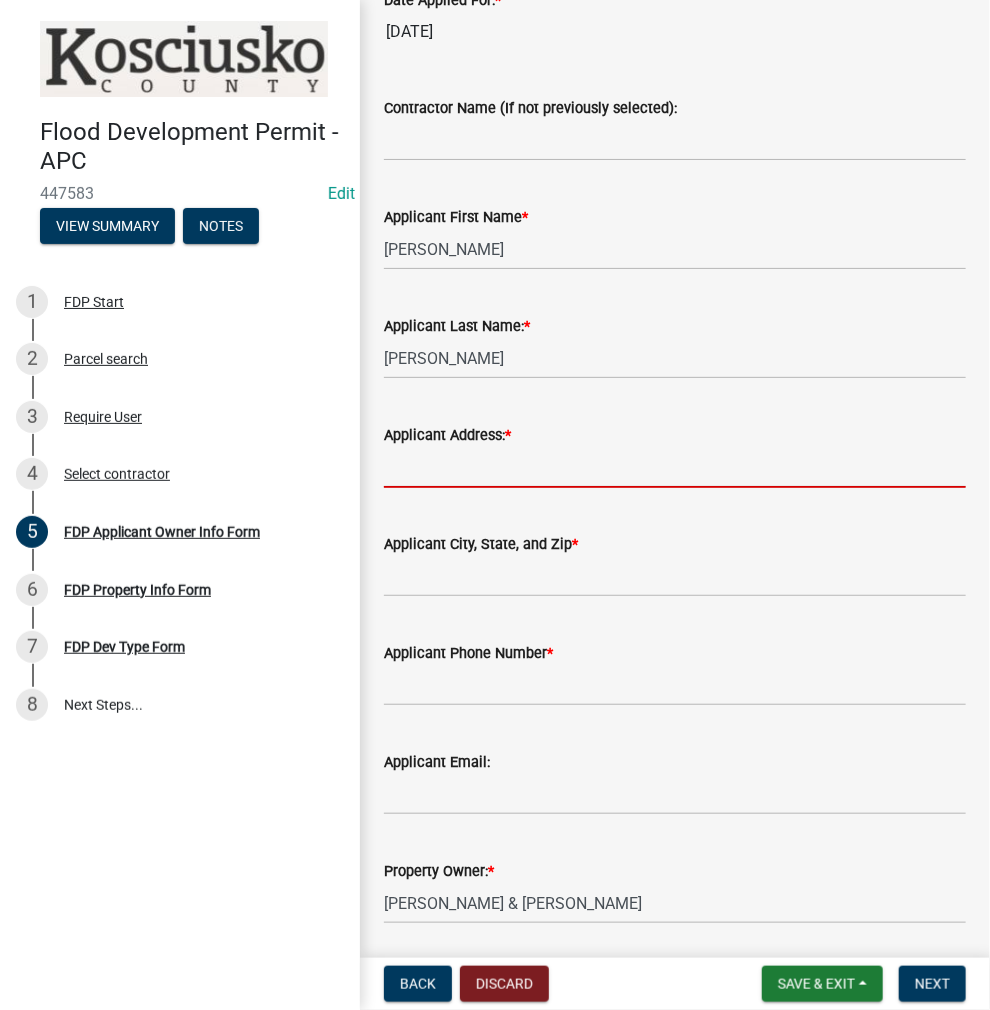 drag, startPoint x: 135, startPoint y: 205, endPoint x: 136, endPoint y: 229, distance: 24.020824 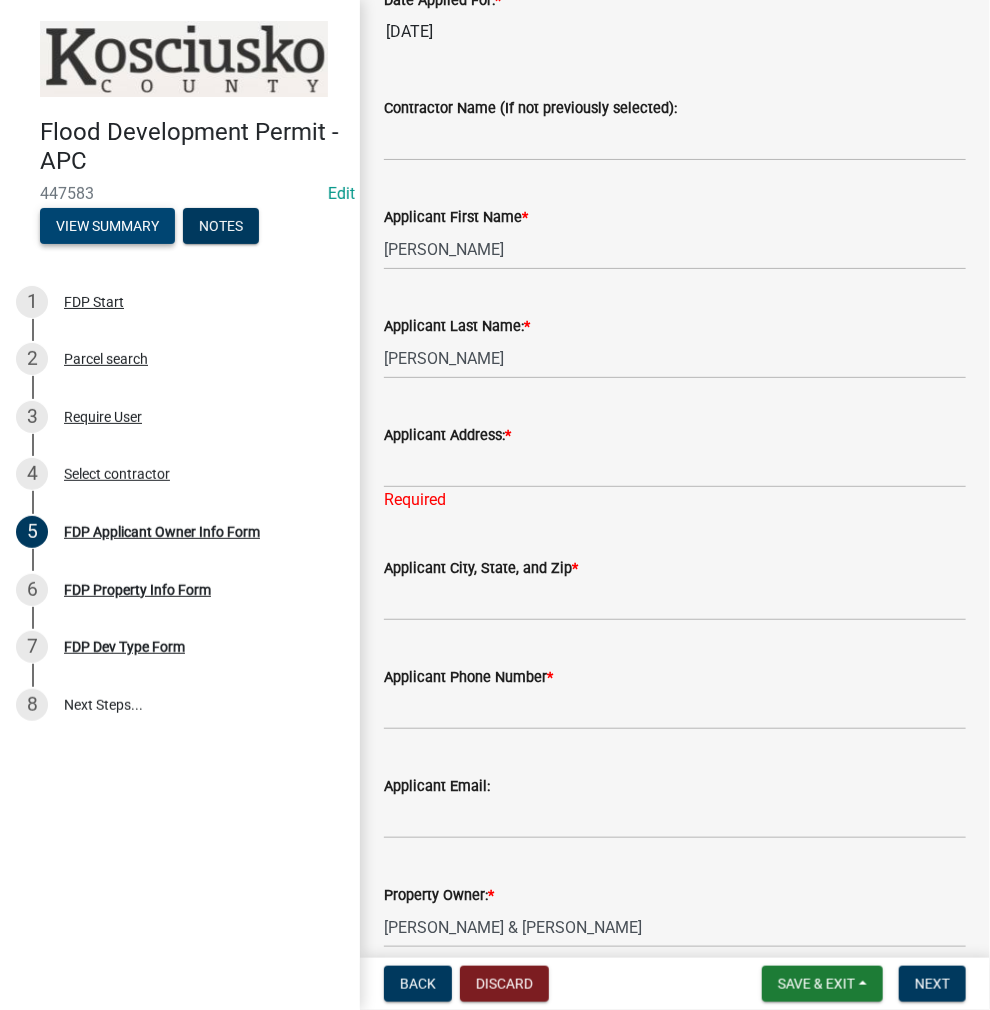click on "View Summary" at bounding box center [107, 226] 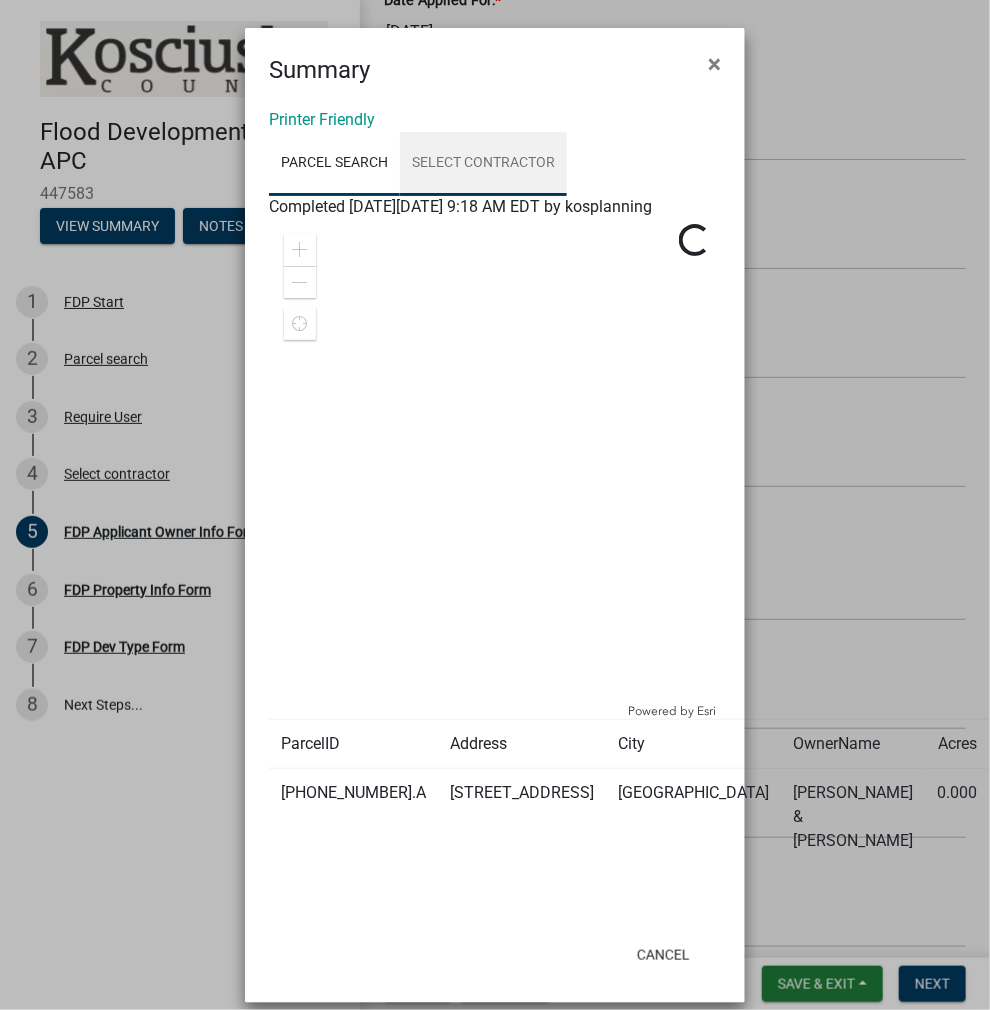 click on "Select contractor" at bounding box center (483, 164) 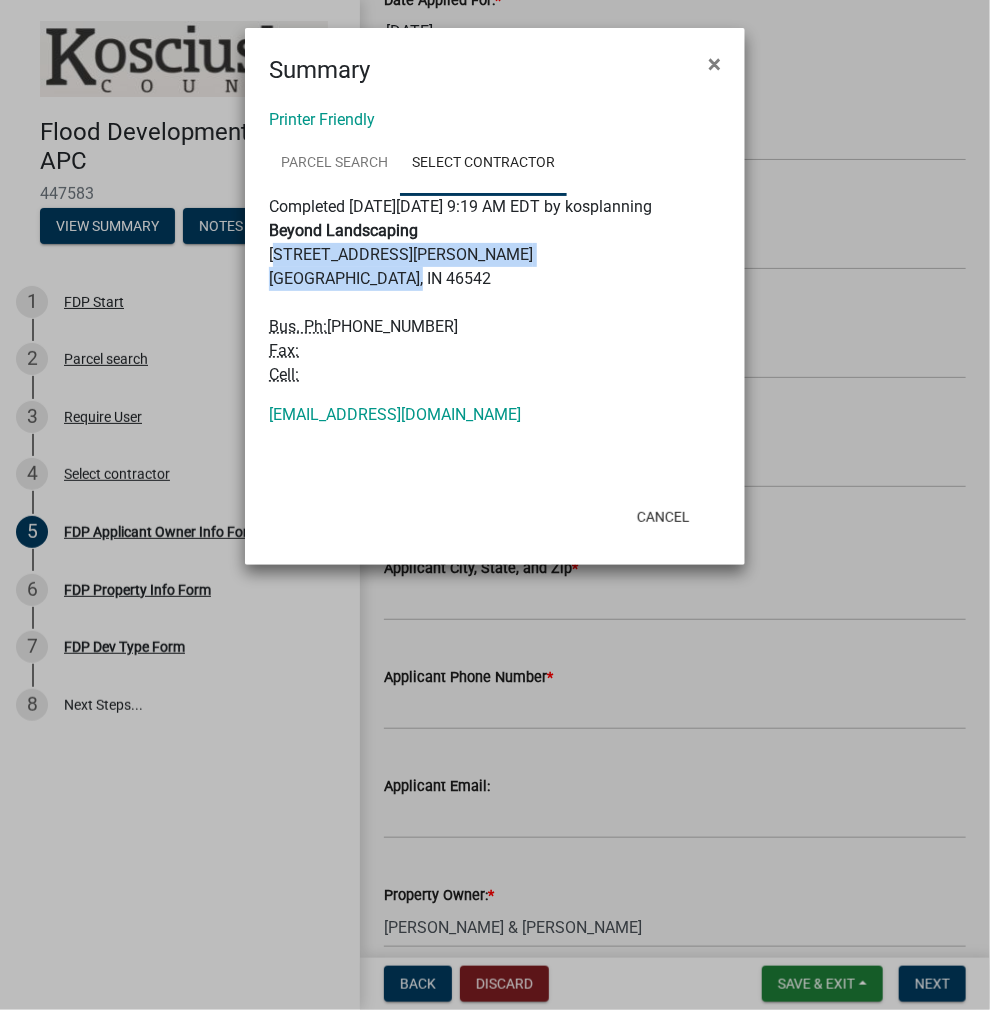 drag, startPoint x: 270, startPoint y: 278, endPoint x: 398, endPoint y: 305, distance: 130.81667 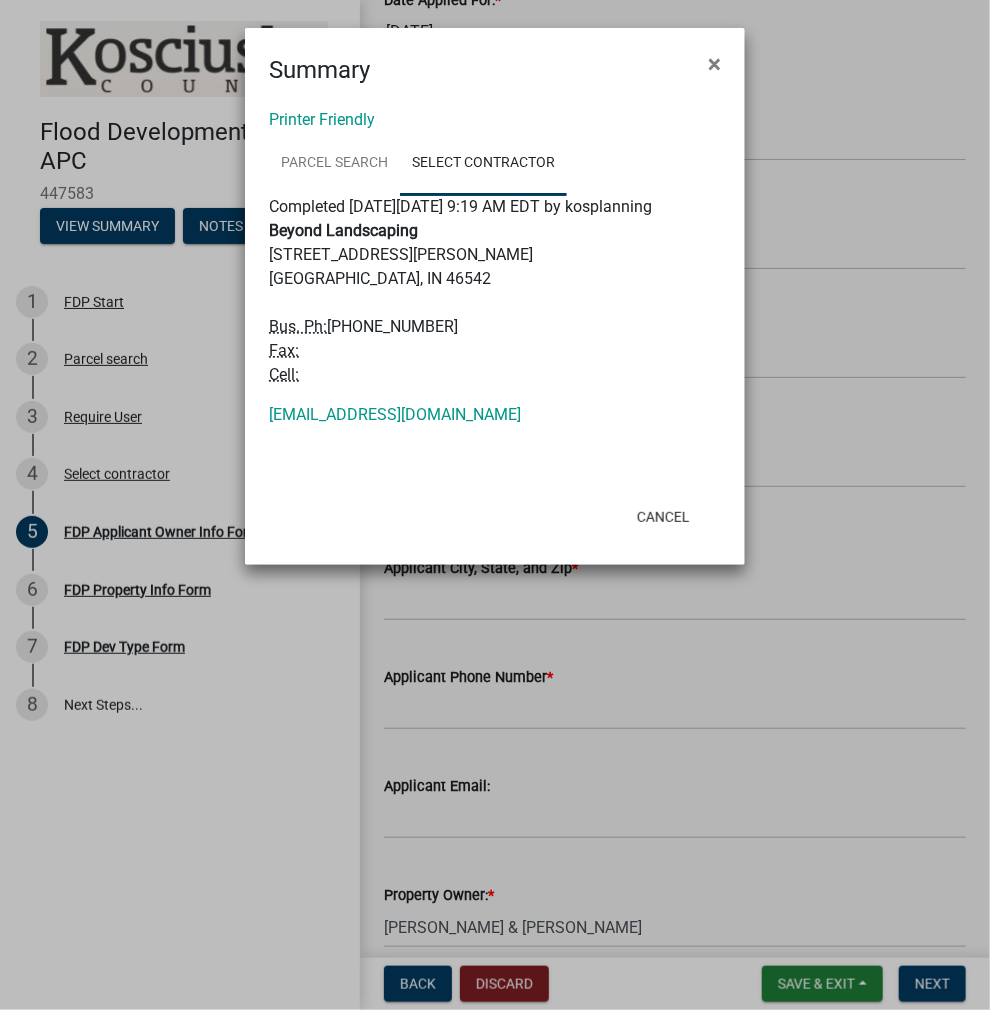click on "Summary × Printer Friendly Parcel search Select contractor Completed On Thursday, July 10, 2025 at 9:18 AM EDT by kosplanning Zoom in Zoom out Find my location Powered by   Esri 0, 0 Loading... ParcelID Address City OwnerName  Acres  007-101-162.A 9994 N BAYSHORE DR SYRACUSE Kleopfer Stuart G & Angela G  0.000  Completed On Thursday, July 10, 2025 at 9:19 AM EDT by kosplanning Beyond Landscaping  2983 E Bowser Rd    Milford, IN 46542 Bus. Ph:  (574) 527-7973 Fax:   Cell:
aheltzel@kosciusko.in.gov  Cancel" 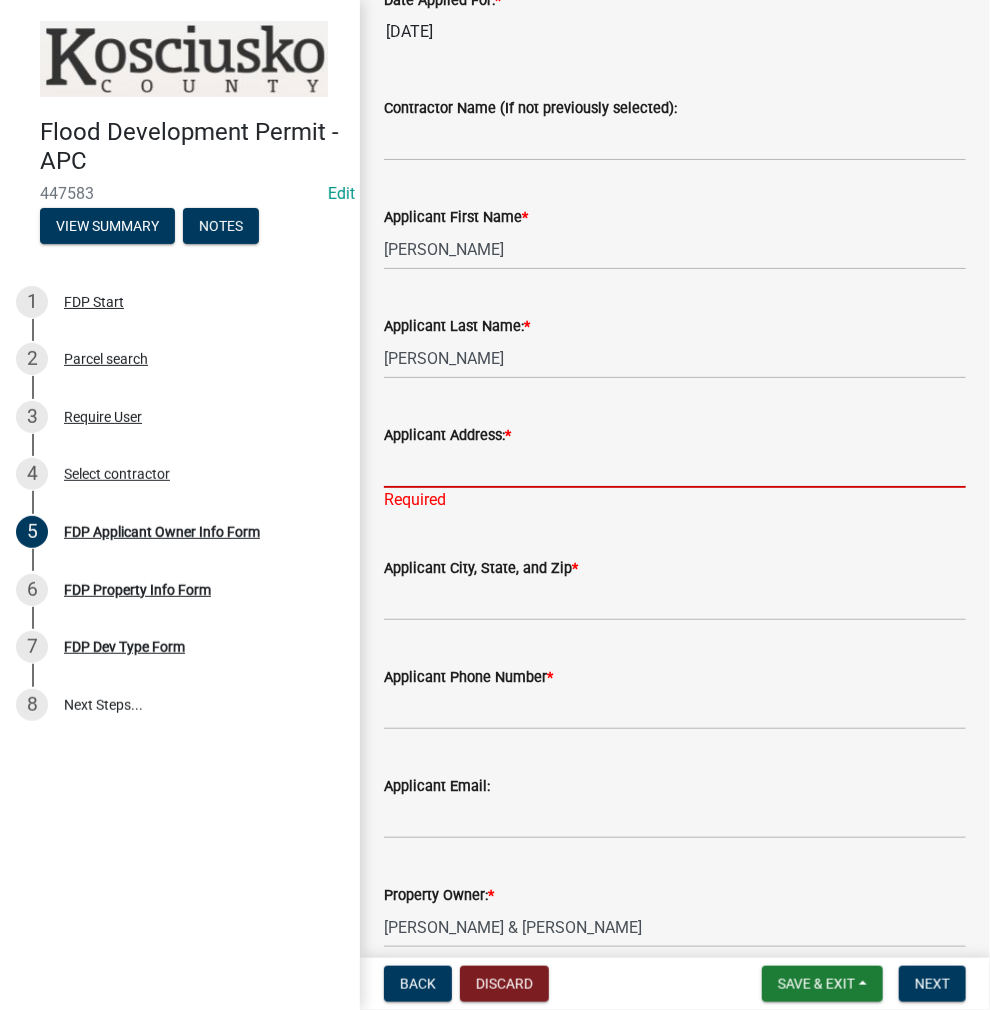 click on "Applicant Address:  *" at bounding box center [675, 467] 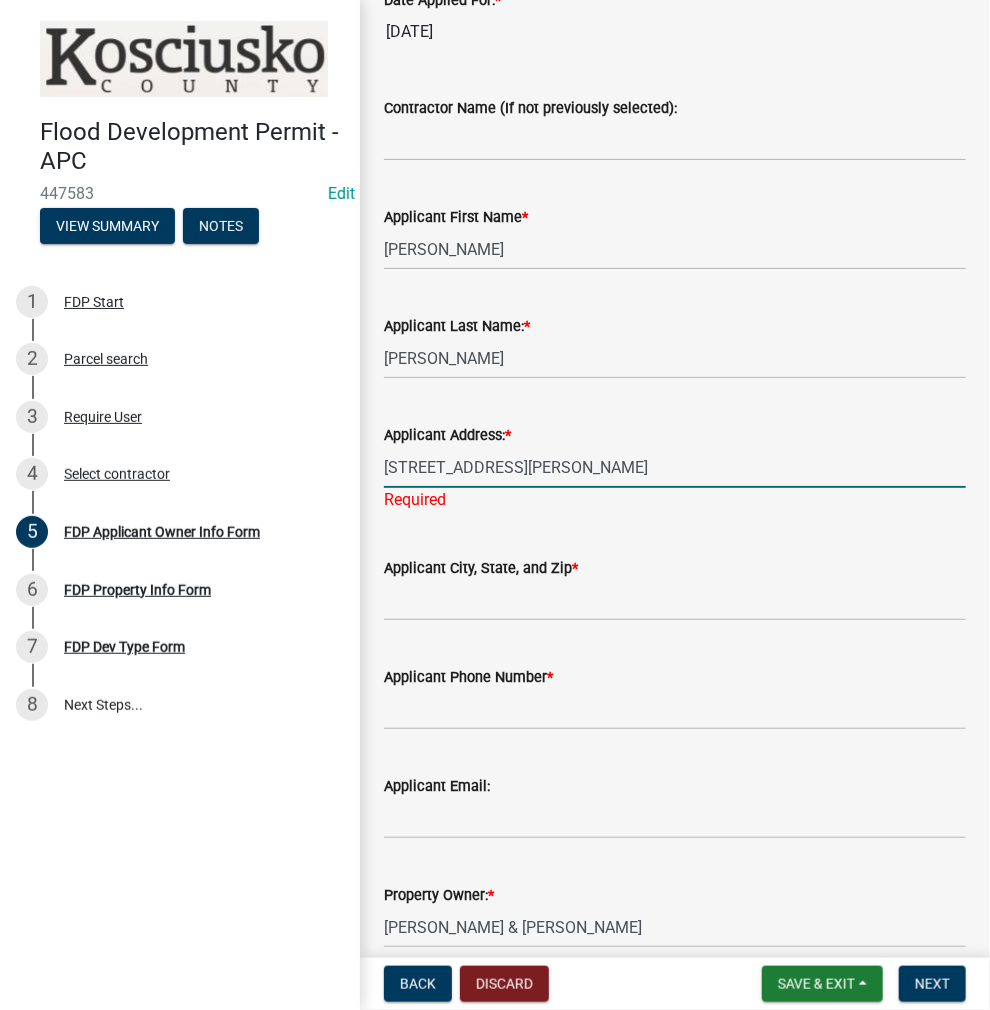 drag, startPoint x: 518, startPoint y: 469, endPoint x: 662, endPoint y: 455, distance: 144.67896 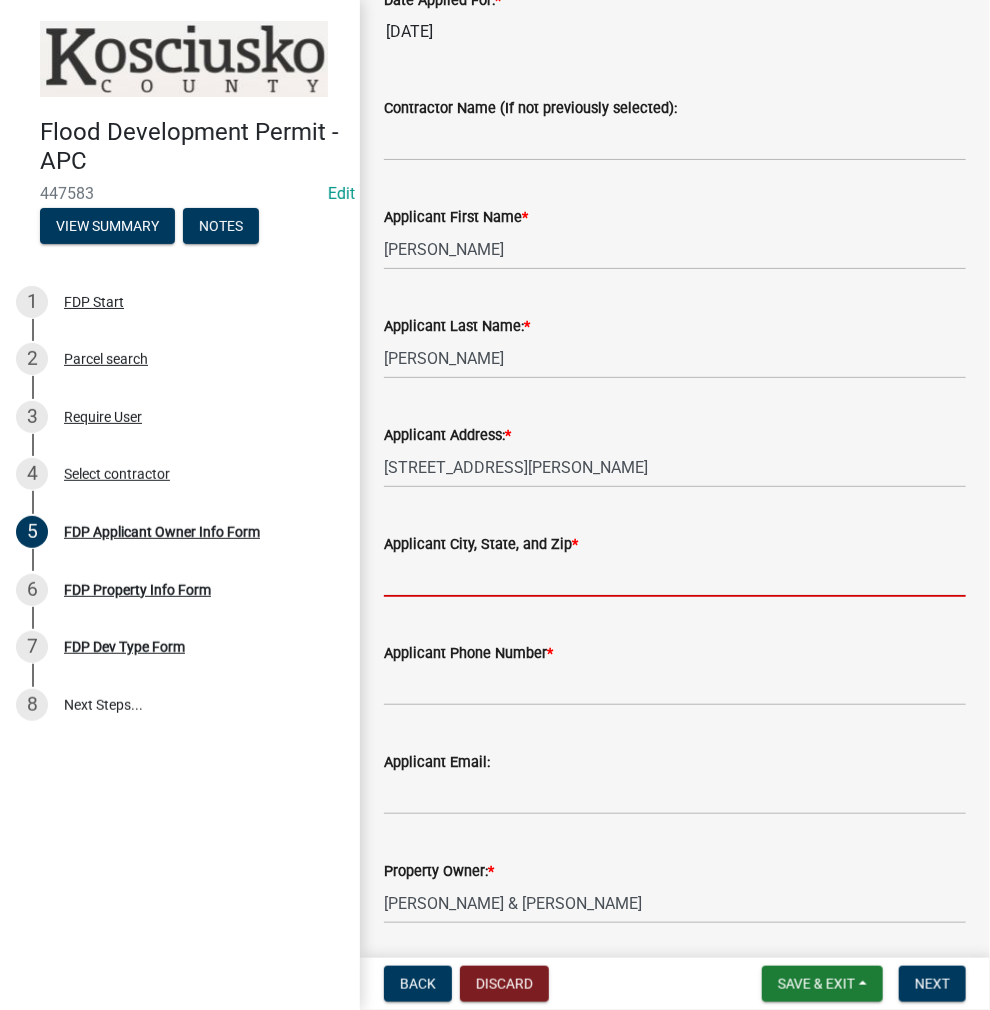 click on "Applicant City, State, and Zip  *" at bounding box center [675, 576] 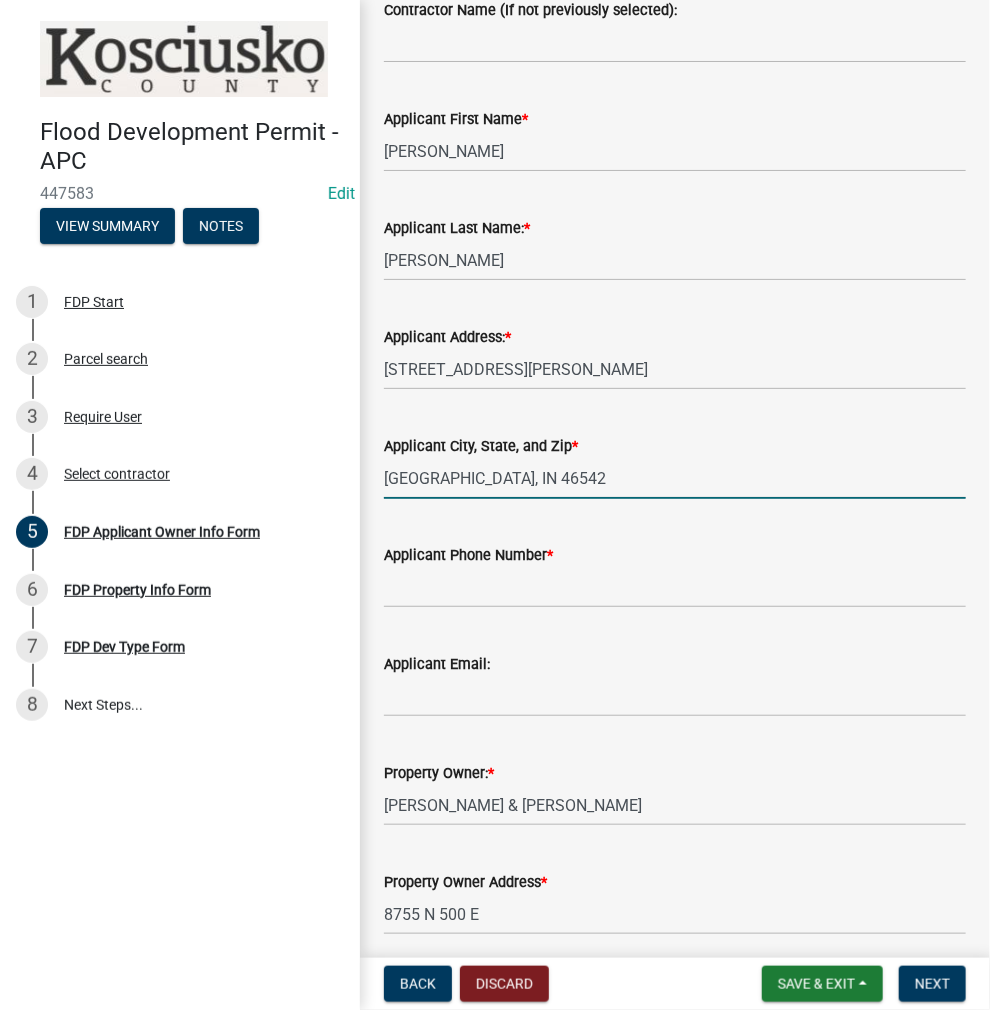 scroll, scrollTop: 400, scrollLeft: 0, axis: vertical 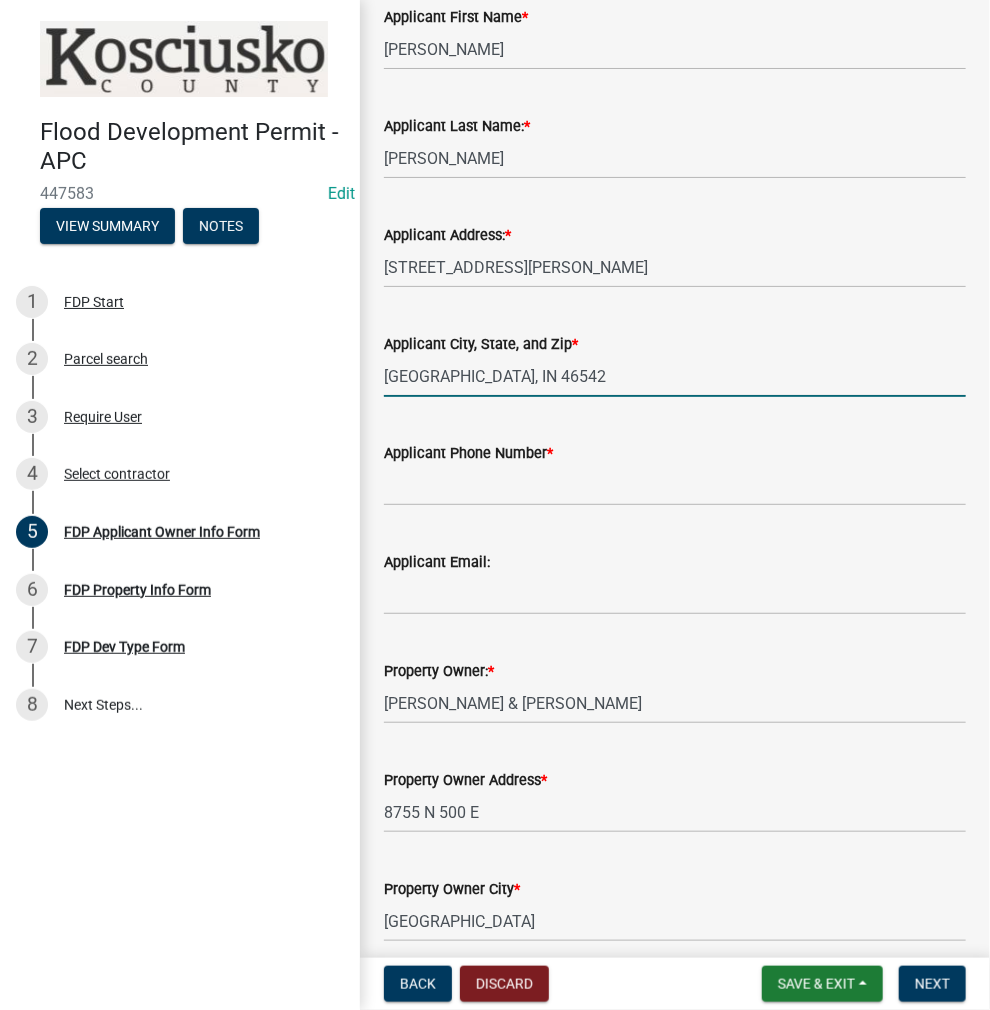 type on "Milford, IN 46542" 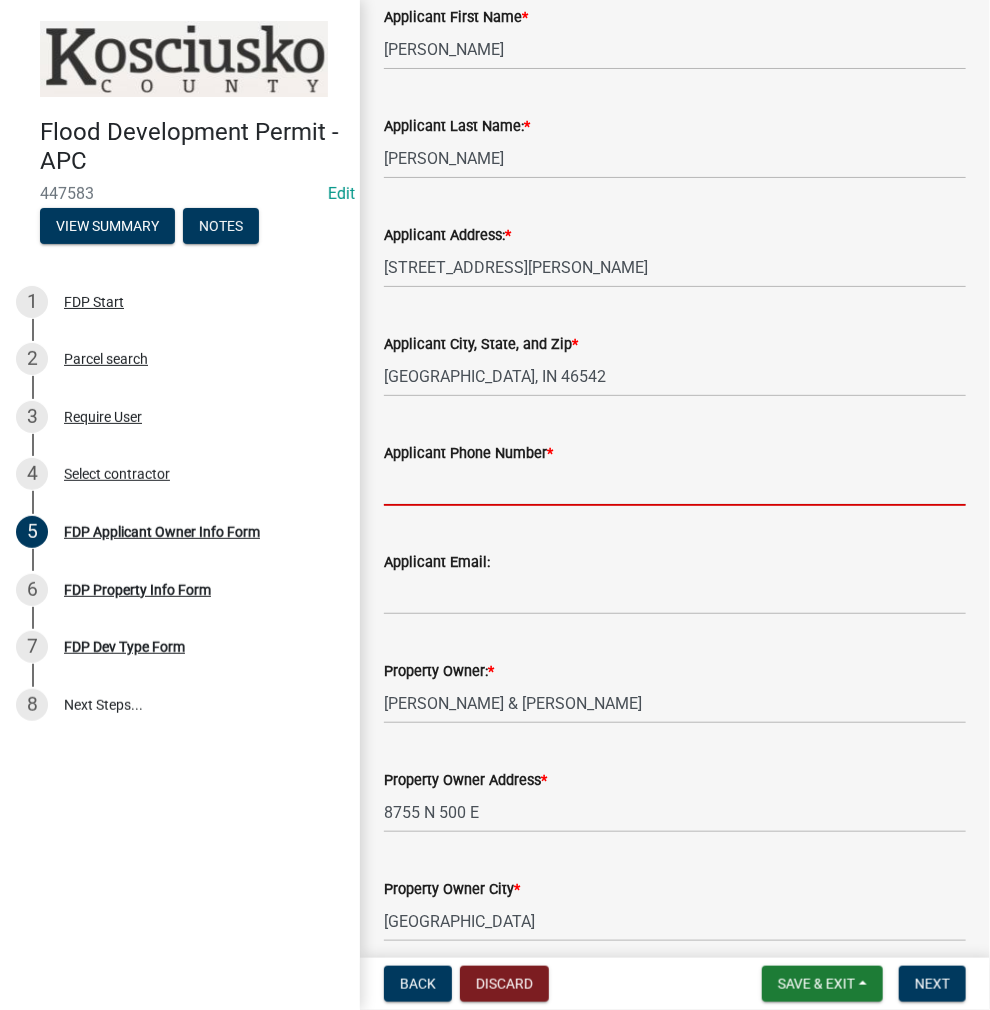click on "Applicant Phone Number  *" at bounding box center (675, 485) 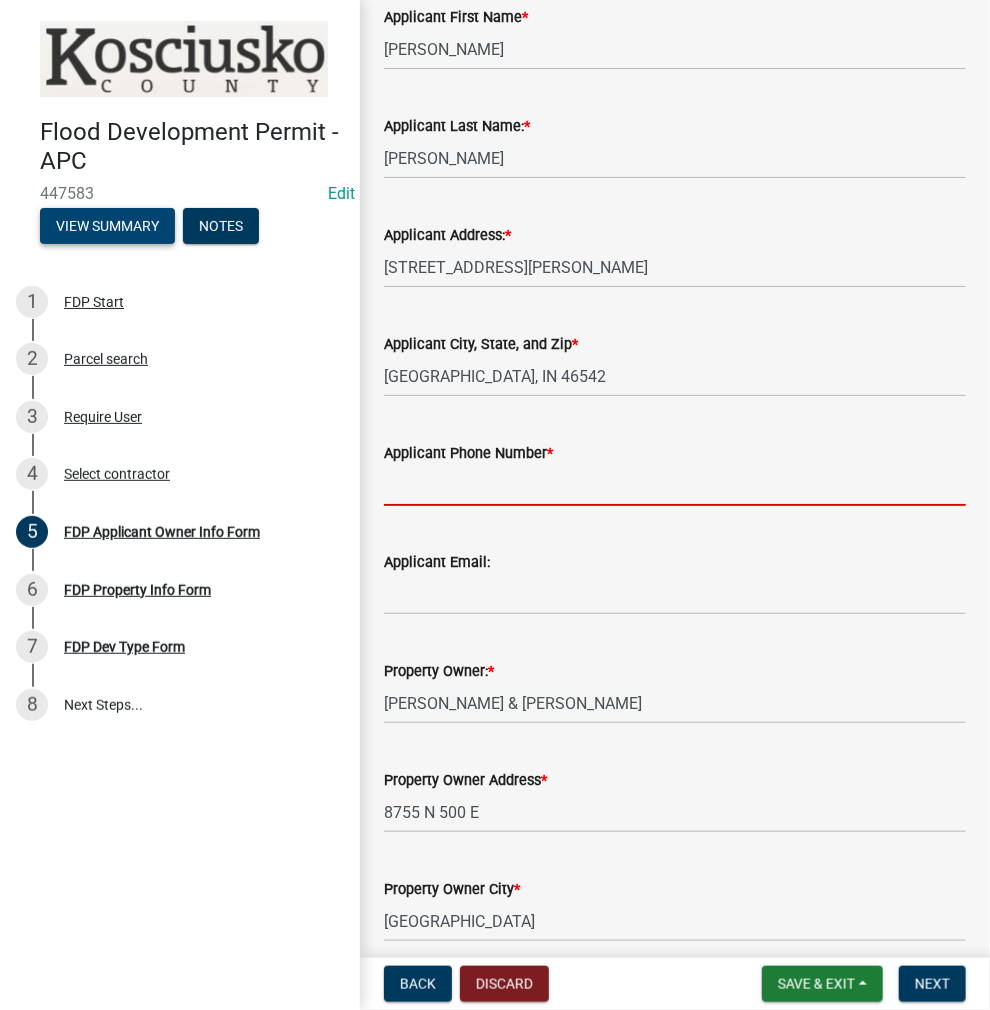 click on "View Summary" at bounding box center (107, 226) 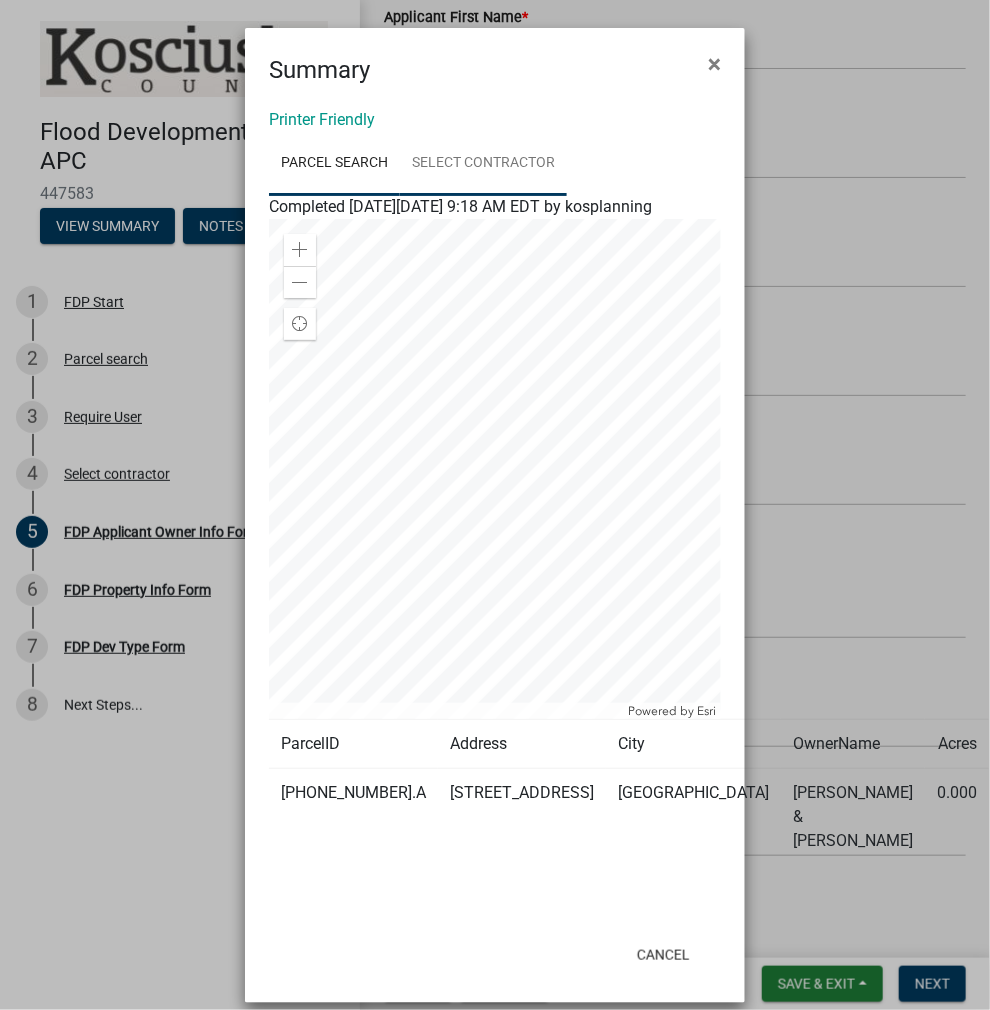 click on "Select contractor" at bounding box center [483, 164] 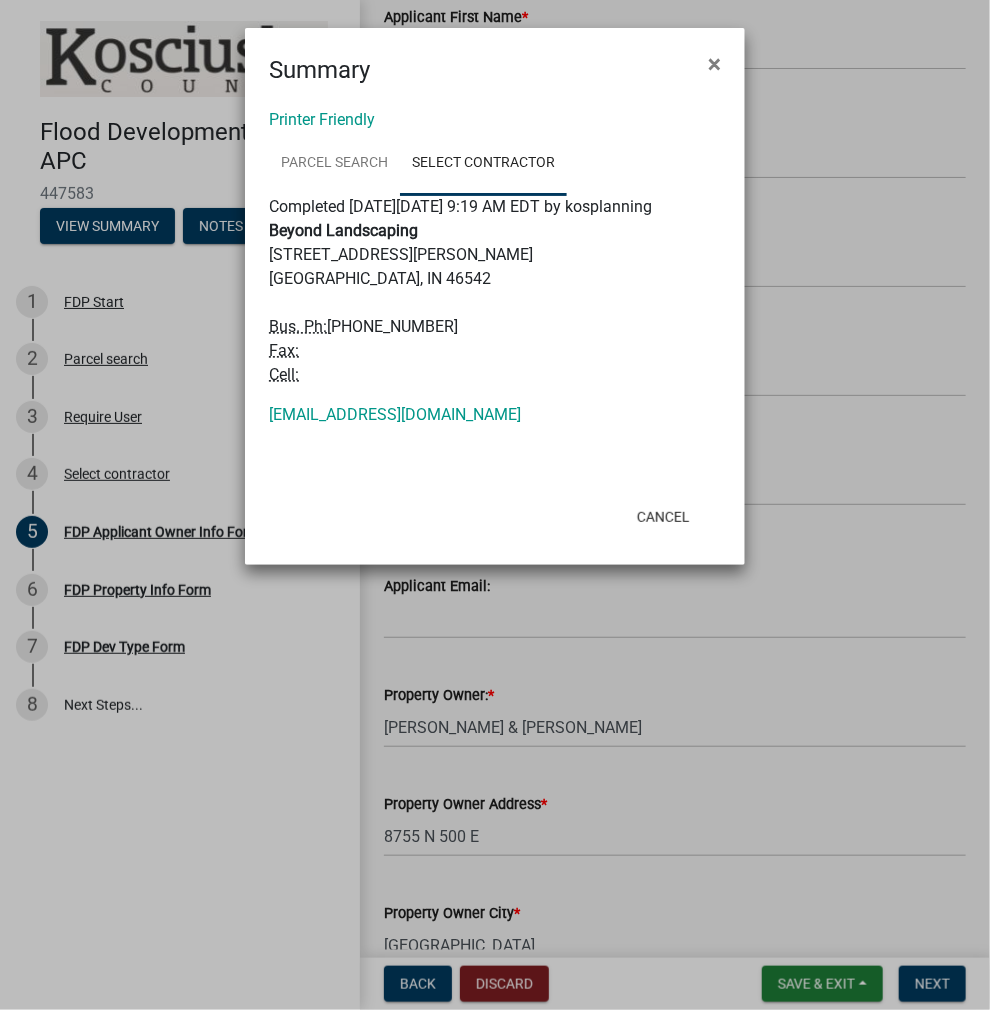 drag, startPoint x: 331, startPoint y: 356, endPoint x: 449, endPoint y: 358, distance: 118.016945 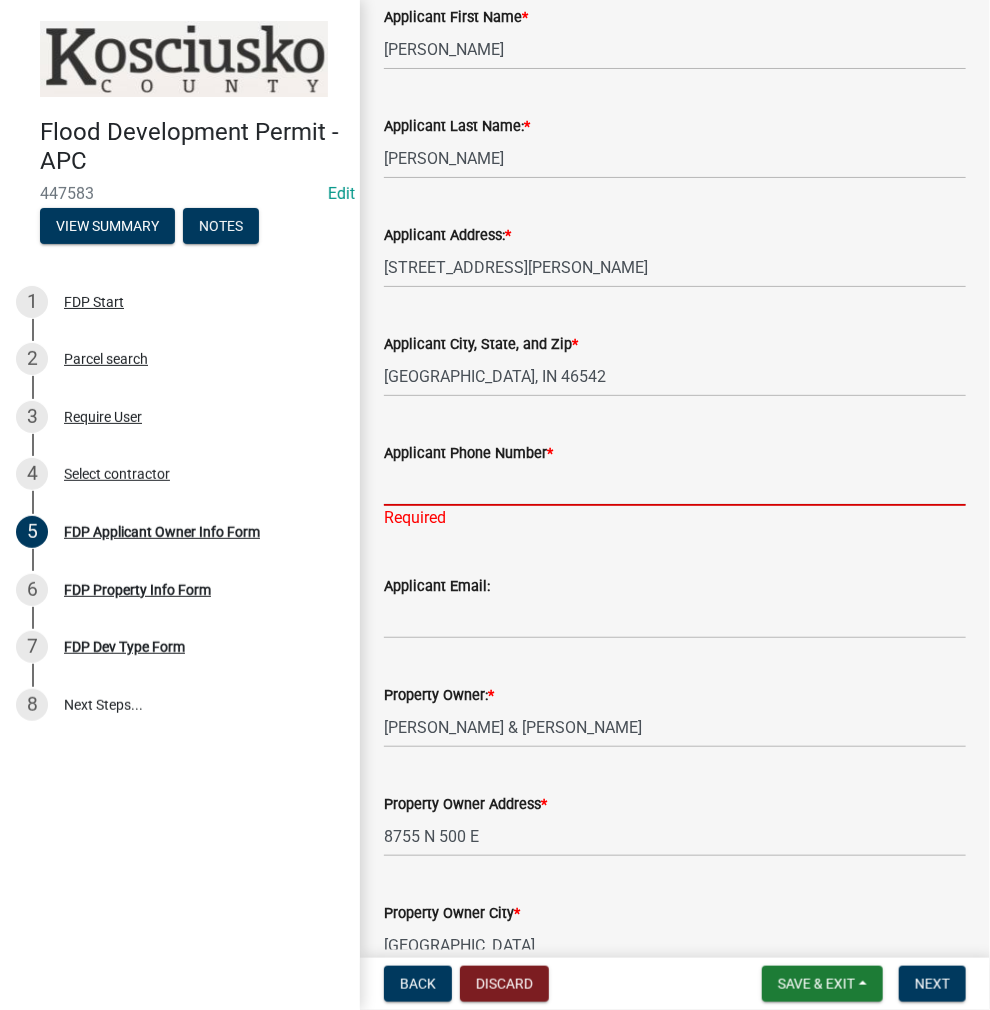 click on "Applicant Phone Number  *" at bounding box center (675, 485) 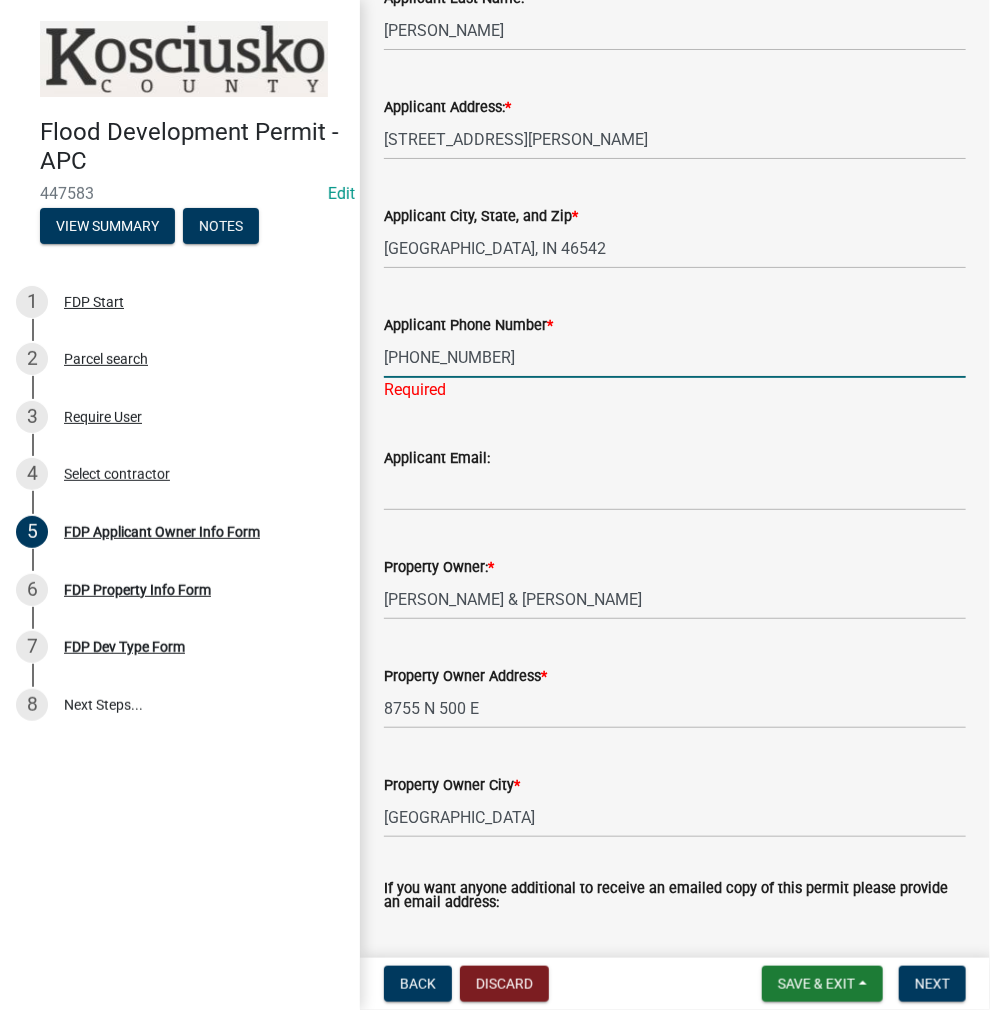 scroll, scrollTop: 627, scrollLeft: 0, axis: vertical 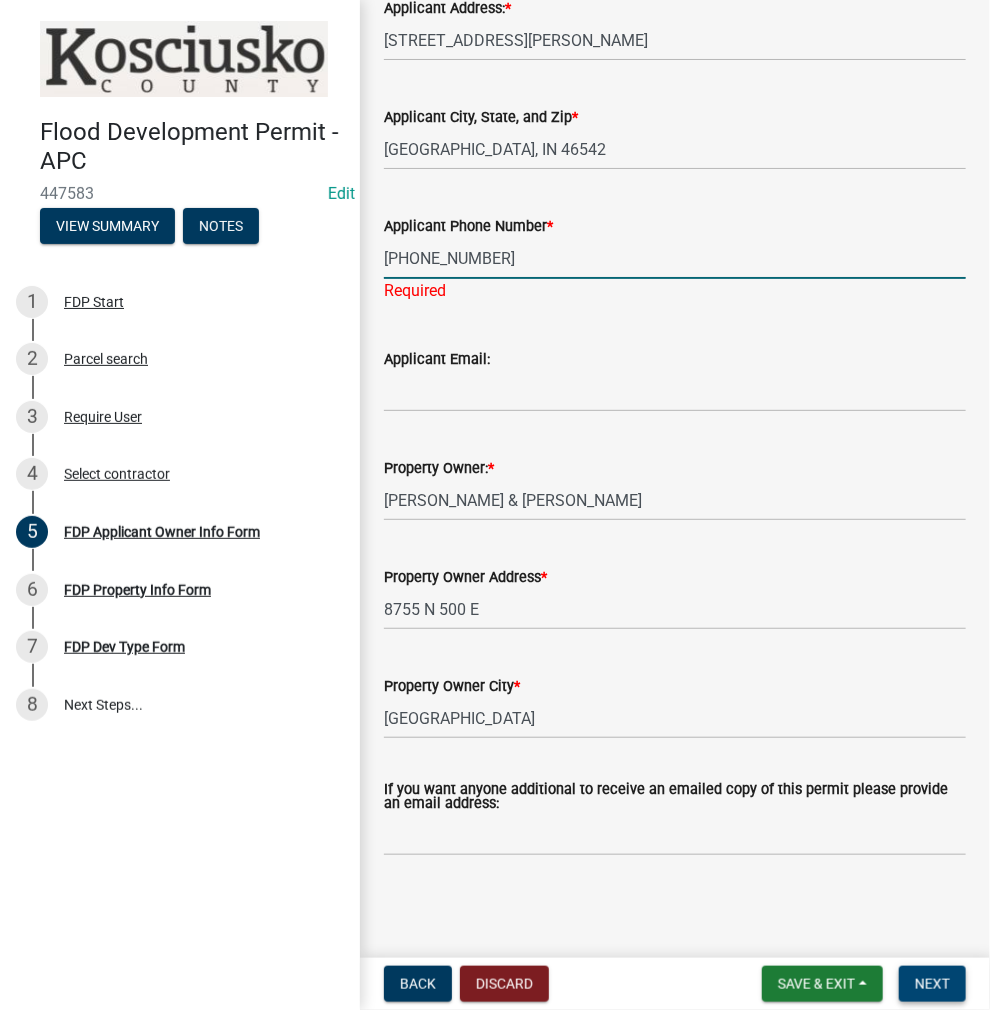 type on "(574) 527-7973" 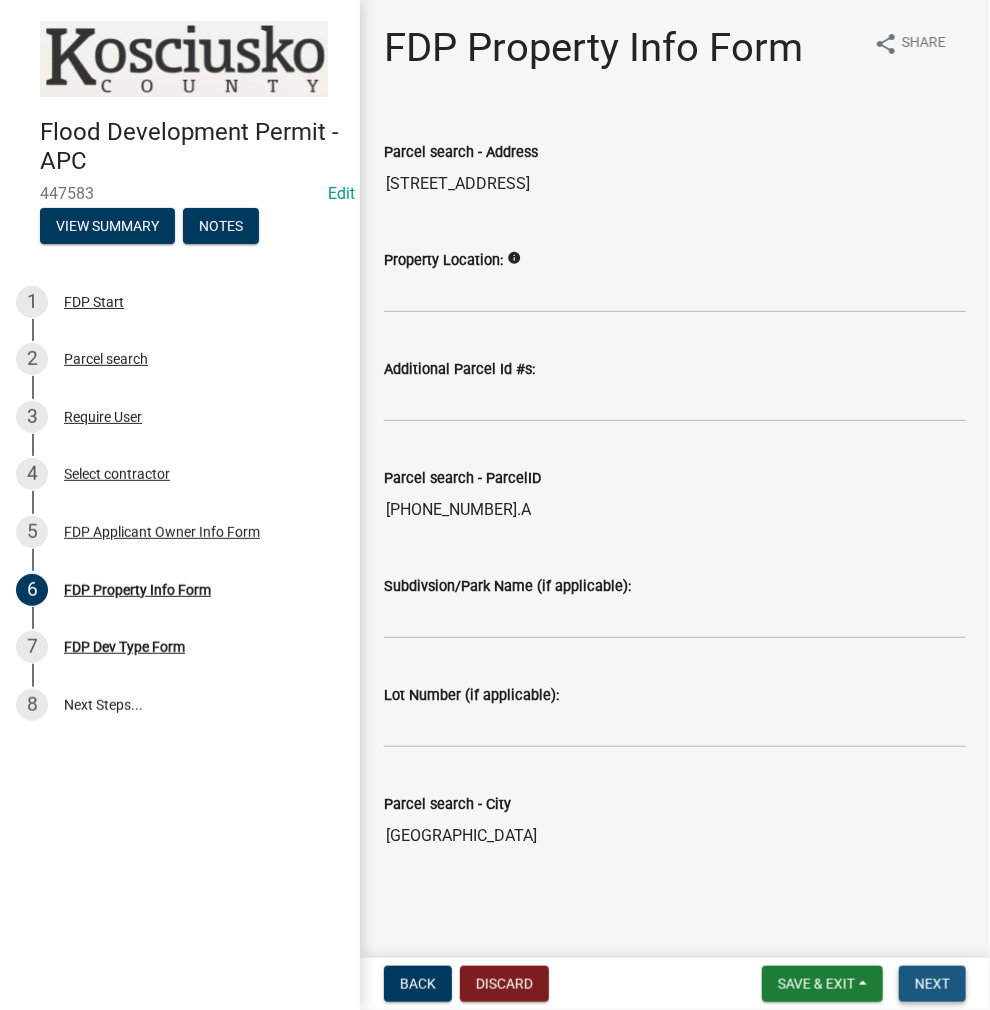 click on "Next" at bounding box center (932, 984) 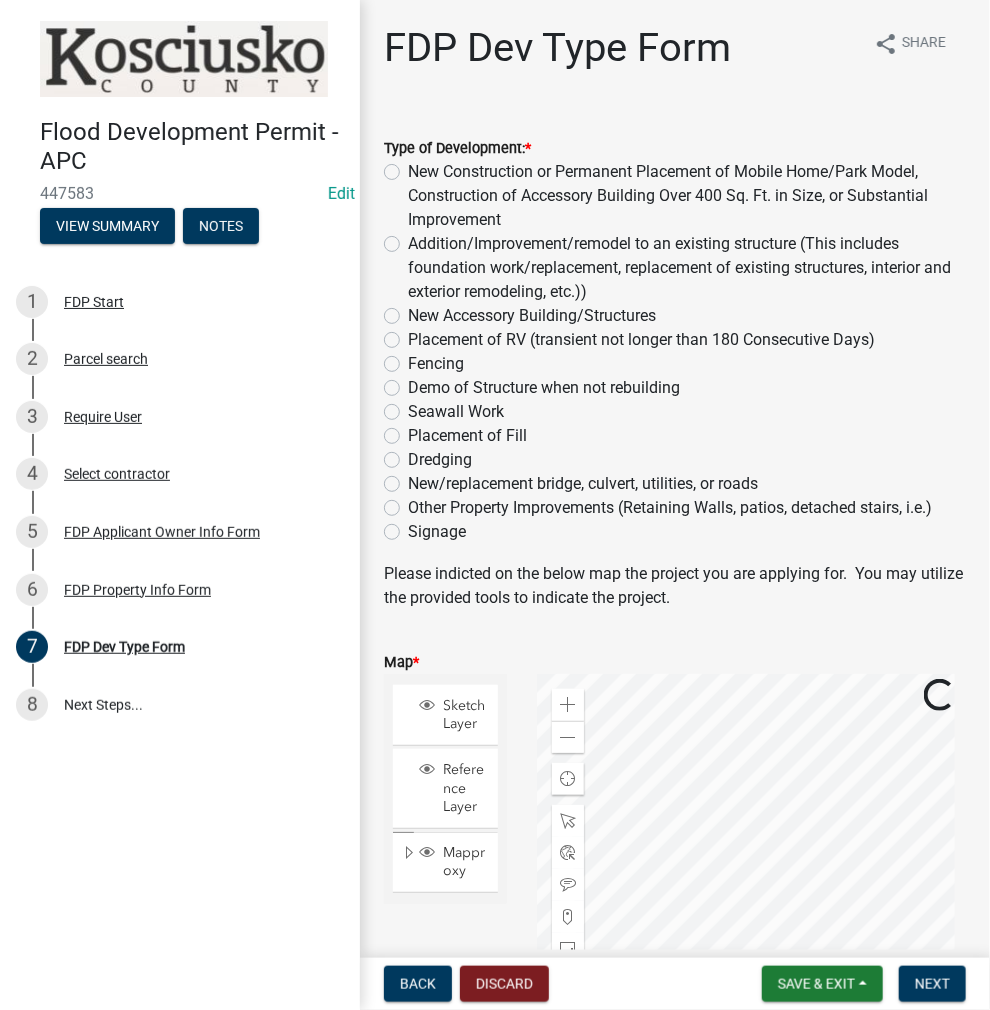 click on "Other Property Improvements (Retaining Walls, patios, detached stairs, i.e.)" 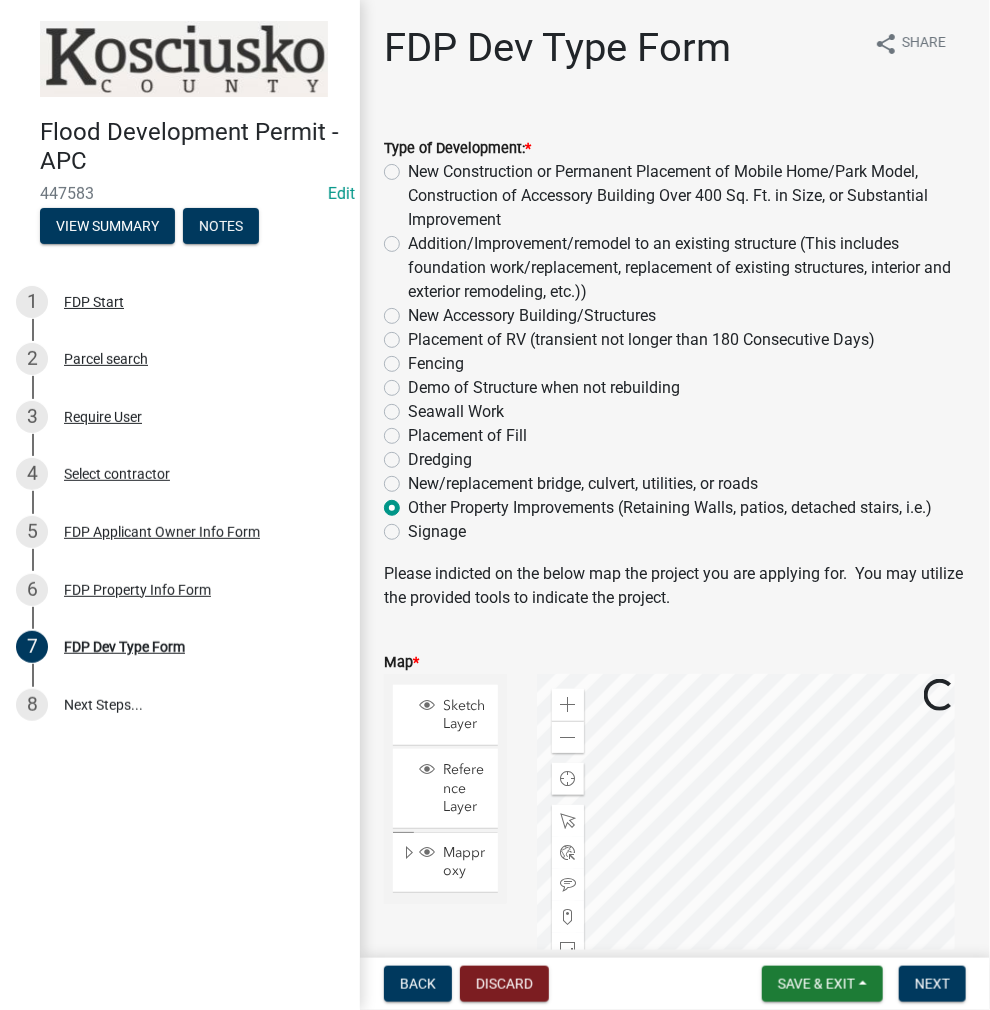 radio on "true" 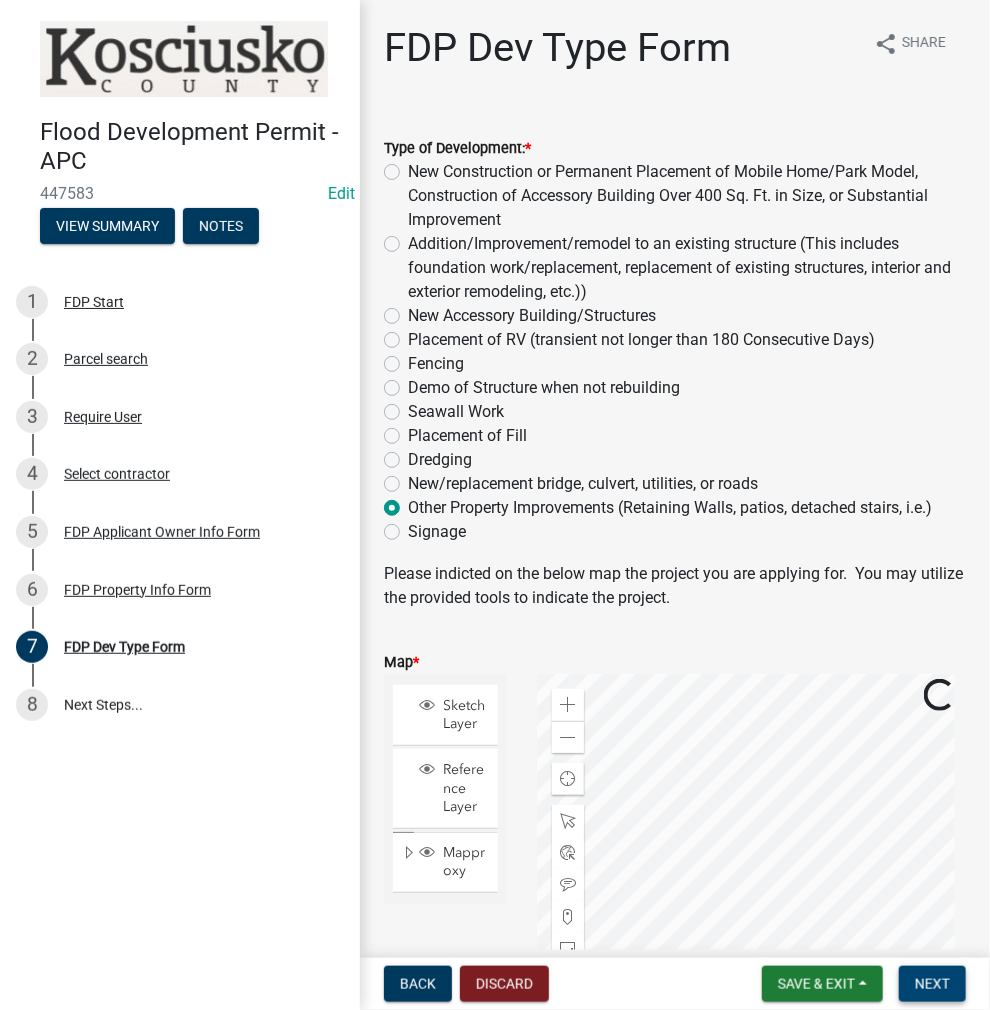 click on "Next" at bounding box center (932, 984) 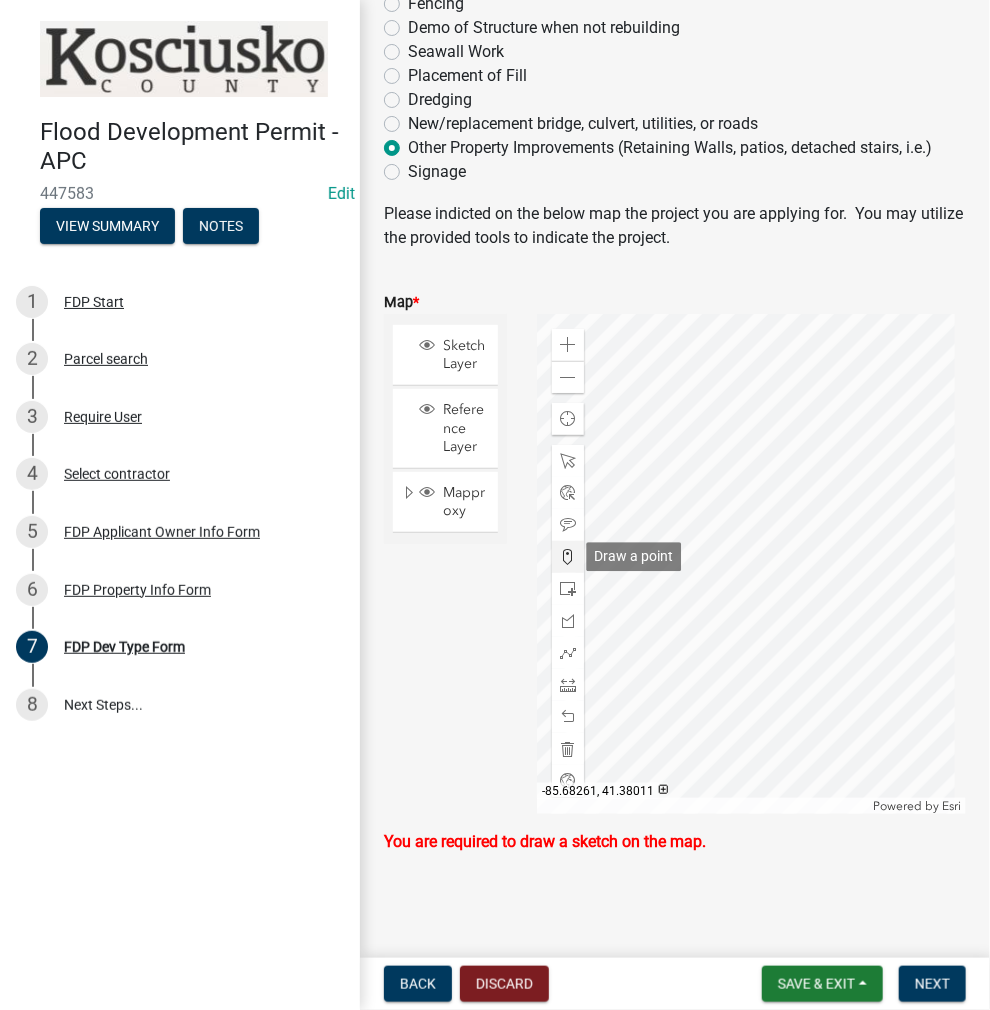 click 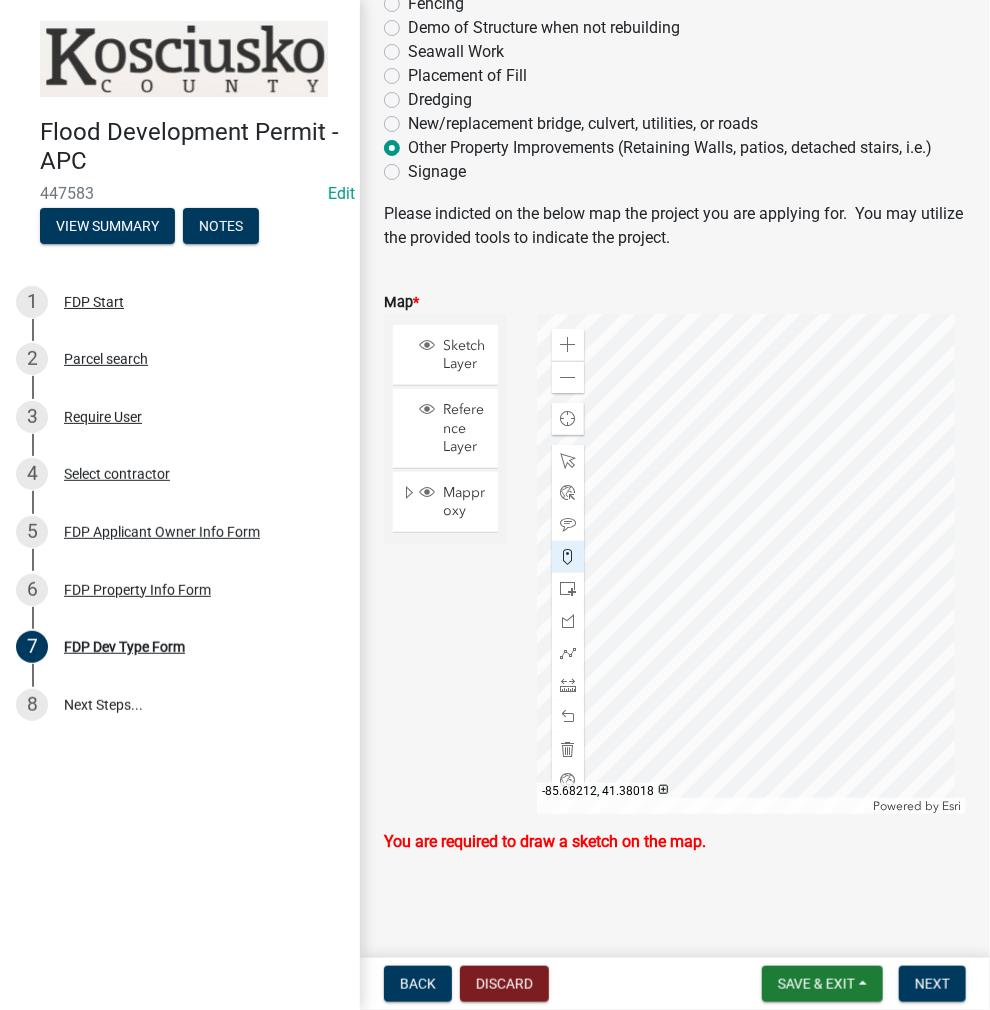 click 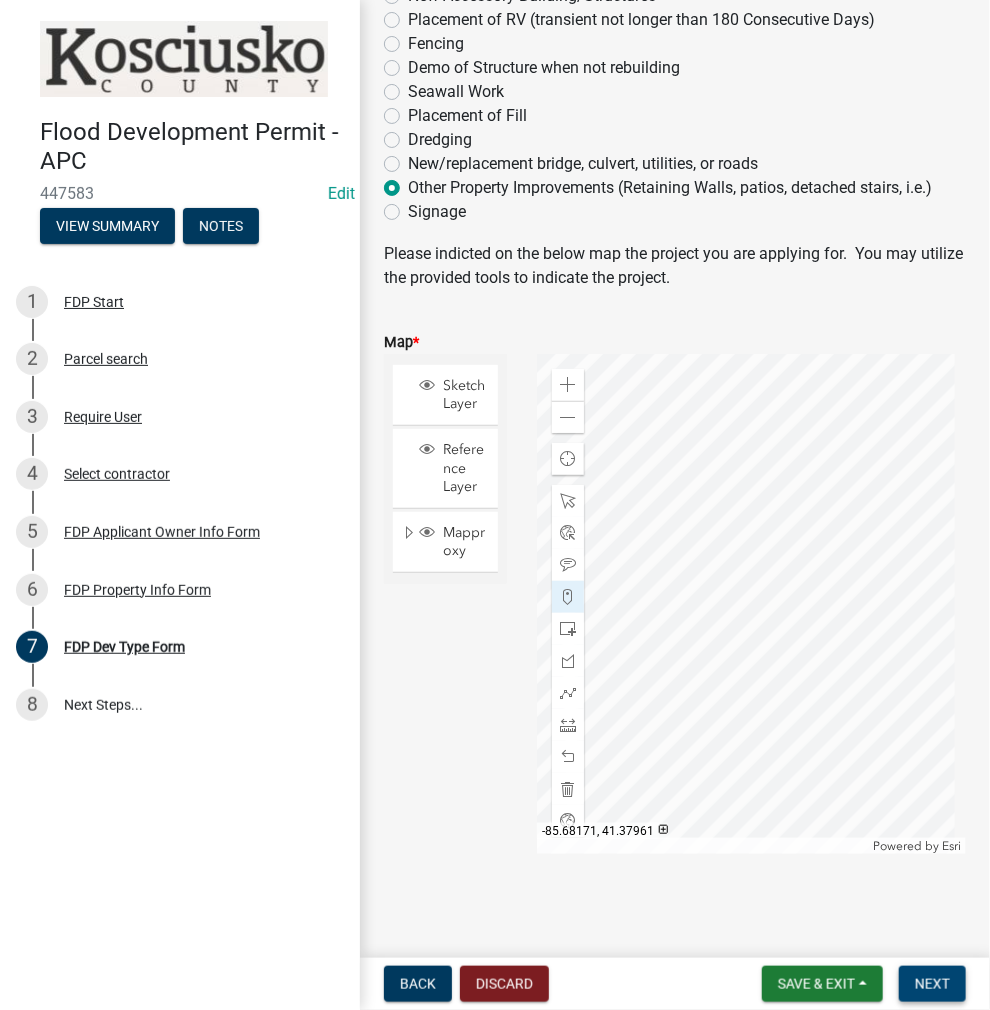 click on "Next" at bounding box center (932, 984) 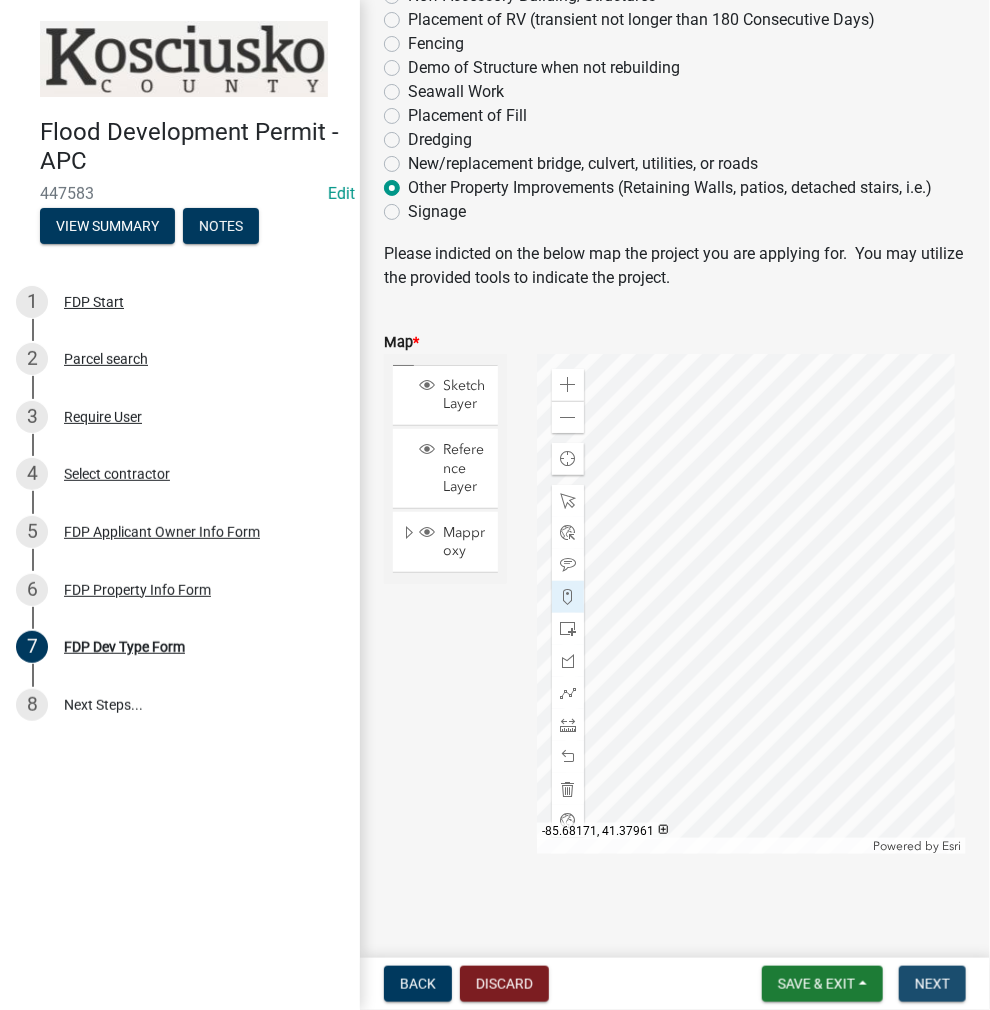 scroll, scrollTop: 0, scrollLeft: 0, axis: both 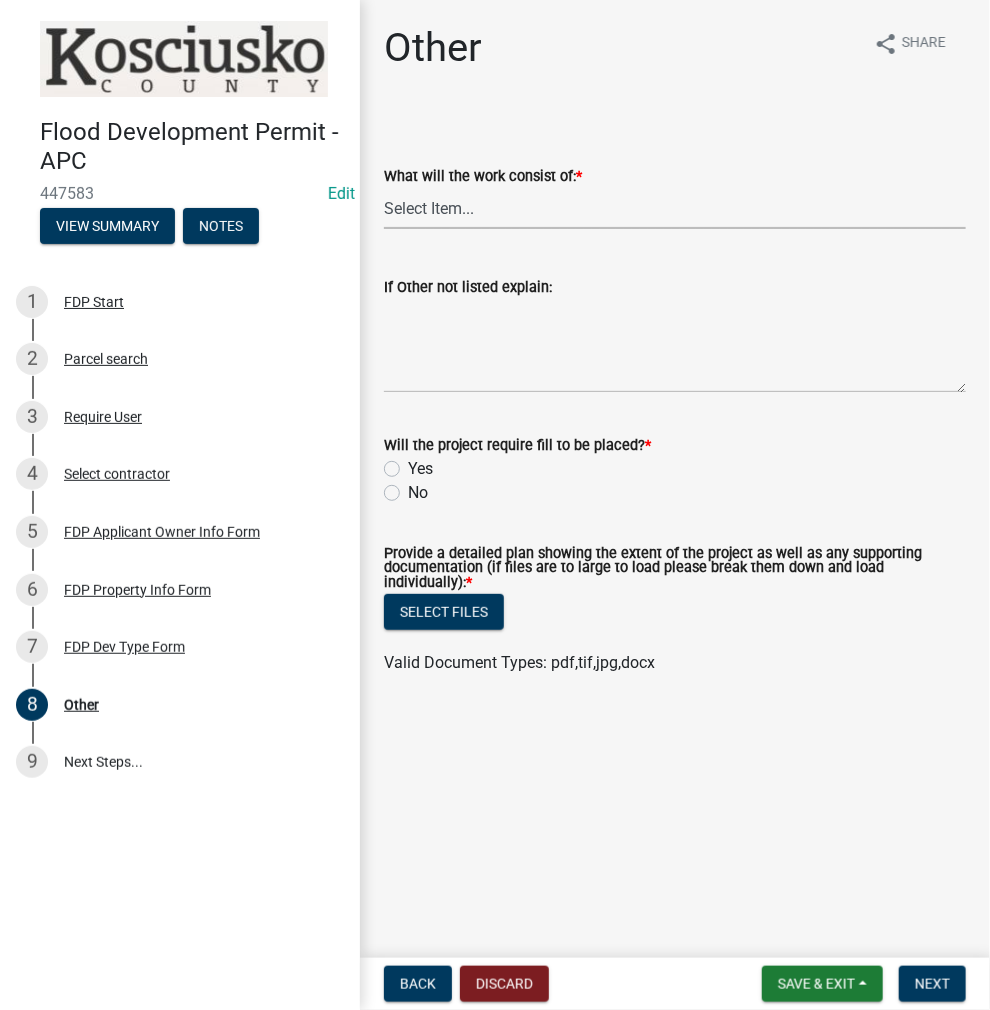 drag, startPoint x: 591, startPoint y: 210, endPoint x: 588, endPoint y: 220, distance: 10.440307 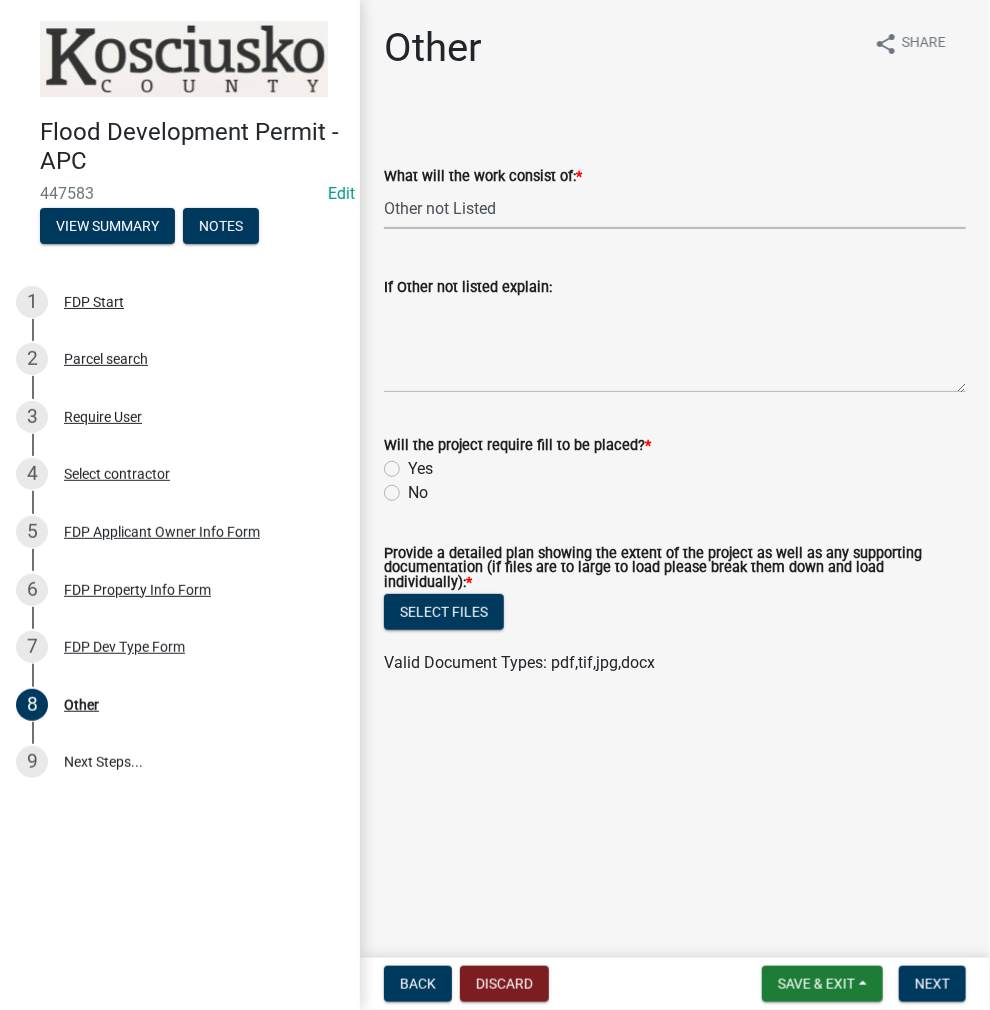 click on "Select Item...   Signage   Retaining Wall   Patios/Platforms   Stairs   Other not Listed" at bounding box center (675, 208) 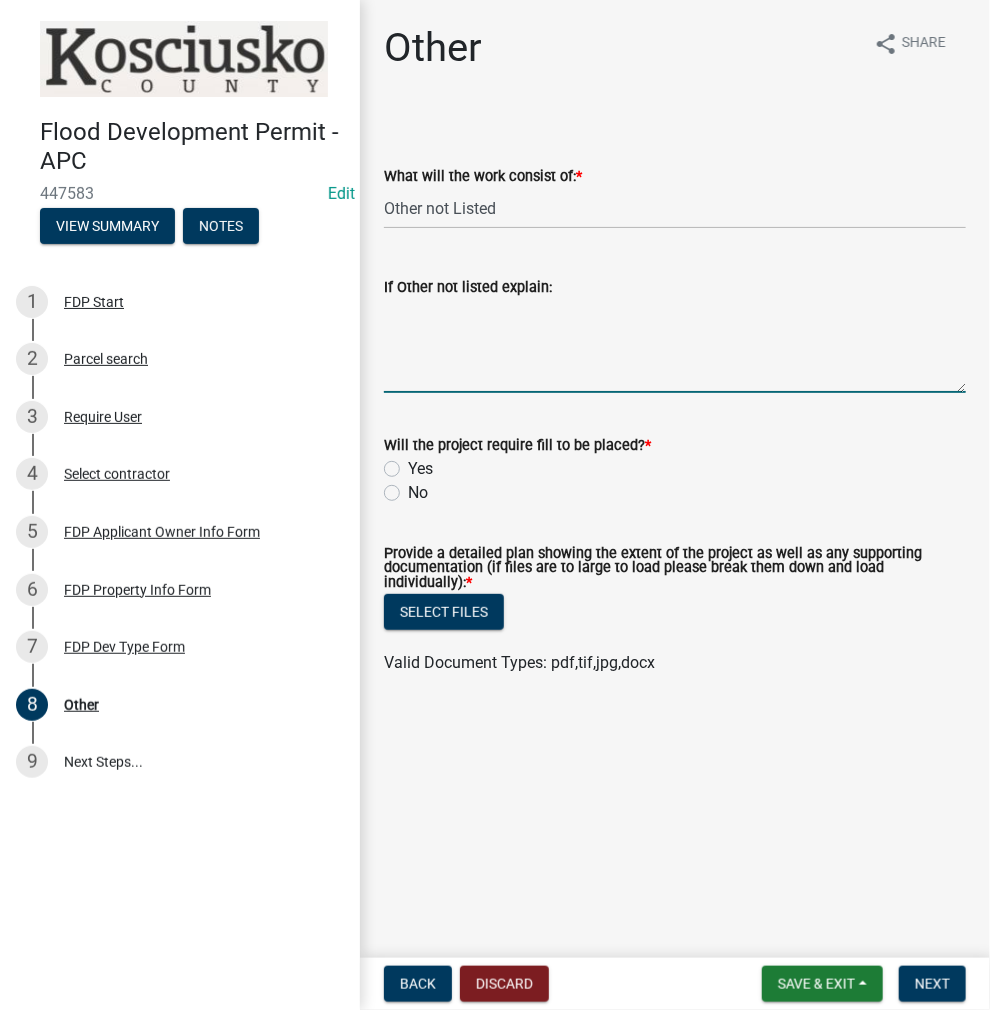 click on "If Other not listed explain:" at bounding box center [675, 346] 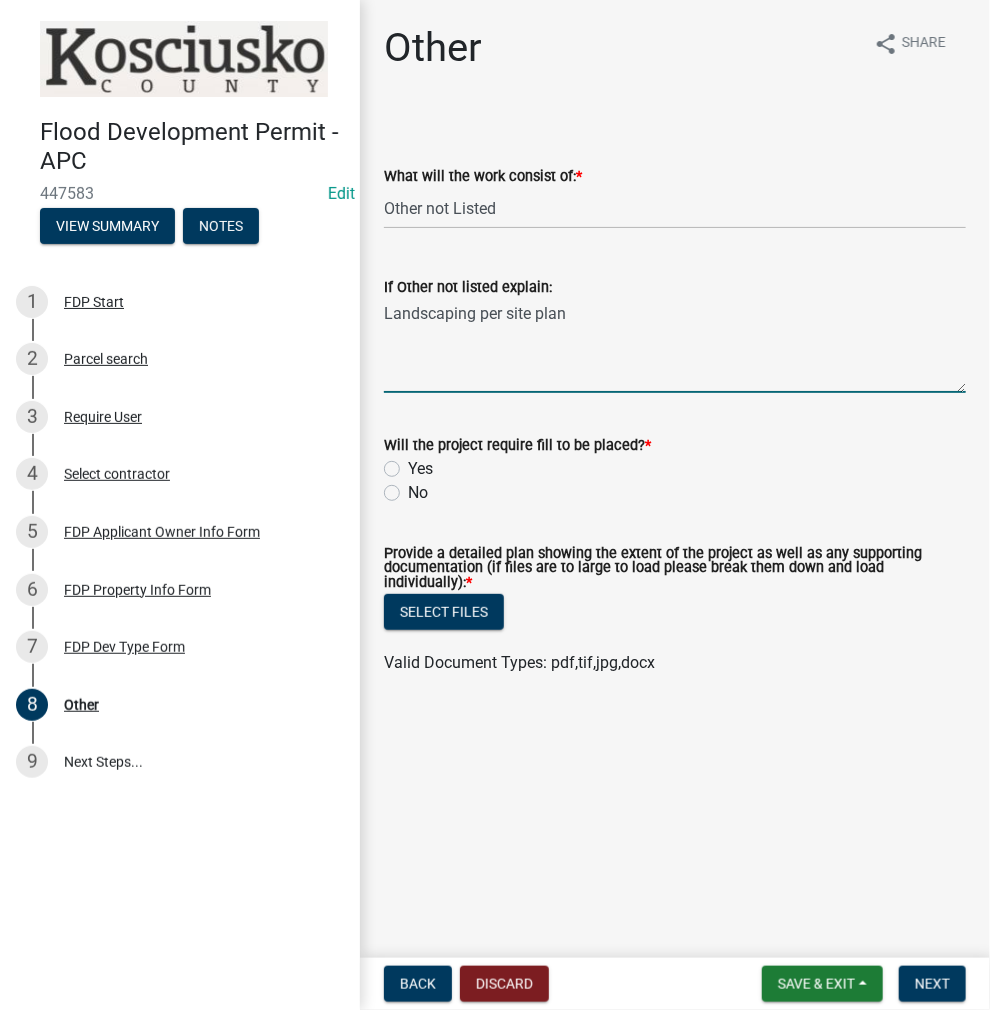 type on "Landscaping per site plan" 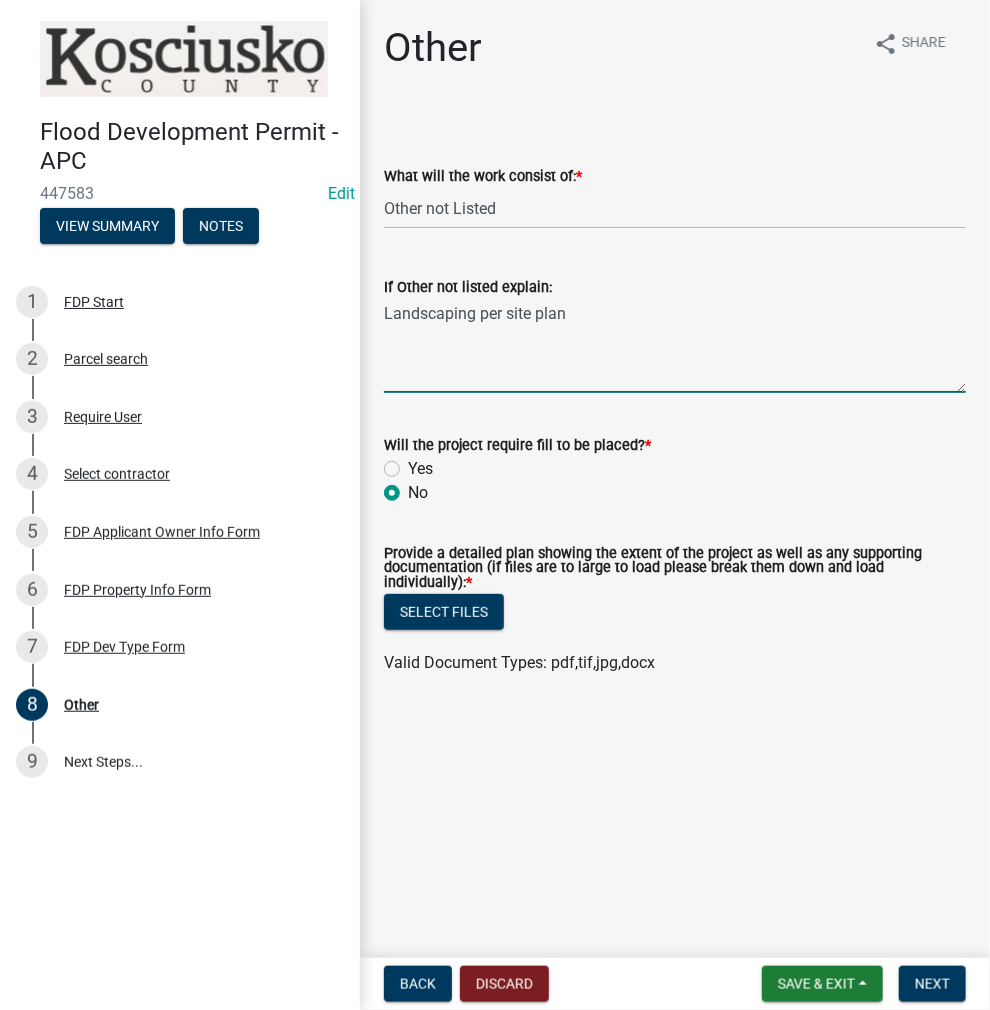 radio on "true" 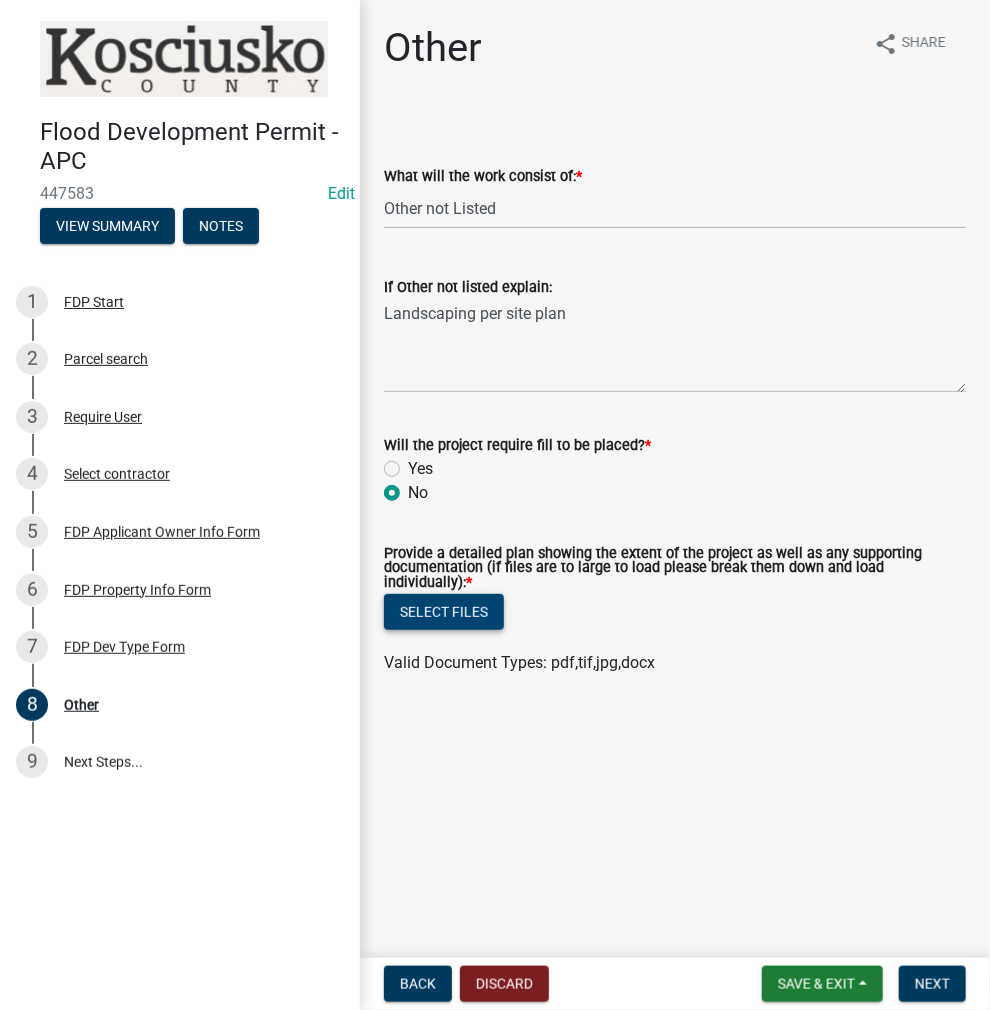 click on "Select files" 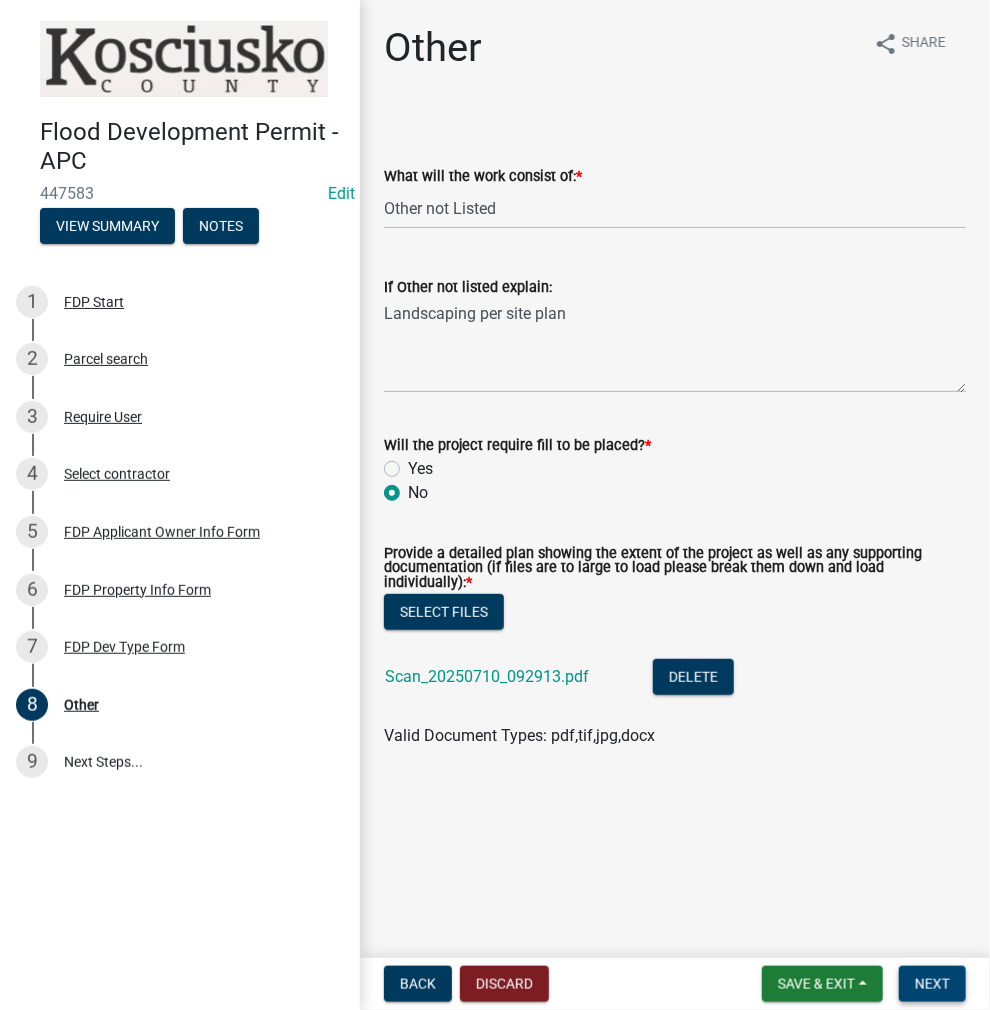 click on "Next" at bounding box center [932, 984] 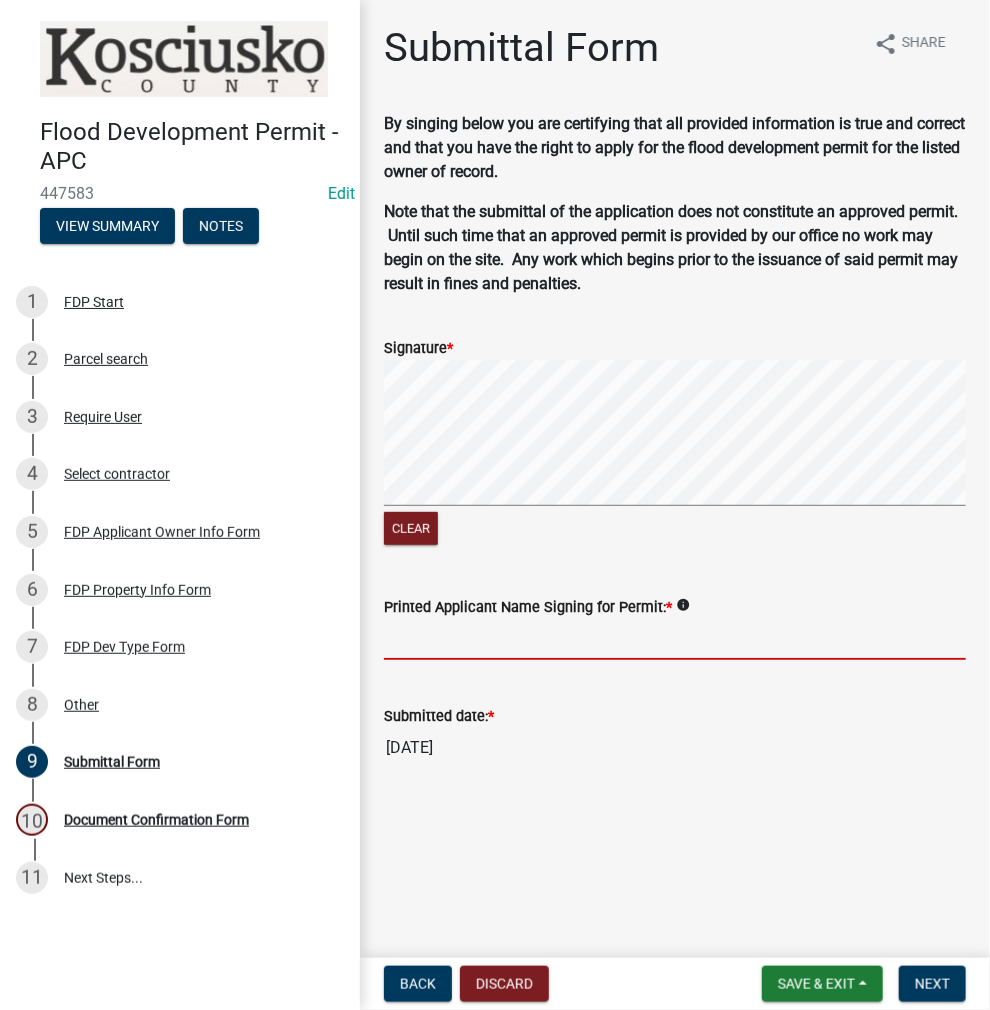 click on "Printed Applicant Name Signing for Permit:  *" at bounding box center [675, 639] 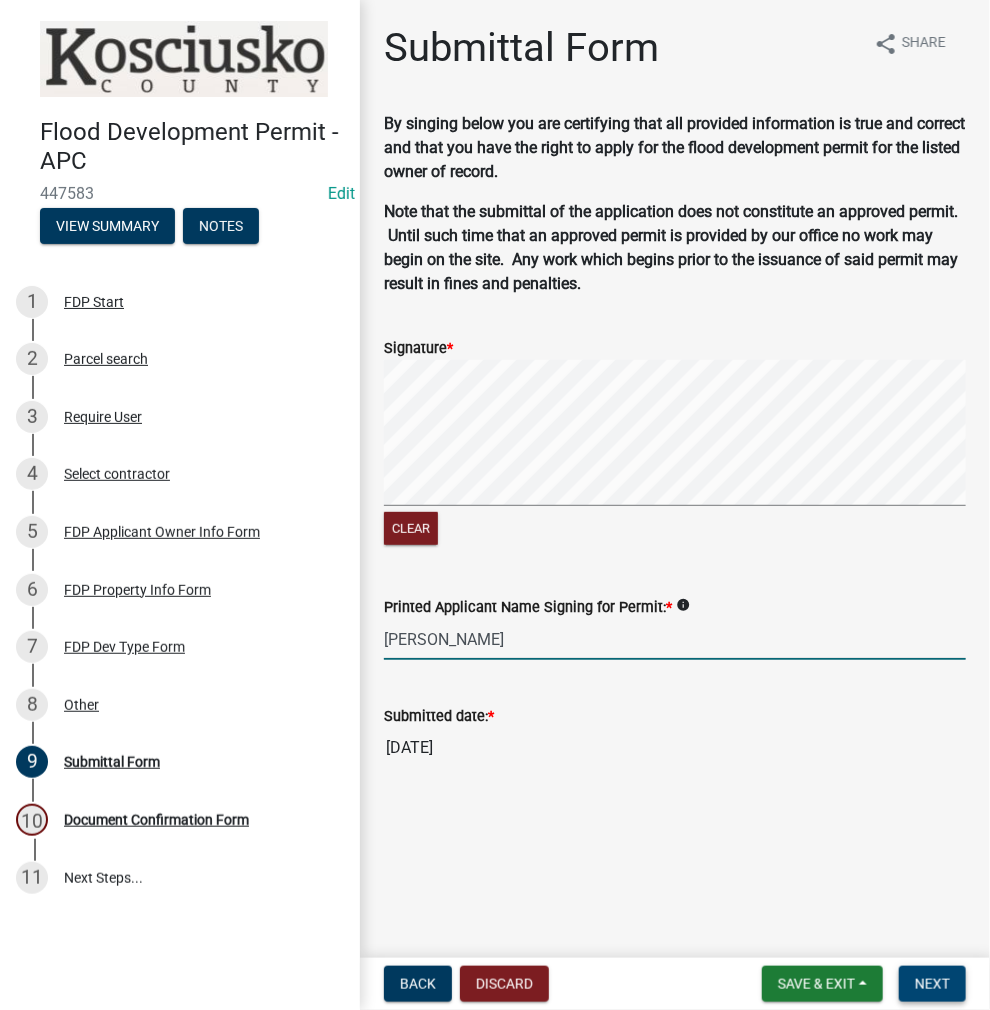 type on "Thomas Martin" 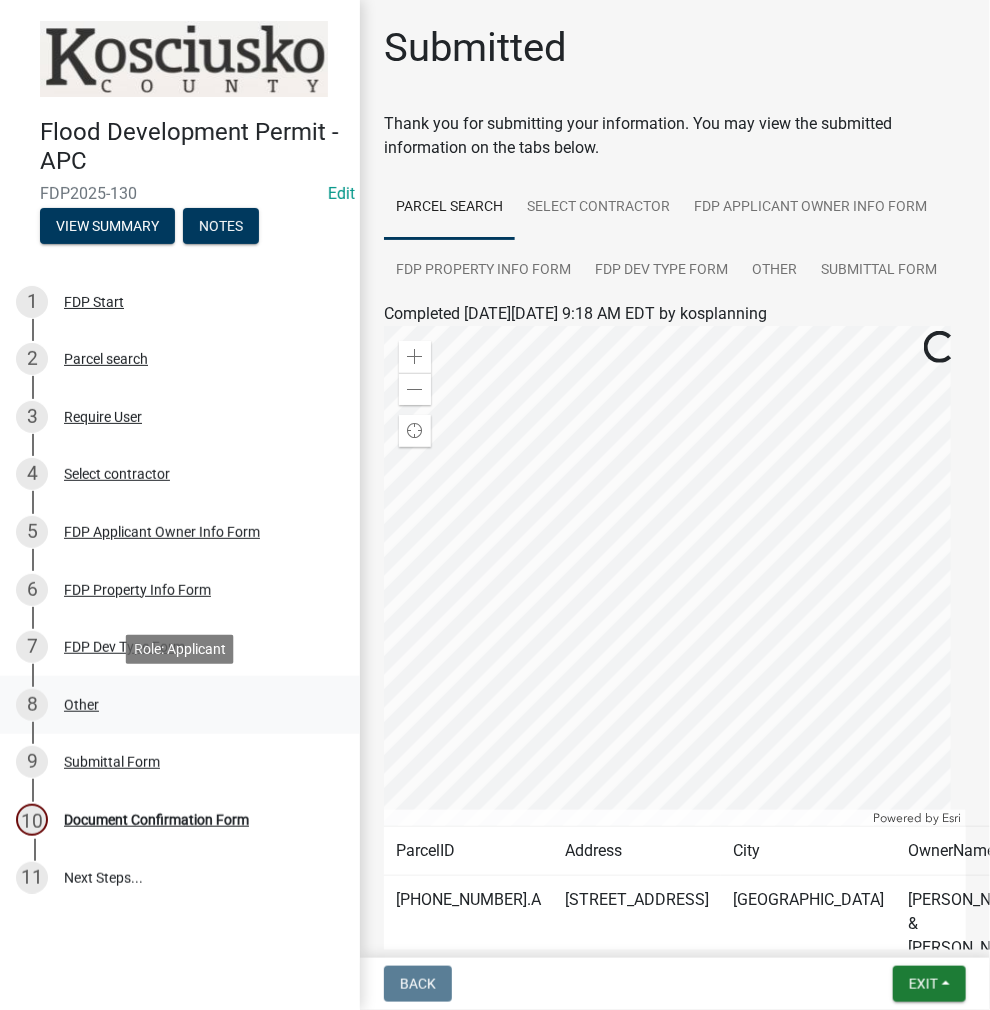 click on "8     Other" at bounding box center (172, 705) 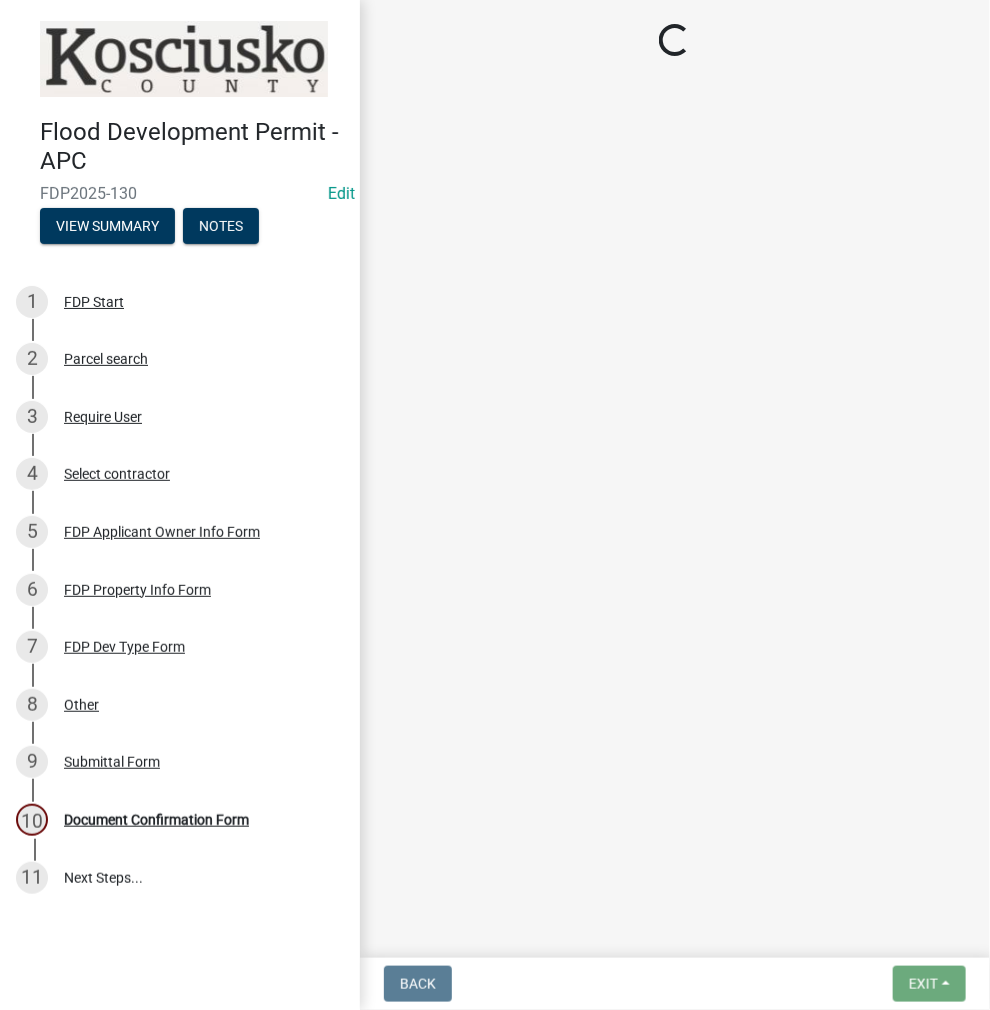 select on "ee21cfbc-0e32-4f21-8e7b-ab62415e13b5" 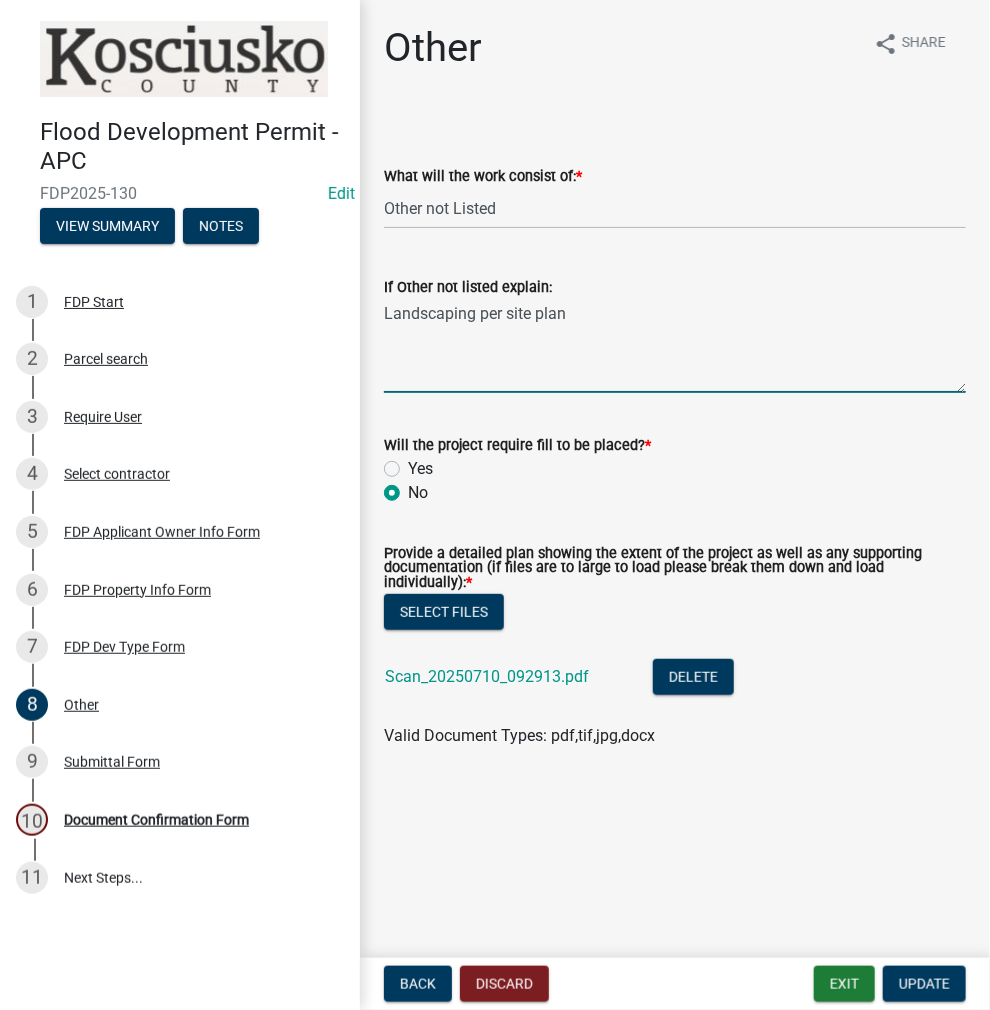 click on "Landscaping per site plan" at bounding box center (675, 346) 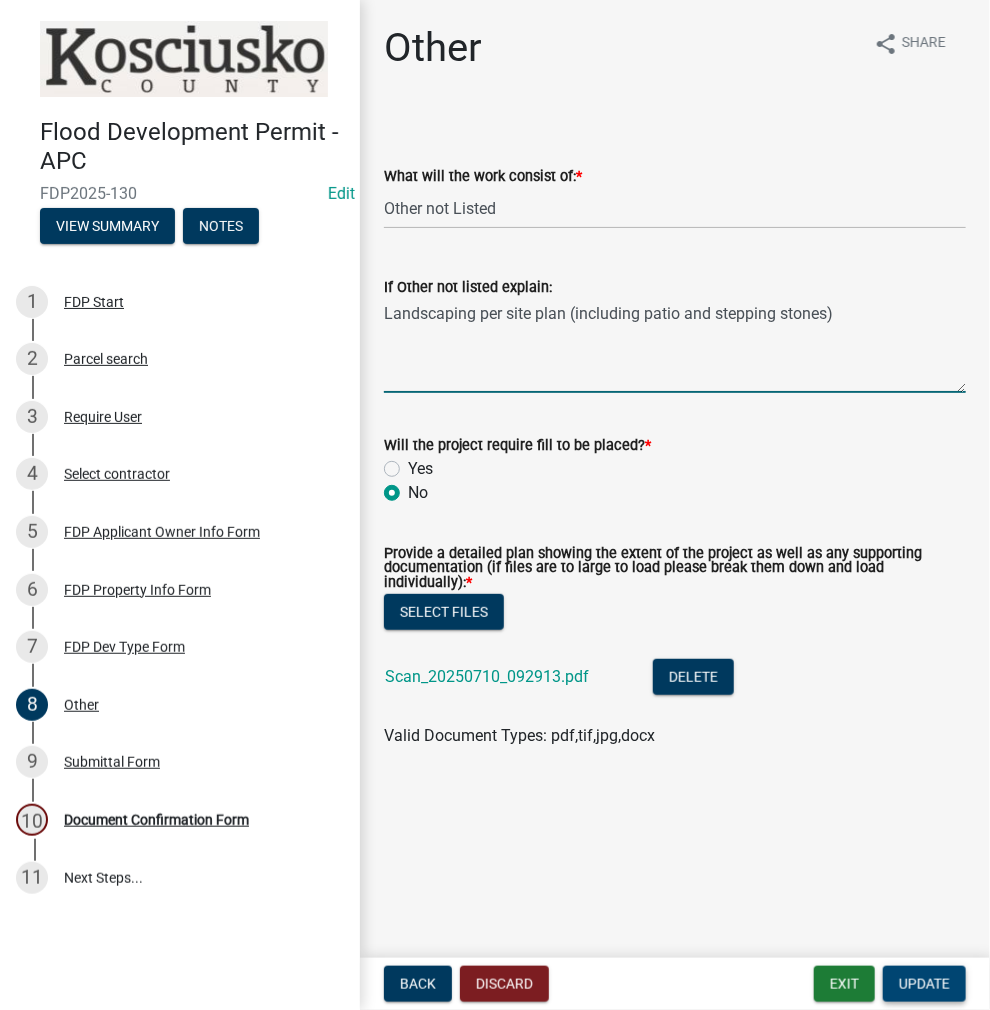 type on "Landscaping per site plan (including patio and stepping stones)" 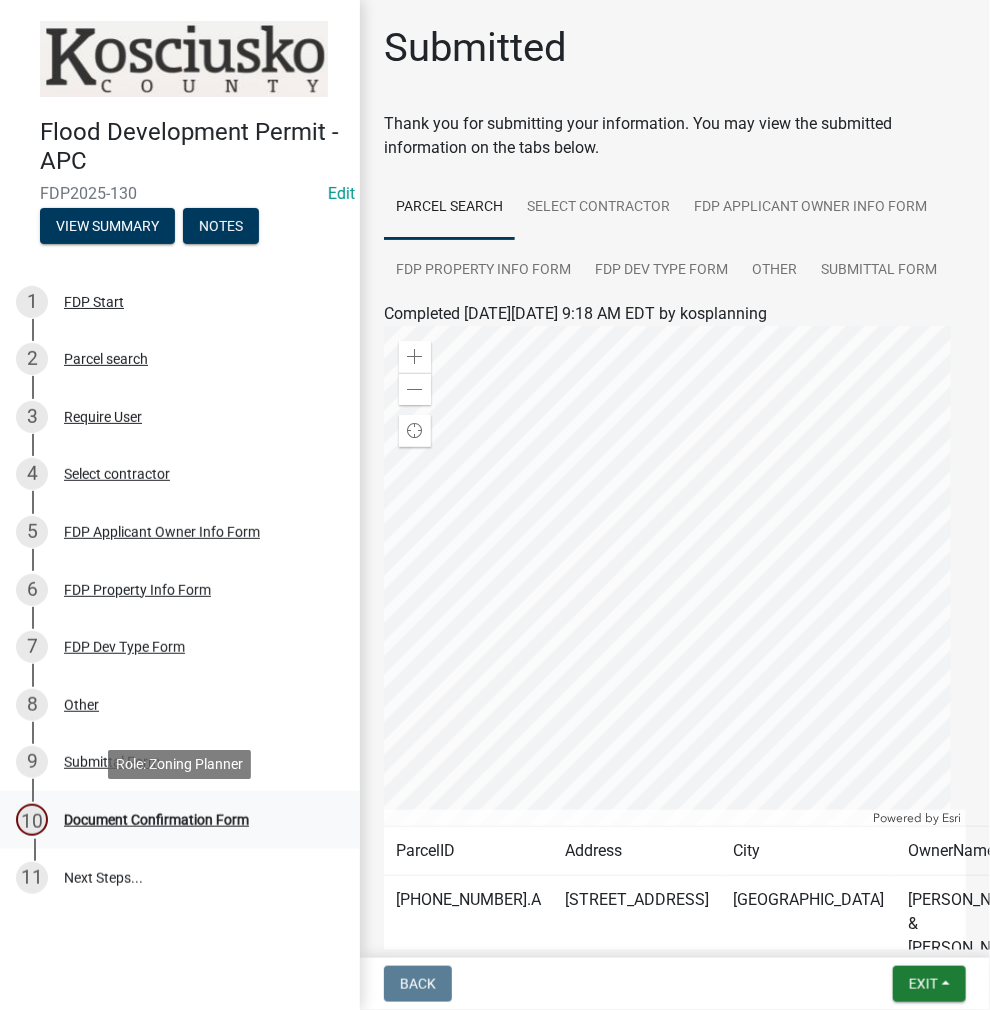 click on "10     Document Confirmation Form" at bounding box center (172, 820) 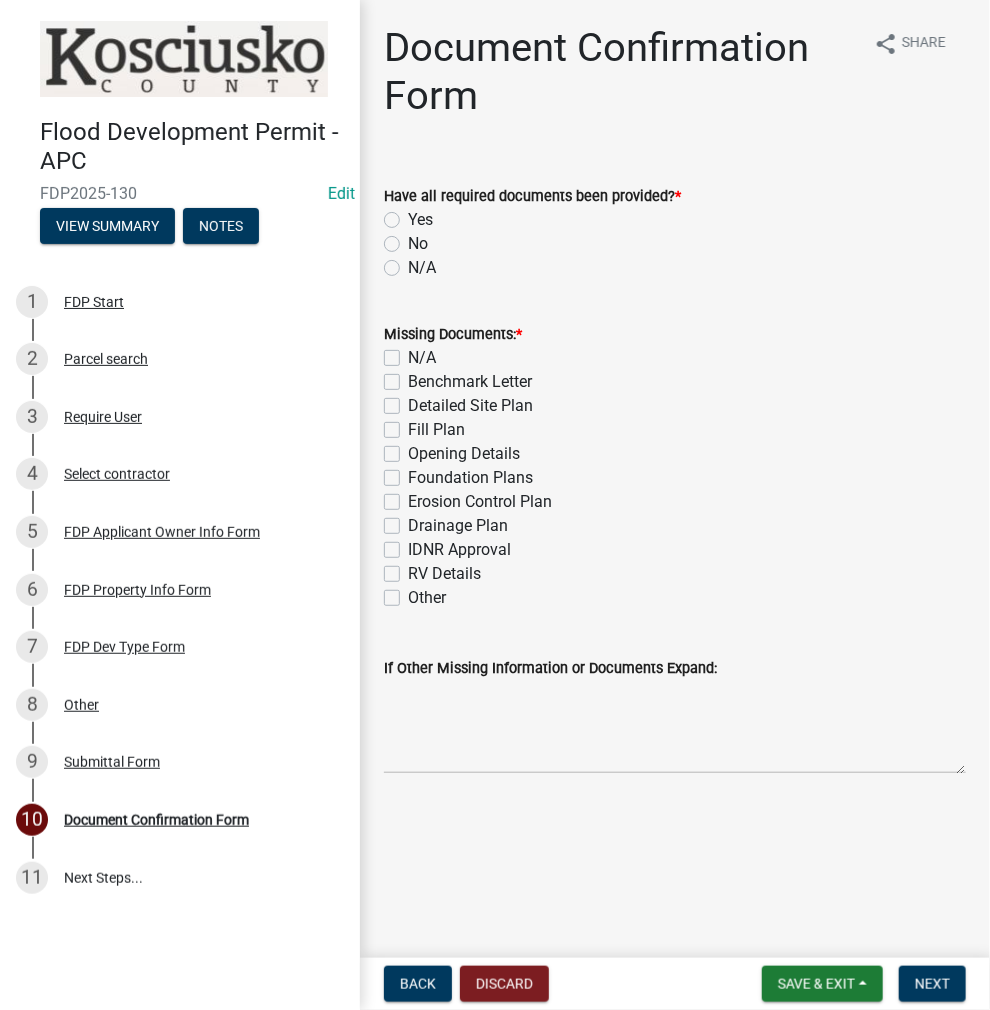 click on "Yes" 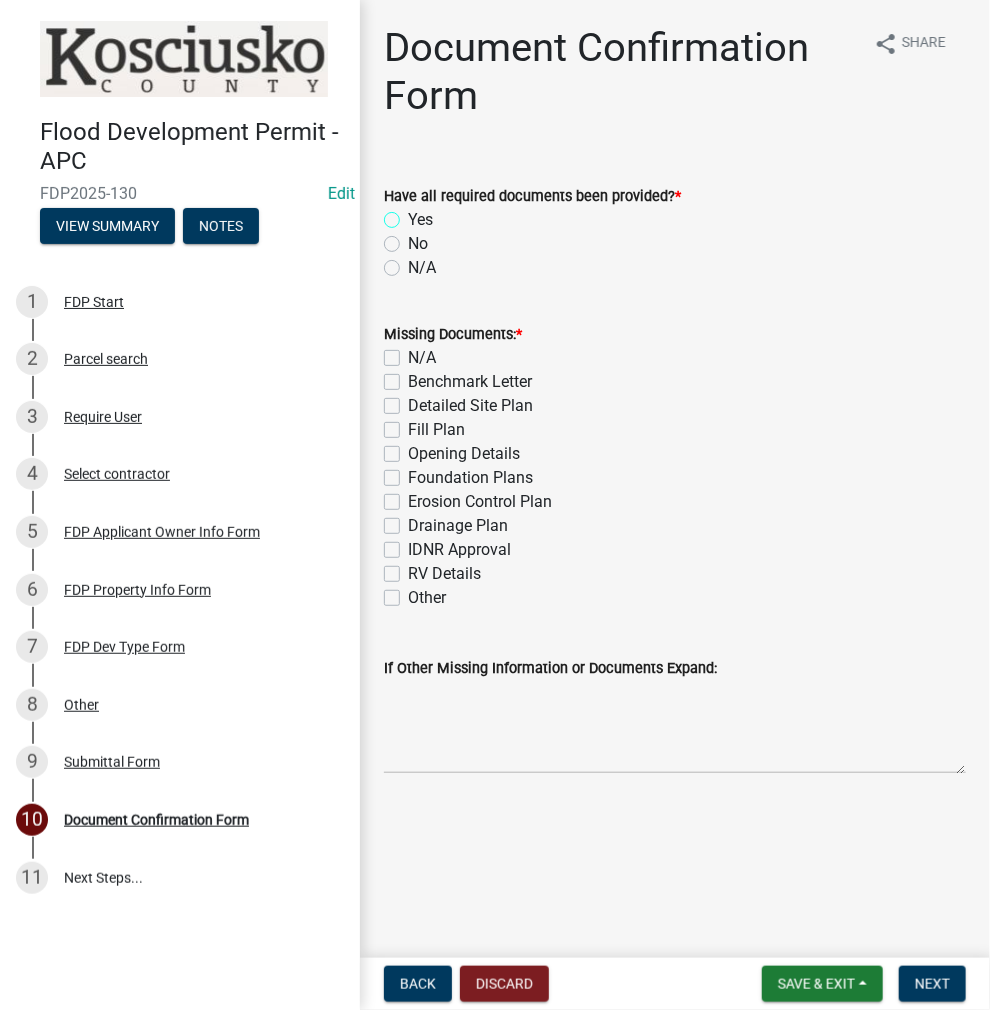 click on "Yes" at bounding box center (414, 214) 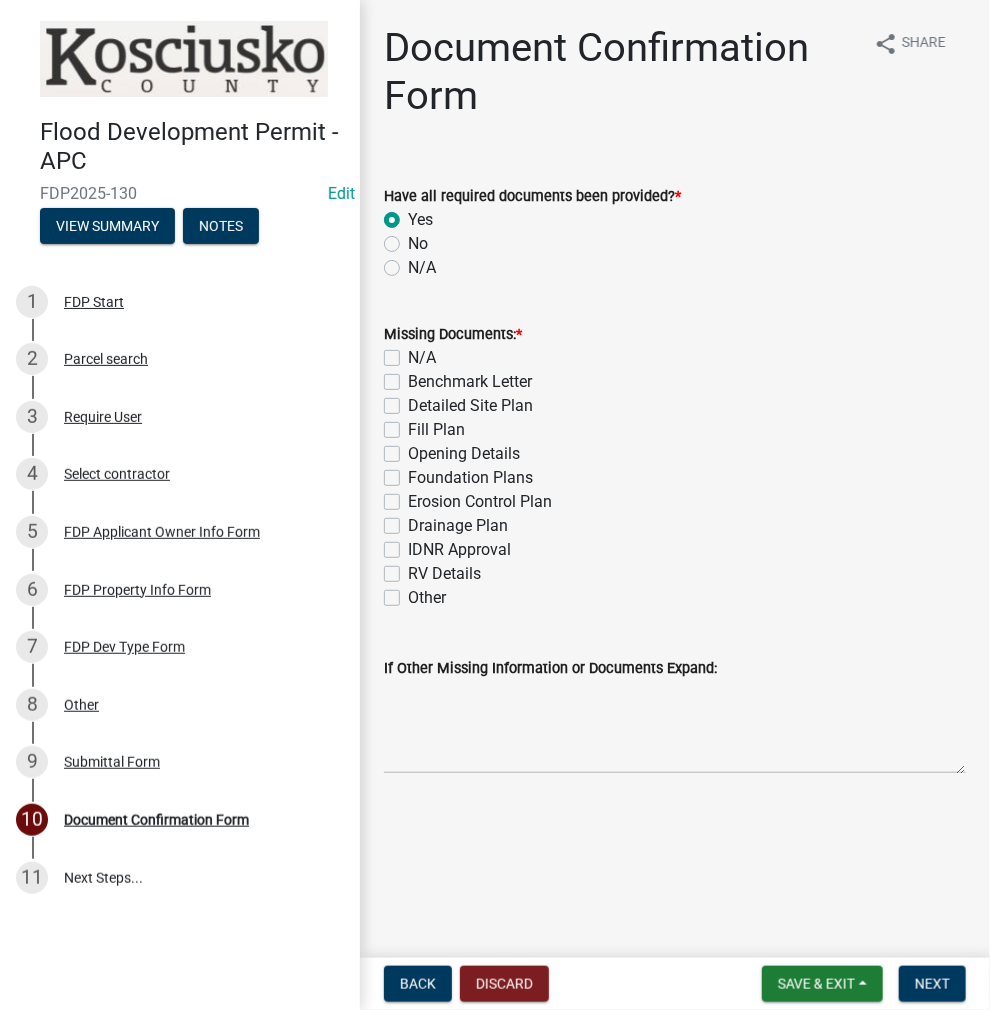 radio on "true" 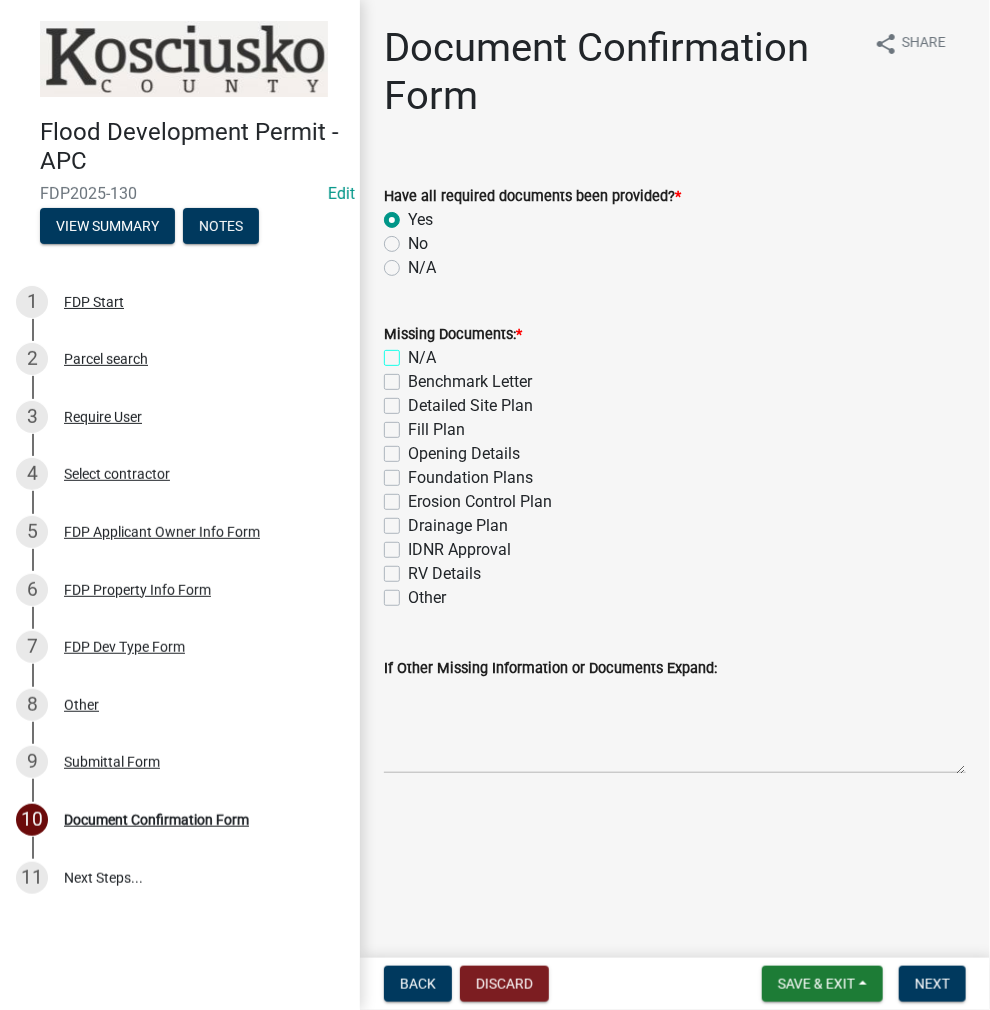 click on "N/A" at bounding box center (414, 352) 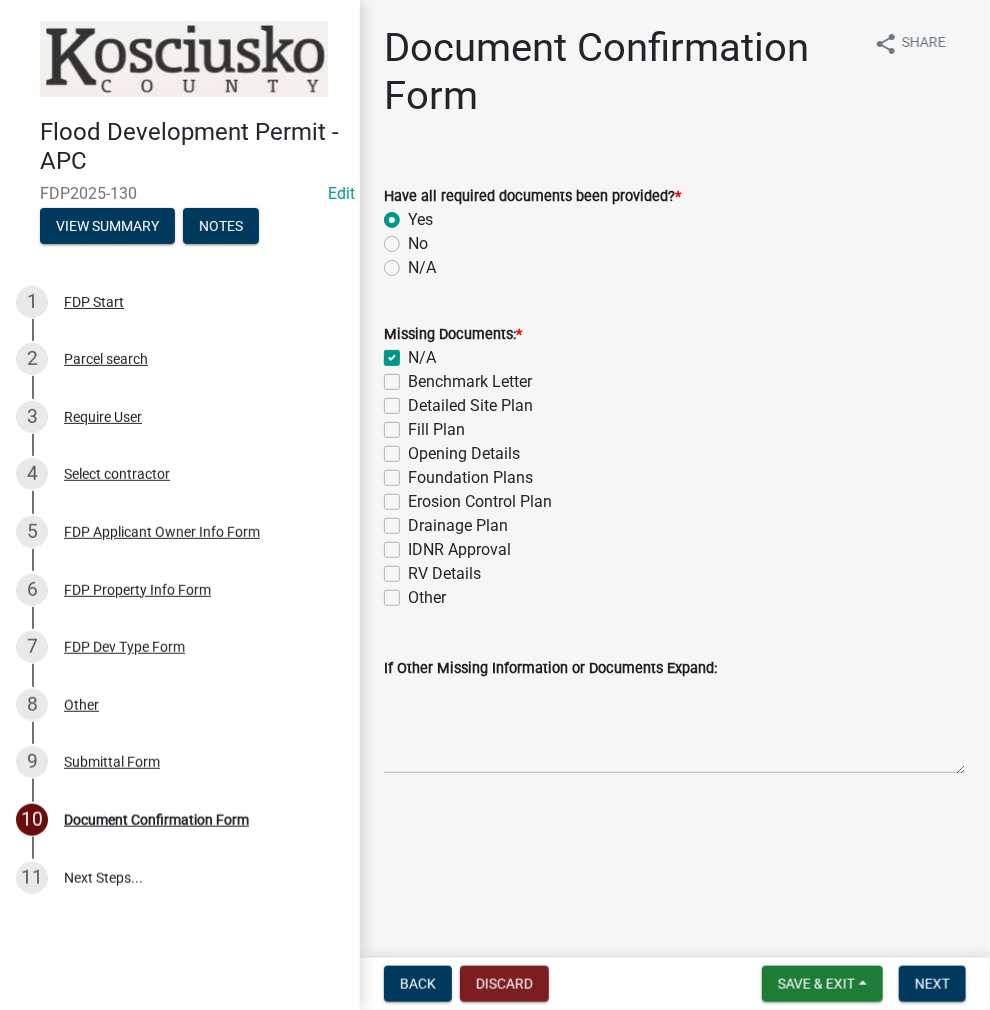 checkbox on "true" 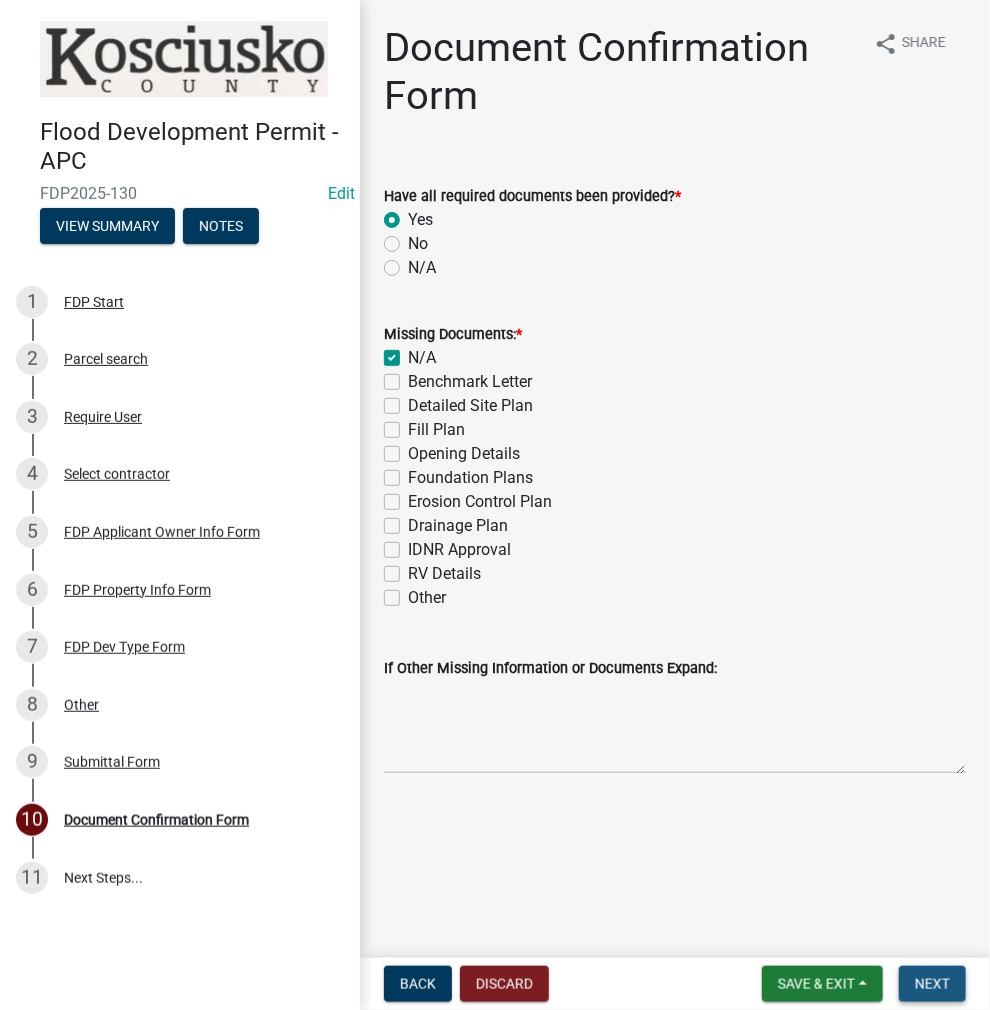 click on "Next" at bounding box center [932, 984] 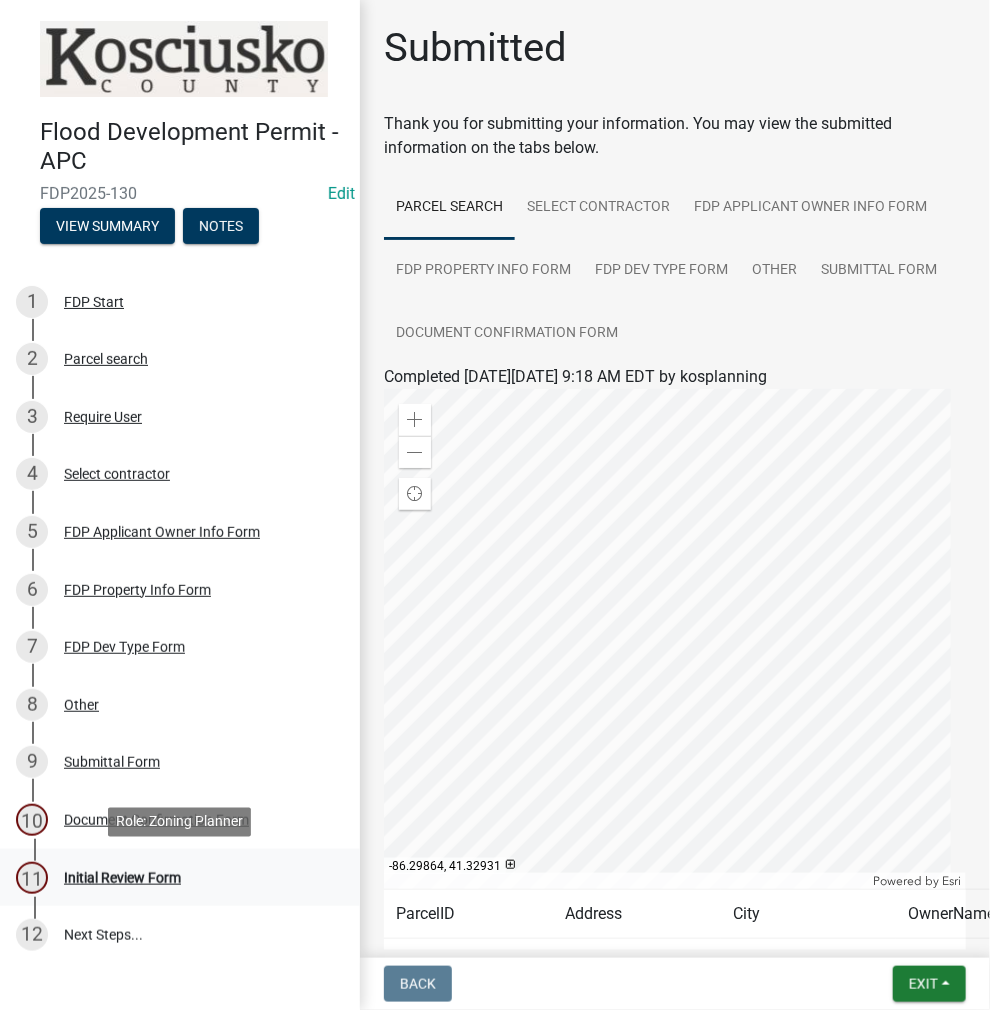 click on "11     Initial Review Form" at bounding box center [172, 878] 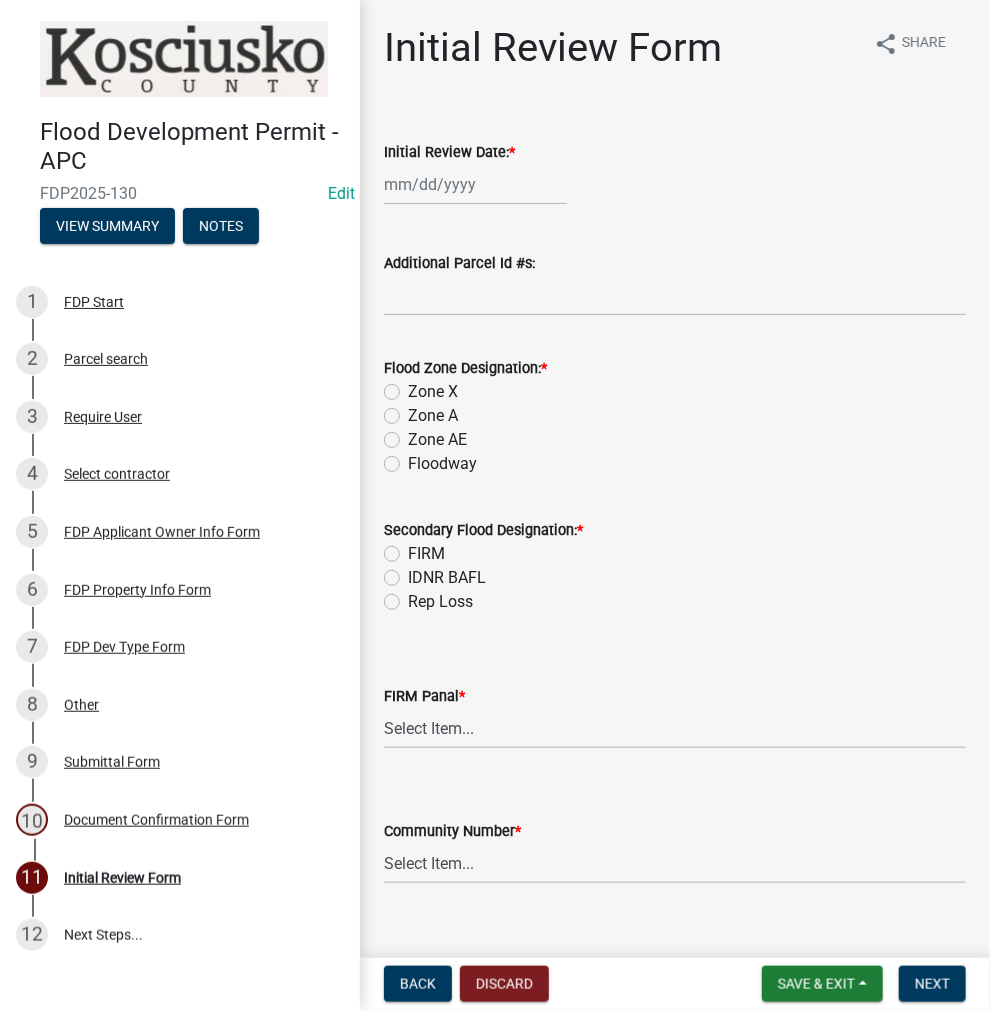 click on "Initial Review Date:  *" 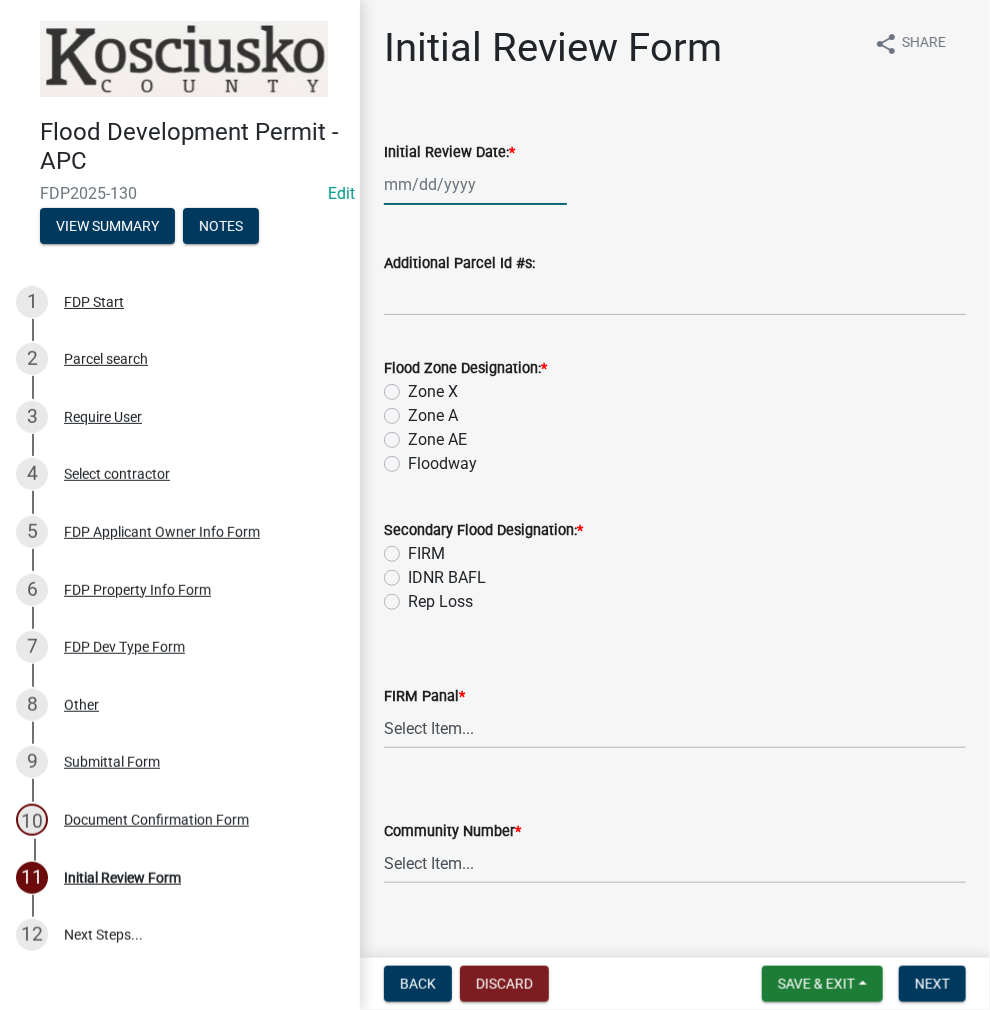click on "Initial Review Date:  *" at bounding box center (475, 184) 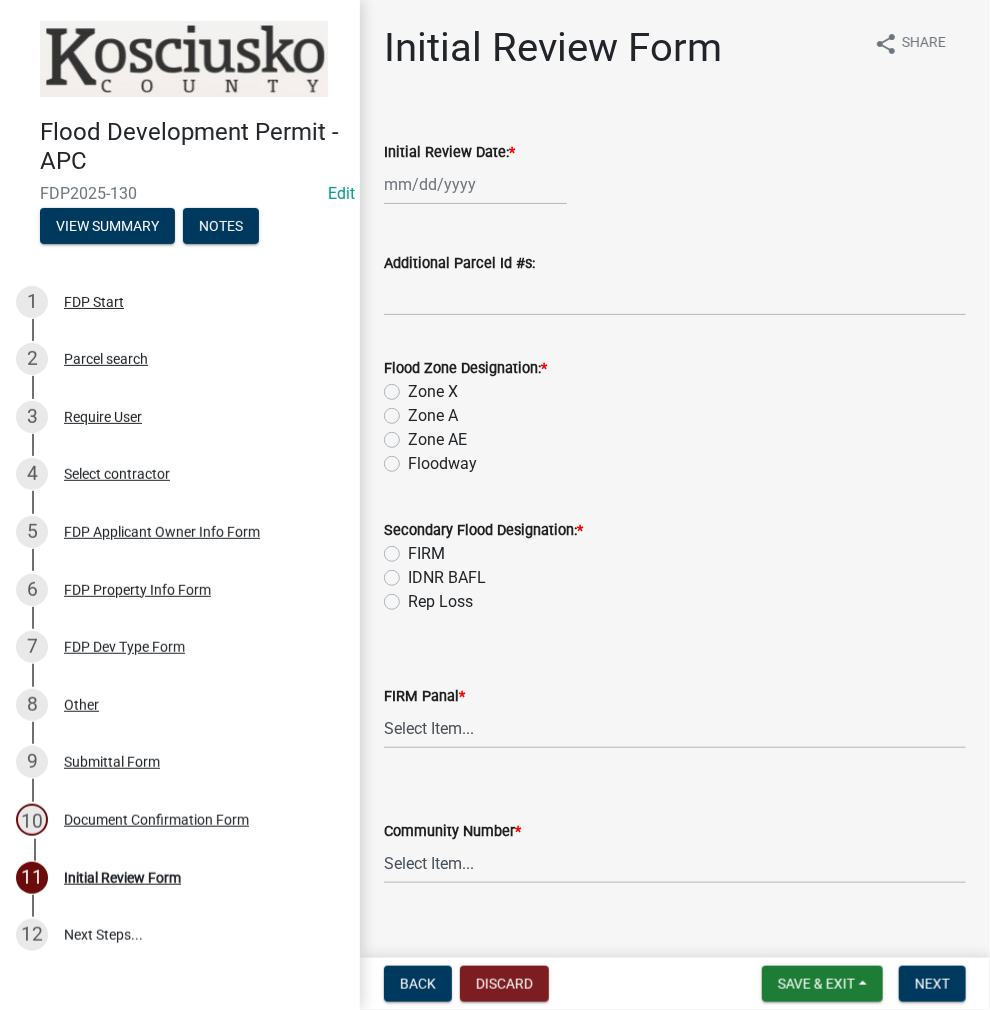 select on "7" 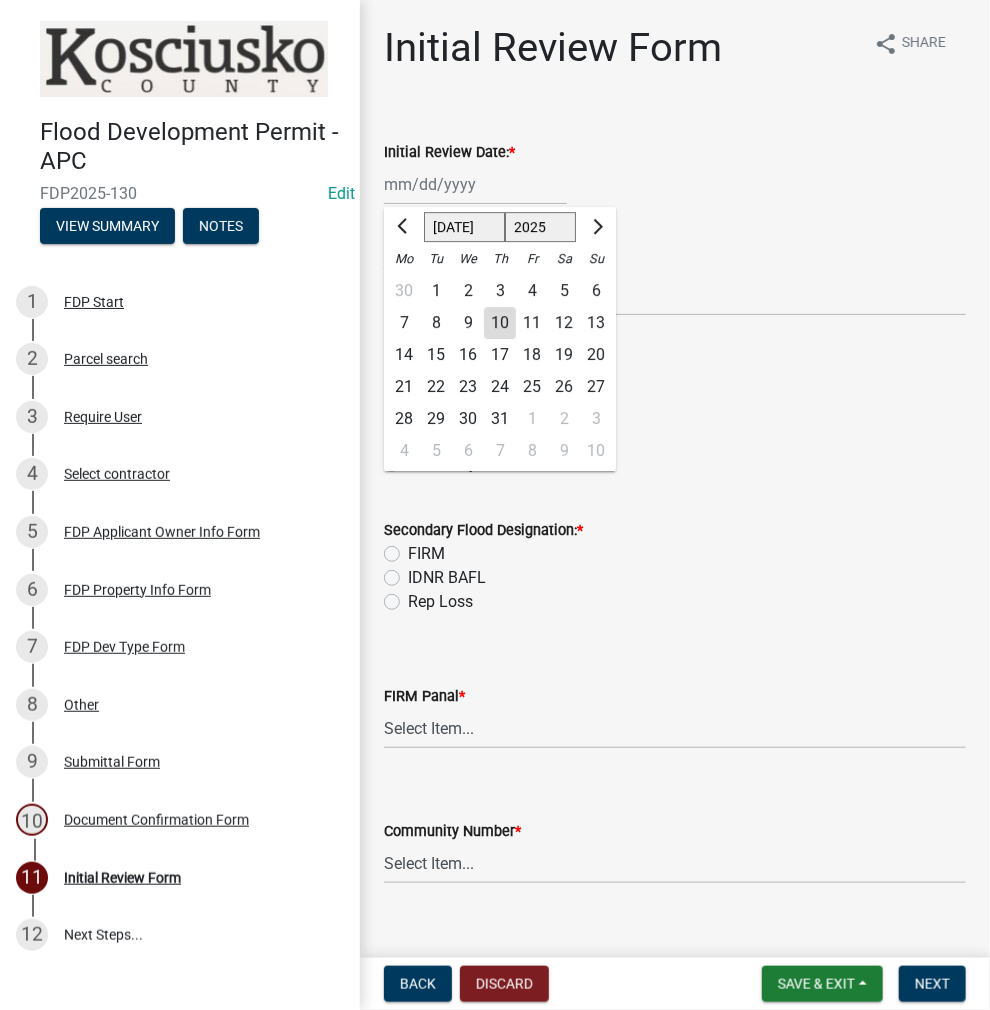 drag, startPoint x: 448, startPoint y: 160, endPoint x: 447, endPoint y: 191, distance: 31.016125 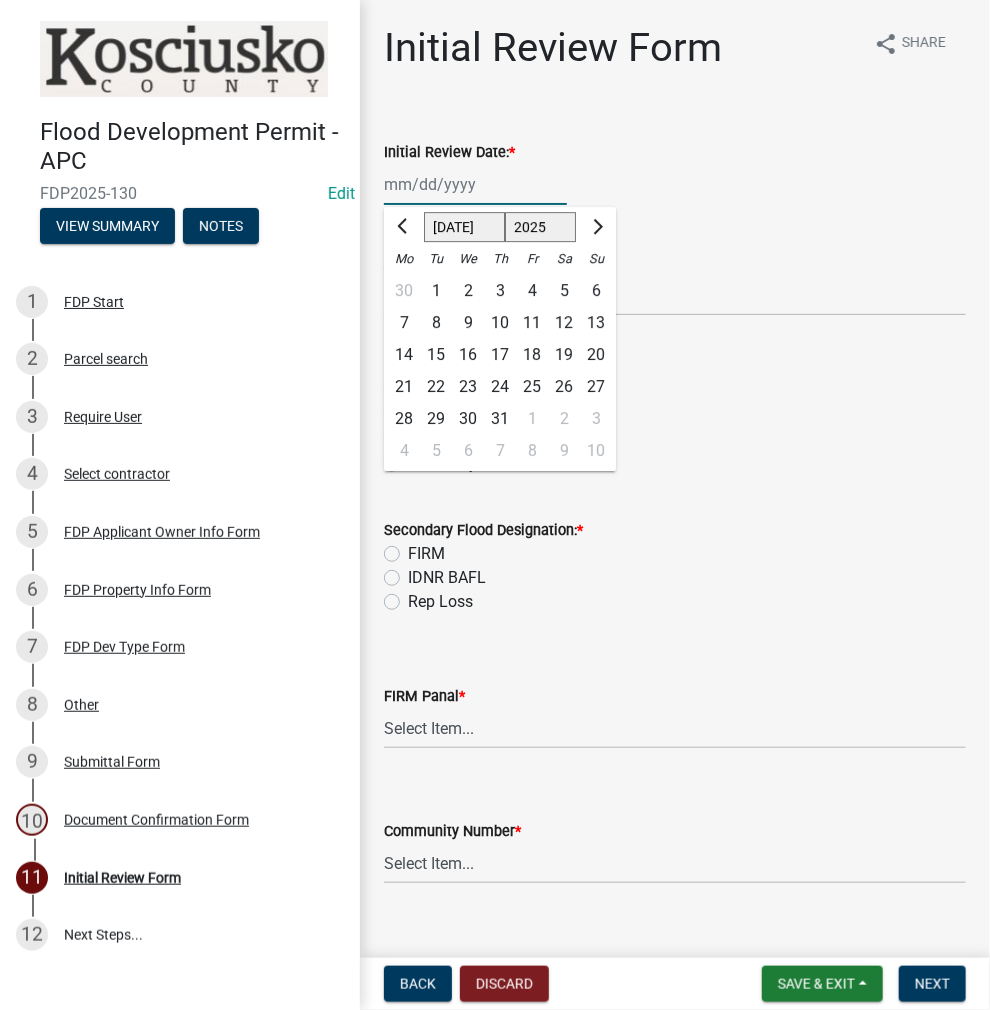 click on "Initial Review Date:  *" at bounding box center (475, 184) 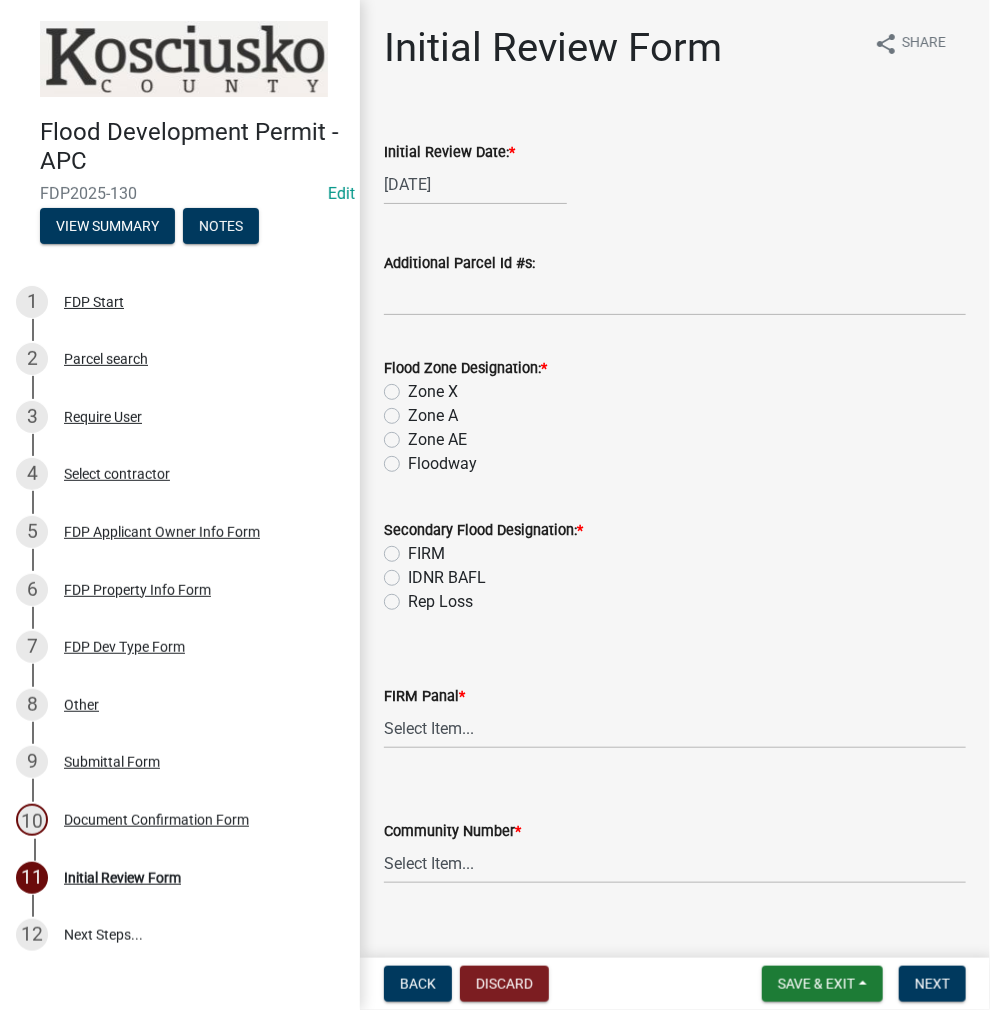 click on "Zone AE" 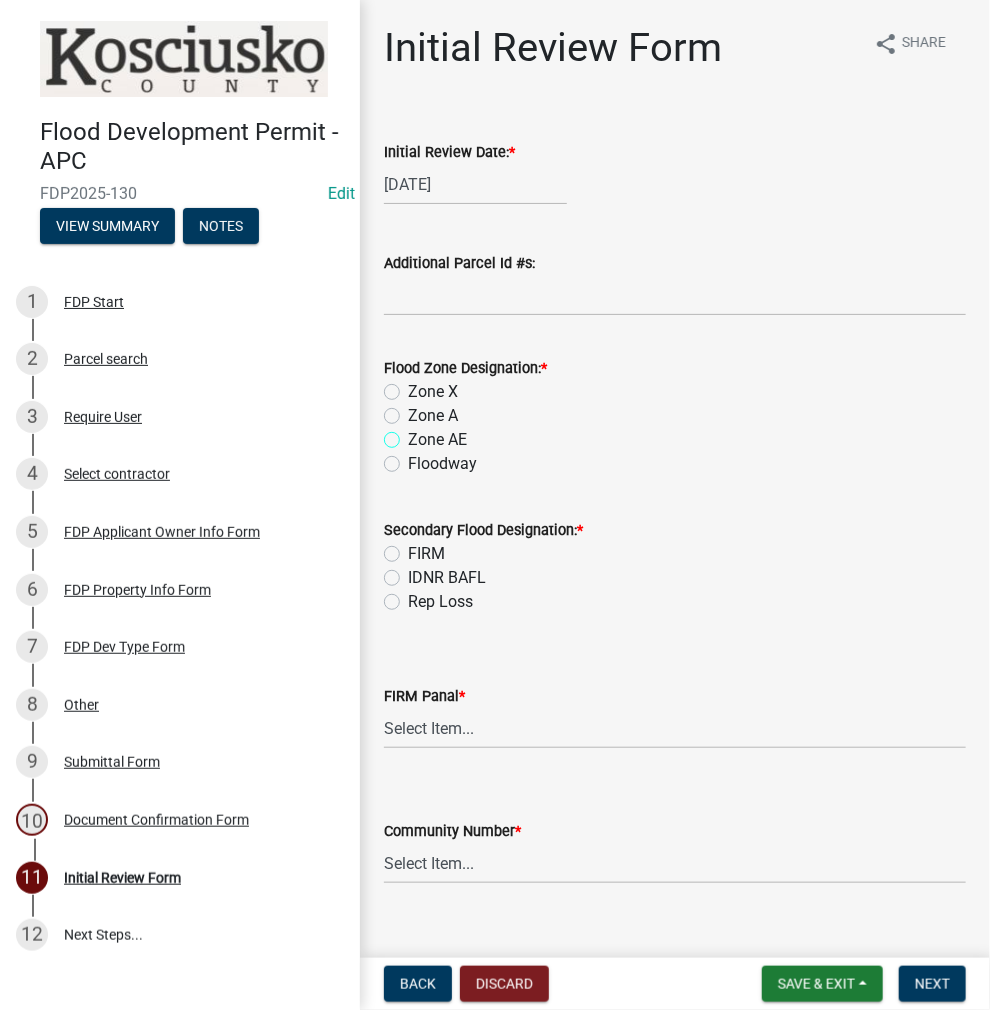 click on "Zone AE" at bounding box center (414, 434) 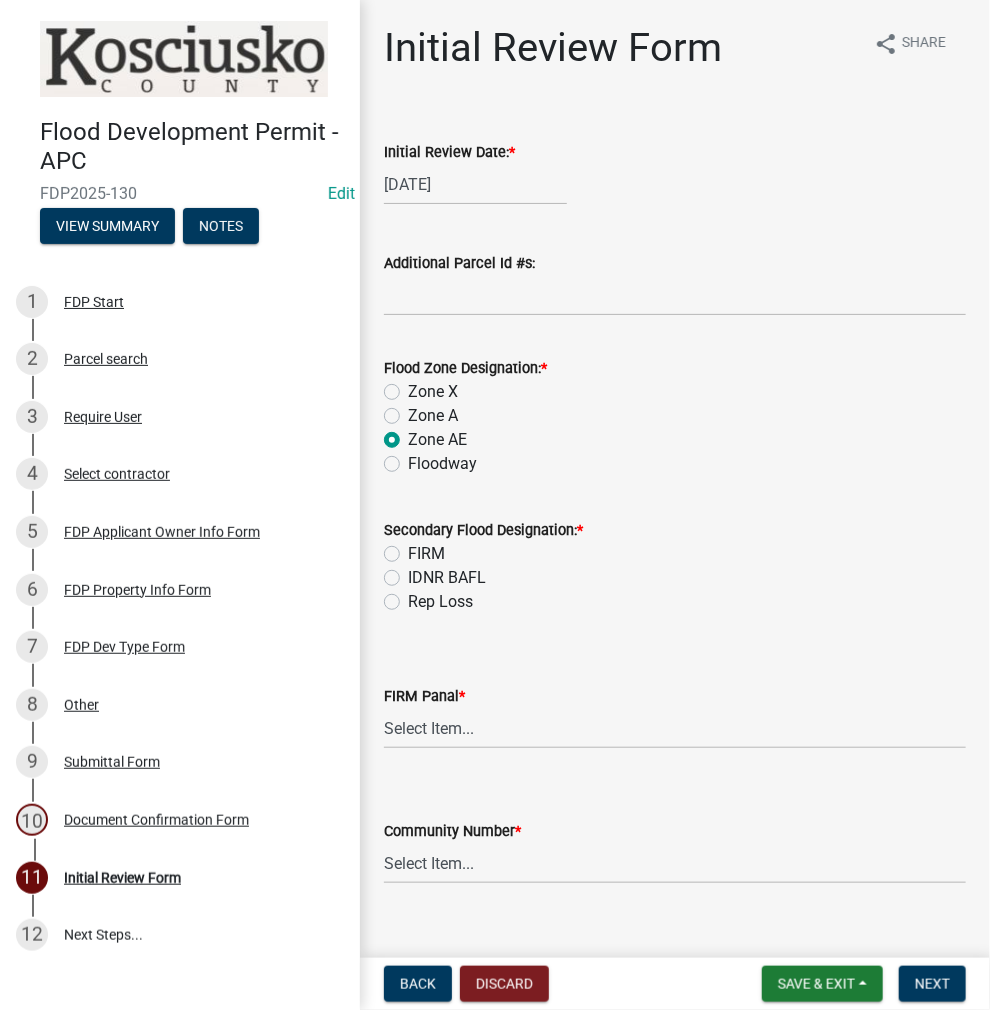 radio on "true" 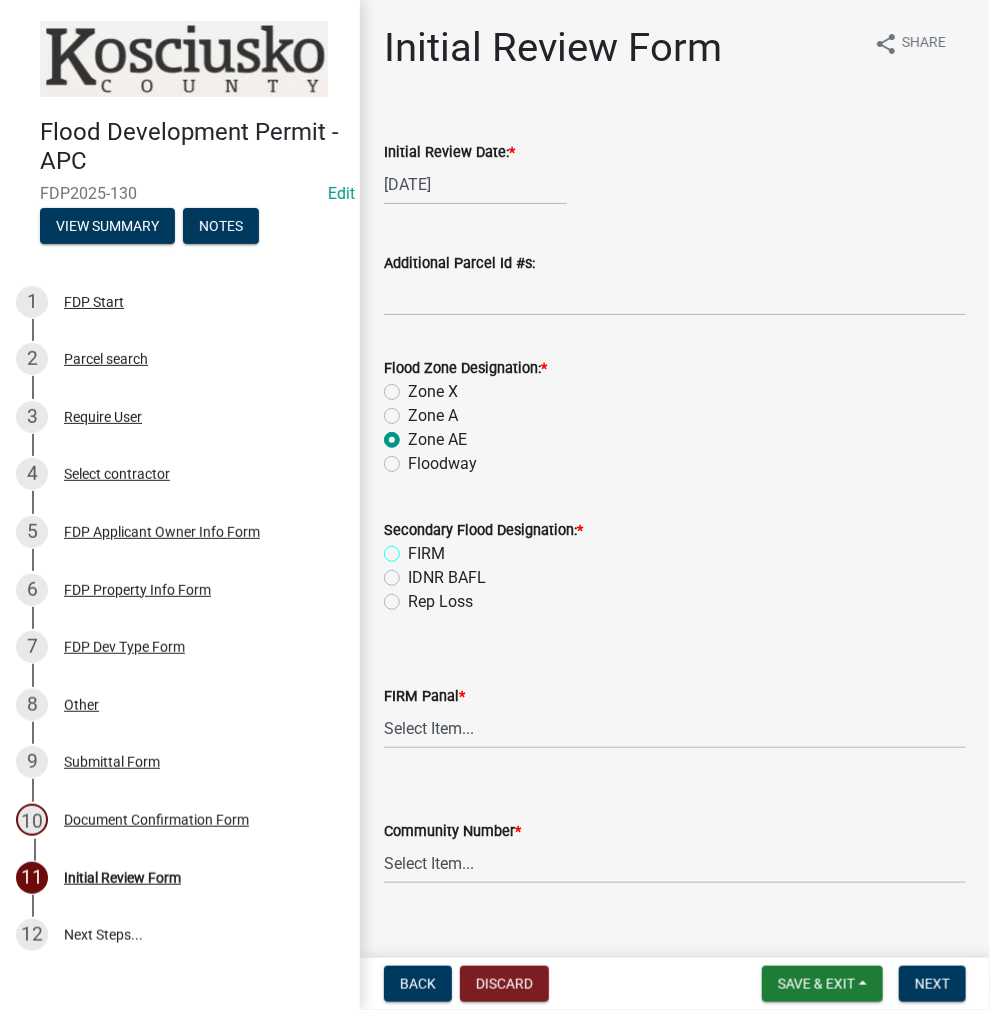 click on "FIRM" at bounding box center [414, 548] 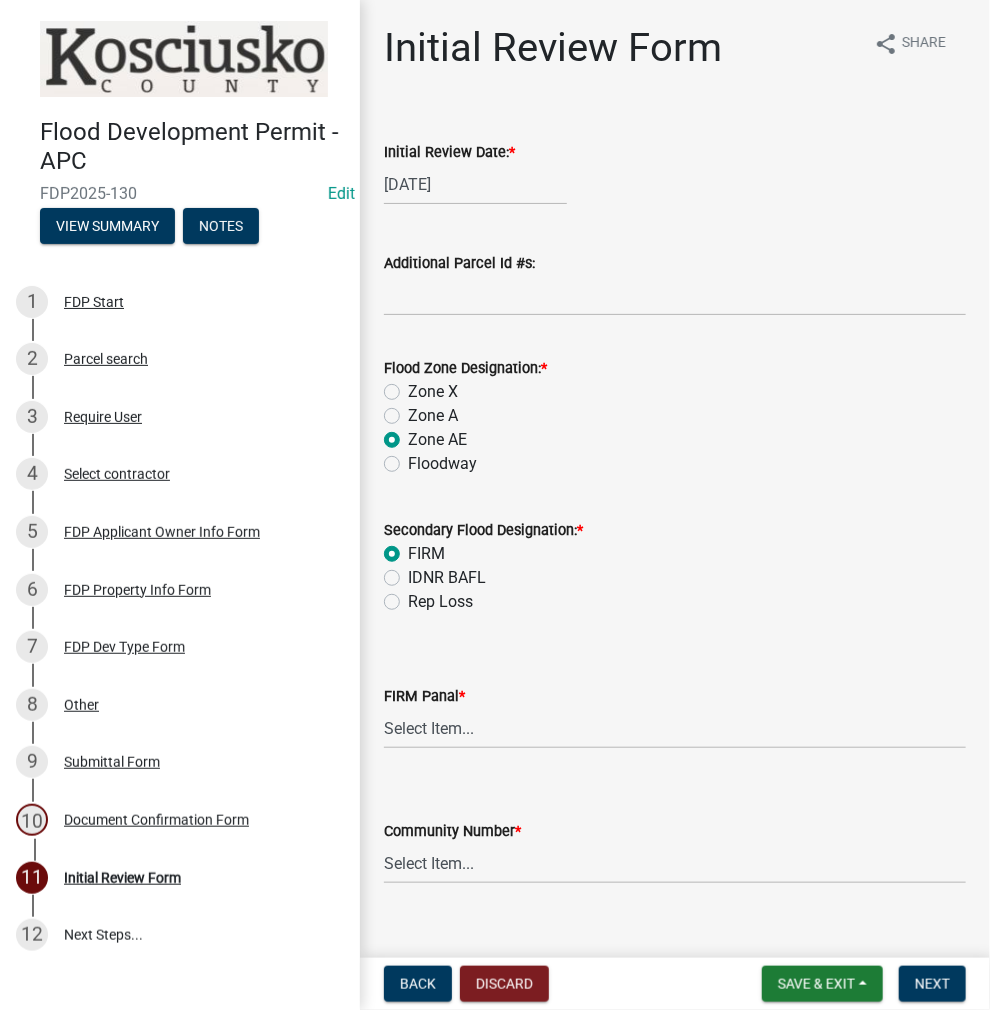 radio on "true" 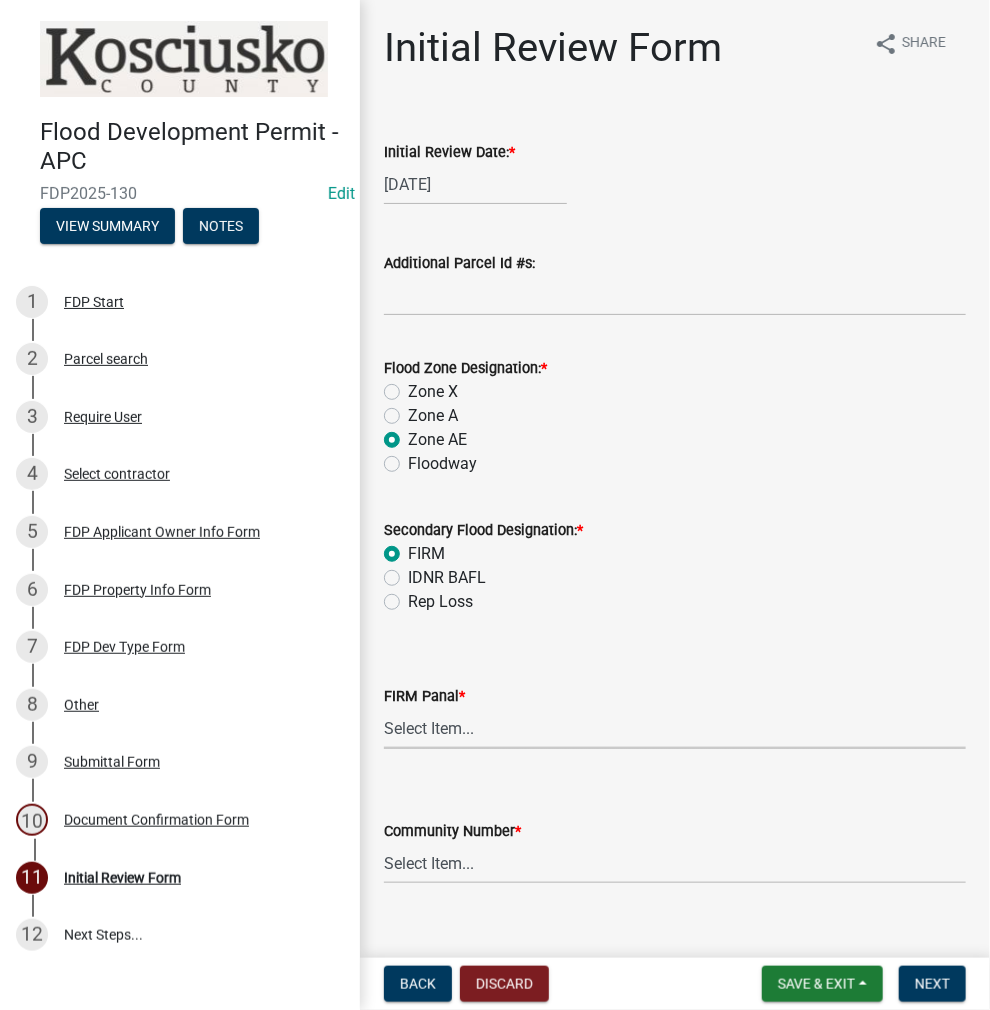 click on "Select Item...   0020   0040   0045   0065   0067   0070   0086   0090   0095   0110   0120   0140   0145   0150   0155   0160   0163   0164   0165   0170   0180   0185   0190   0195   0210   0215   0220   0230   0235   0240   0245   0251   0252   0253   0254   0260   0265   0270   0280   0285   0290   0310   0320   0330   0335   0340   0345   0360   0375   0380   0390   0400" at bounding box center [675, 728] 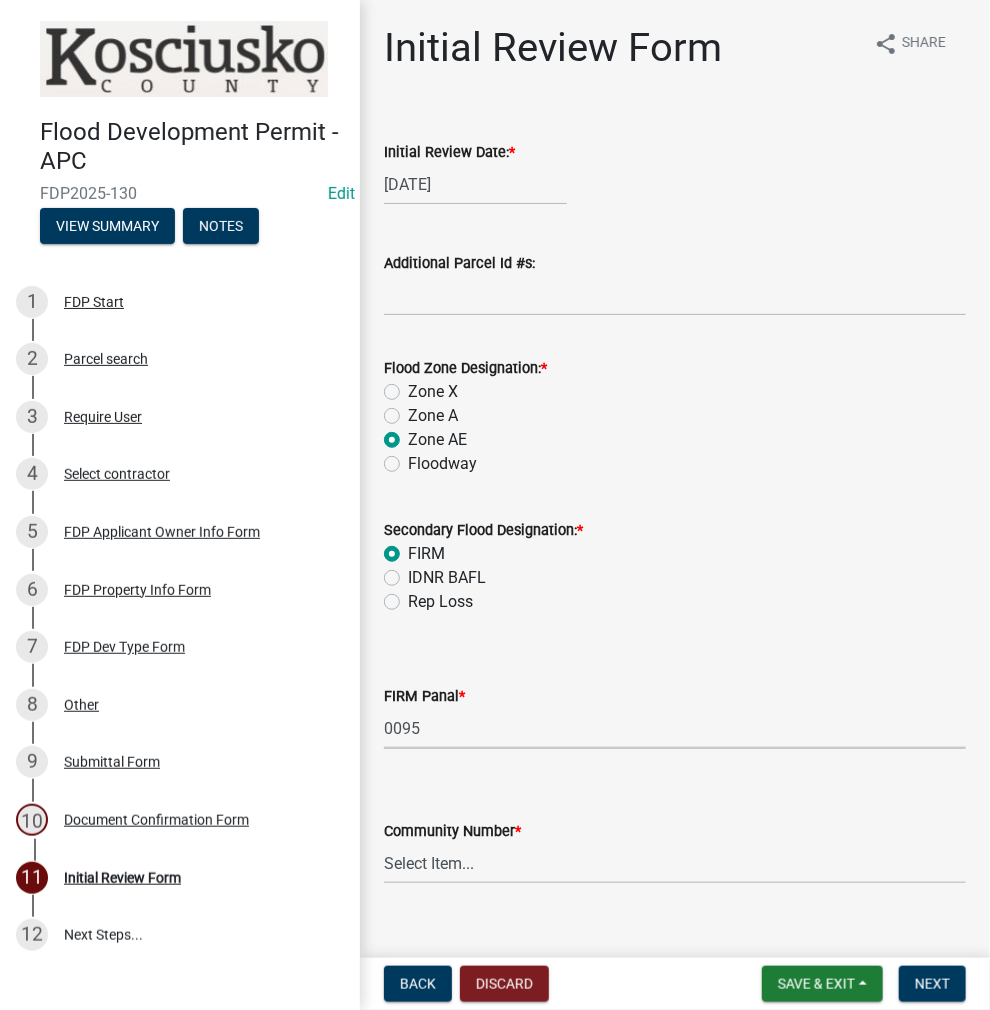 click on "Select Item...   0020   0040   0045   0065   0067   0070   0086   0090   0095   0110   0120   0140   0145   0150   0155   0160   0163   0164   0165   0170   0180   0185   0190   0195   0210   0215   0220   0230   0235   0240   0245   0251   0252   0253   0254   0260   0265   0270   0280   0285   0290   0310   0320   0330   0335   0340   0345   0360   0375   0380   0390   0400" at bounding box center (675, 728) 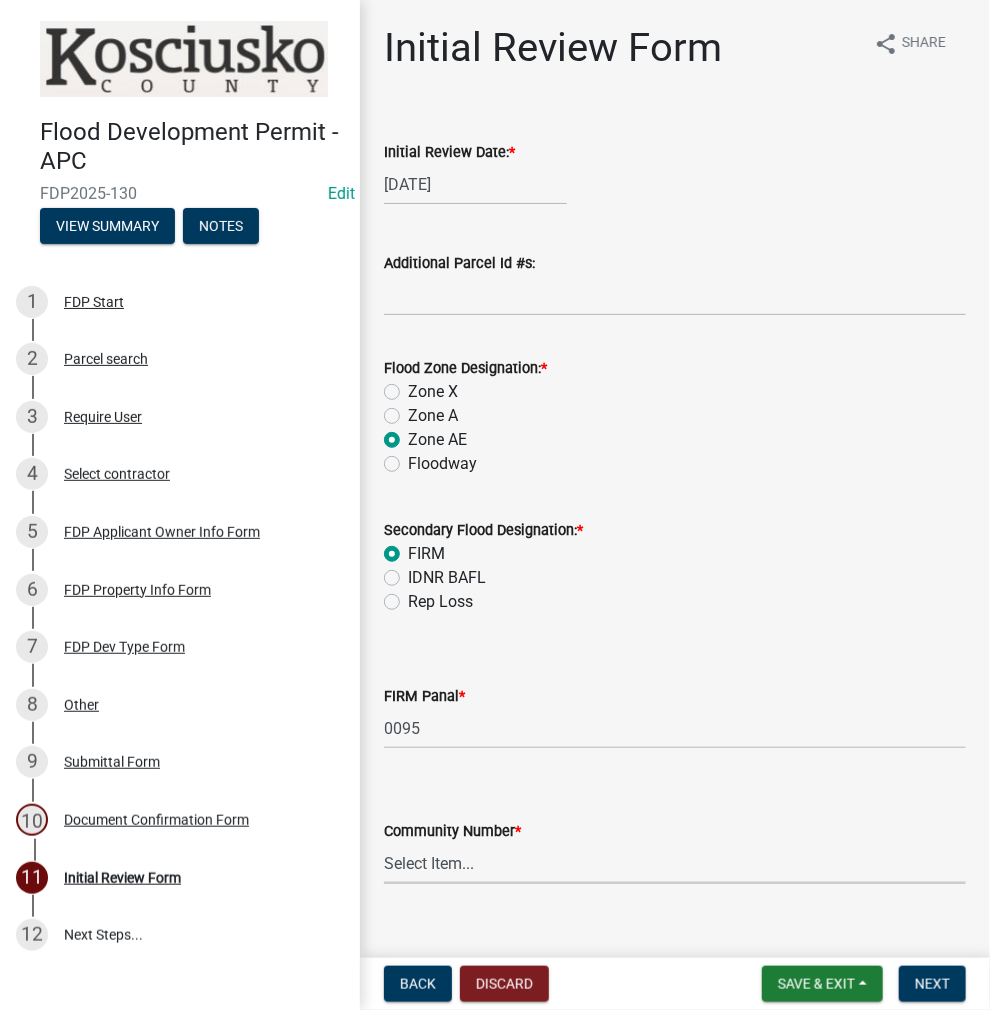 click on "Select Item...   Kos Co - Unincop - 180121   Town of Milford - 180382   Town of North Webster - 180465   Town of Silver Lake - 180311   Town of Syracuse - 180122" at bounding box center [675, 863] 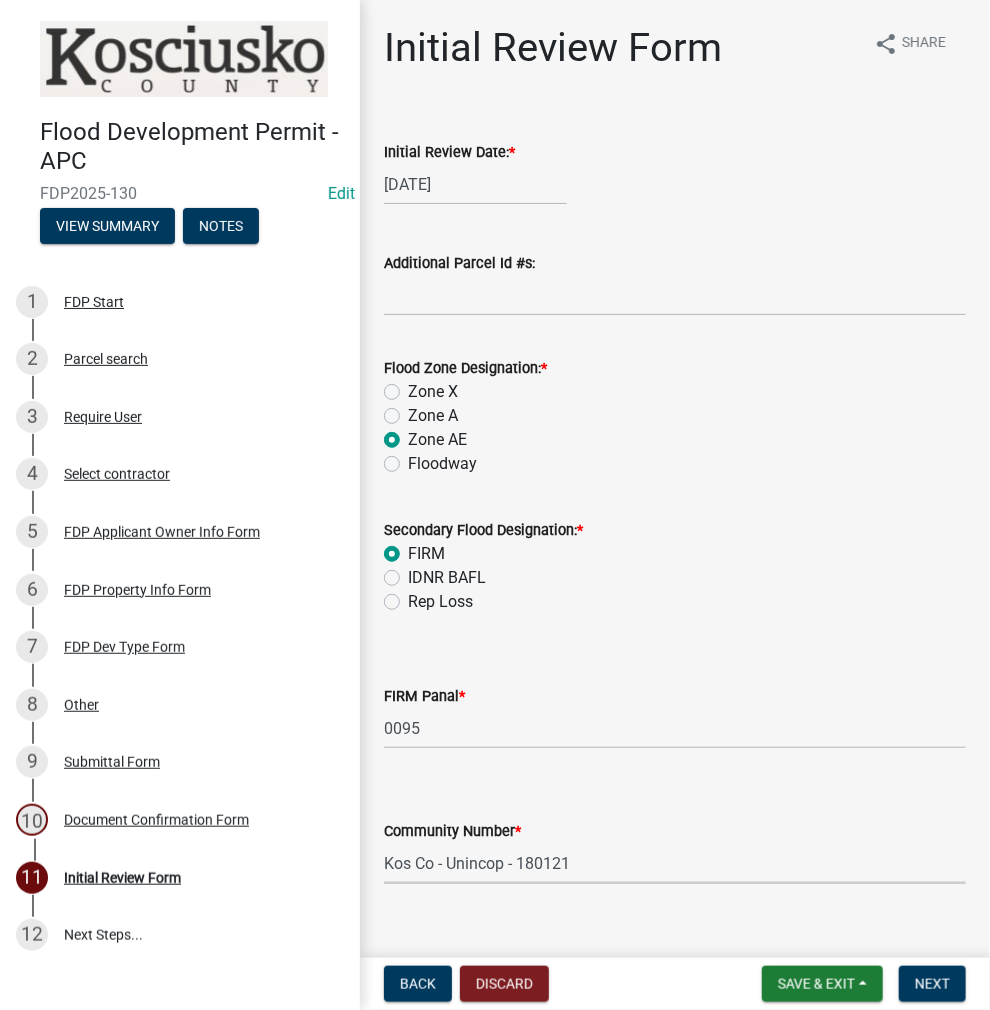 click on "Select Item...   Kos Co - Unincop - 180121   Town of Milford - 180382   Town of North Webster - 180465   Town of Silver Lake - 180311   Town of Syracuse - 180122" at bounding box center [675, 863] 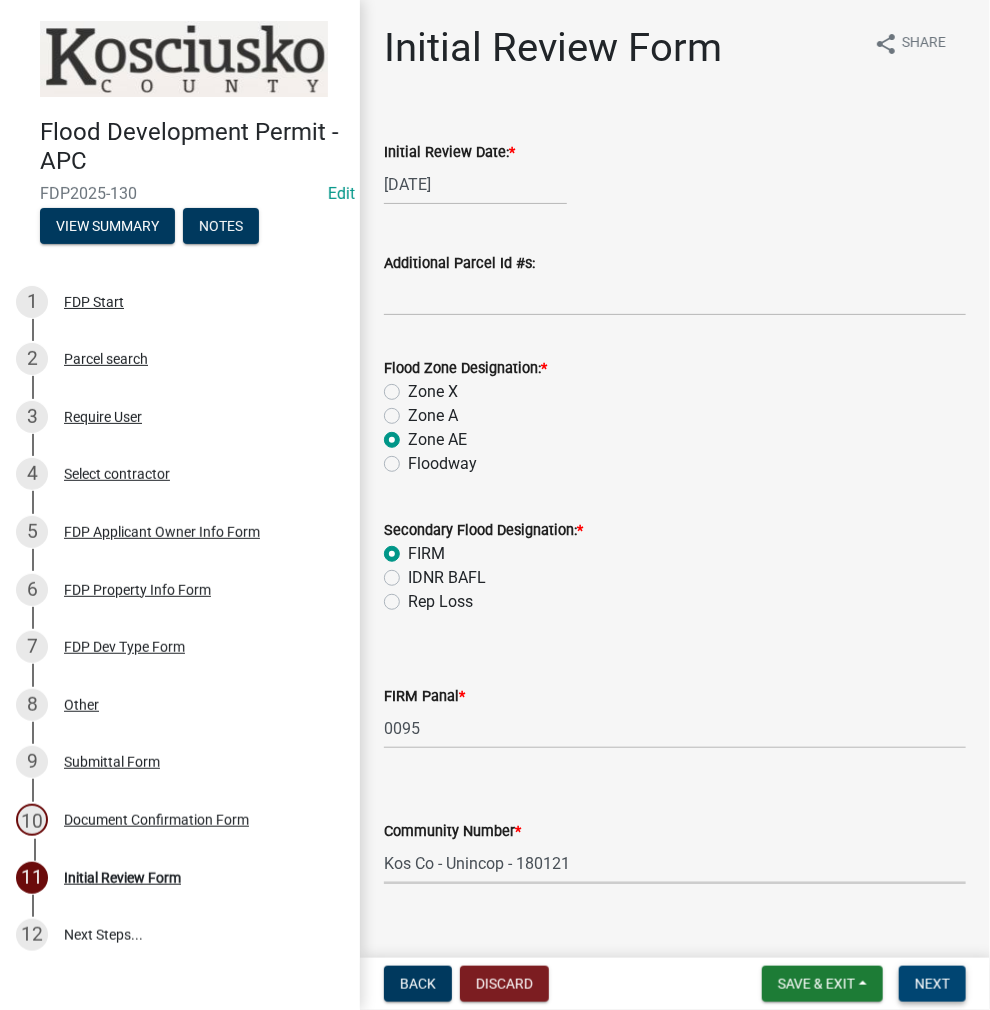 click on "Next" at bounding box center (932, 984) 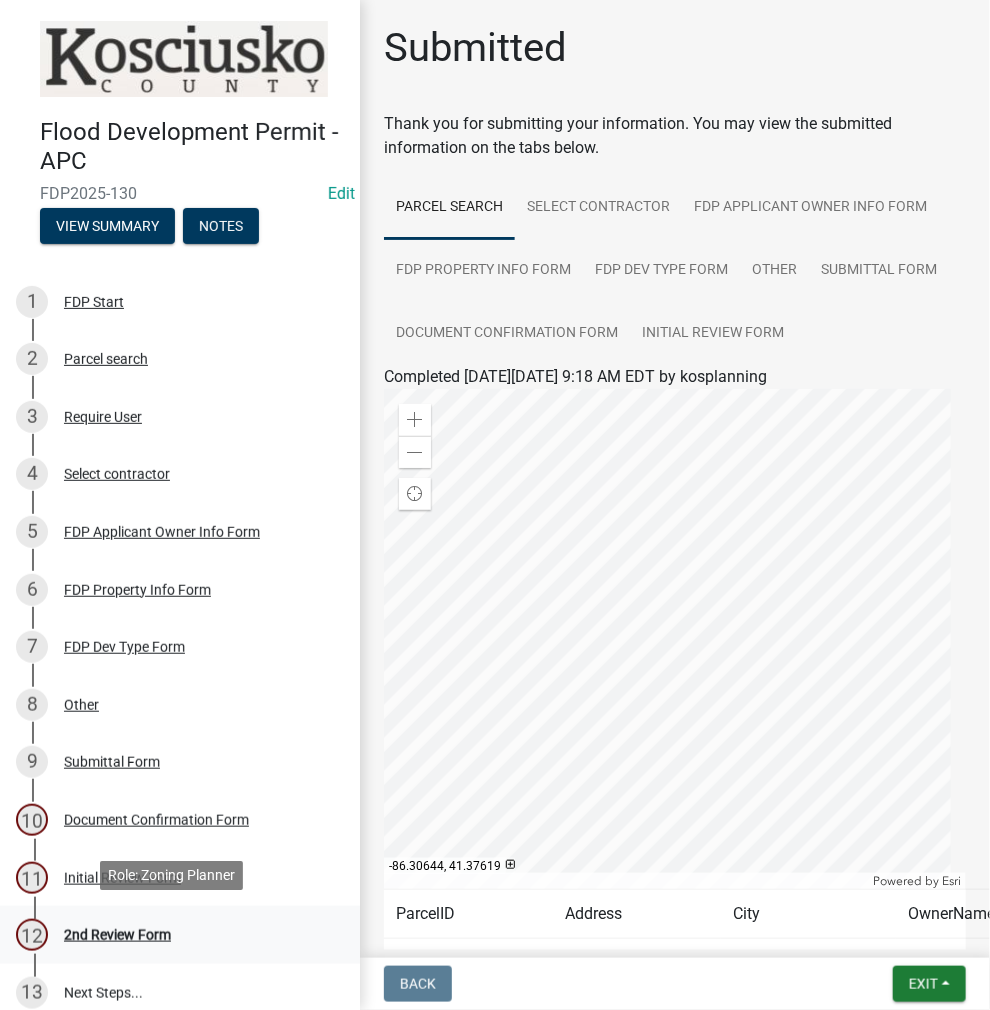 click on "12     2nd Review Form" at bounding box center [172, 935] 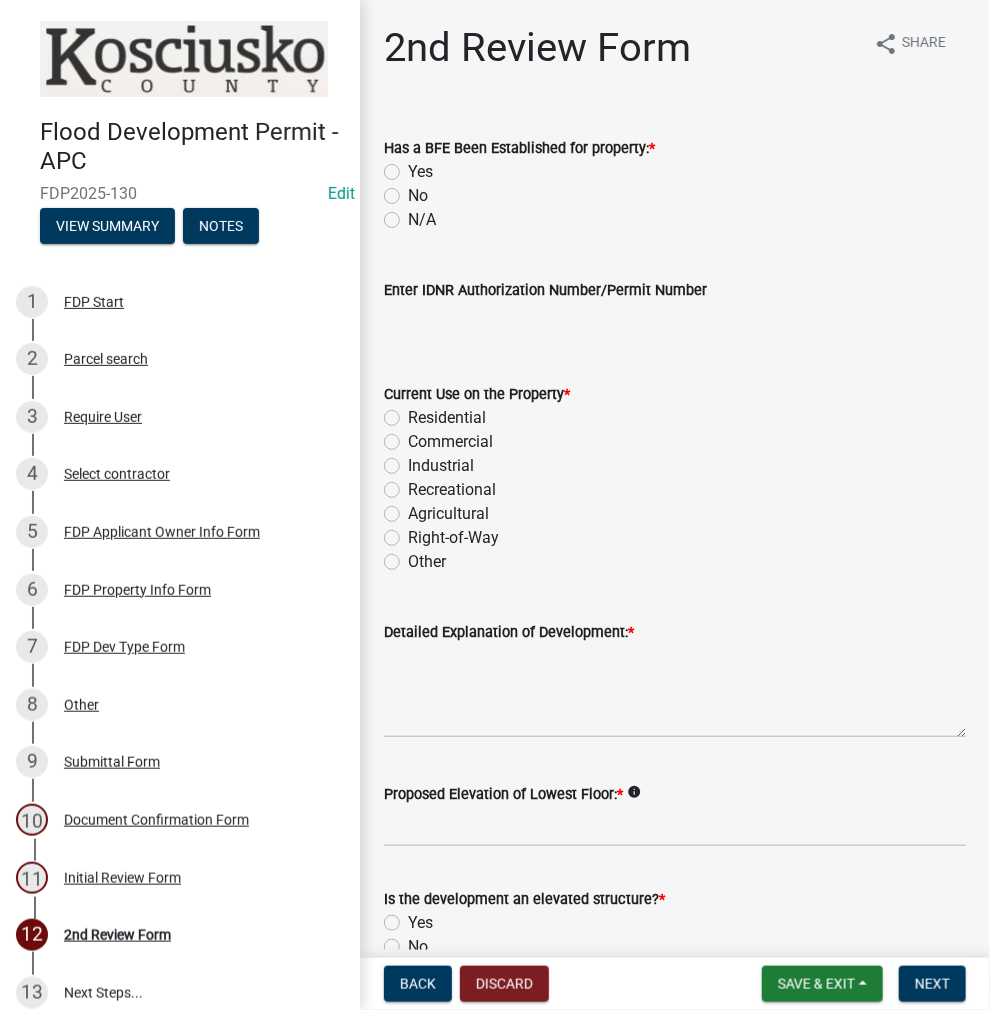 click on "Yes" 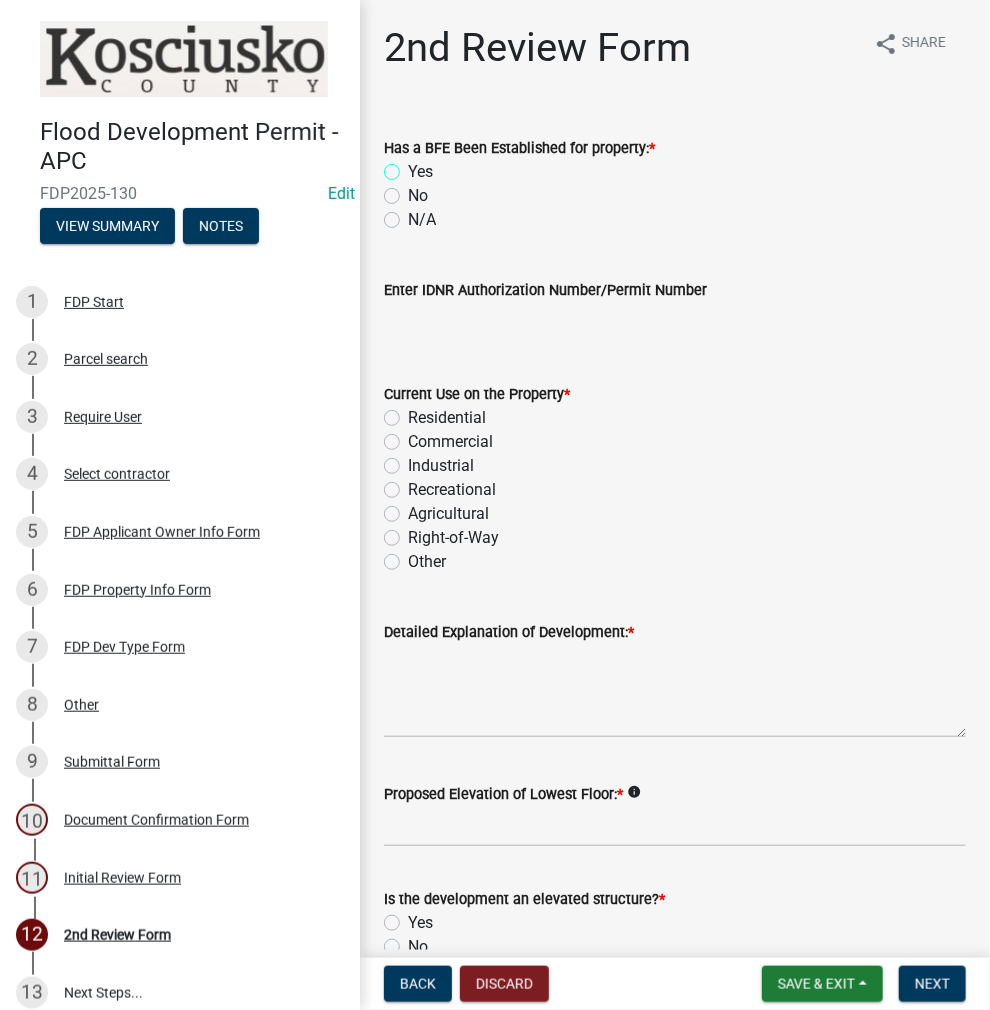 click on "Yes" at bounding box center (414, 166) 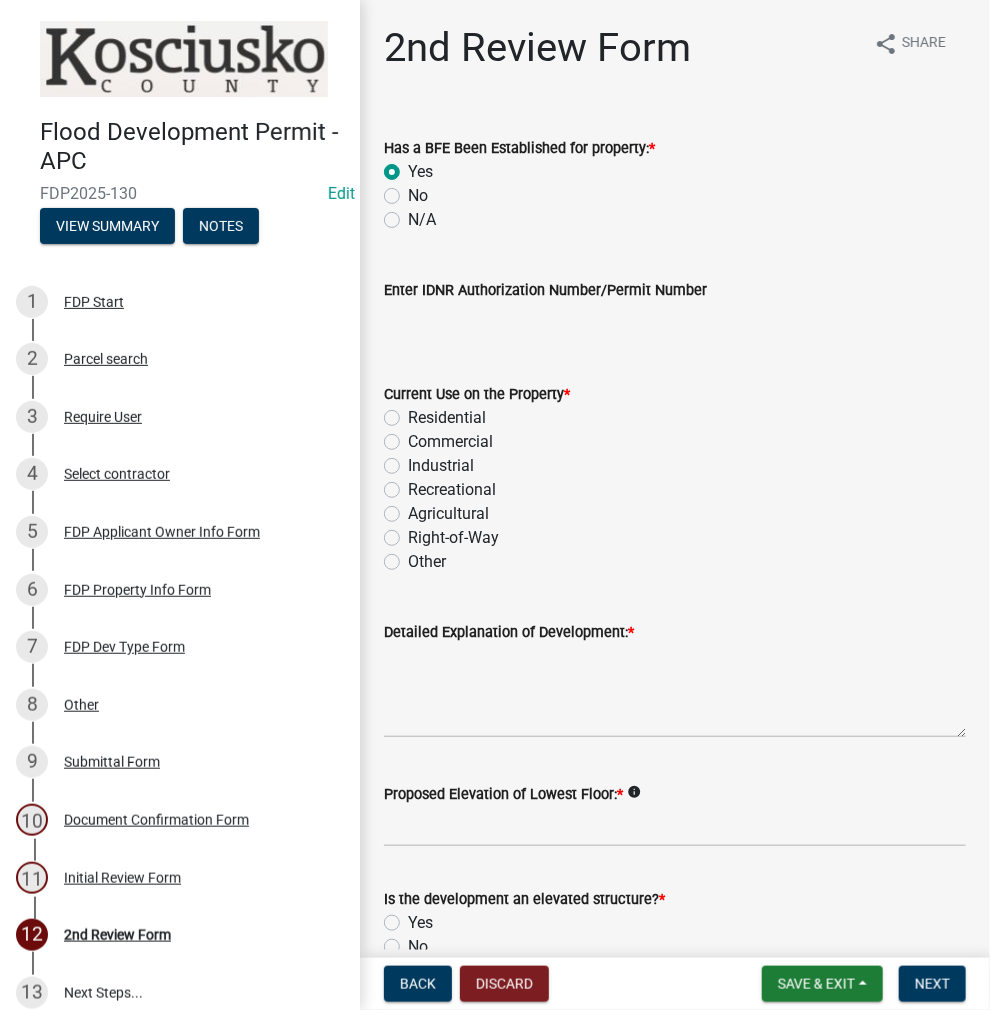 radio on "true" 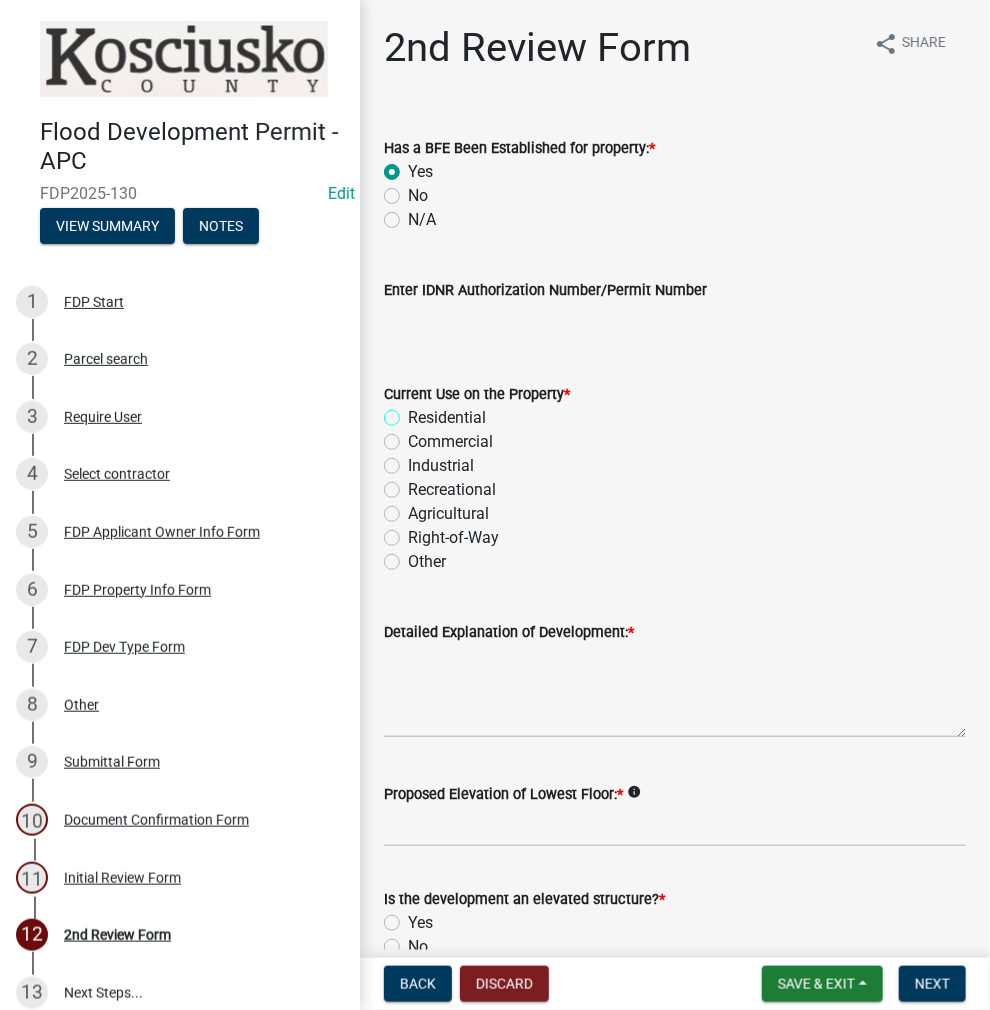 click on "Residential" at bounding box center (414, 412) 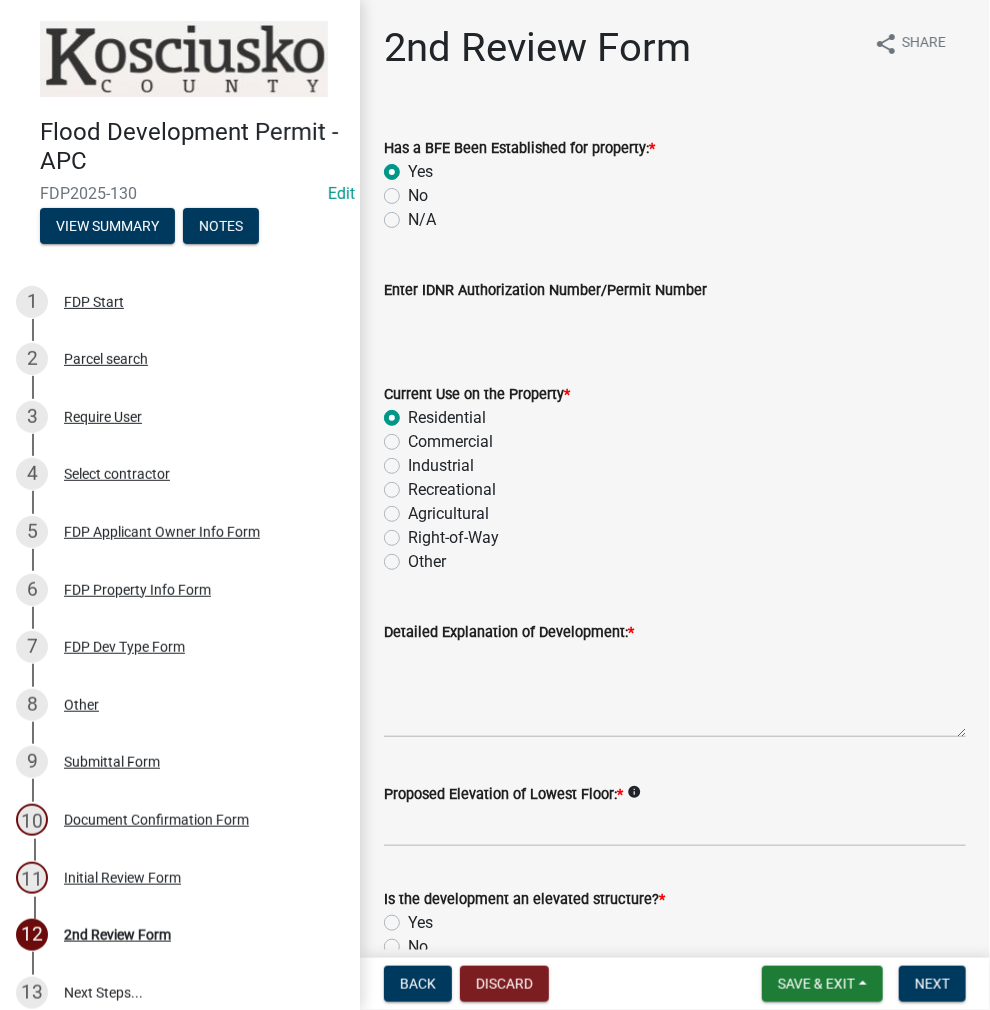 radio on "true" 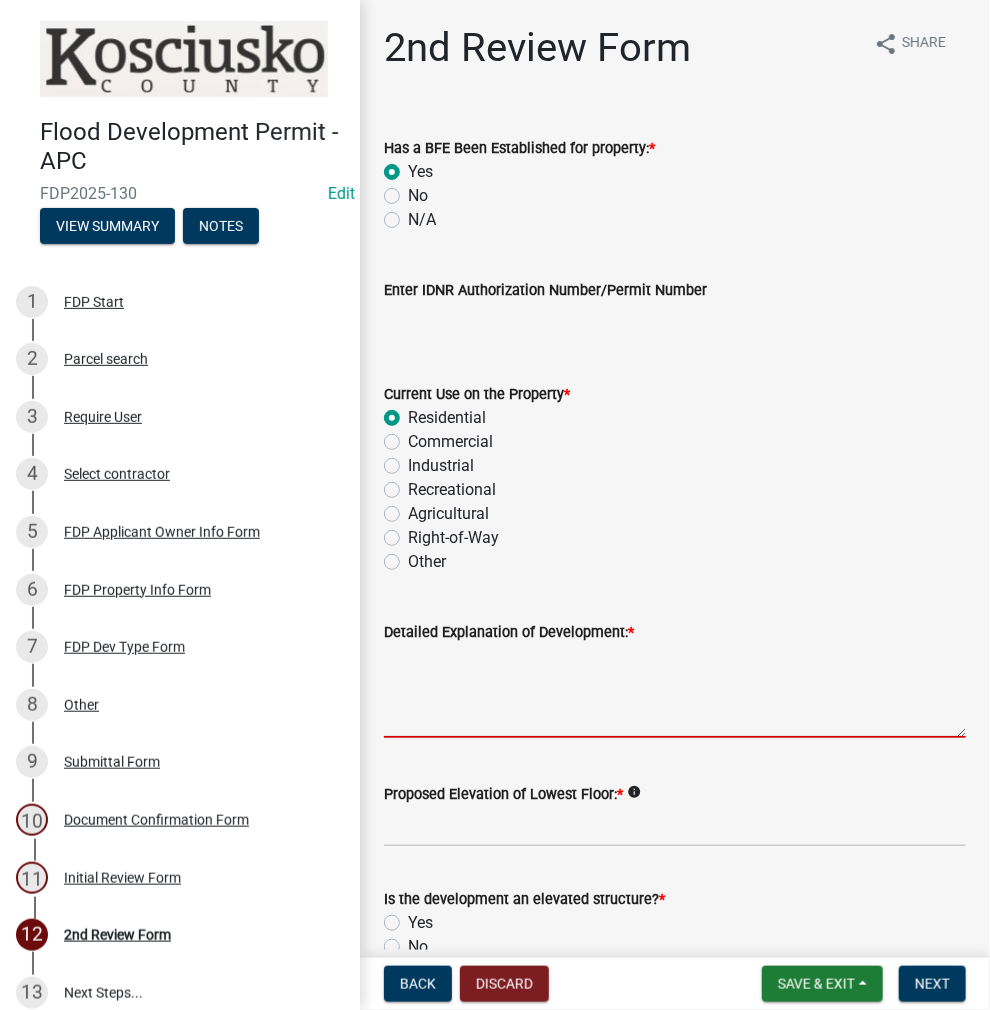 click on "Detailed Explanation of Development:  *" at bounding box center [675, 691] 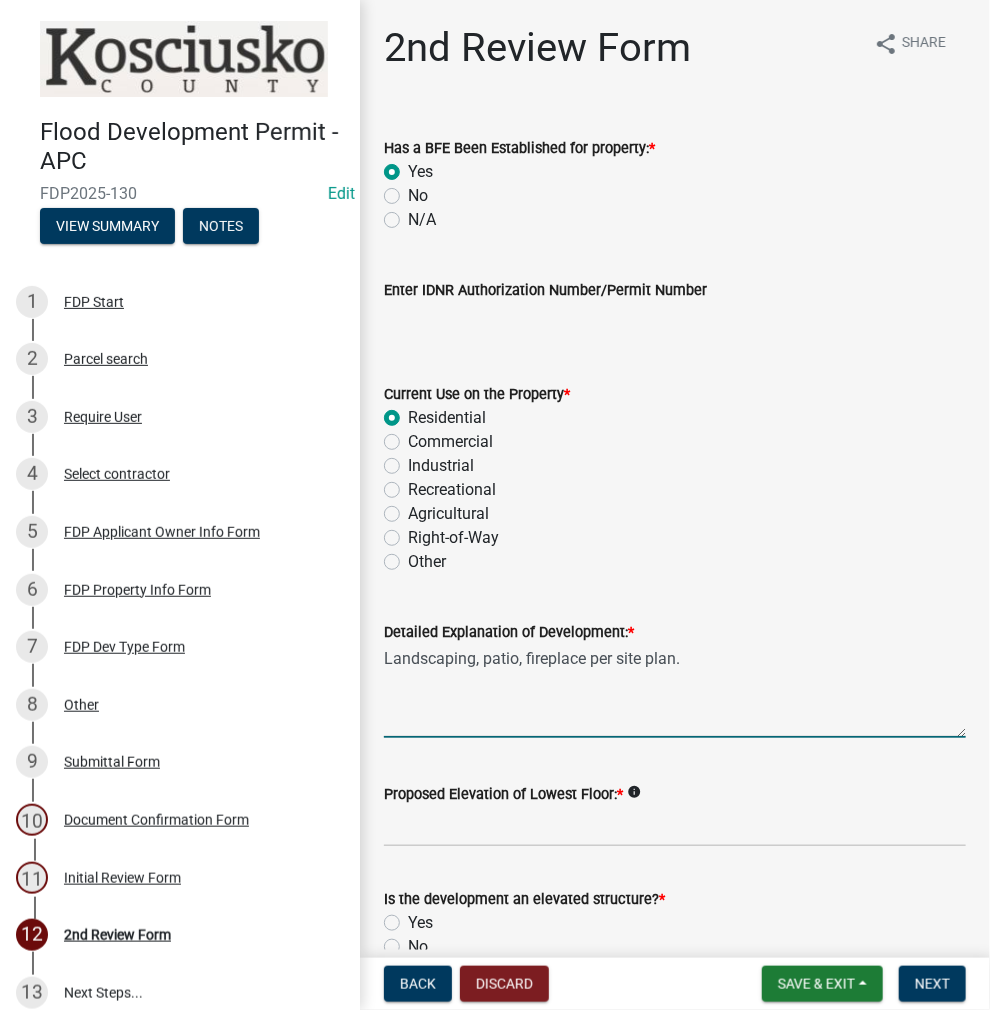 type on "Landscaping, patio, fireplace per site plan." 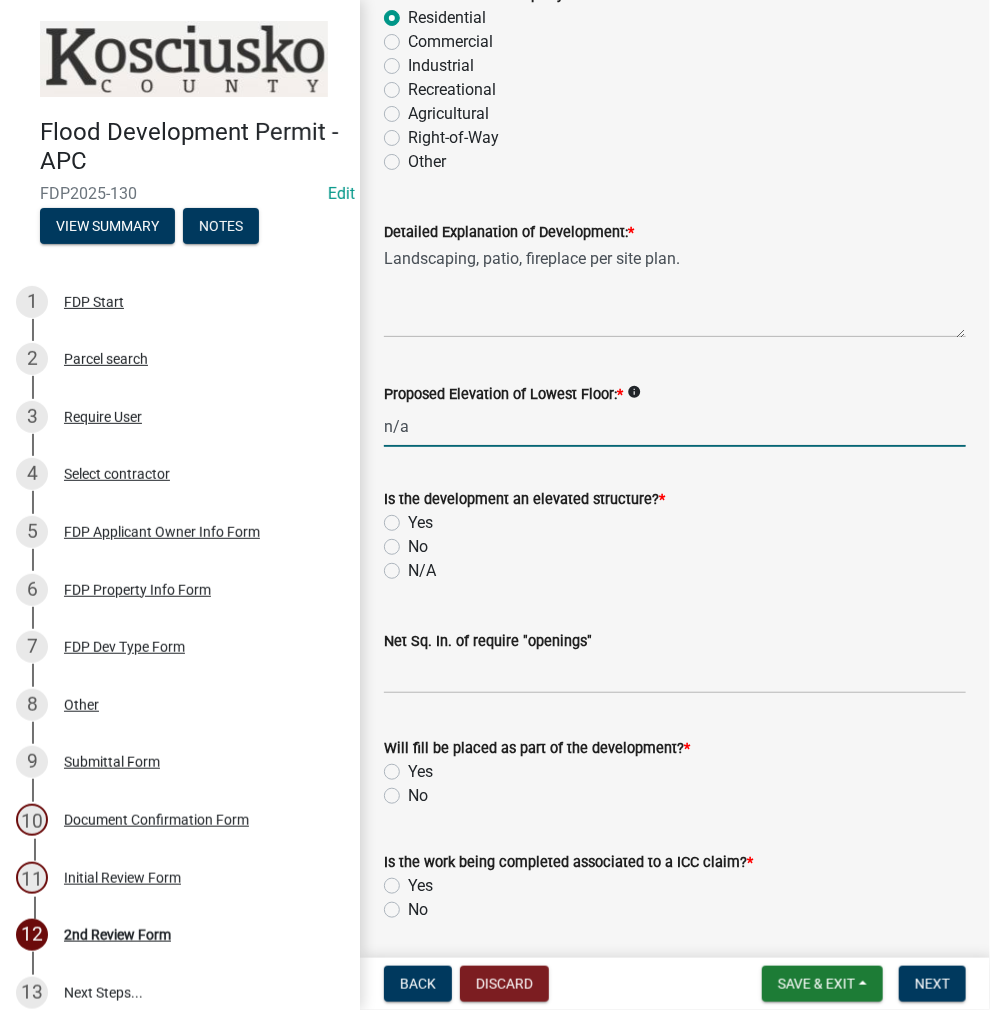 type on "n/a" 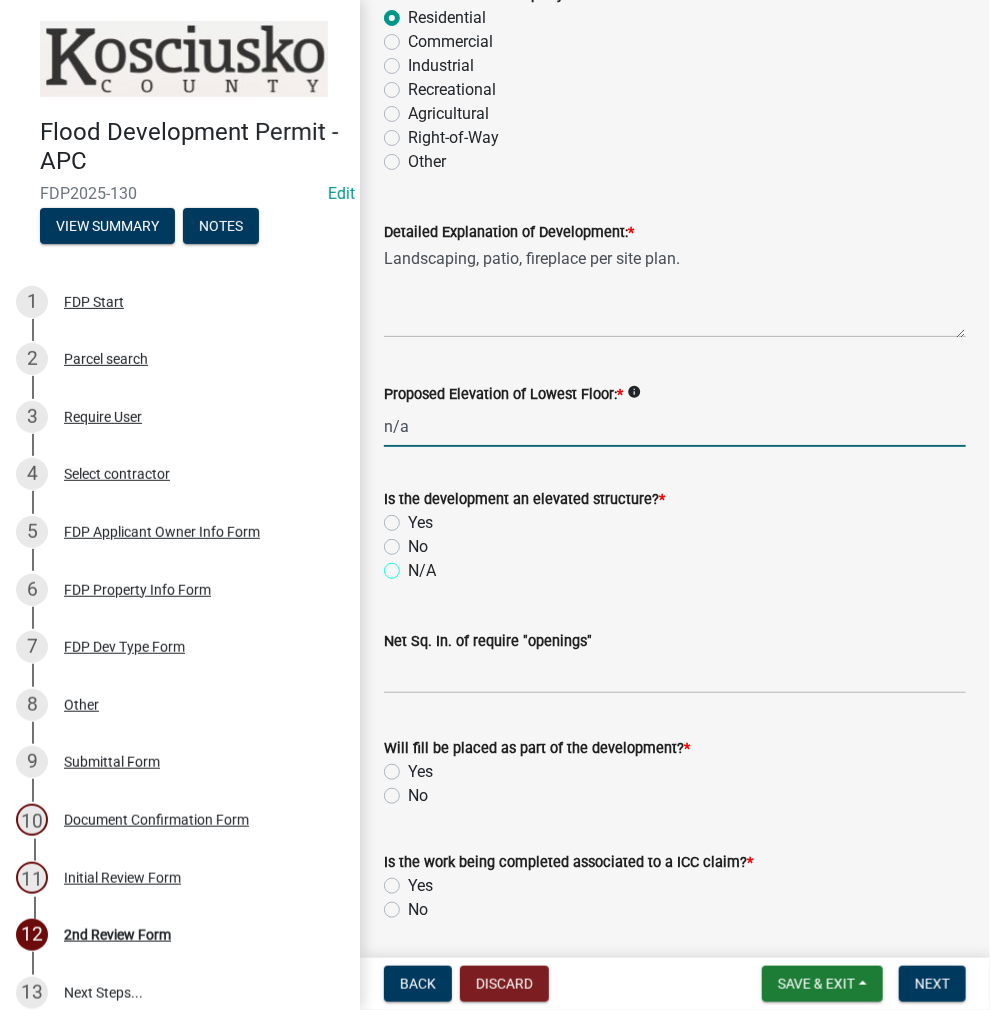 click on "N/A" at bounding box center (414, 565) 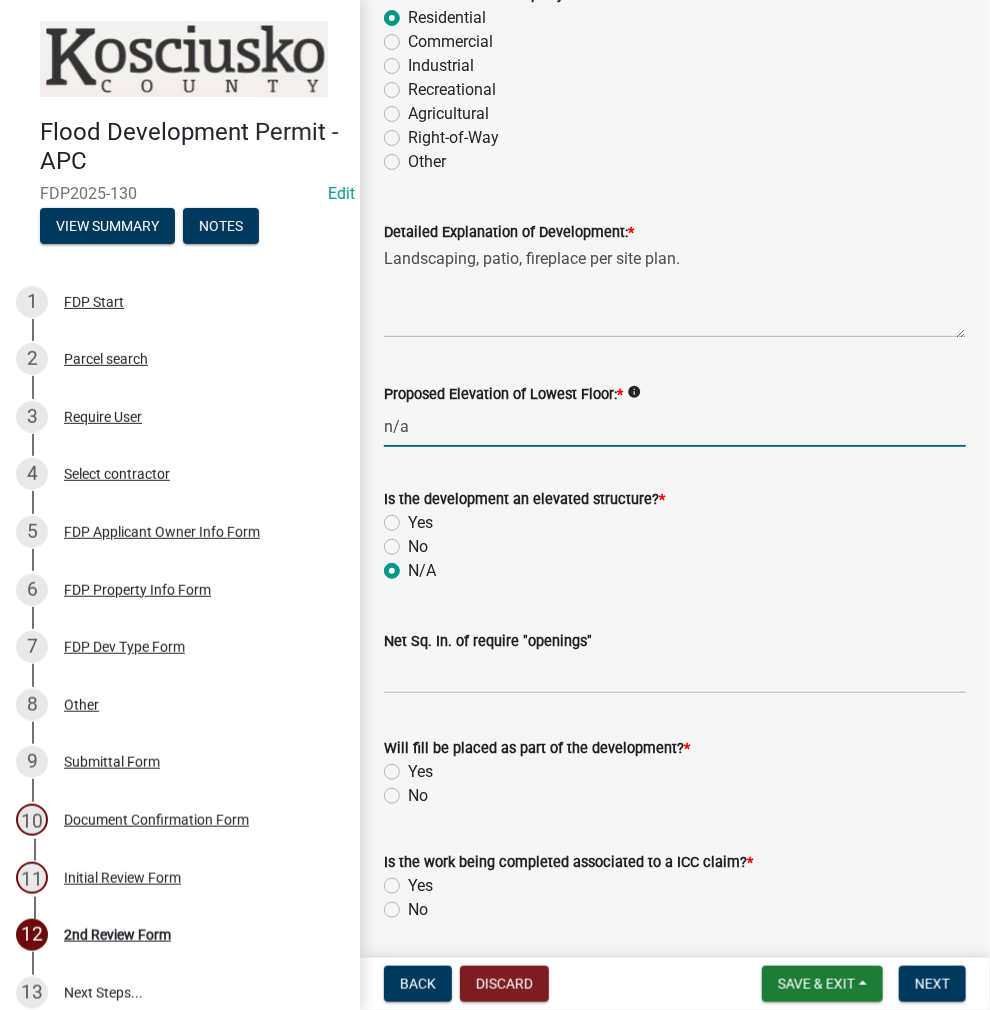 radio on "true" 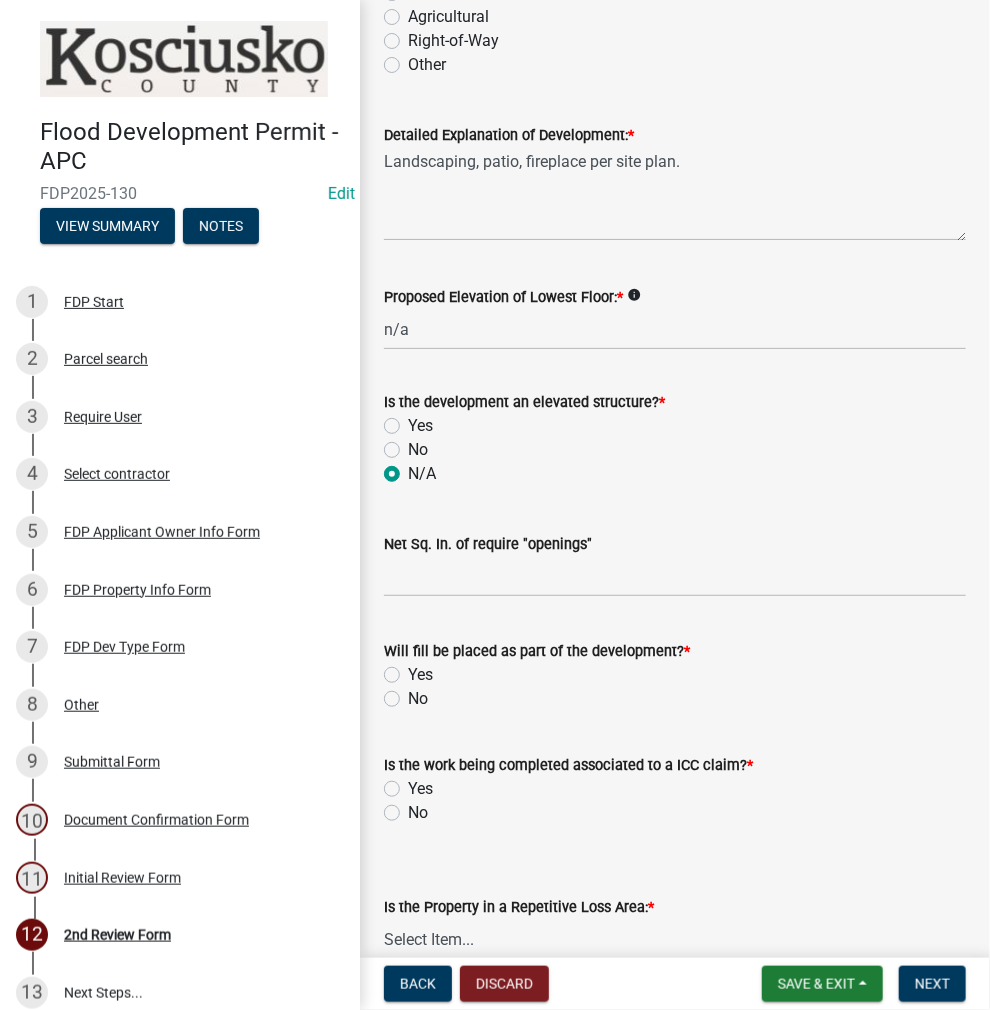scroll, scrollTop: 600, scrollLeft: 0, axis: vertical 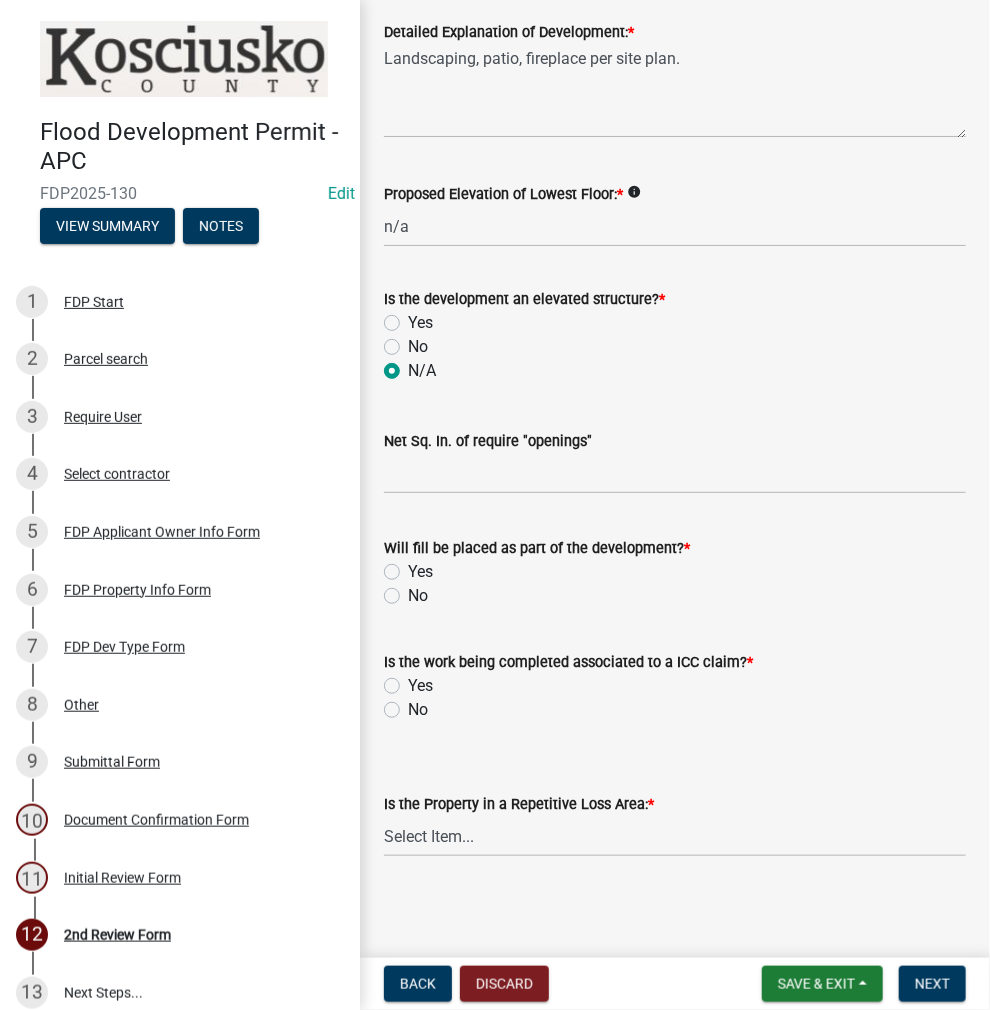 click on "No" 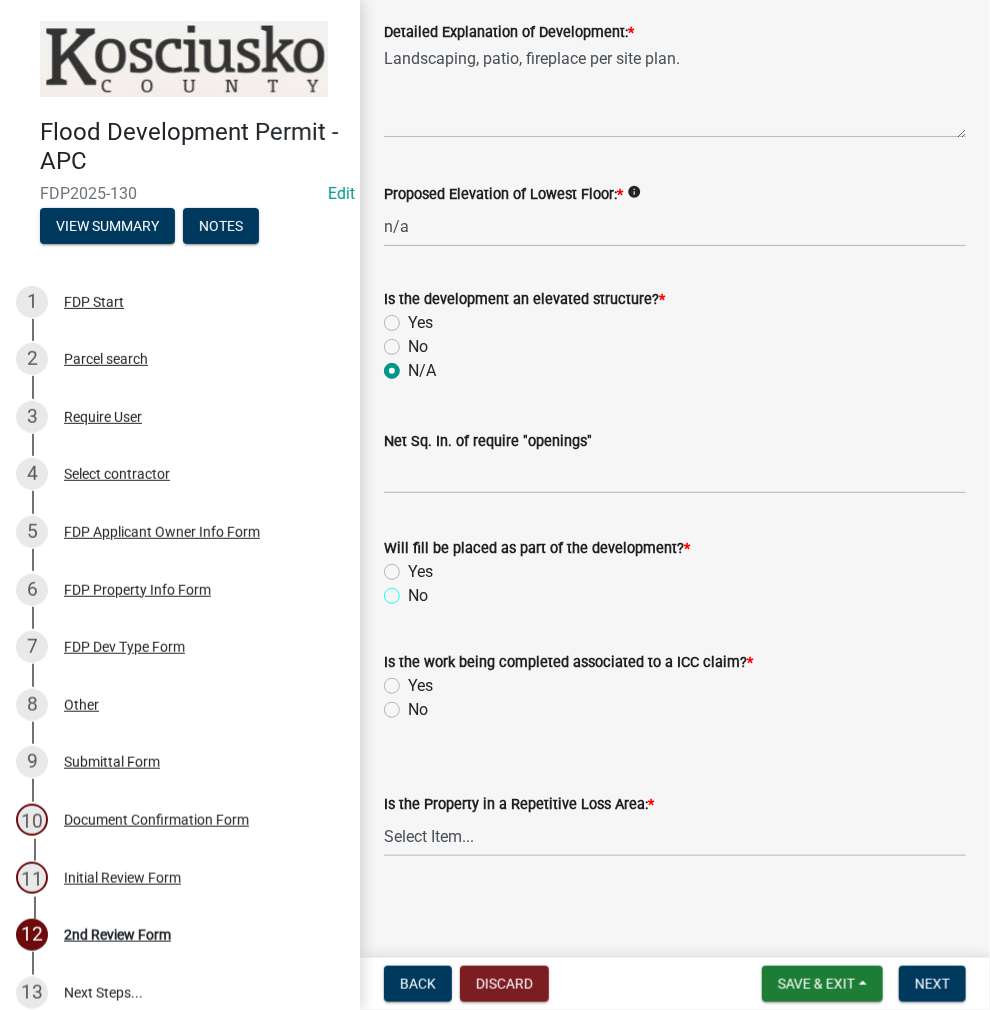 click on "No" at bounding box center (414, 590) 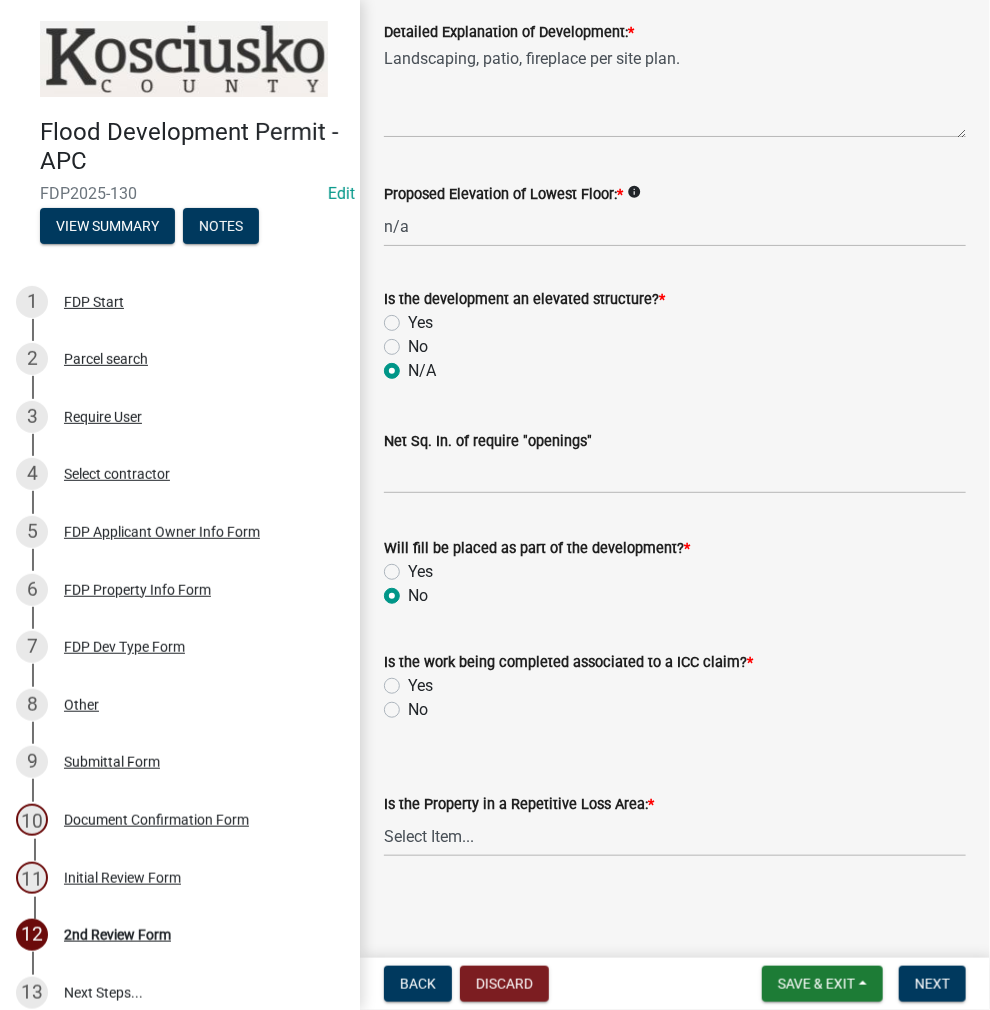 radio on "true" 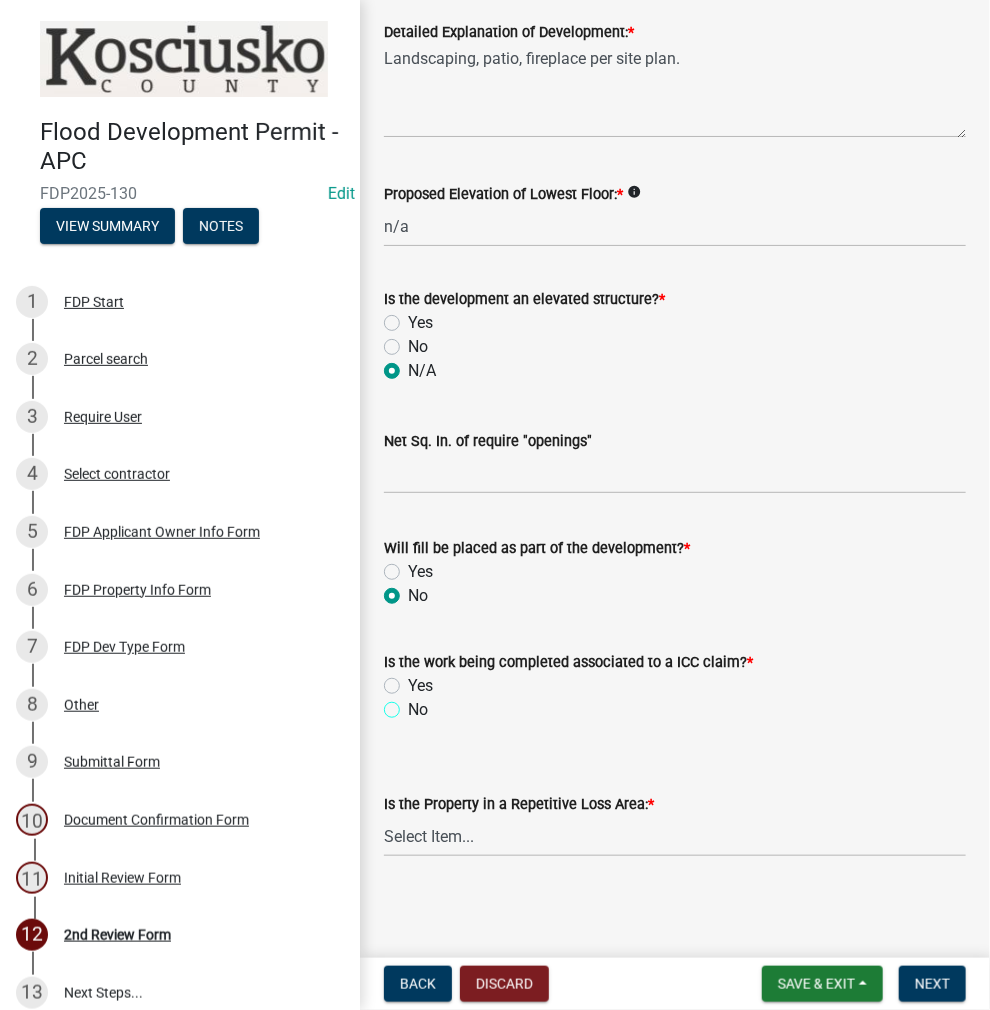 click on "No" at bounding box center (414, 704) 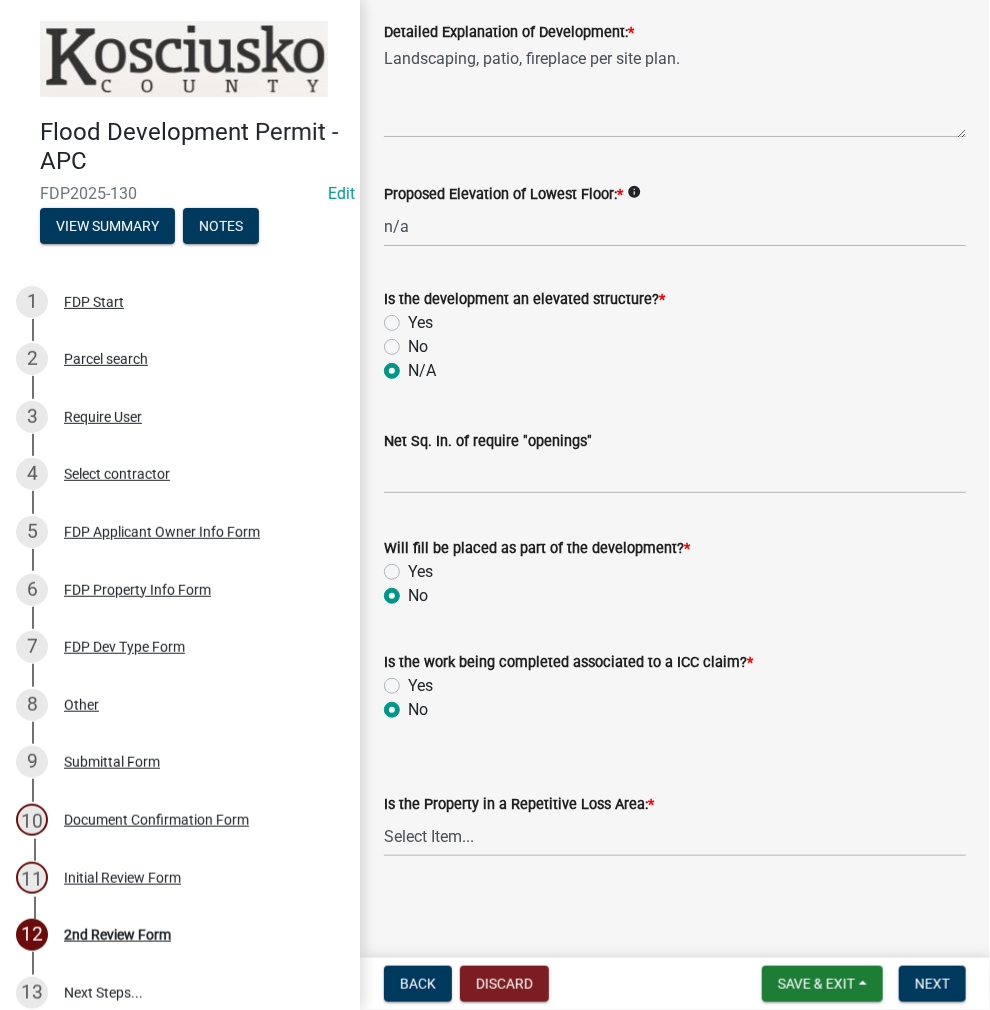 radio on "true" 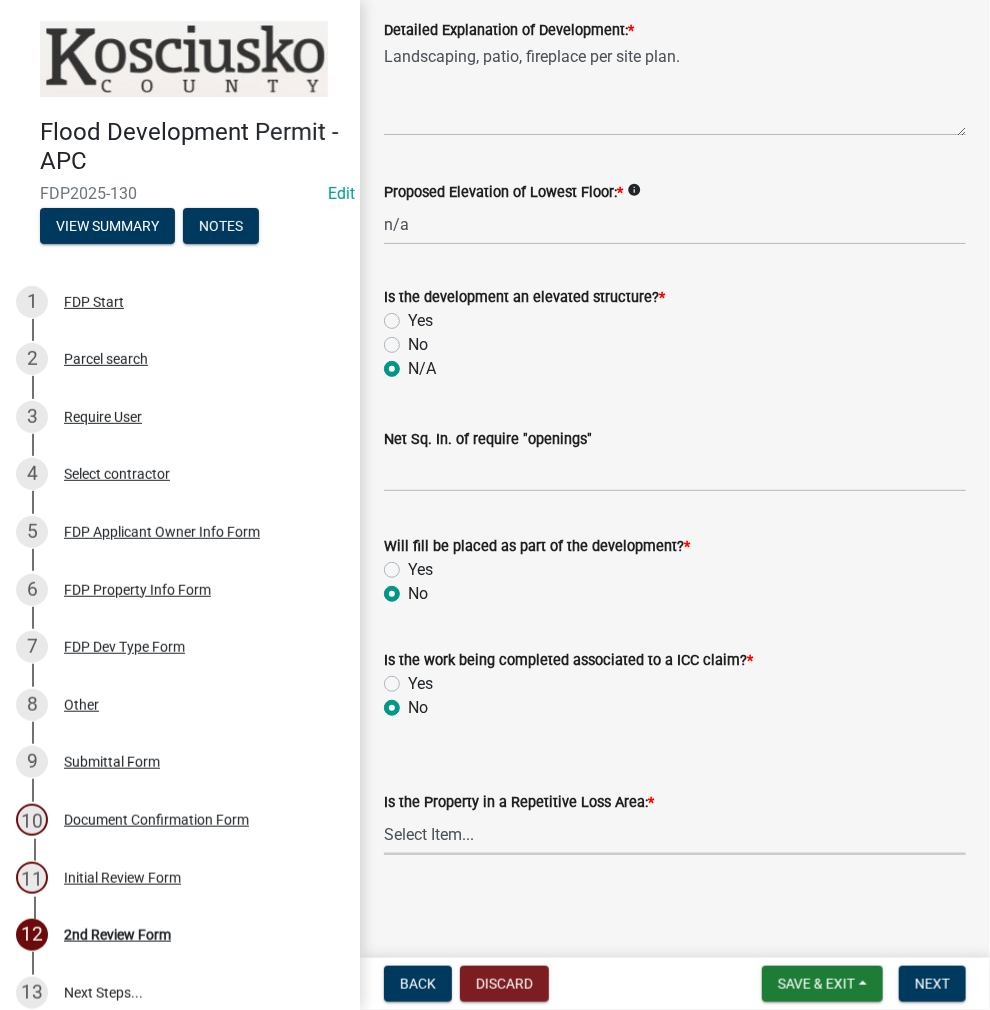 click on "Select Item...   N/A   Sycamore   Briarwood   EMS T41   EMS T13B   Shore Acres   EMS B40F   EMS B12   EMS B48A   EMS B70   EMS B27   Strohs   Adams   EMS T30A   EMS T32C   EMS T31   EMS B48   EMS B74   EMS T38" at bounding box center (675, 834) 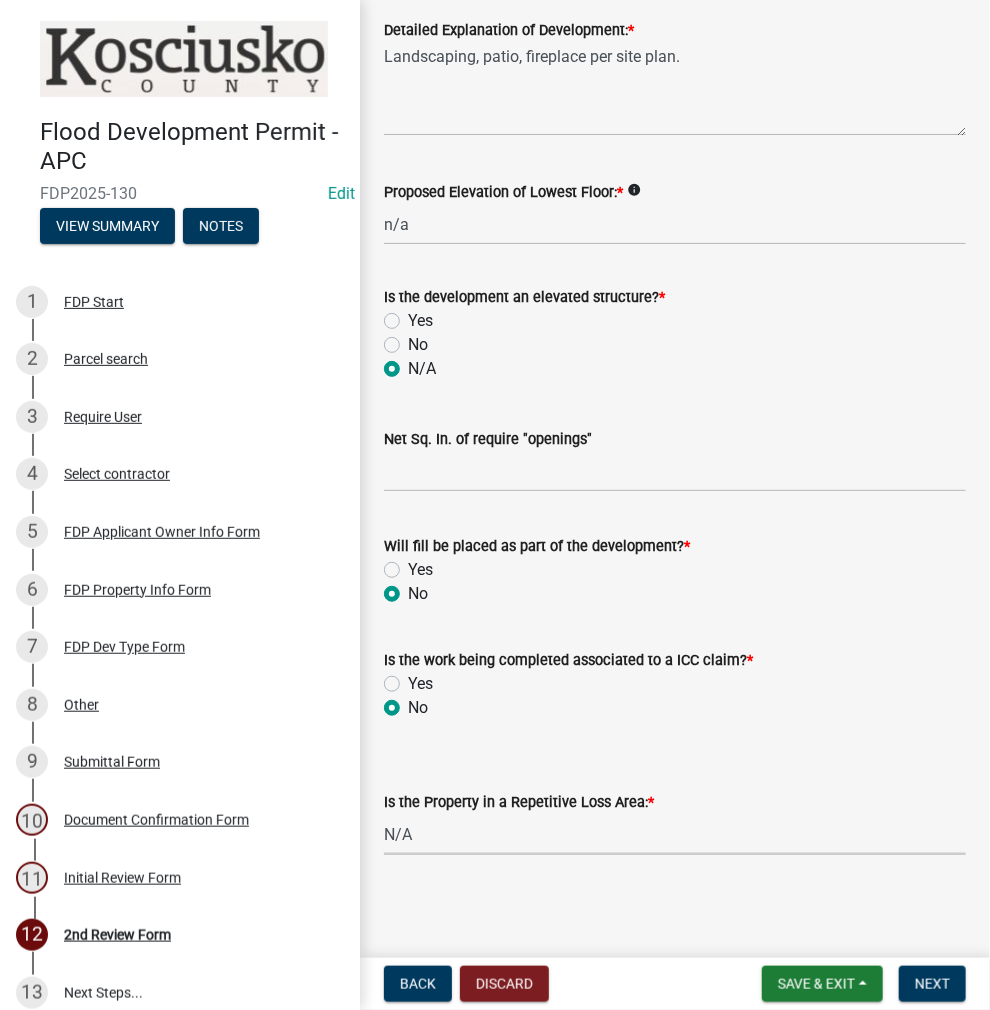 click on "Select Item...   N/A   Sycamore   Briarwood   EMS T41   EMS T13B   Shore Acres   EMS B40F   EMS B12   EMS B48A   EMS B70   EMS B27   Strohs   Adams   EMS T30A   EMS T32C   EMS T31   EMS B48   EMS B74   EMS T38" at bounding box center (675, 834) 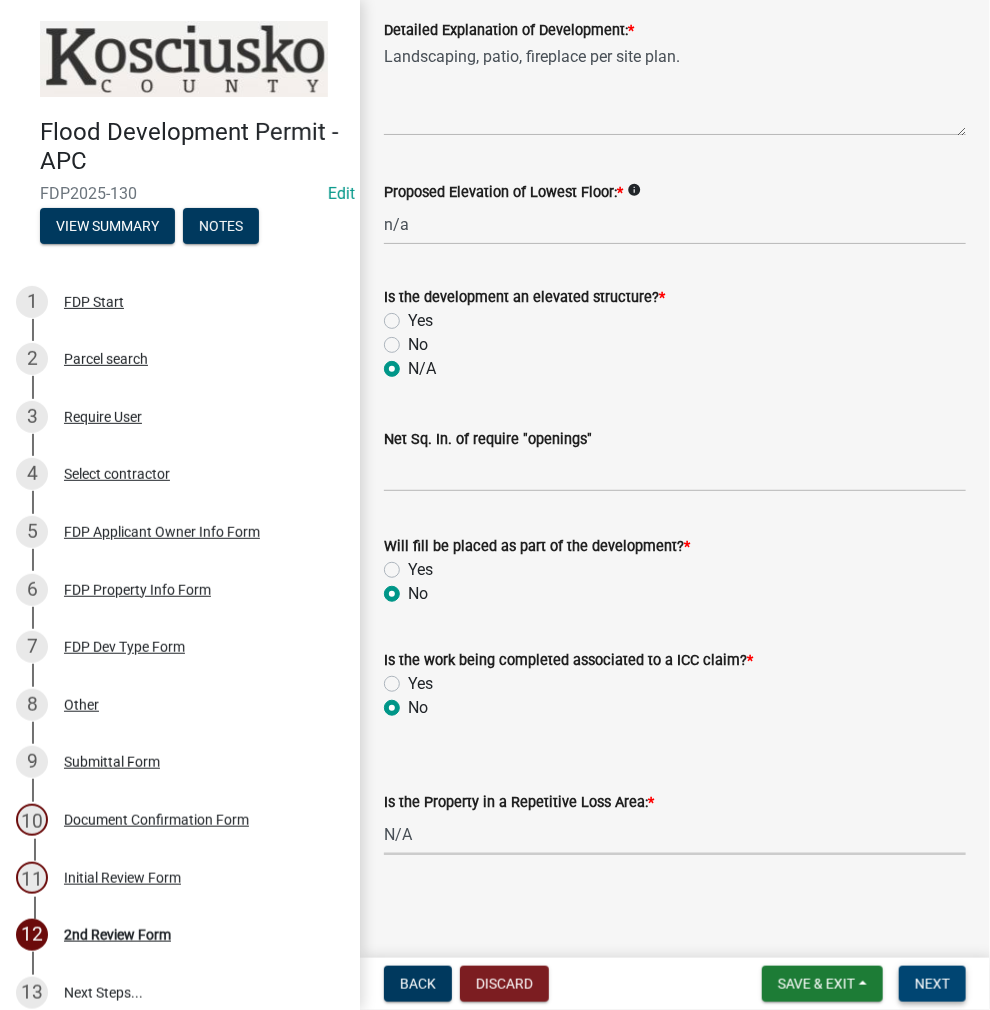 click on "Next" at bounding box center [932, 984] 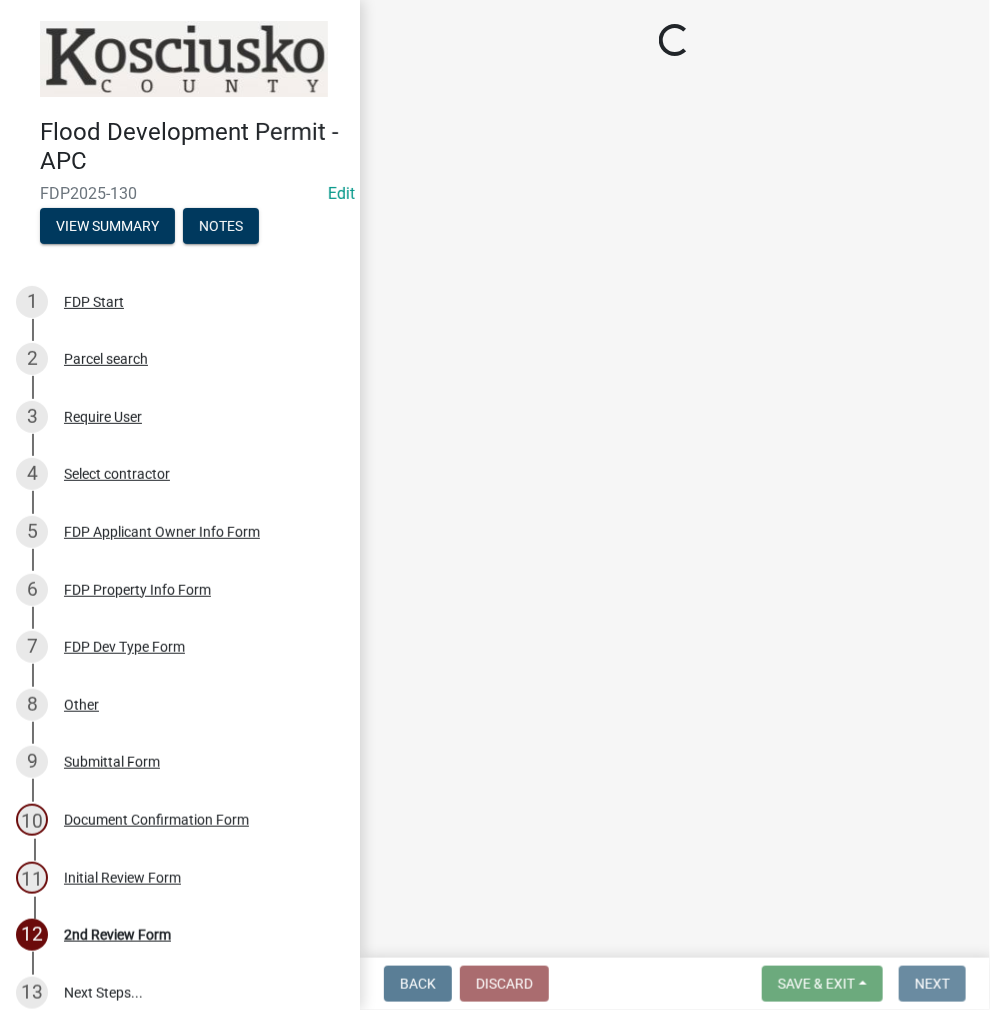 scroll, scrollTop: 0, scrollLeft: 0, axis: both 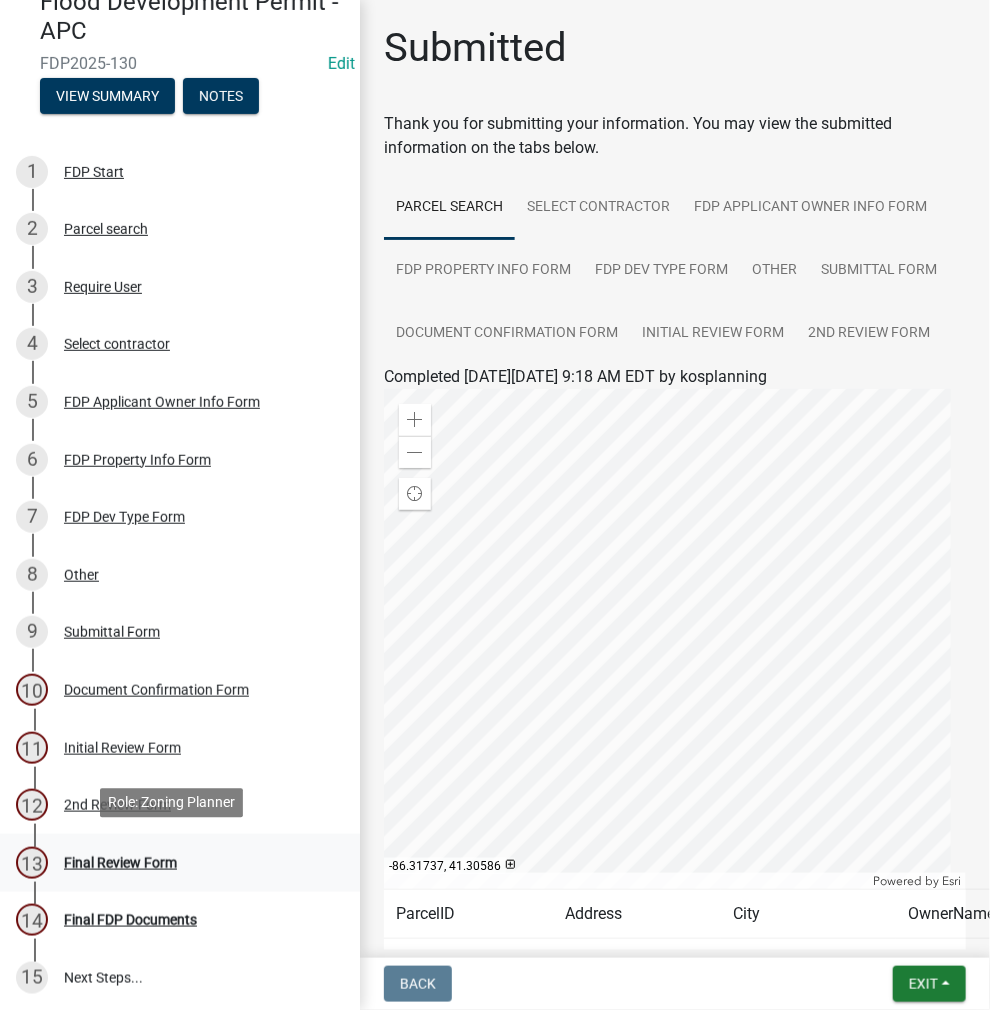 click on "Final Review Form" at bounding box center (120, 863) 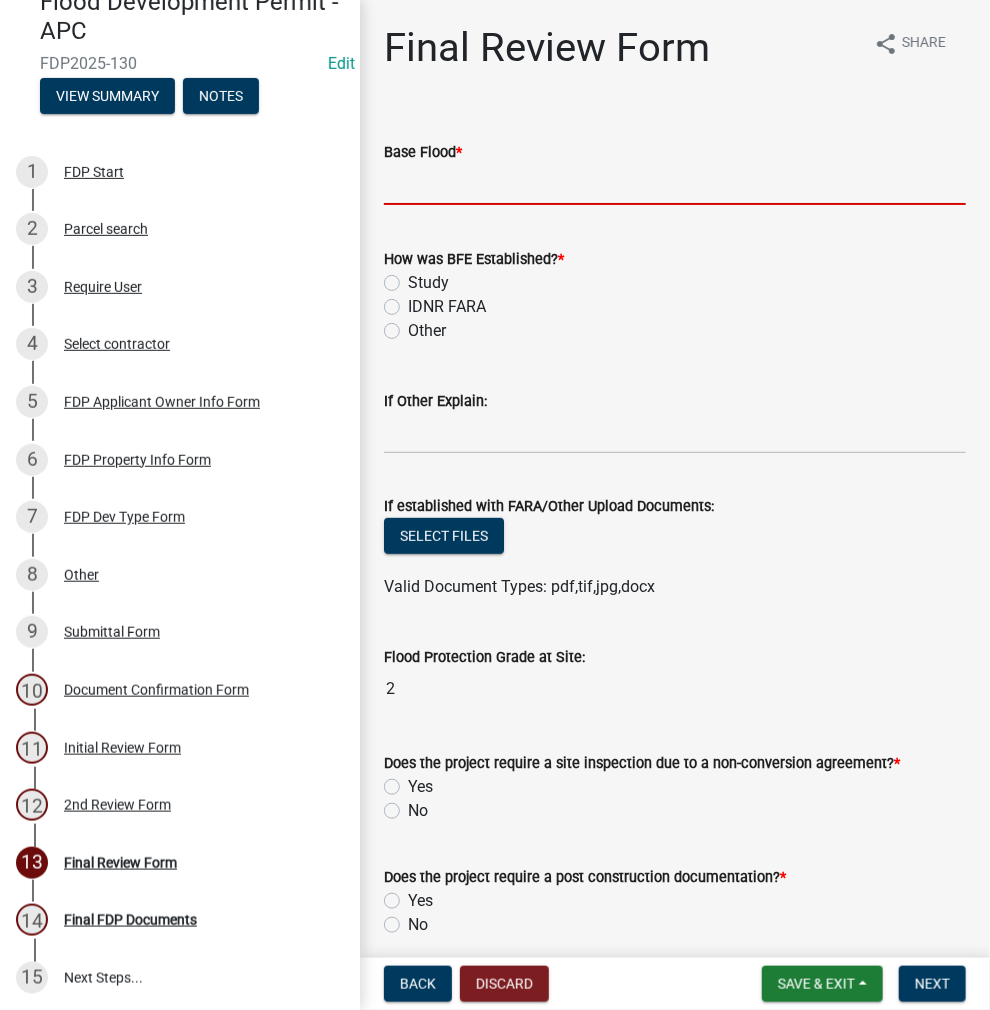 click 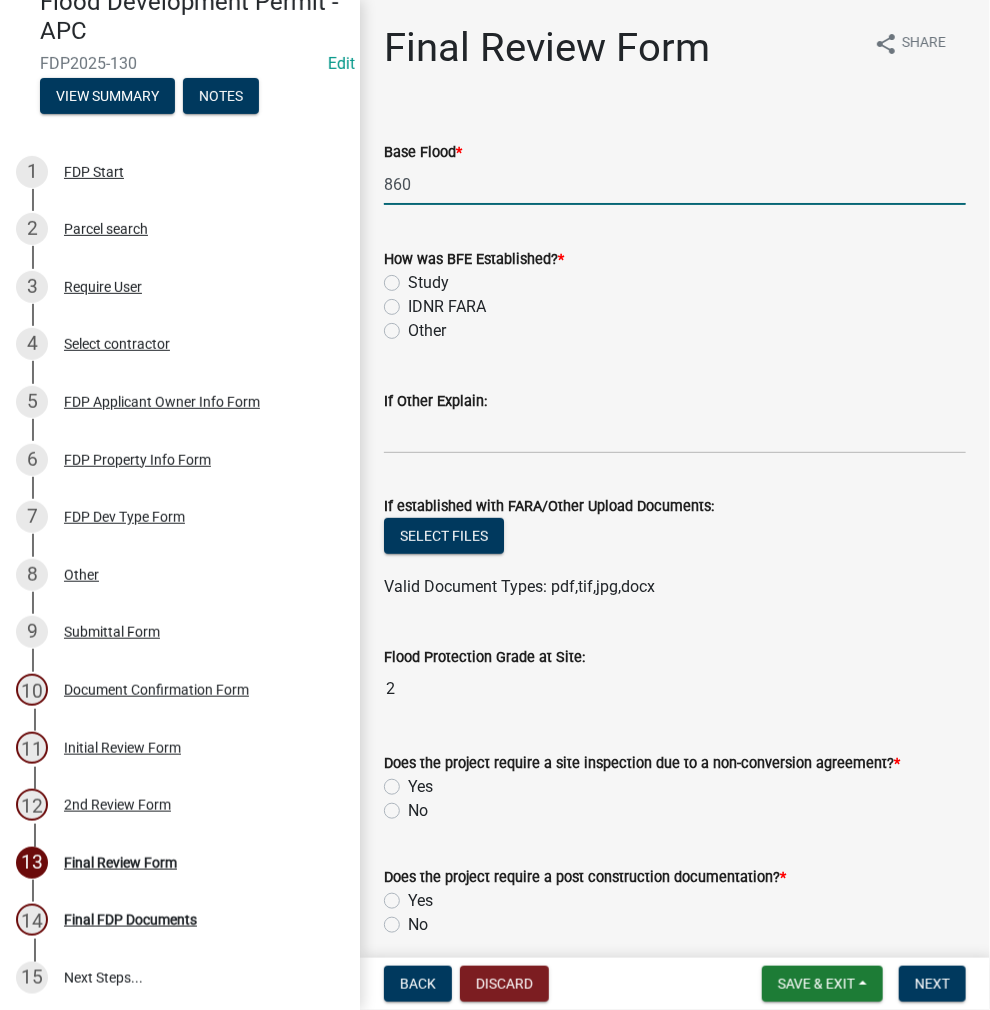 type on "860.0" 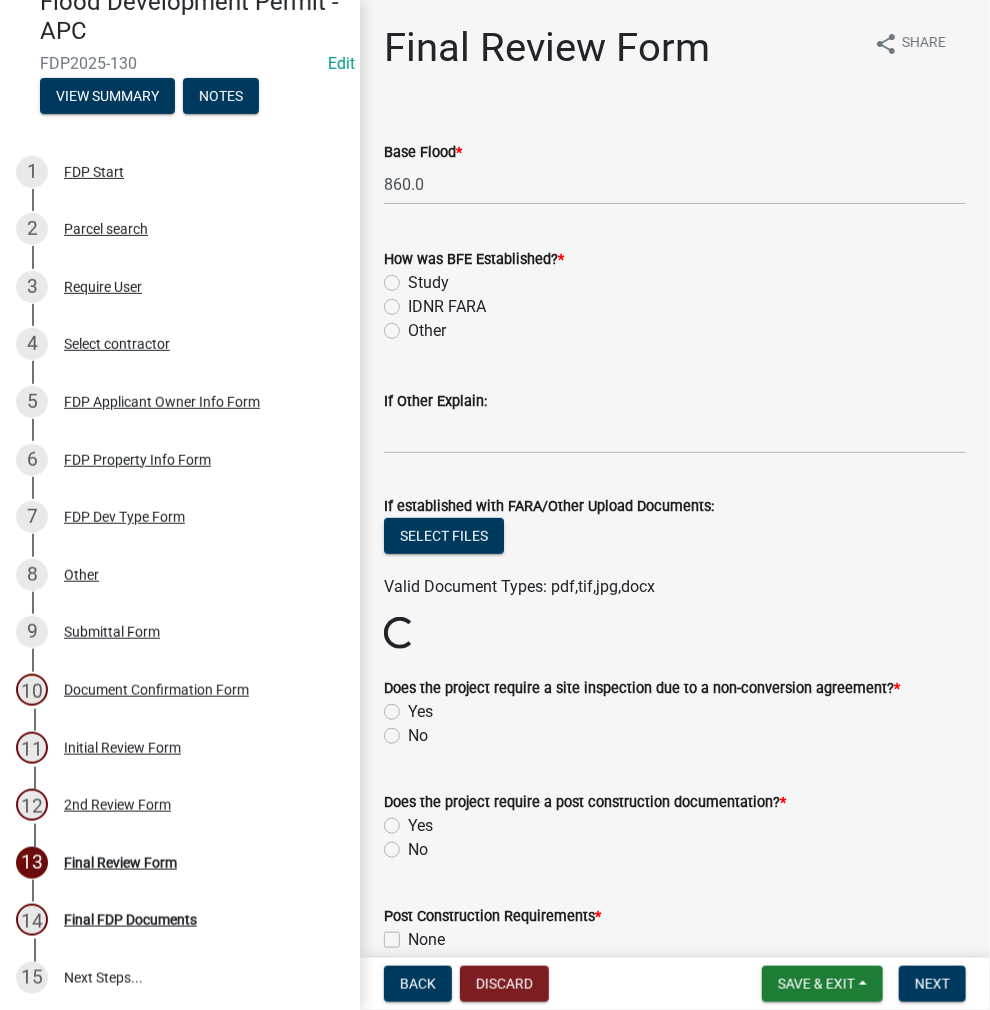 click on "Study" 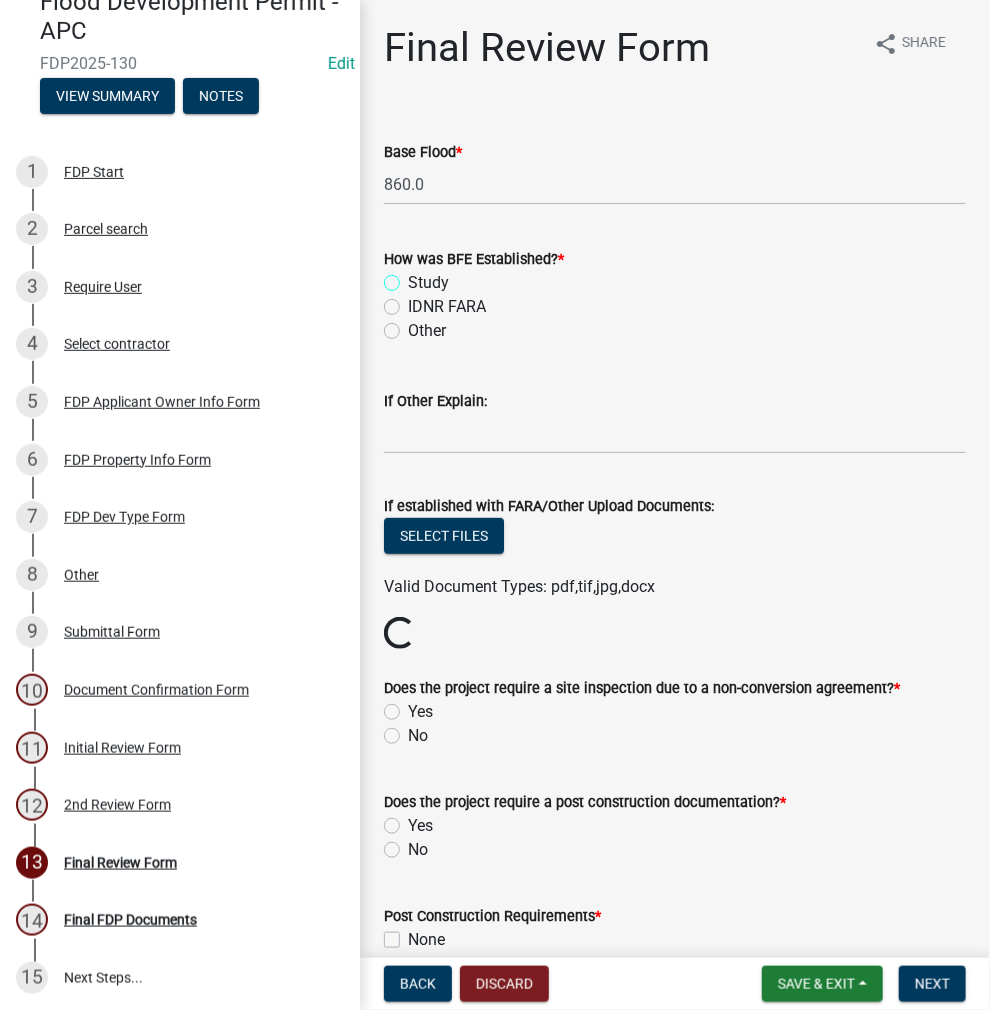 click on "Study" at bounding box center [414, 277] 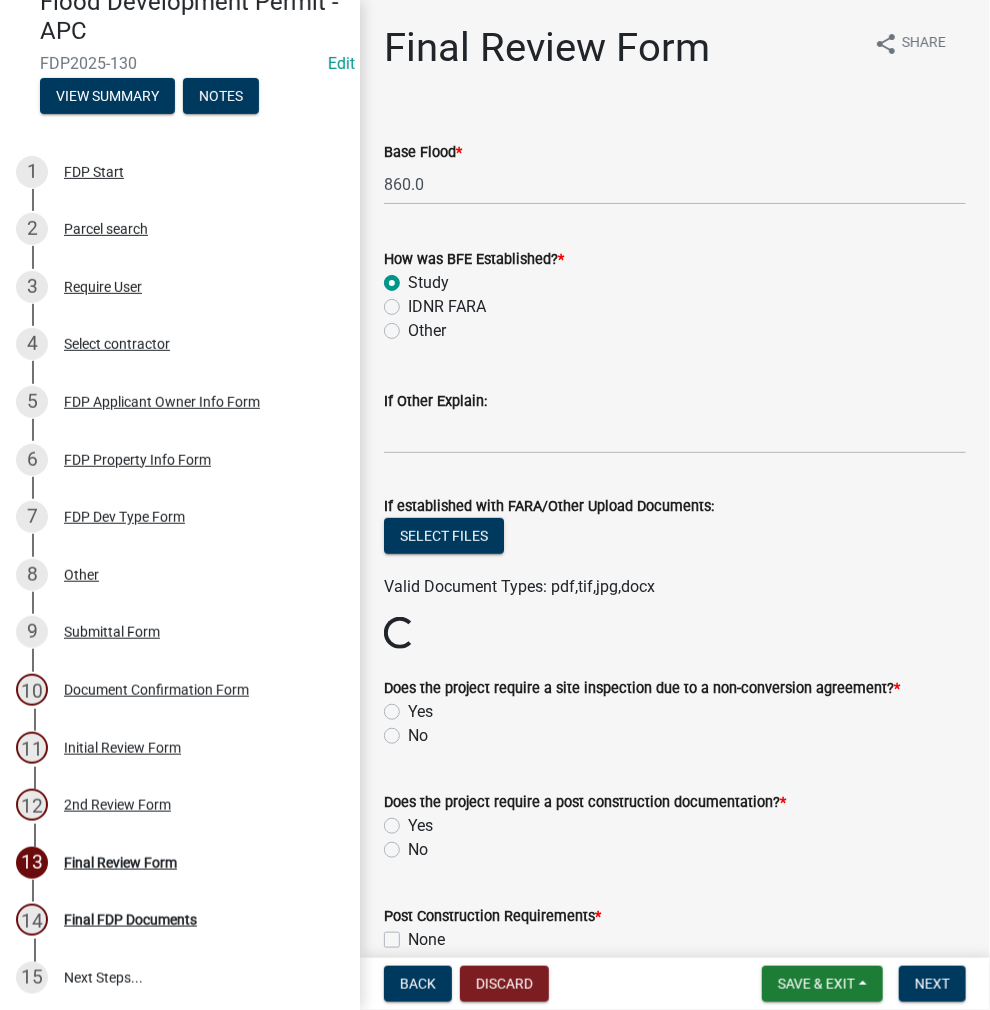 radio on "true" 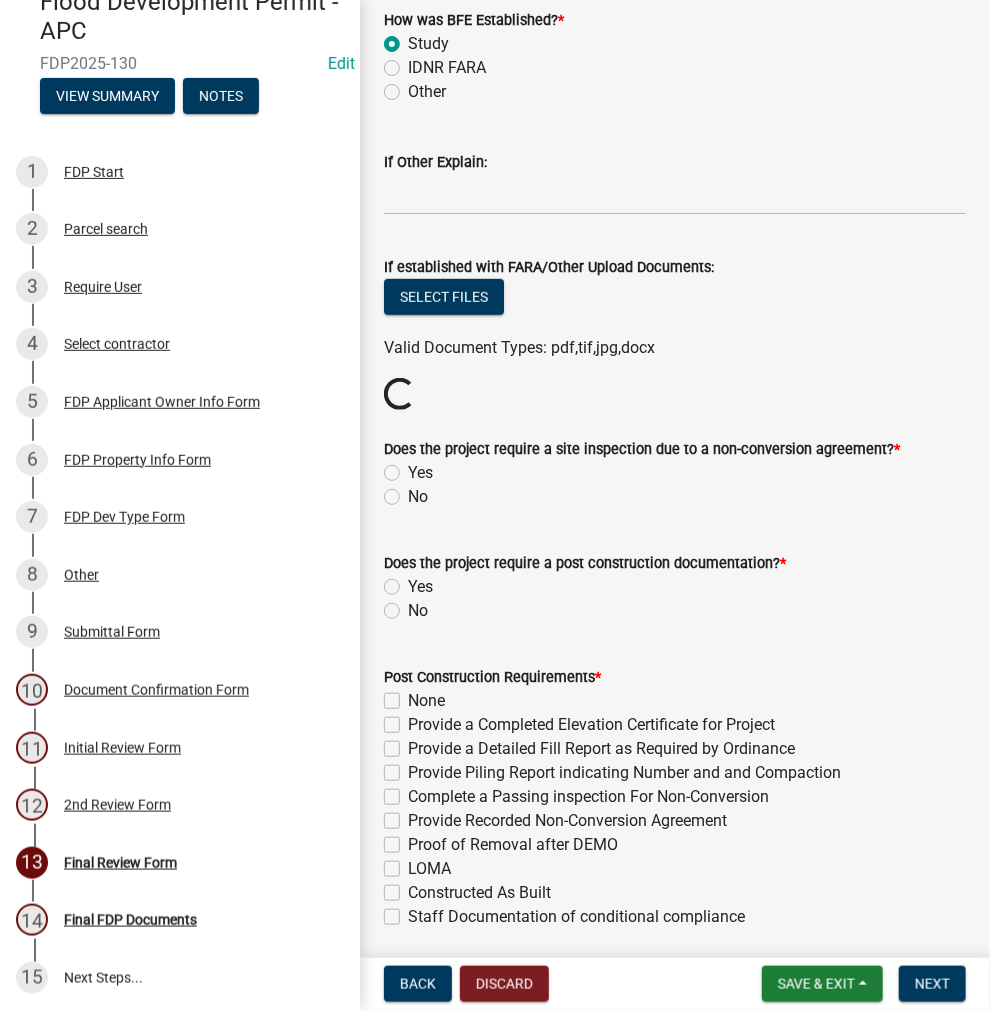 scroll, scrollTop: 400, scrollLeft: 0, axis: vertical 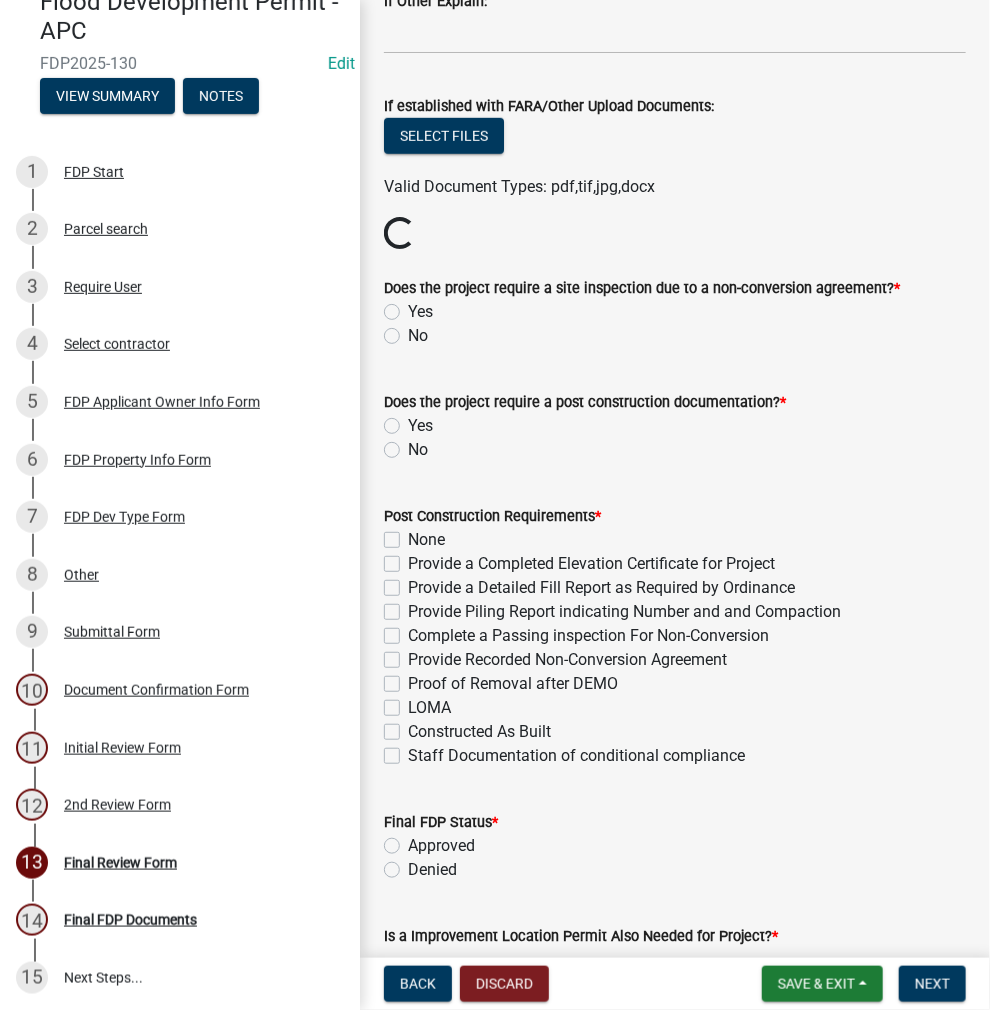 click on "No" 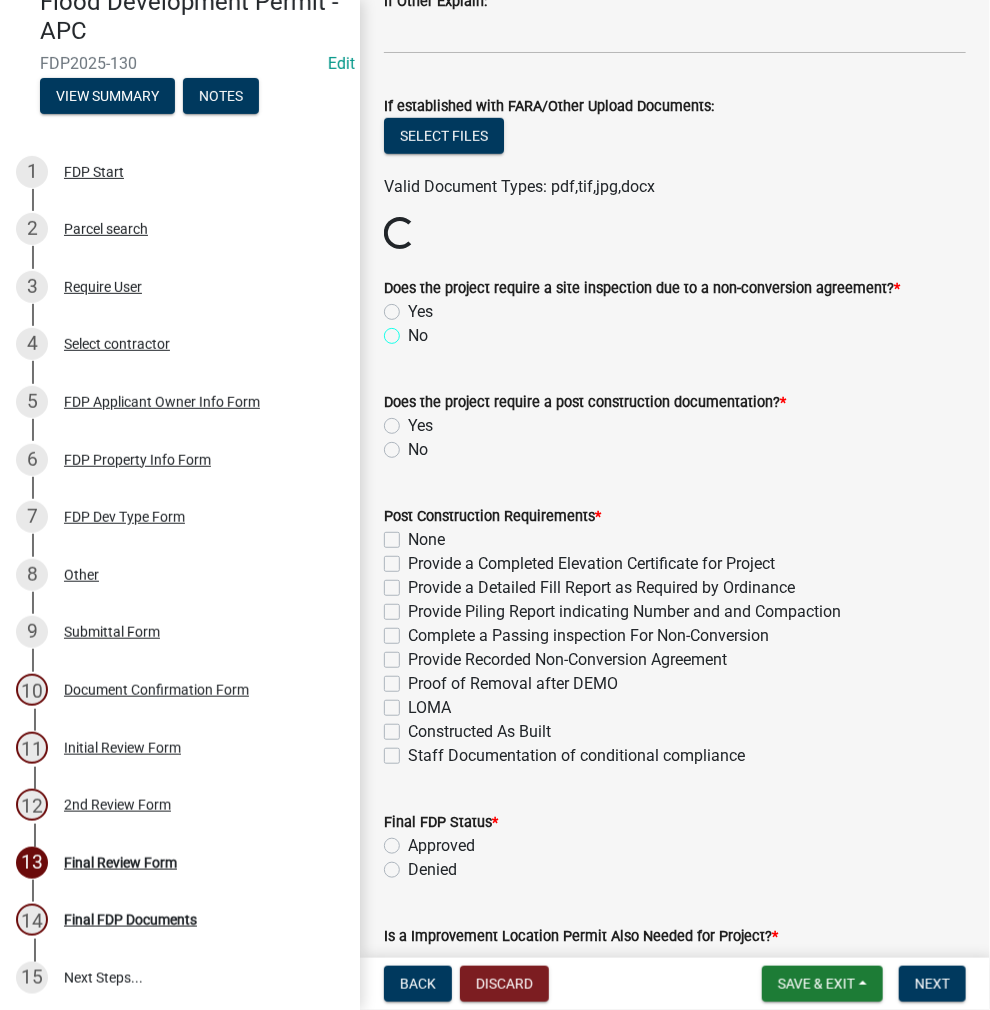 click on "No" at bounding box center (414, 330) 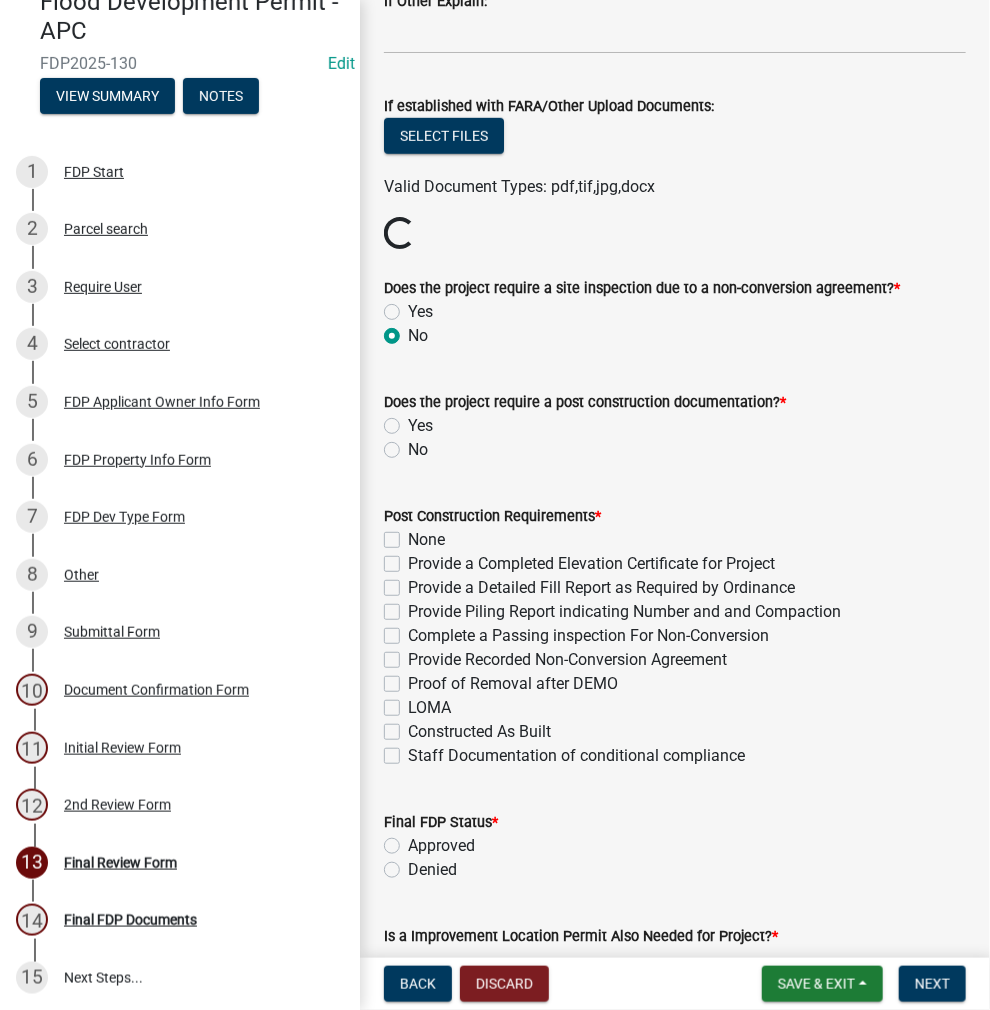 radio on "true" 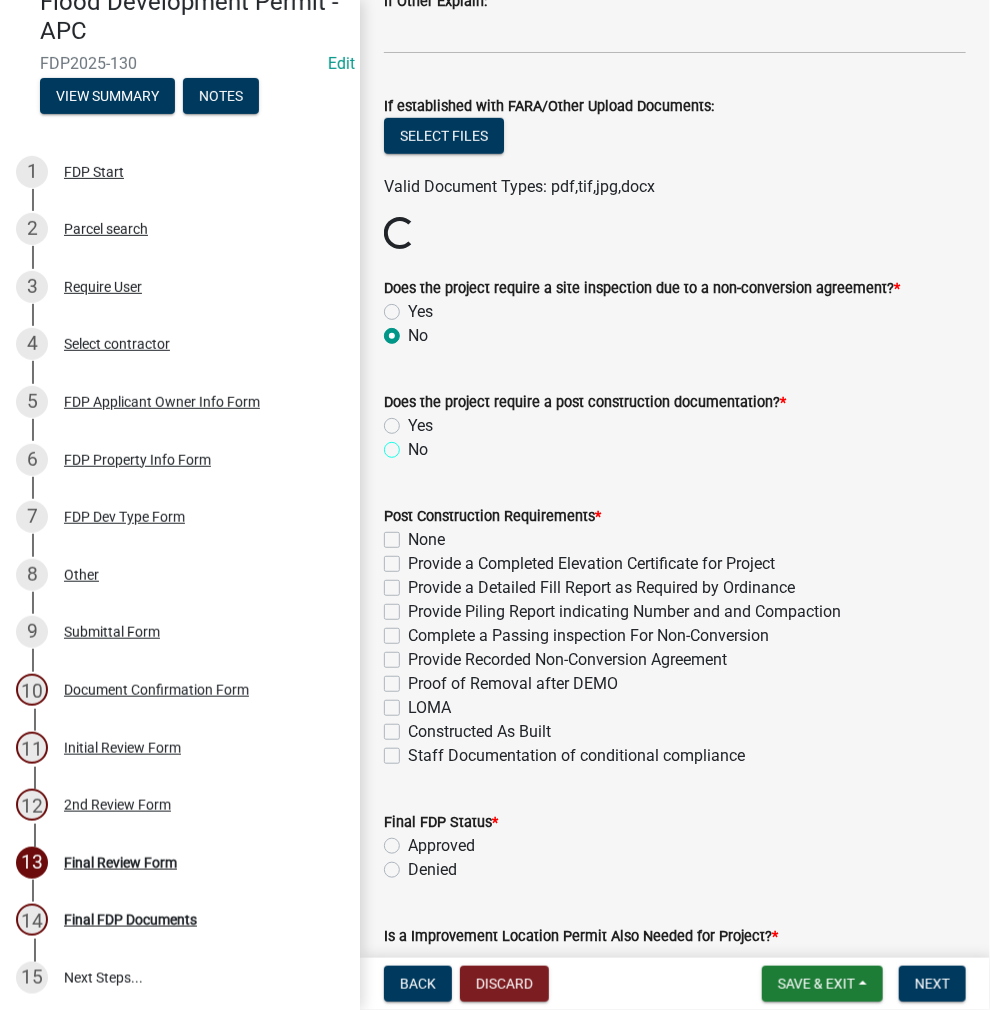 click on "No" at bounding box center [414, 444] 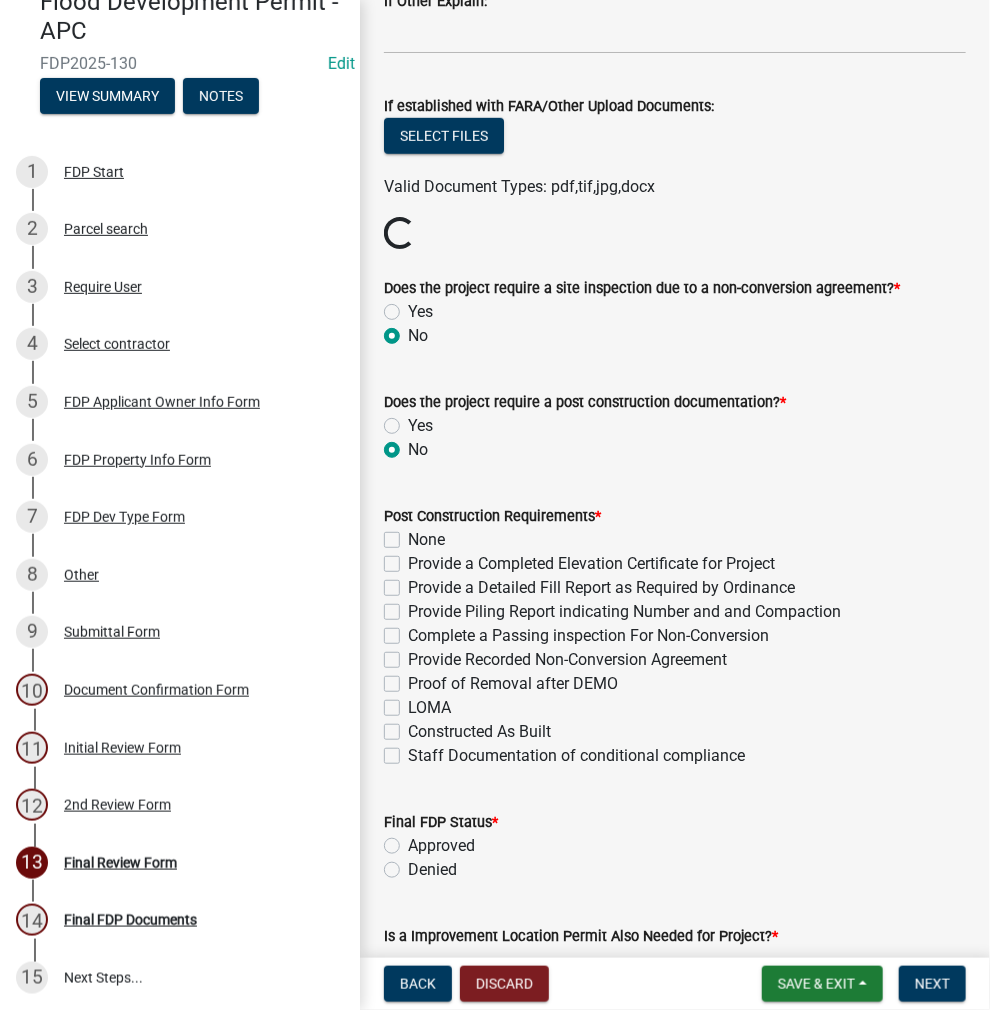 radio on "true" 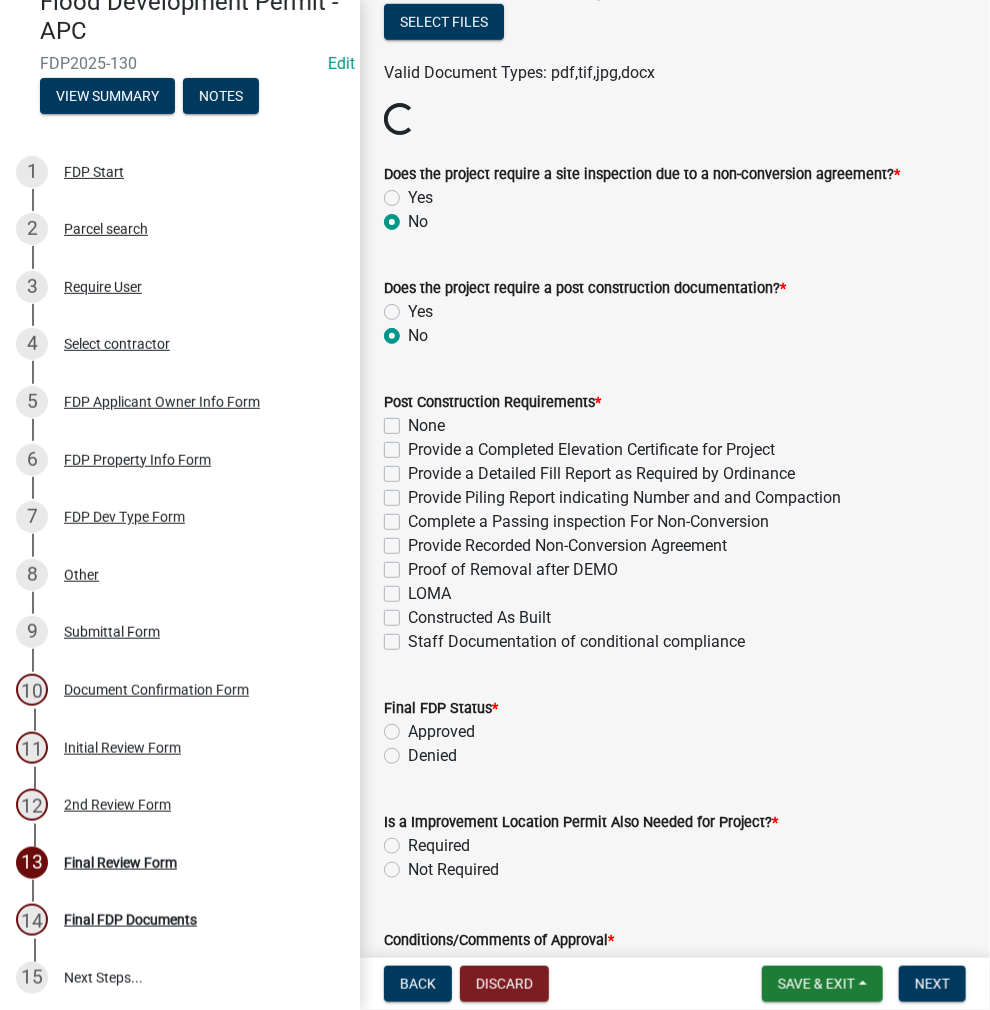 scroll, scrollTop: 600, scrollLeft: 0, axis: vertical 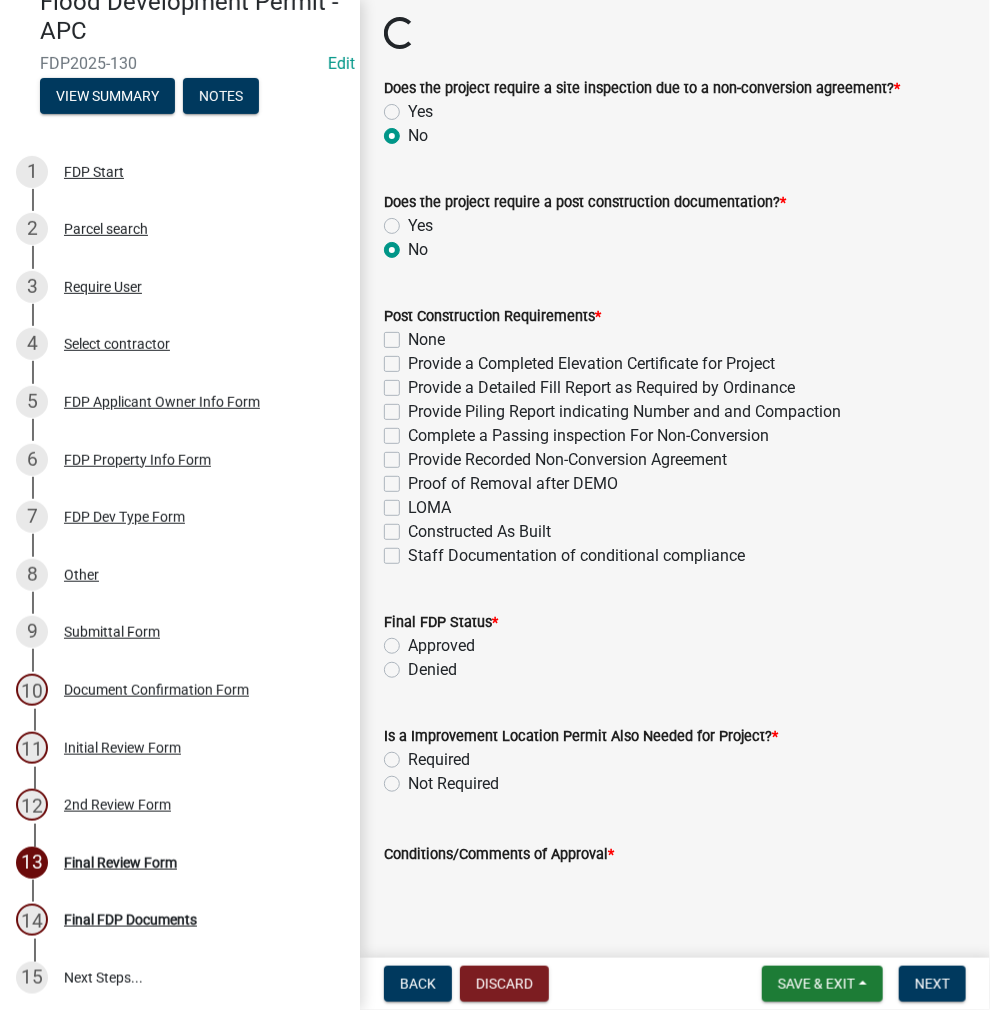 click on "None" 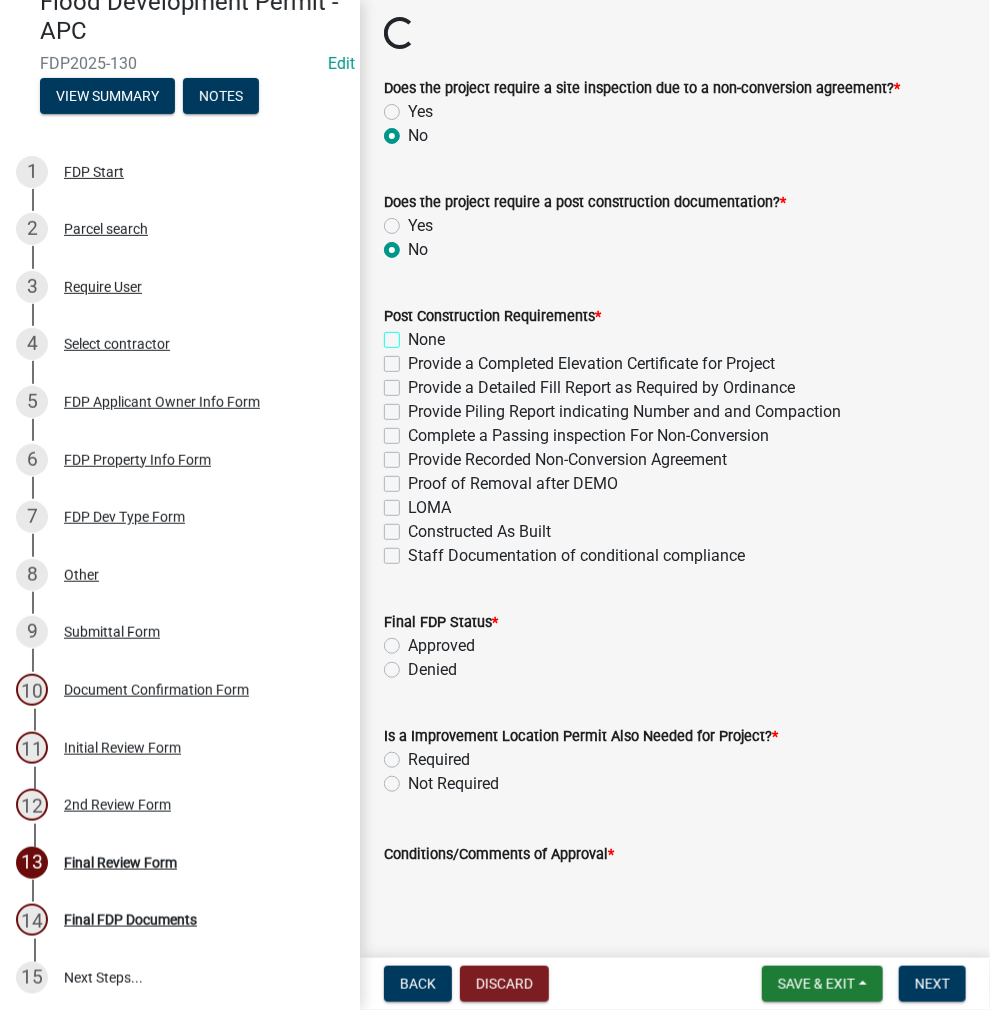 click on "None" at bounding box center (414, 334) 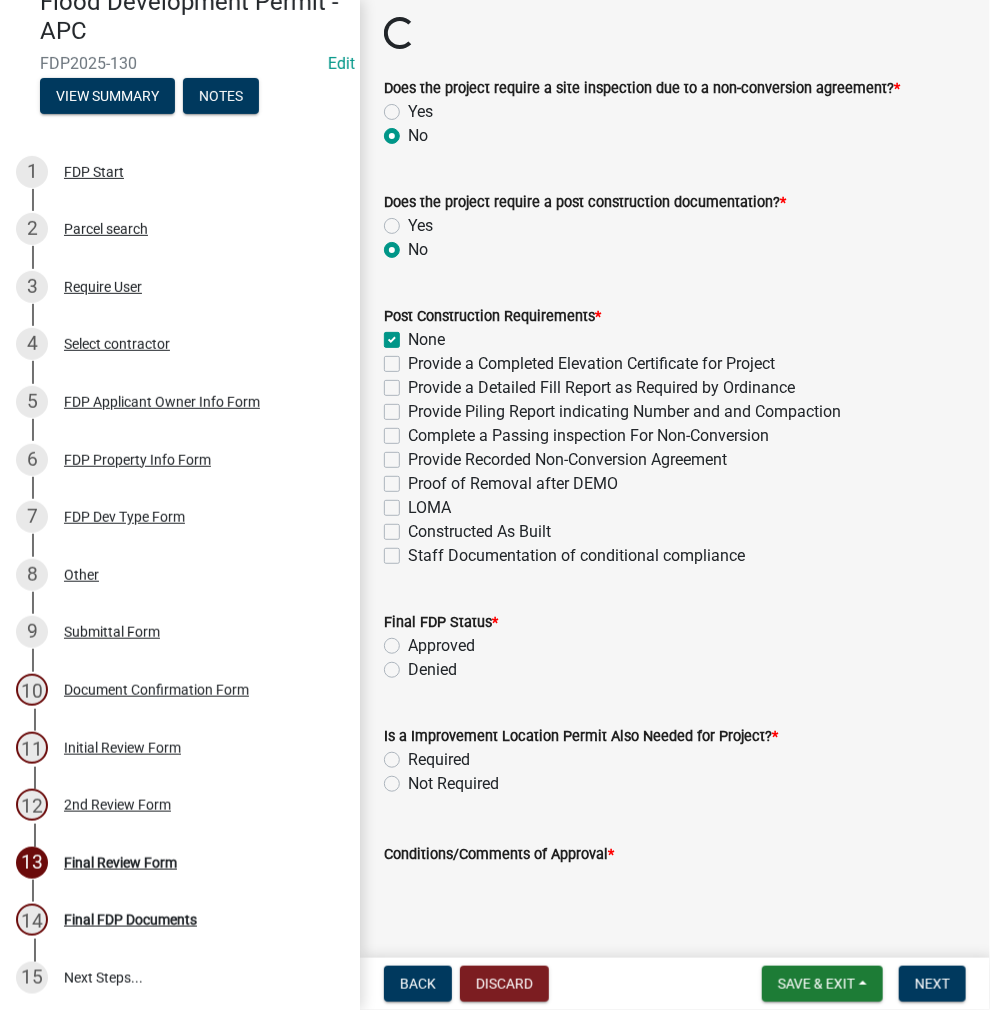 checkbox on "true" 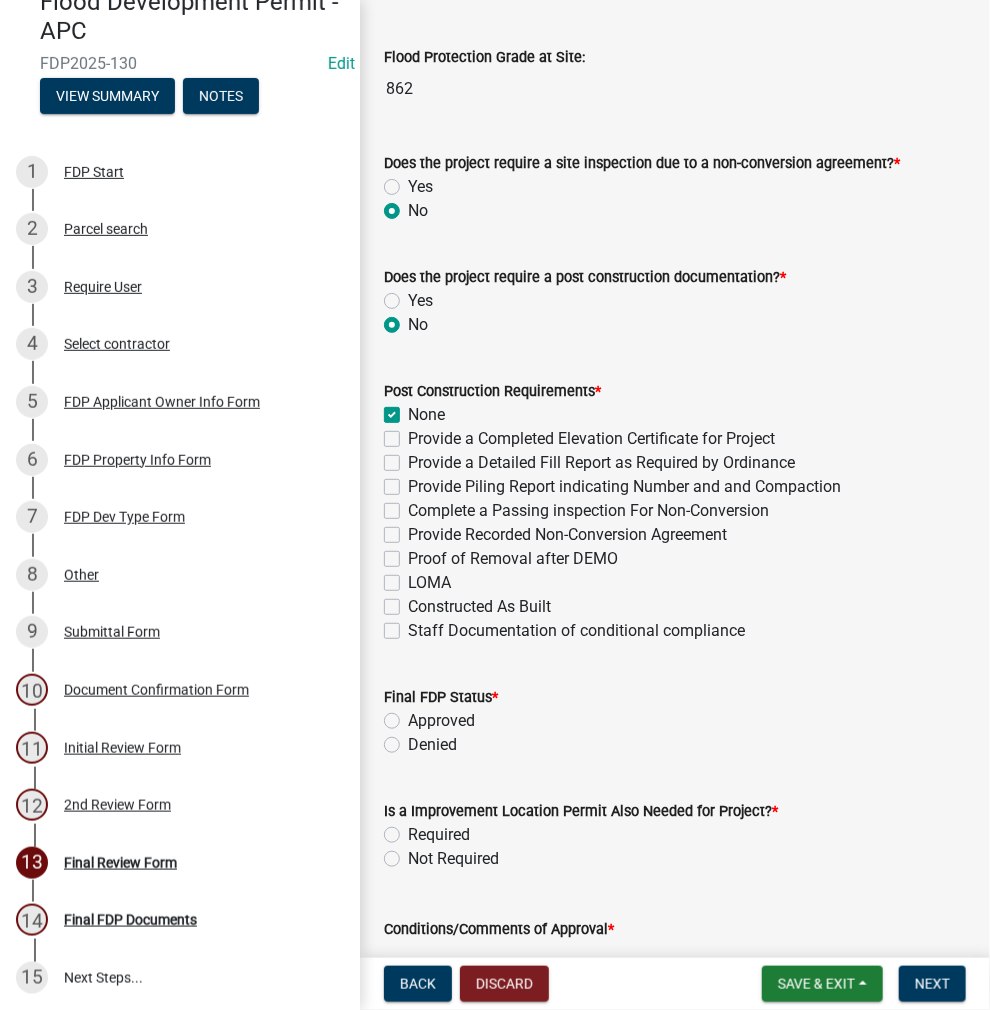 click on "Post Construction Requirements  *  None   Provide a Completed Elevation Certificate for Project   Provide a Detailed Fill Report as Required by Ordinance   Provide Piling Report indicating Number and and Compaction   Complete a Passing inspection For Non-Conversion   Provide Recorded Non-Conversion Agreement   Proof of Removal after DEMO   LOMA   Constructed As Built   Staff Documentation of conditional compliance" 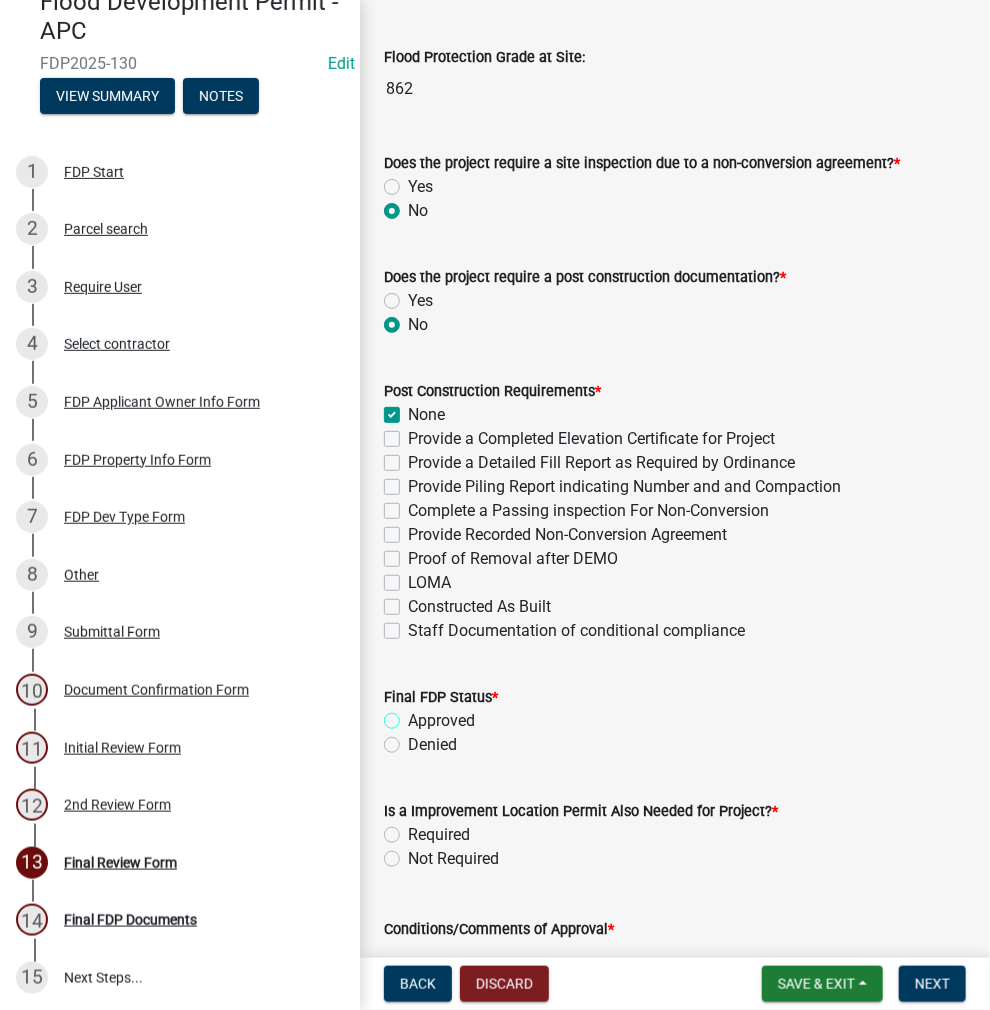click on "Approved" at bounding box center [414, 715] 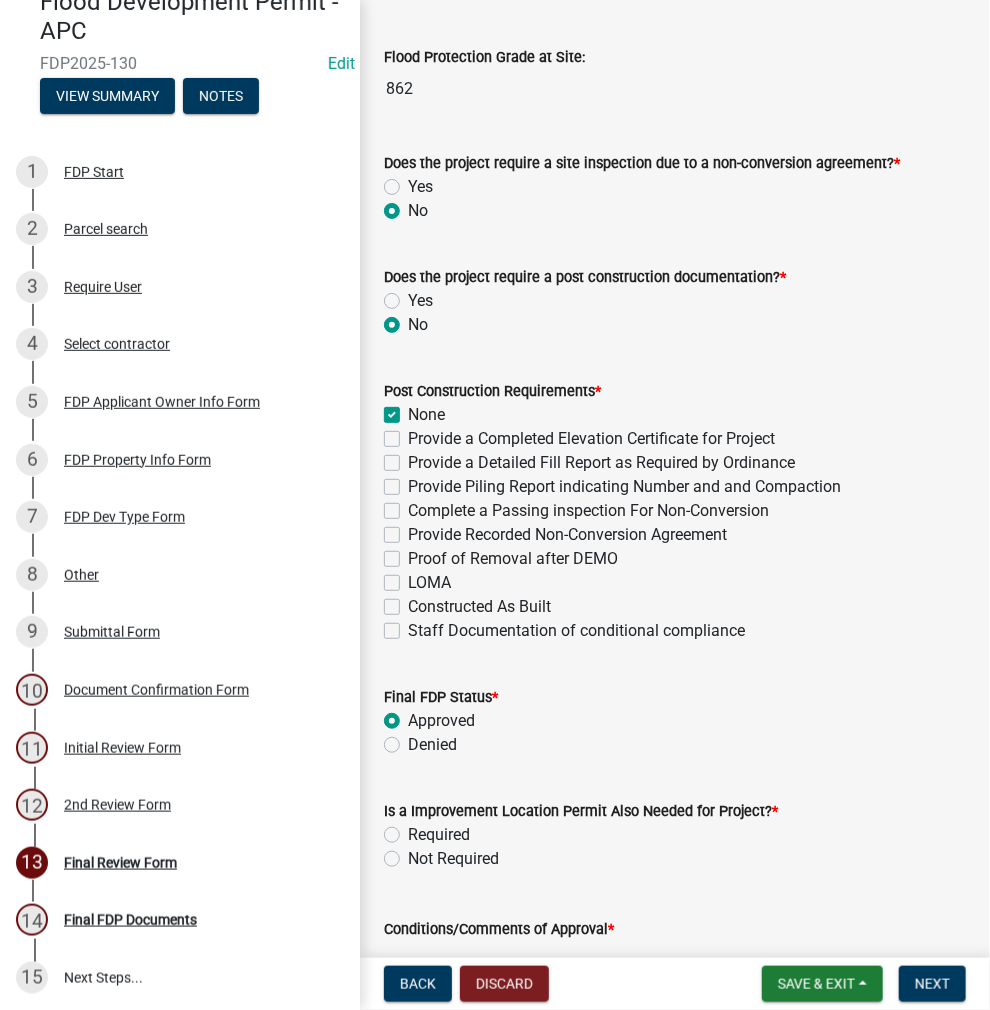 radio on "true" 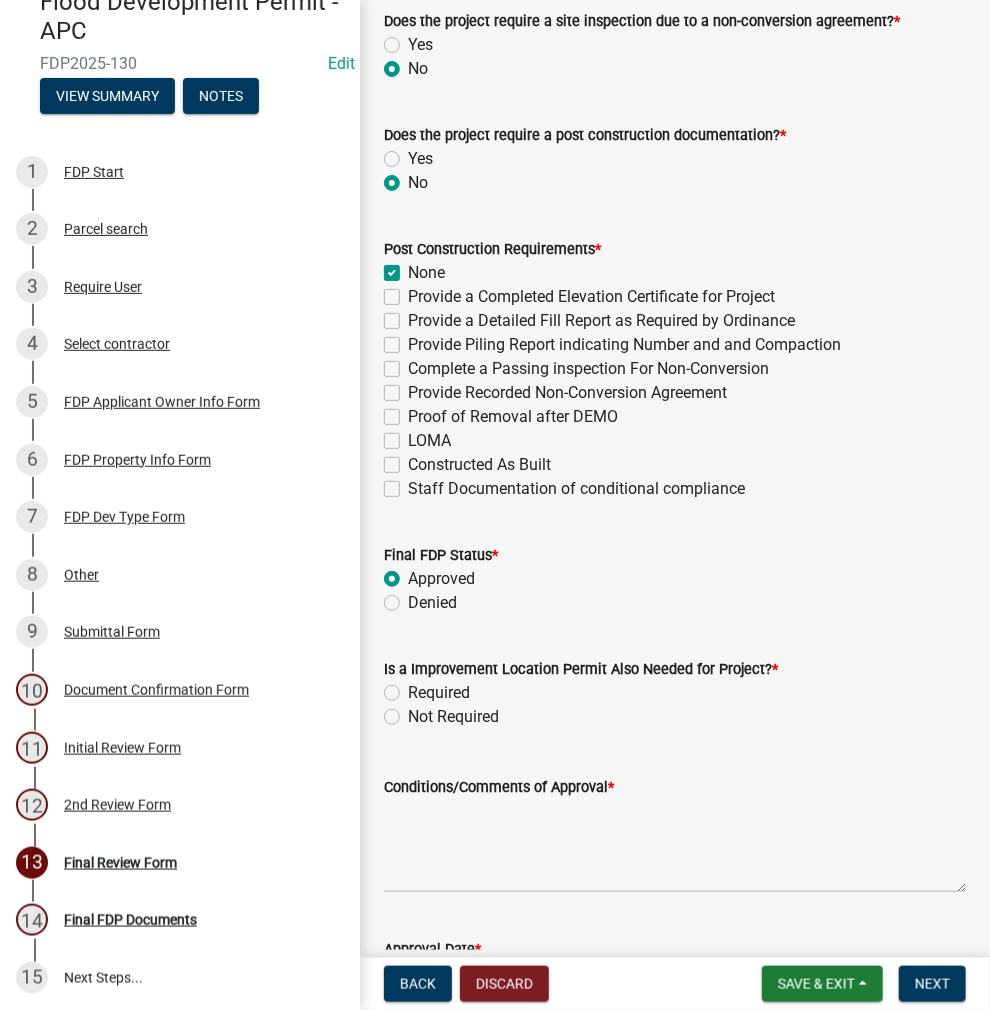 scroll, scrollTop: 900, scrollLeft: 0, axis: vertical 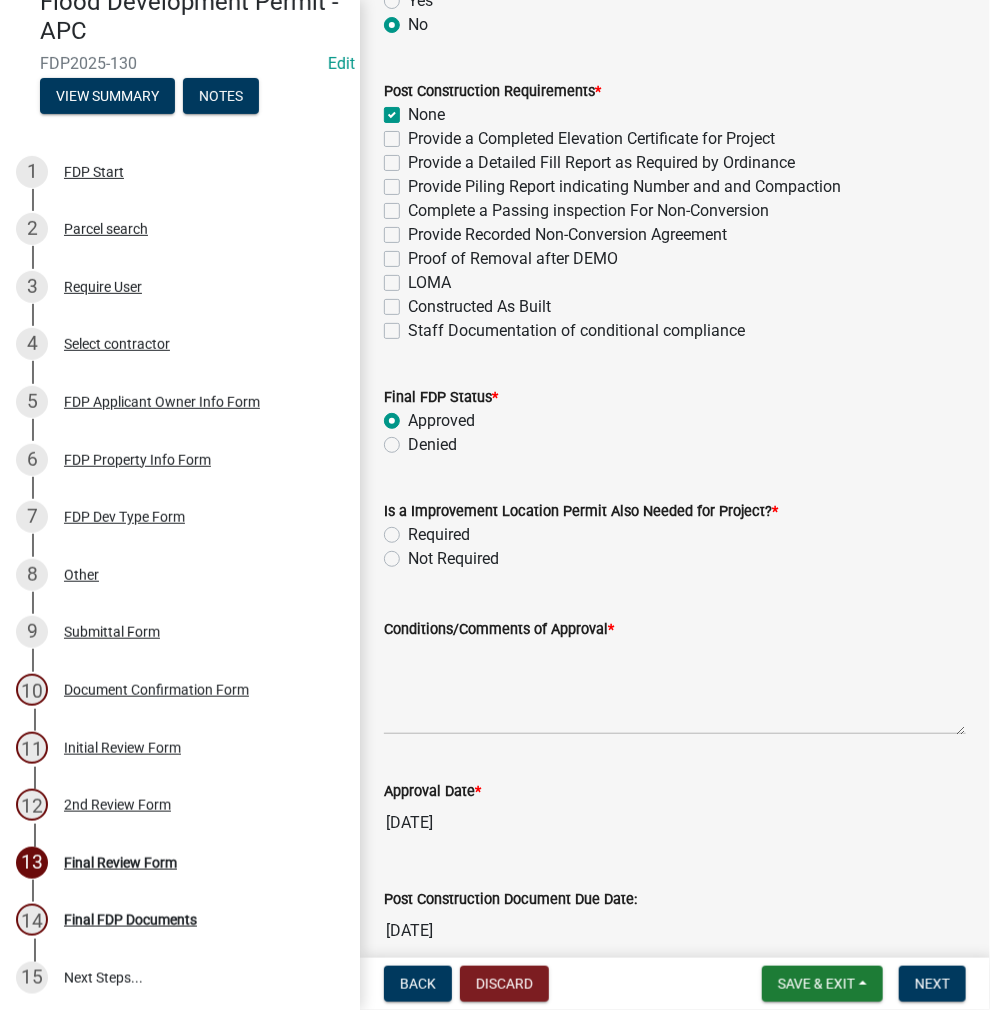 click on "Not Required" 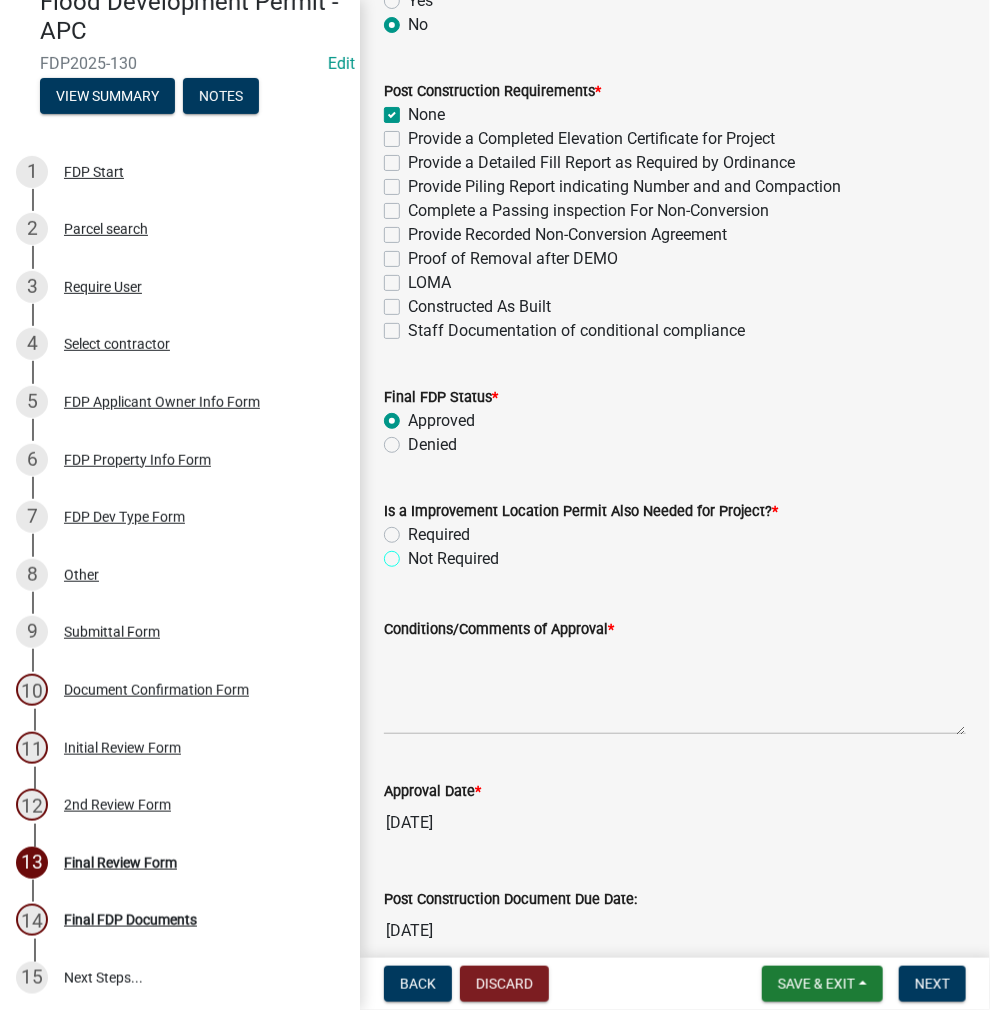 click on "Not Required" at bounding box center (414, 553) 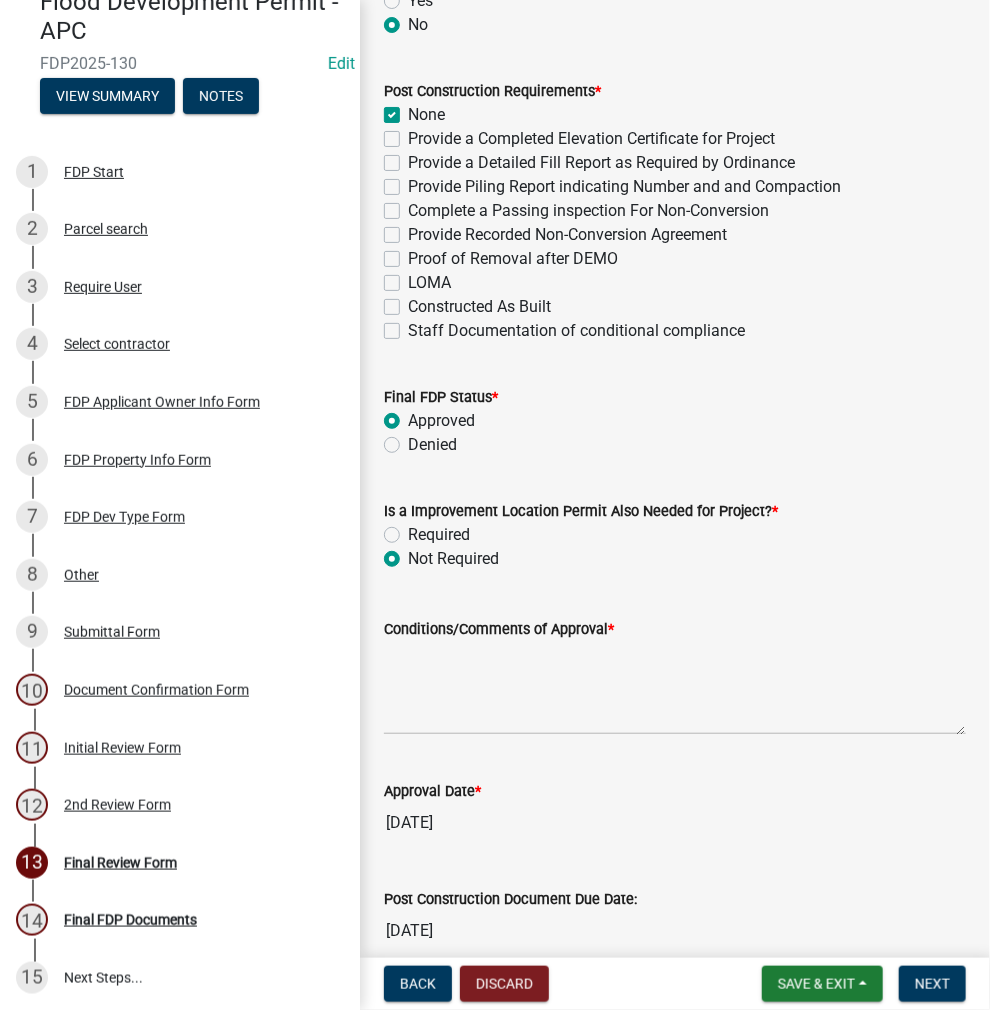 radio on "true" 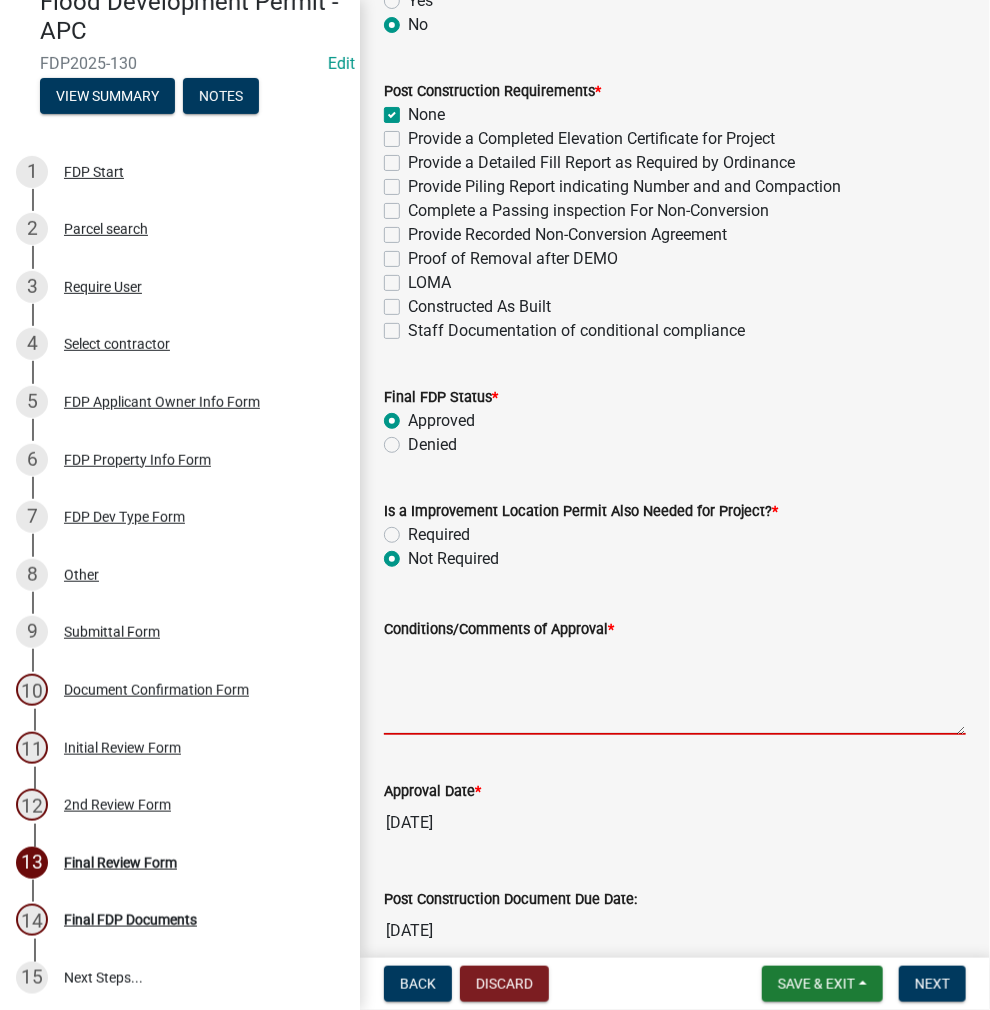 click on "Conditions/Comments of Approval  *" at bounding box center [675, 688] 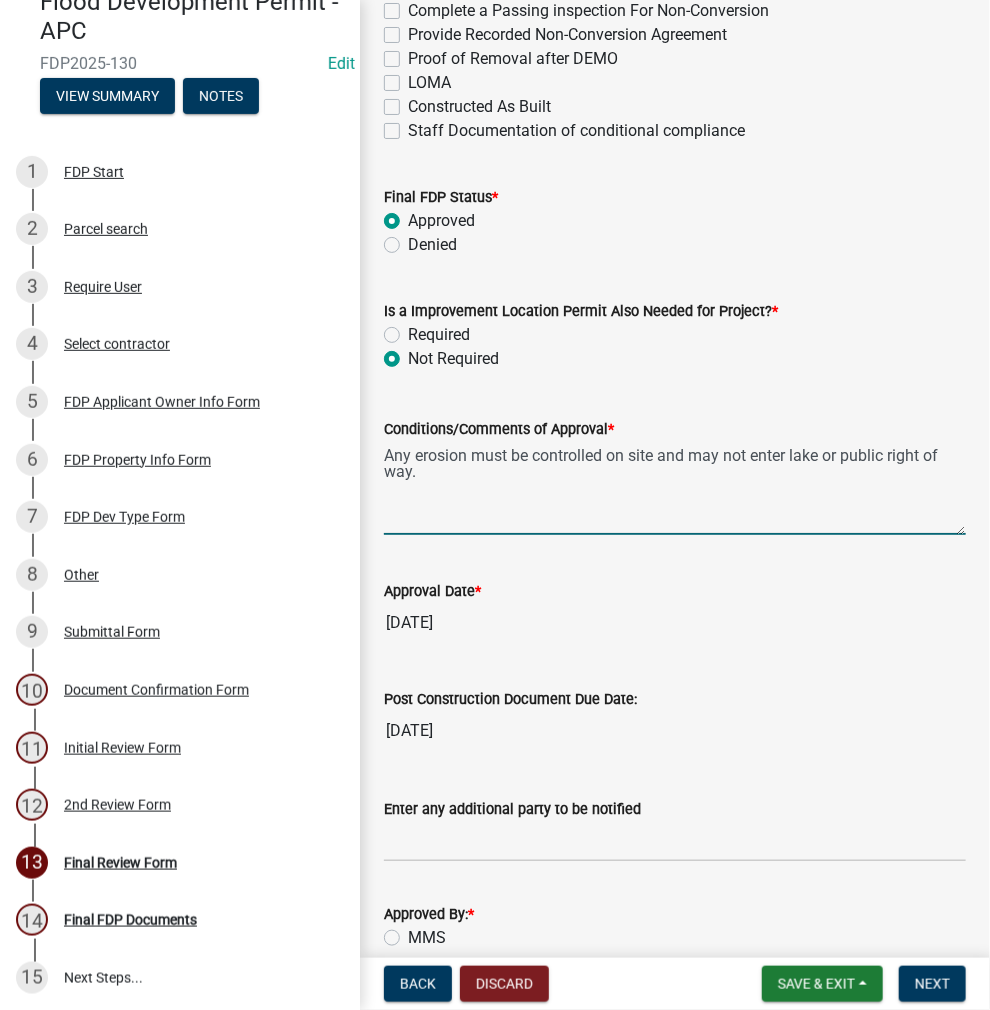 scroll, scrollTop: 1308, scrollLeft: 0, axis: vertical 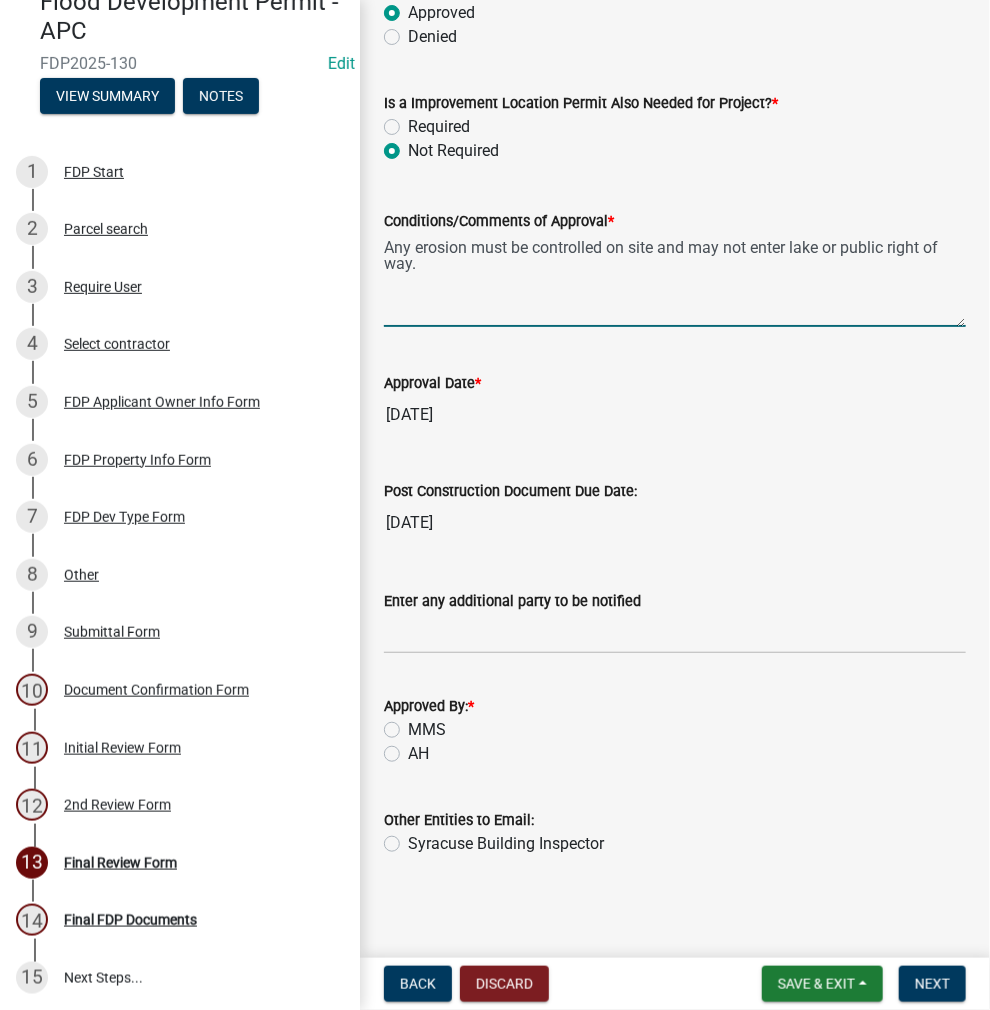 type on "Any erosion must be controlled on site and may not enter lake or public right of way." 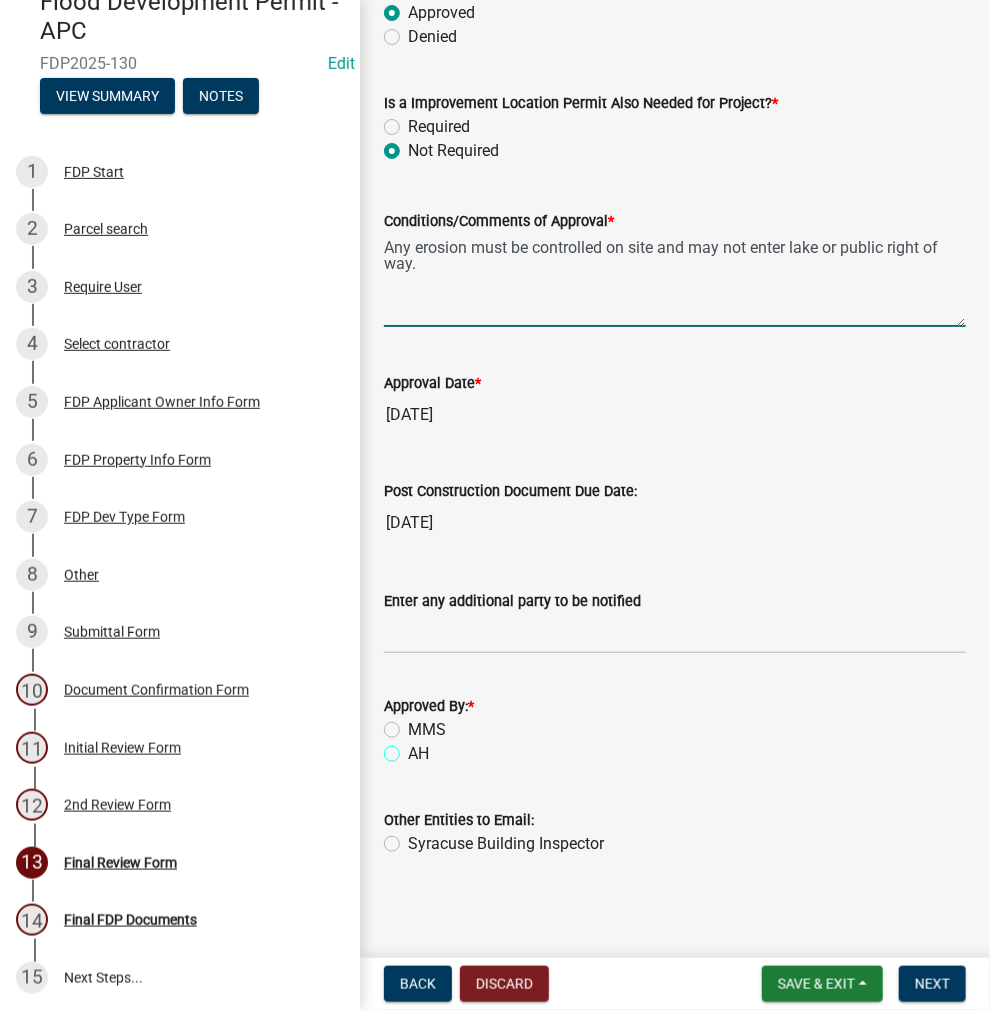 click on "AH" at bounding box center [414, 748] 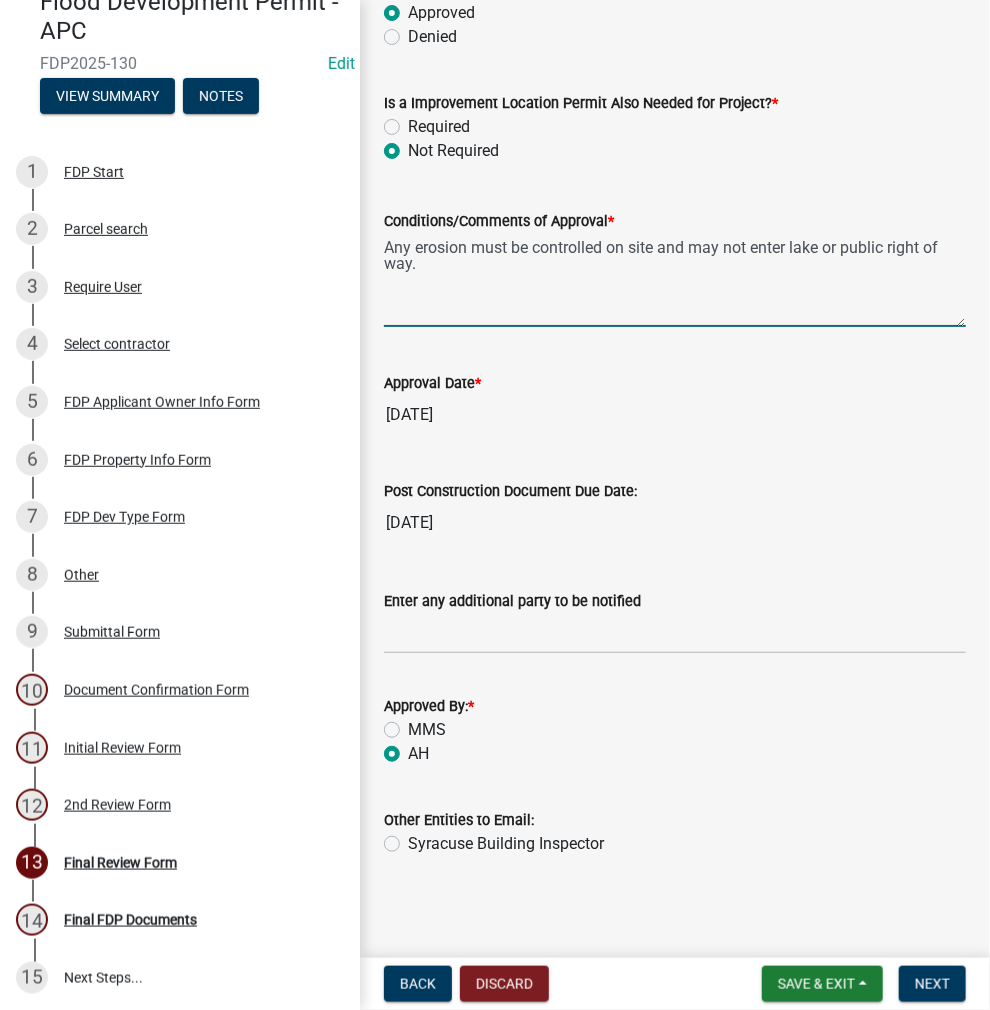 radio on "true" 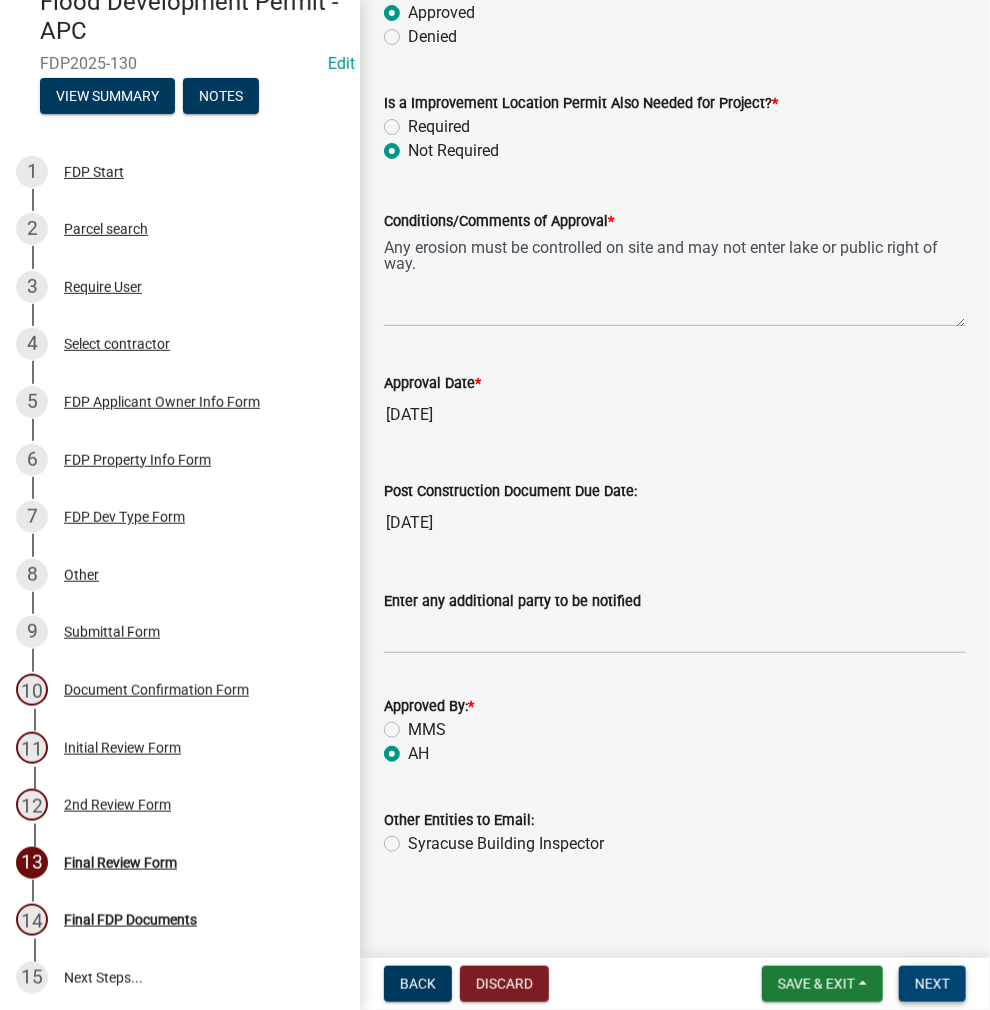 click on "Next" at bounding box center [932, 984] 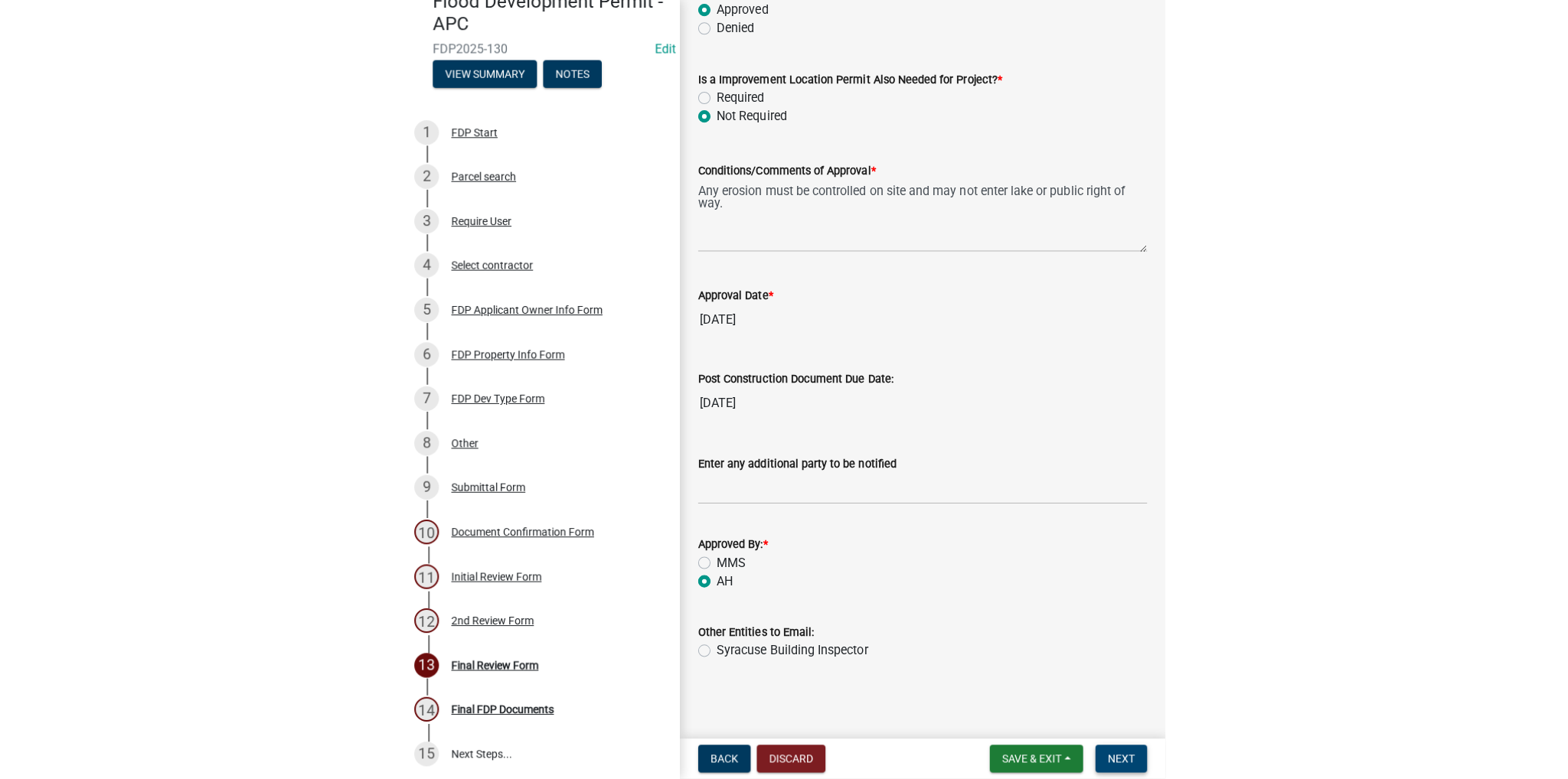 scroll, scrollTop: 0, scrollLeft: 0, axis: both 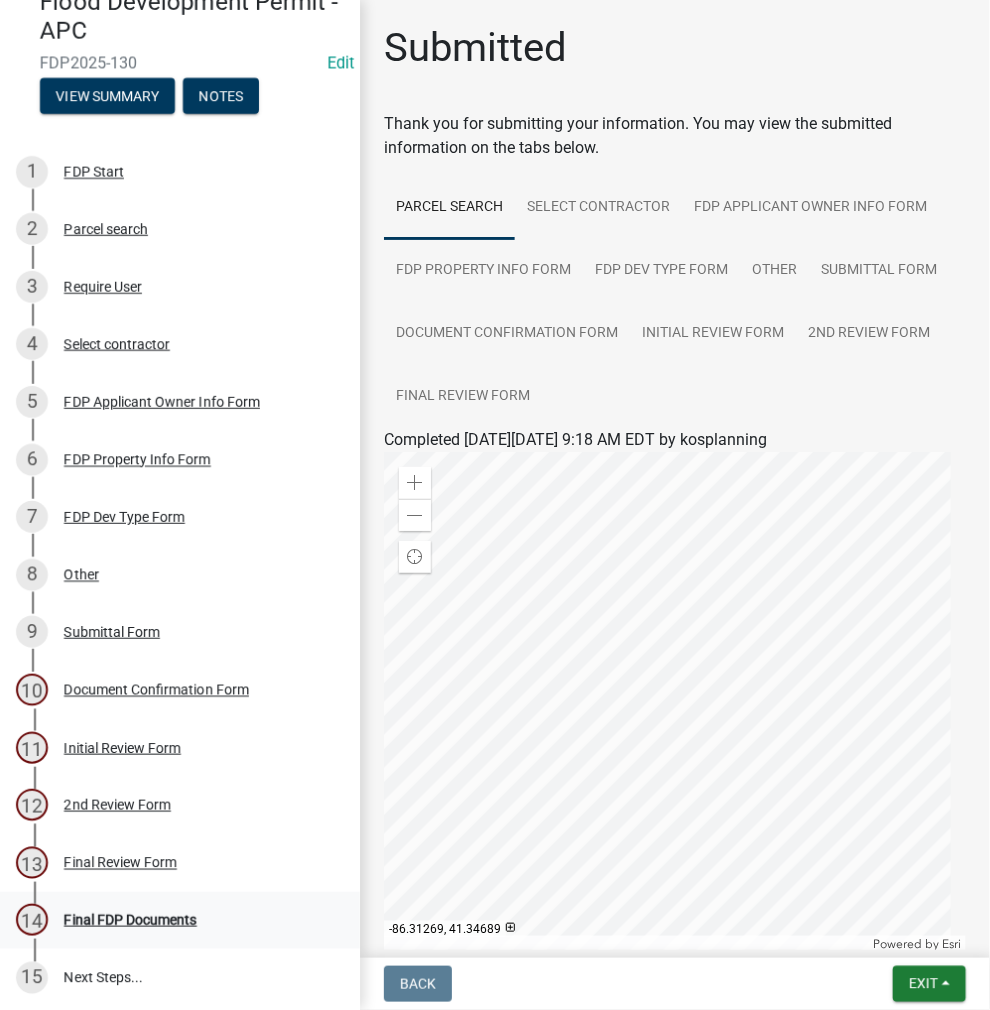 click on "14     Final FDP Documents" at bounding box center [172, 920] 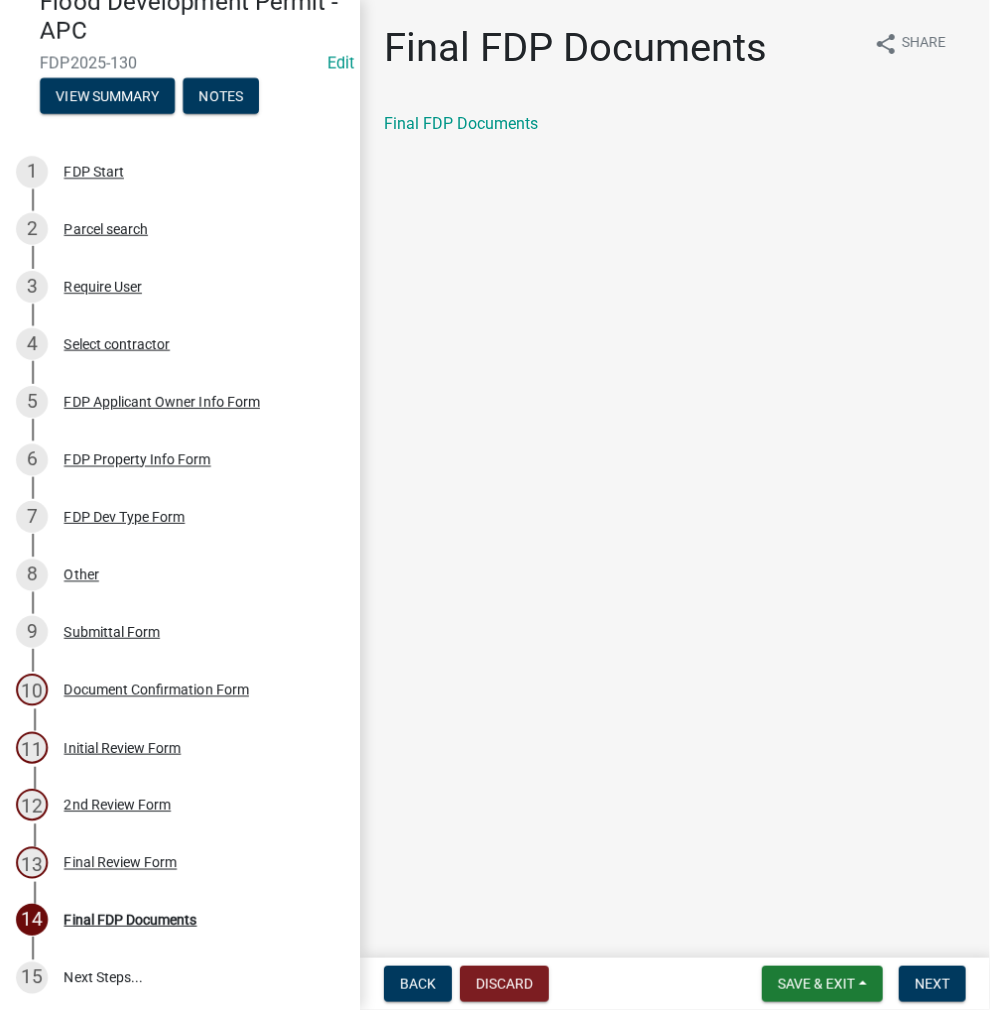click on "Final FDP Documents" 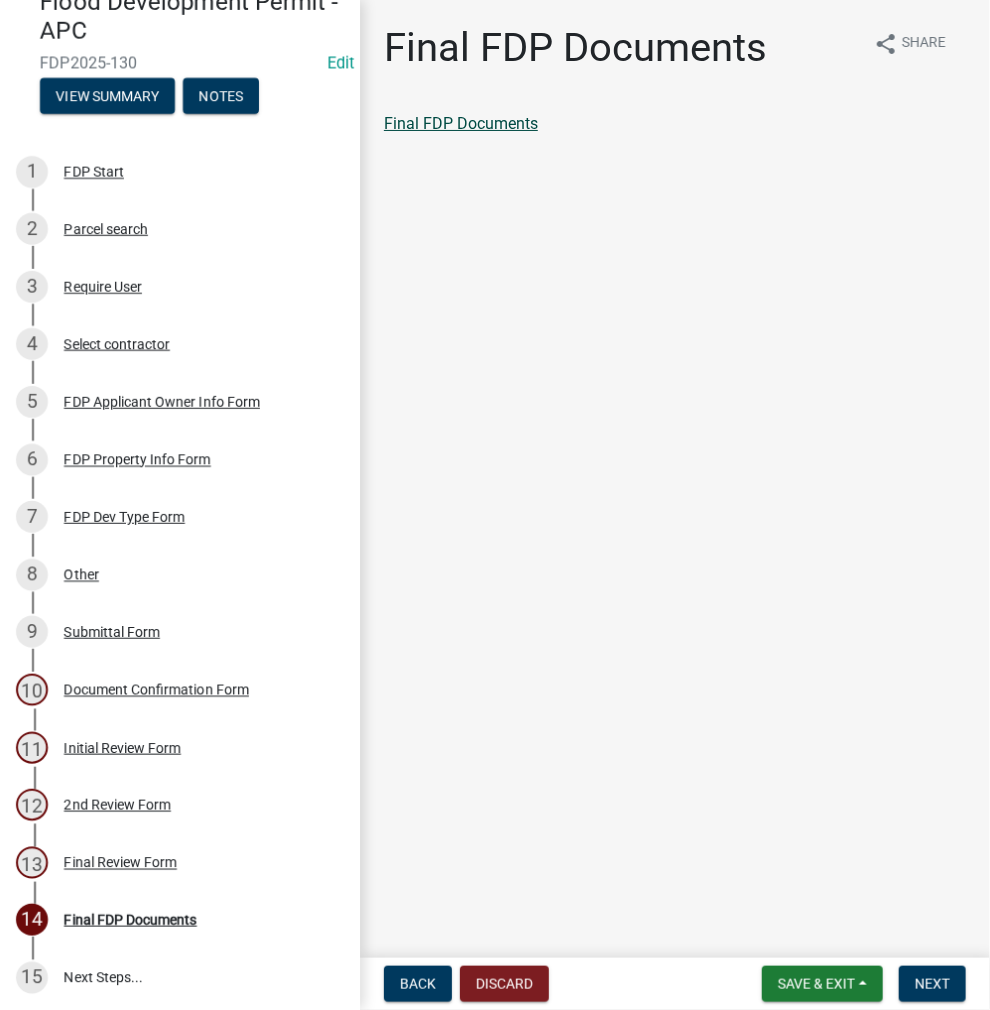 click on "Final FDP Documents" 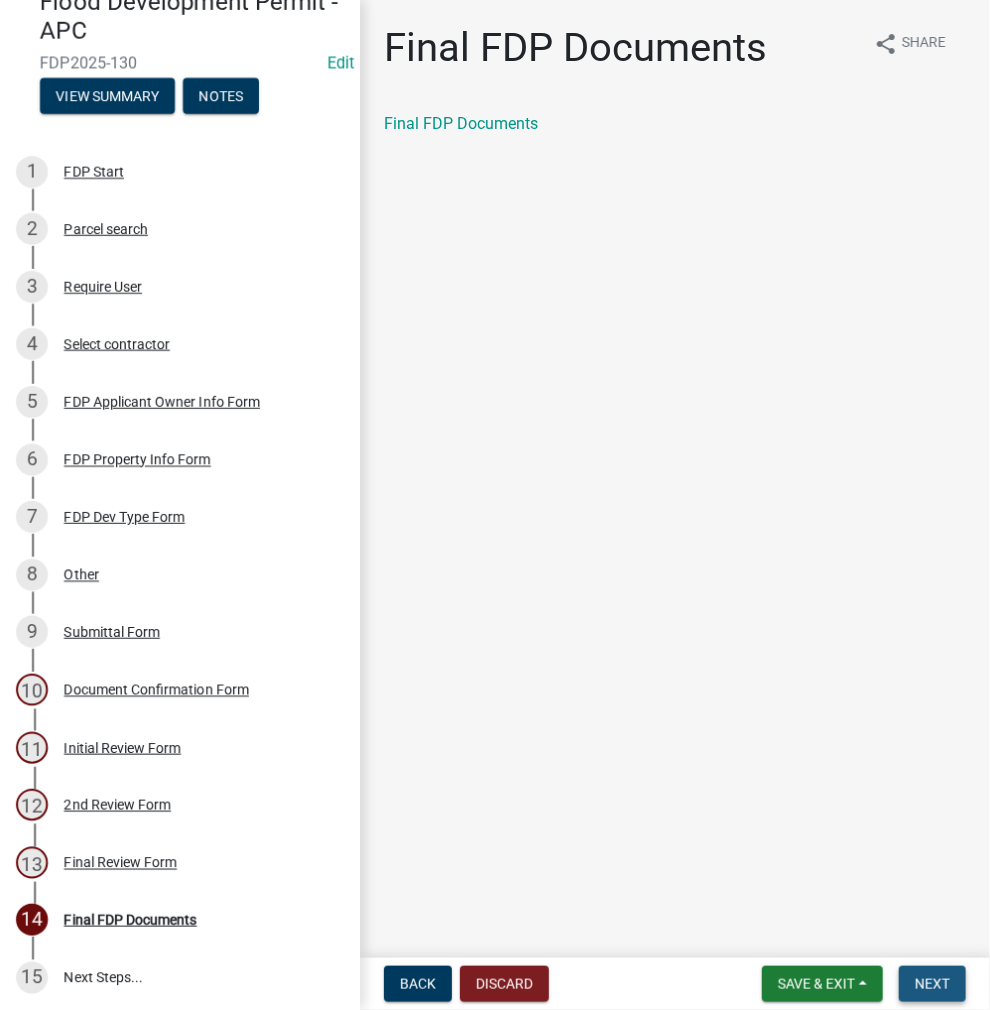 click on "Next" at bounding box center (932, 984) 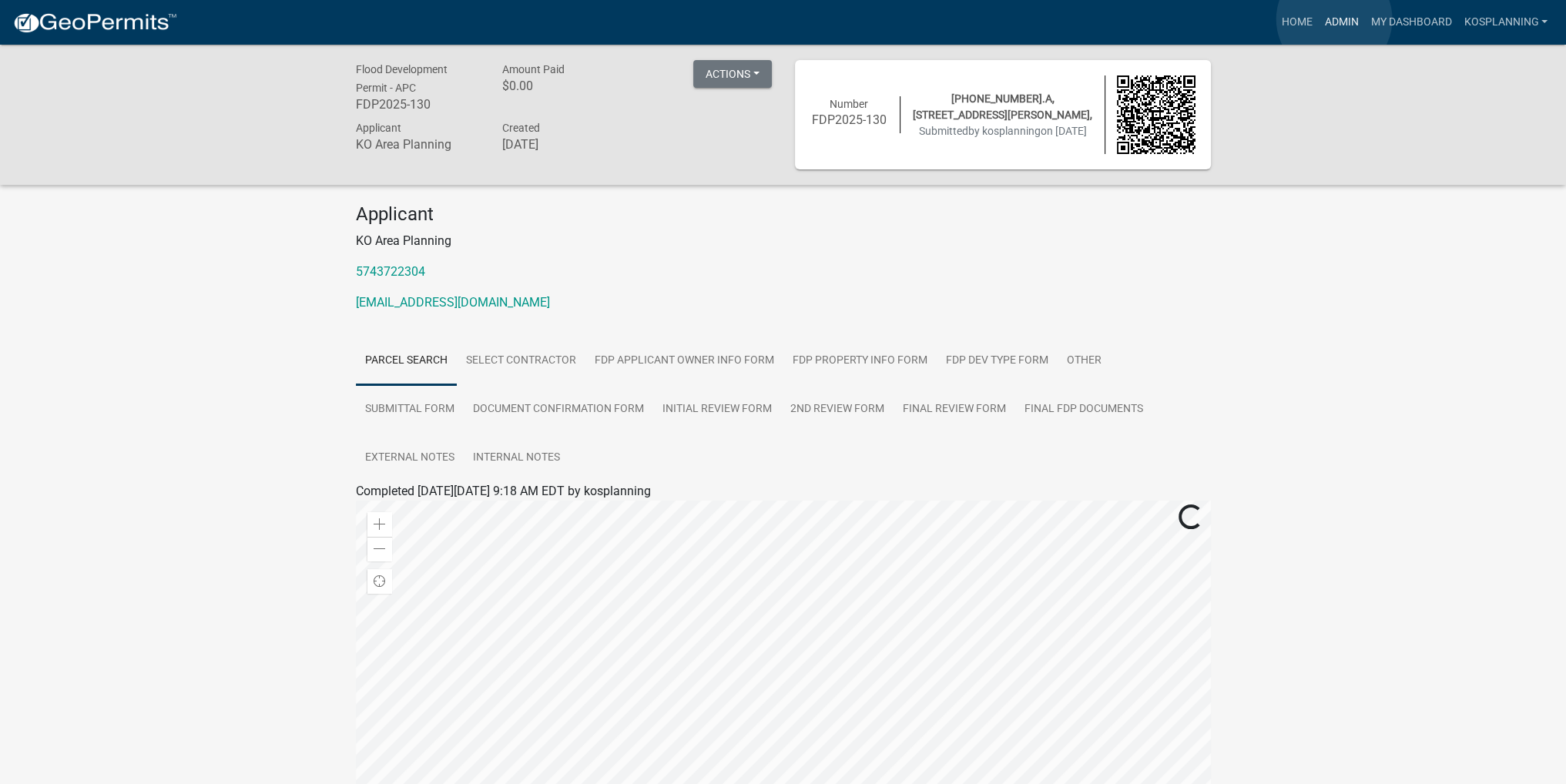 click on "Admin" at bounding box center (1341, 22) 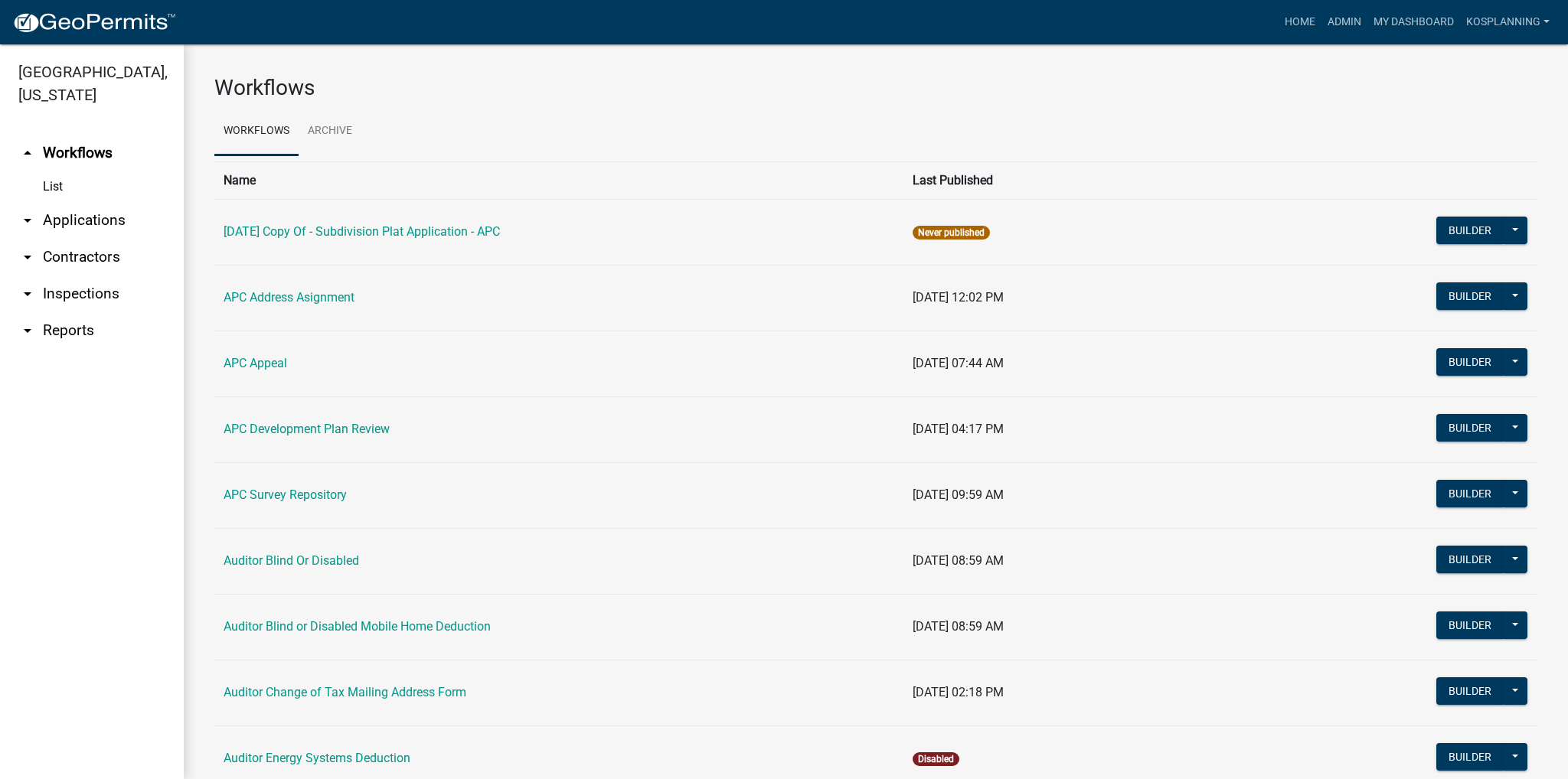 click on "arrow_drop_down   Applications" at bounding box center (92, 220) 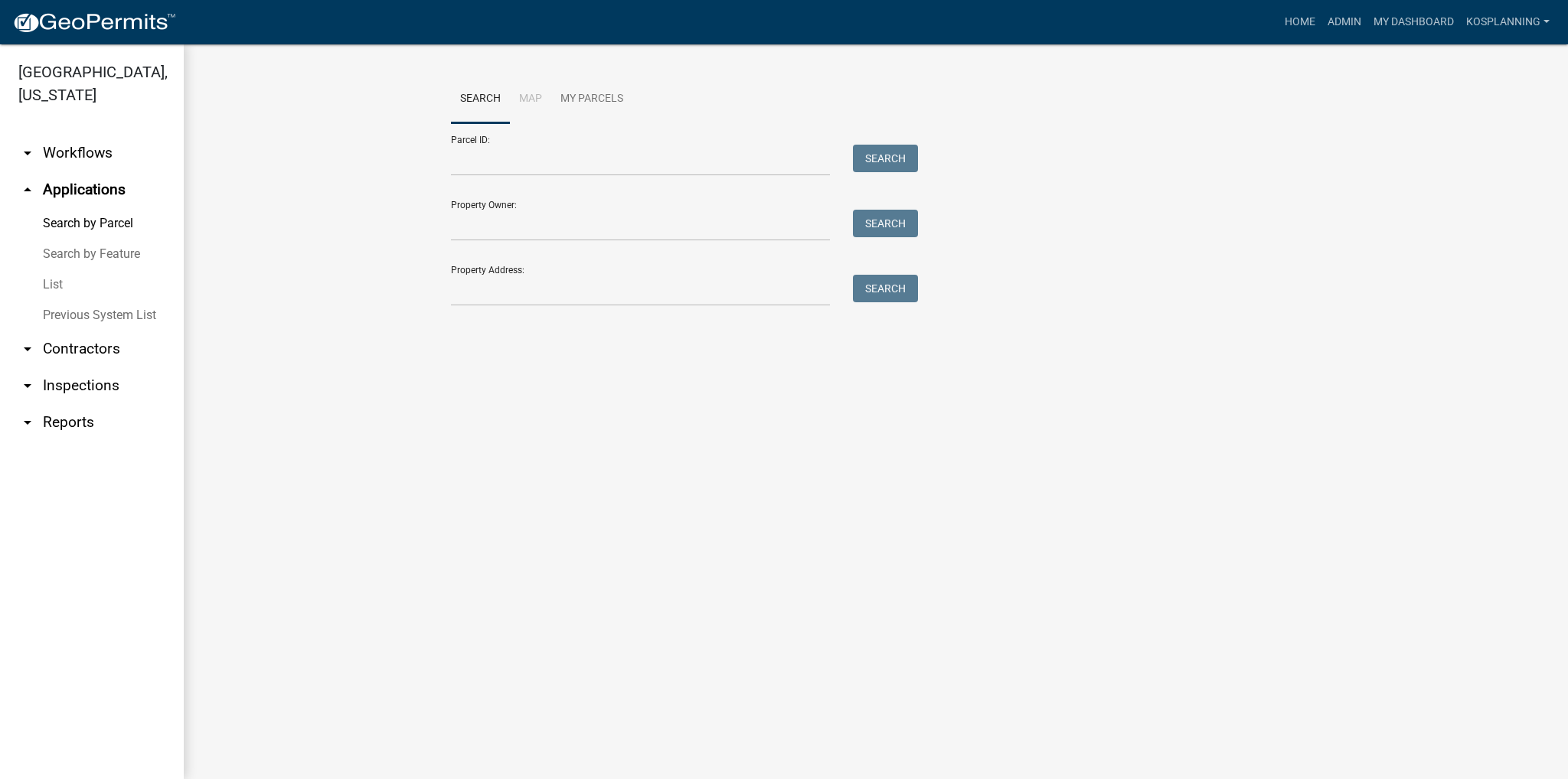 click on "List" at bounding box center [92, 285] 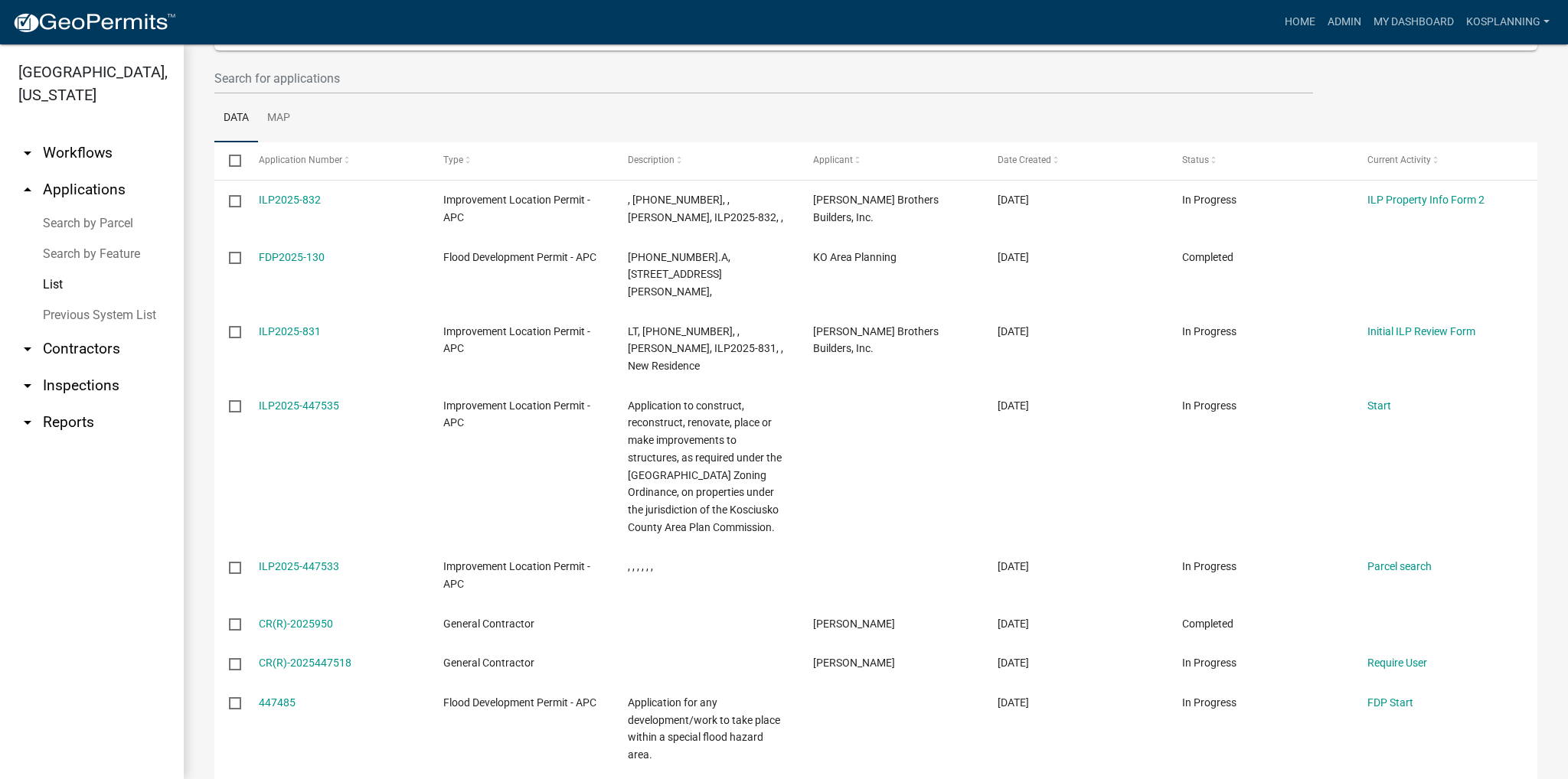 scroll, scrollTop: 0, scrollLeft: 0, axis: both 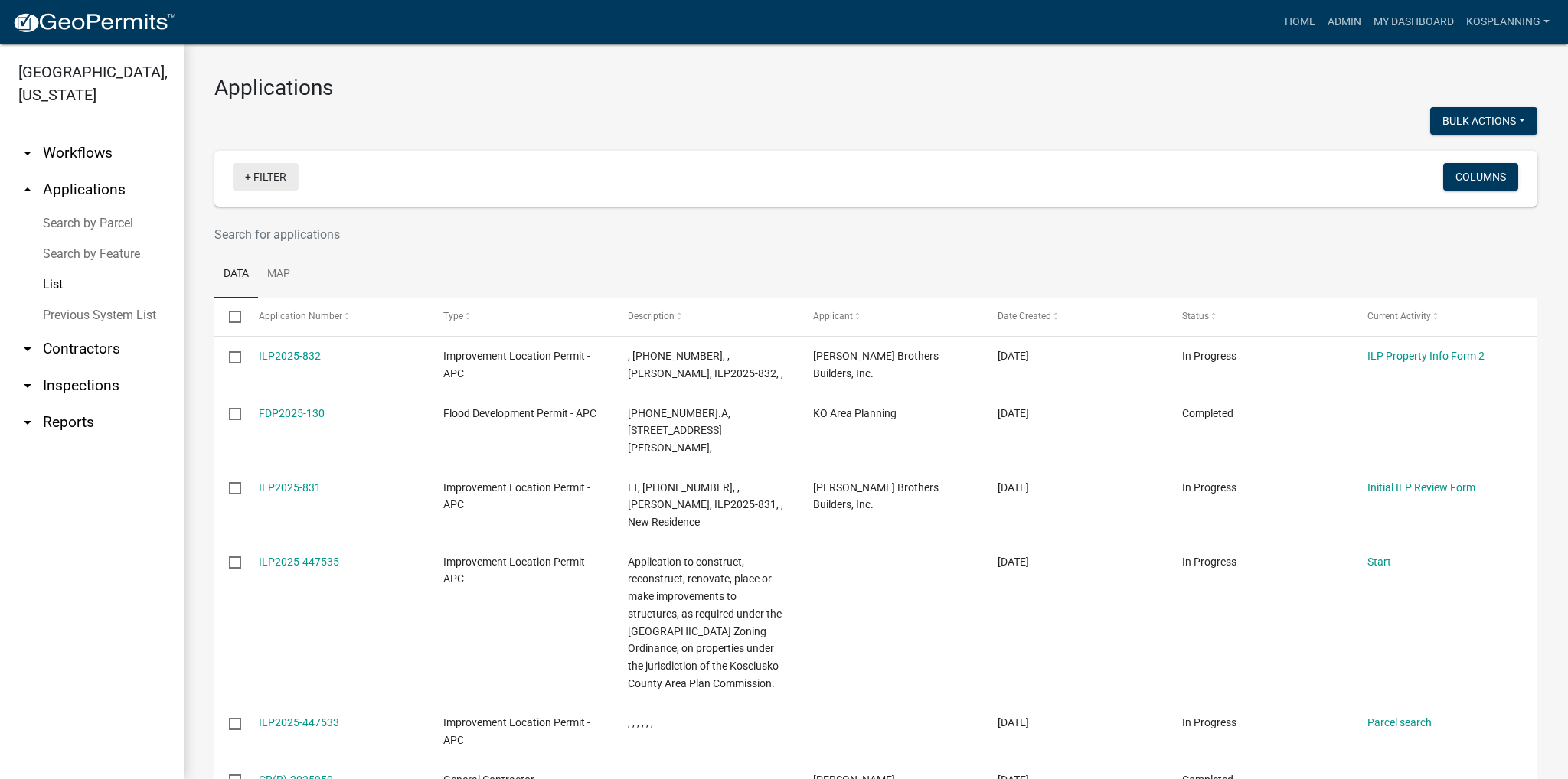 click on "+ Filter" at bounding box center [266, 177] 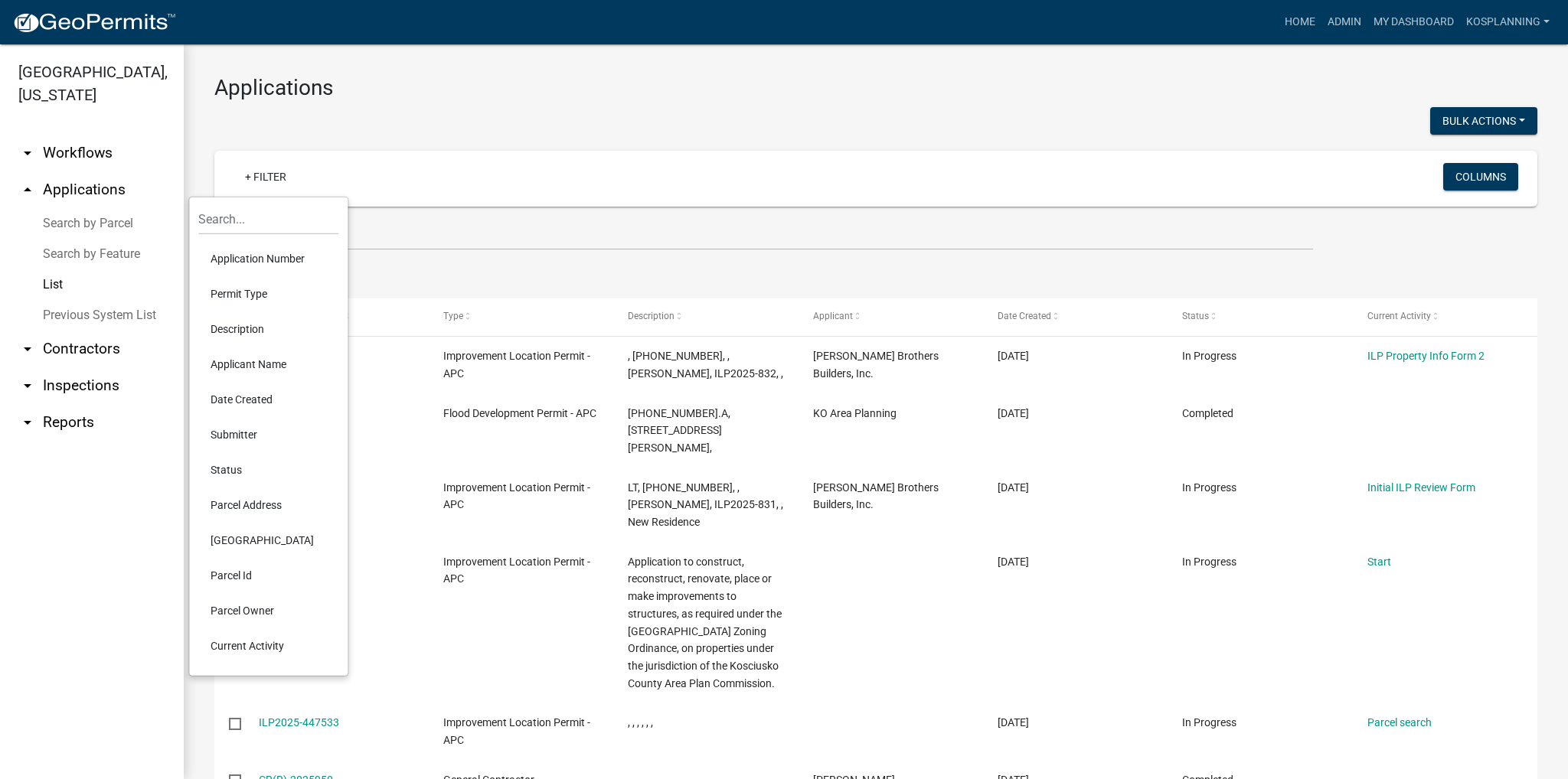 click on "Permit Type" at bounding box center (268, 294) 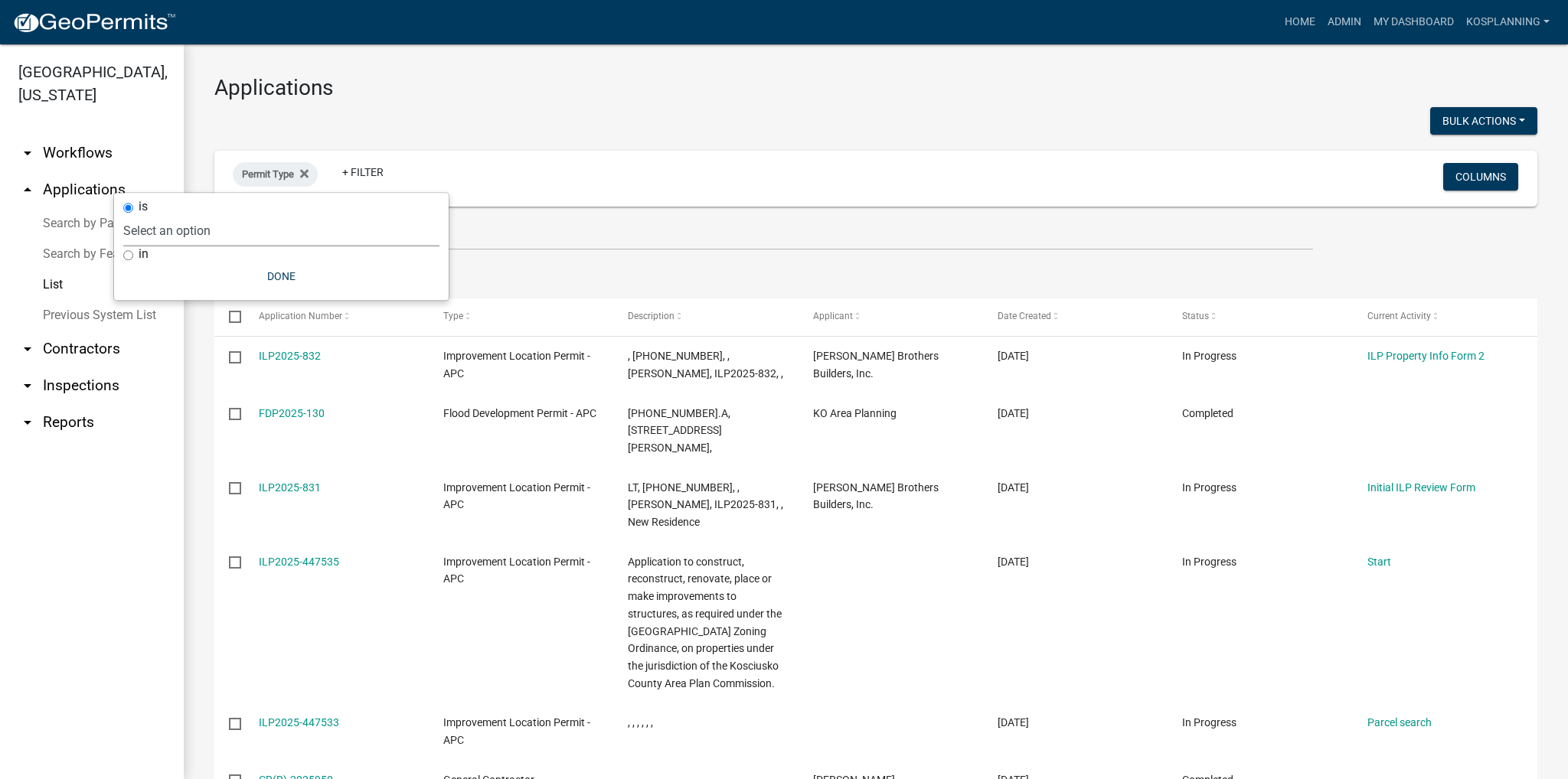 click on "Select an option   6 27 2024 Copy Of - Subdivision Plat Application - APC   APC Address Asignment   APC Appeal   APC Development Plan Review   APC Survey Repository   Auditor Blind Or Disabled   Auditor Blind or Disabled Mobile Home Deduction   Auditor Change of Tax Mailing Address Form   Auditor Energy Systems Deduction   Auditor Heritage Barn   Auditor Homestead Deduction   Auditor Mobile Home Homestead Deduction   Auditor Over 65 Deduction   Auditor Over 65 for Mobile Home Deduction   Auditor Vacation Request   Auditor Veterans Deduction   Auditor Veterans Deduction for Mobile Home   Certificates of Occupancy - APC   Copy Of - FARAs   Copy Of - Improvement Location Permit - APC 1 22 2024   Driveway and Right of Way Work Permit   Exception - APC   FARAs   Flood Development Permit - APC   Flood Zone Inquiry   Flood Zone Inquiry (PRR Copy)   Food Permit   General Contractor (Registration)   General Contractor (Renewal)   HD Sign Off On Sewage & Water   Hoover - Driveway and Right of Way Work Permit" at bounding box center [281, 230] 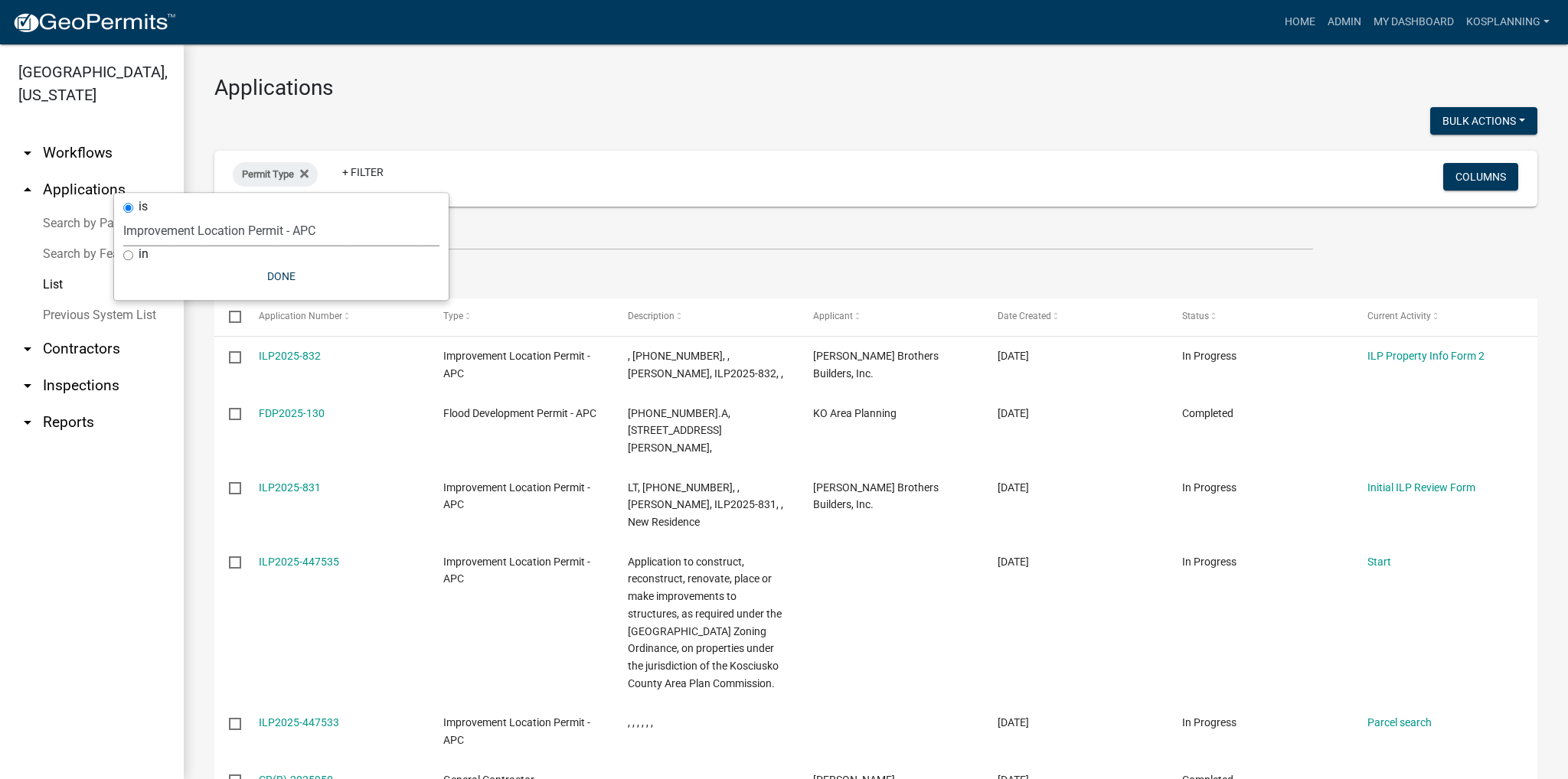 click on "Select an option   6 27 2024 Copy Of - Subdivision Plat Application - APC   APC Address Asignment   APC Appeal   APC Development Plan Review   APC Survey Repository   Auditor Blind Or Disabled   Auditor Blind or Disabled Mobile Home Deduction   Auditor Change of Tax Mailing Address Form   Auditor Energy Systems Deduction   Auditor Heritage Barn   Auditor Homestead Deduction   Auditor Mobile Home Homestead Deduction   Auditor Over 65 Deduction   Auditor Over 65 for Mobile Home Deduction   Auditor Vacation Request   Auditor Veterans Deduction   Auditor Veterans Deduction for Mobile Home   Certificates of Occupancy - APC   Copy Of - FARAs   Copy Of - Improvement Location Permit - APC 1 22 2024   Driveway and Right of Way Work Permit   Exception - APC   FARAs   Flood Development Permit - APC   Flood Zone Inquiry   Flood Zone Inquiry (PRR Copy)   Food Permit   General Contractor (Registration)   General Contractor (Renewal)   HD Sign Off On Sewage & Water   Hoover - Driveway and Right of Way Work Permit" at bounding box center [281, 230] 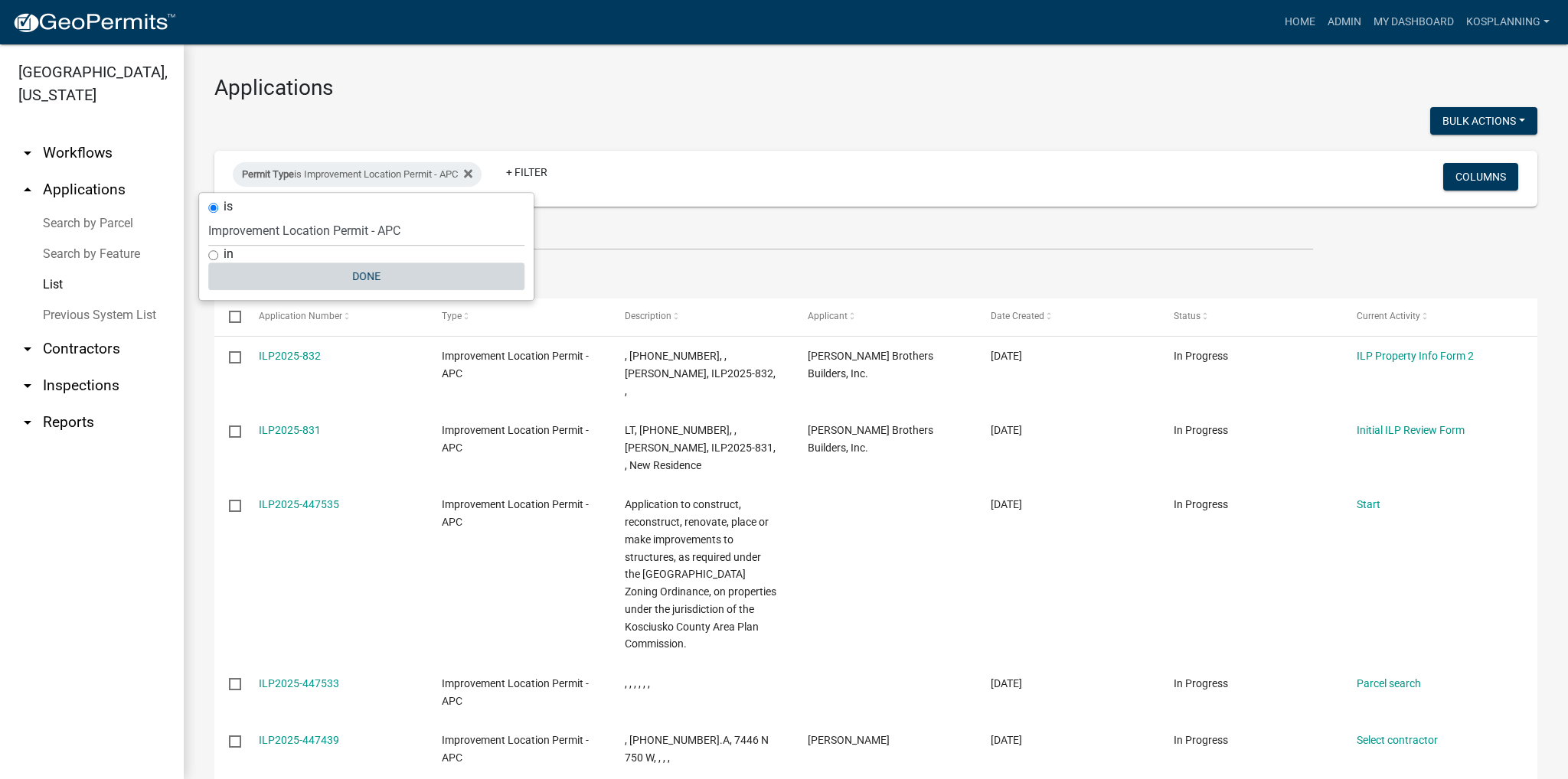 click on "Done" at bounding box center [366, 276] 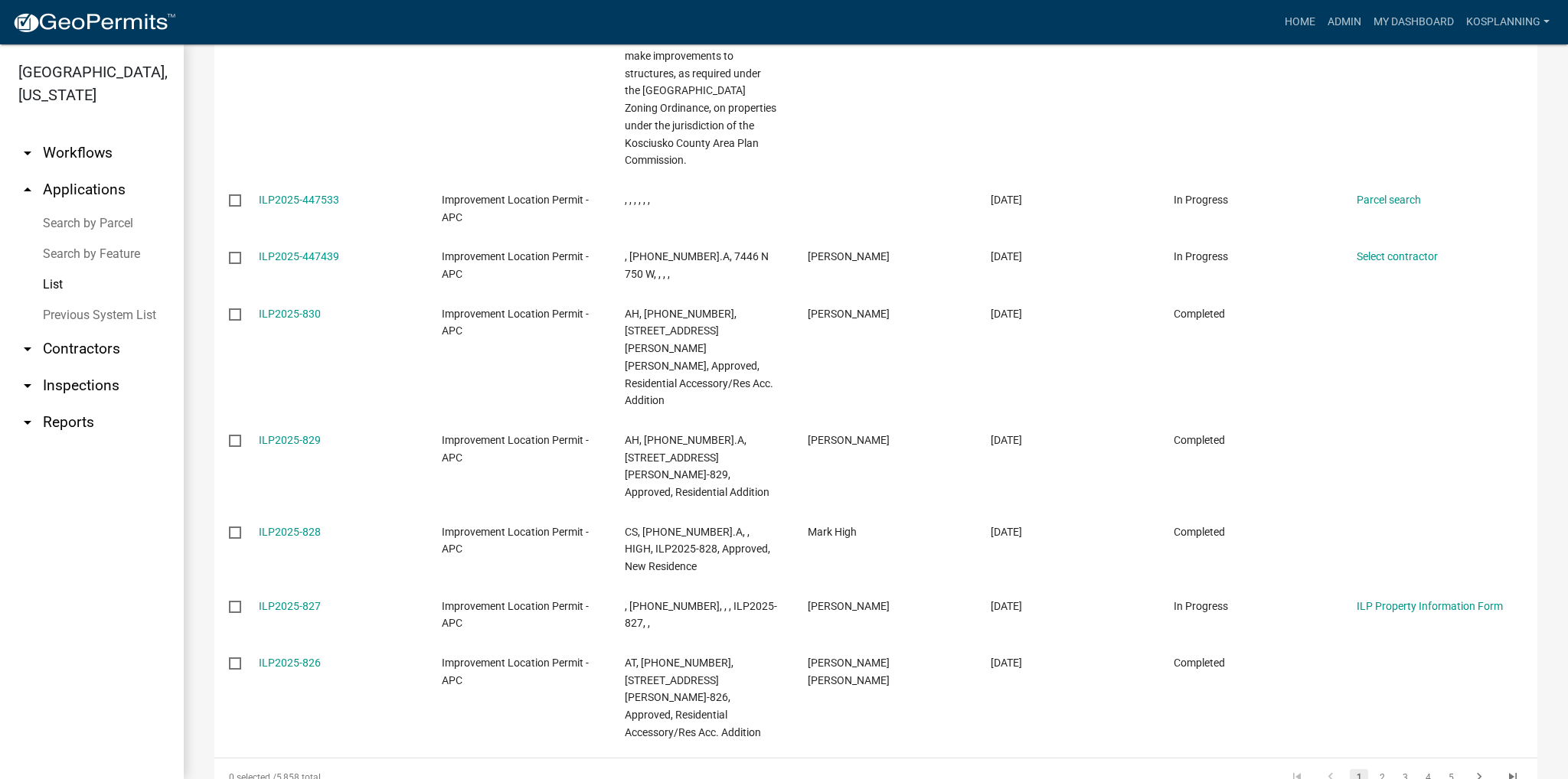 scroll, scrollTop: 510, scrollLeft: 0, axis: vertical 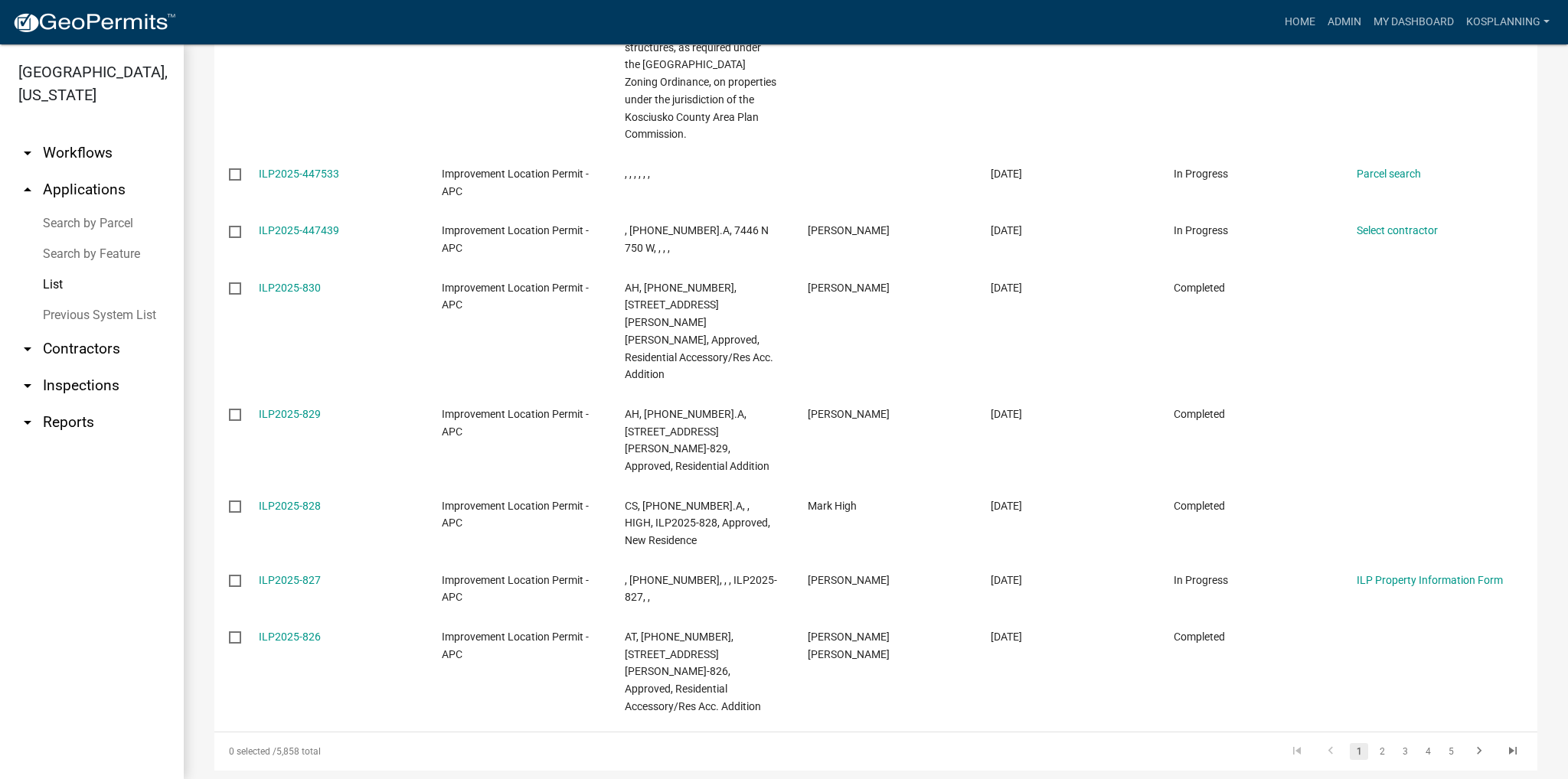 click on "10   25   50   100" at bounding box center [315, 807] 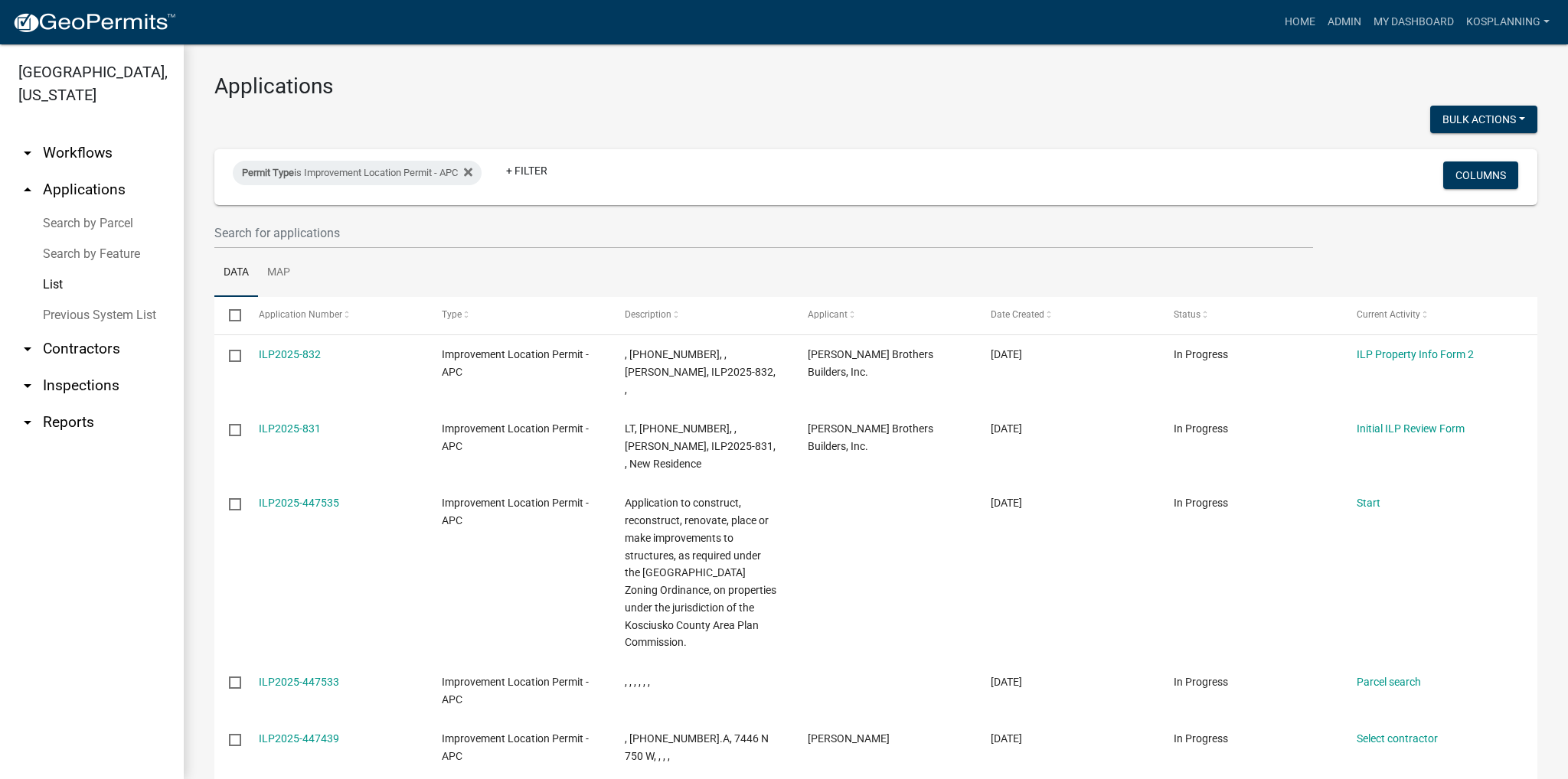 scroll, scrollTop: 0, scrollLeft: 0, axis: both 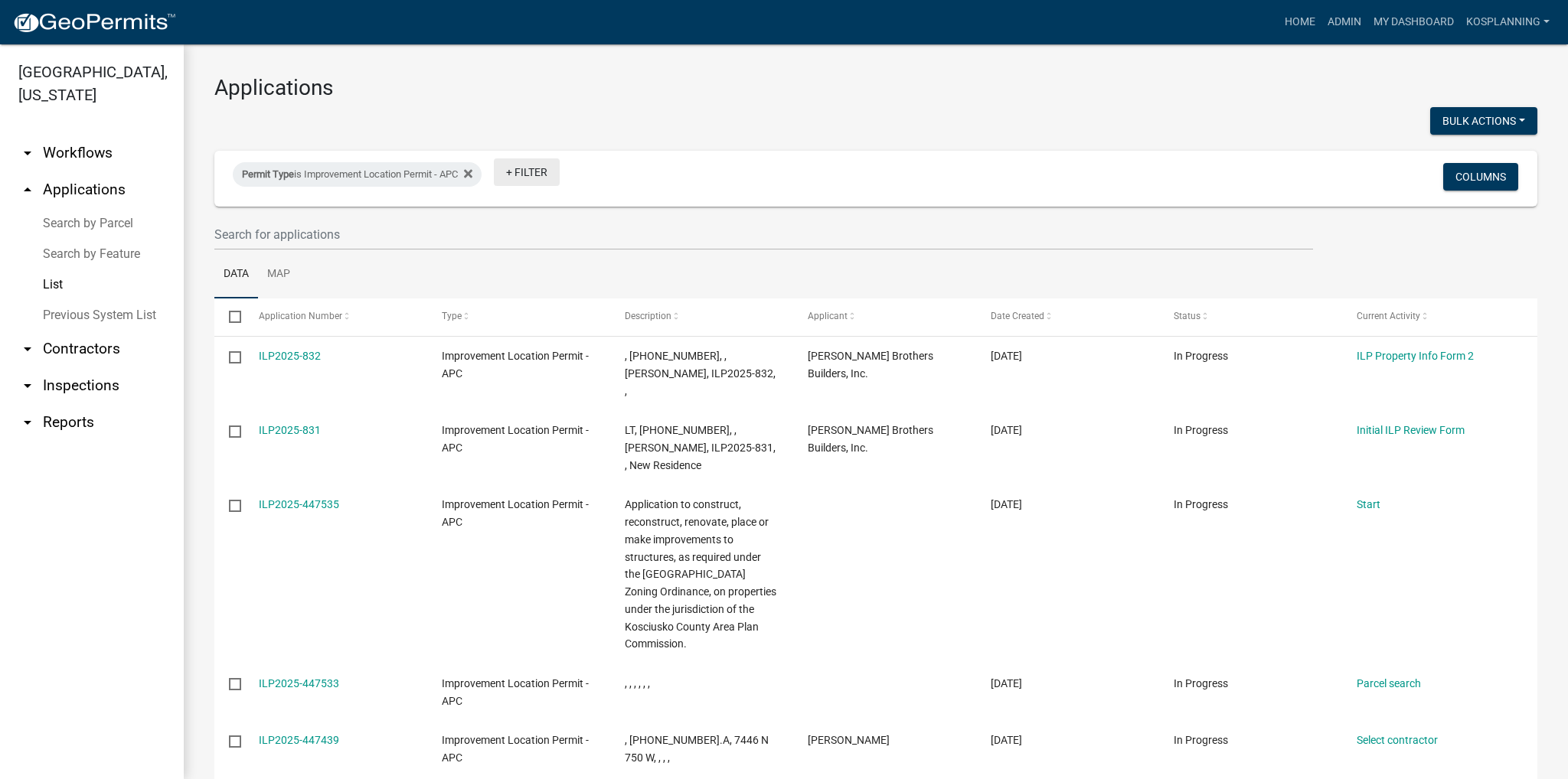 click on "+ Filter" at bounding box center (527, 172) 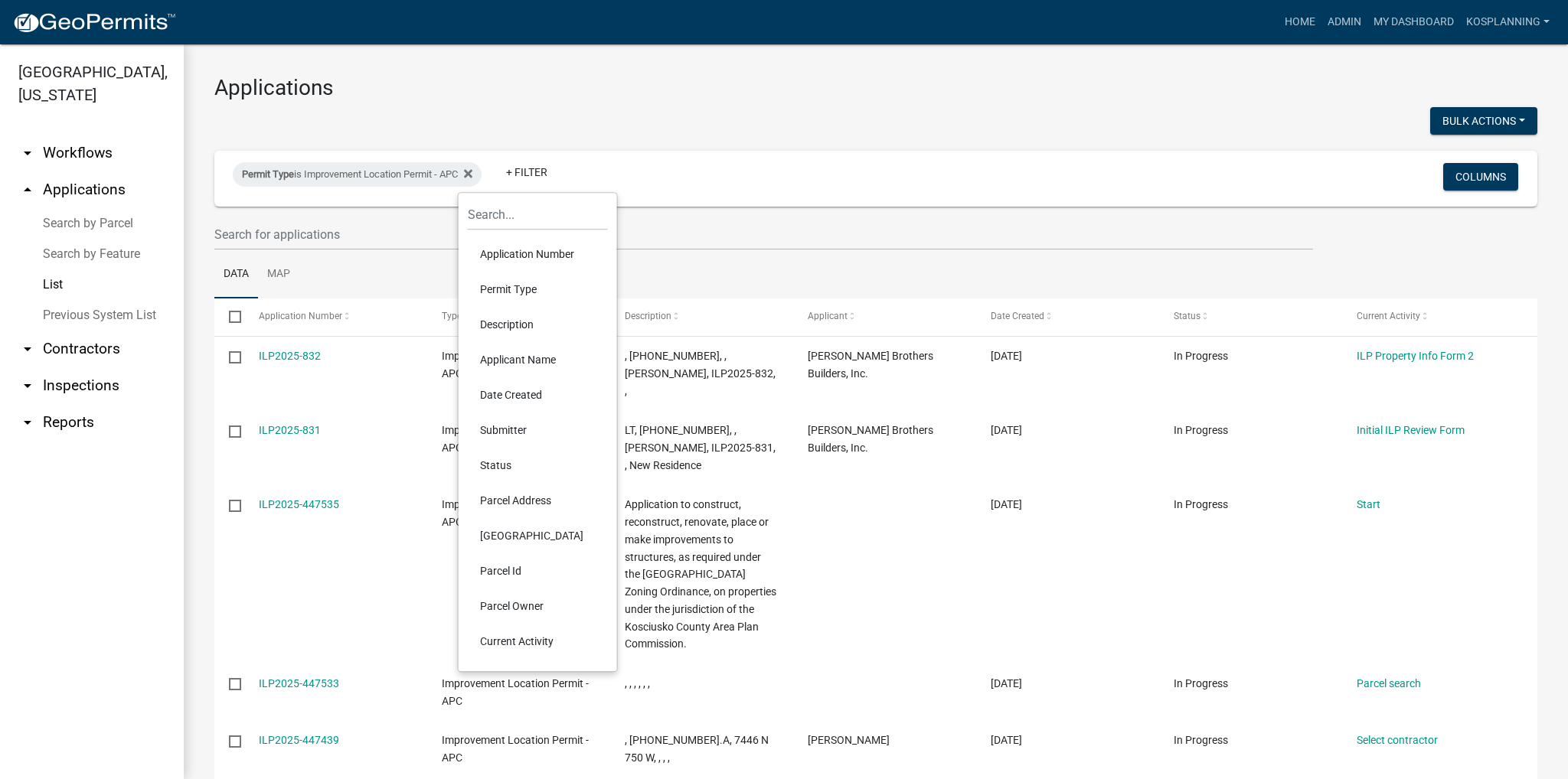 click on "Status" at bounding box center [537, 465] 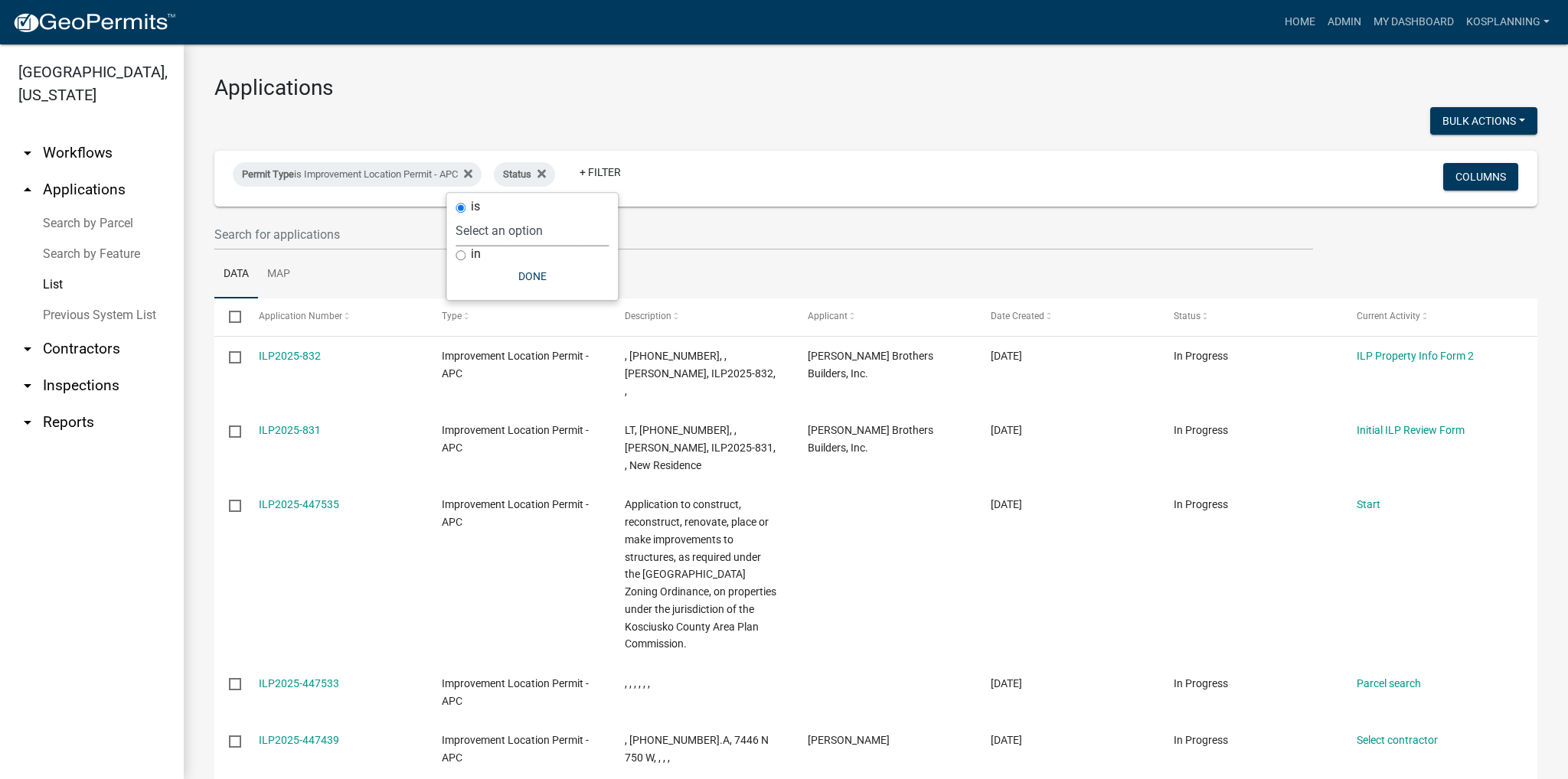 click on "Select an option   Not Started   In Progress   Completed   Voided   Rejected   Discarded" at bounding box center (532, 230) 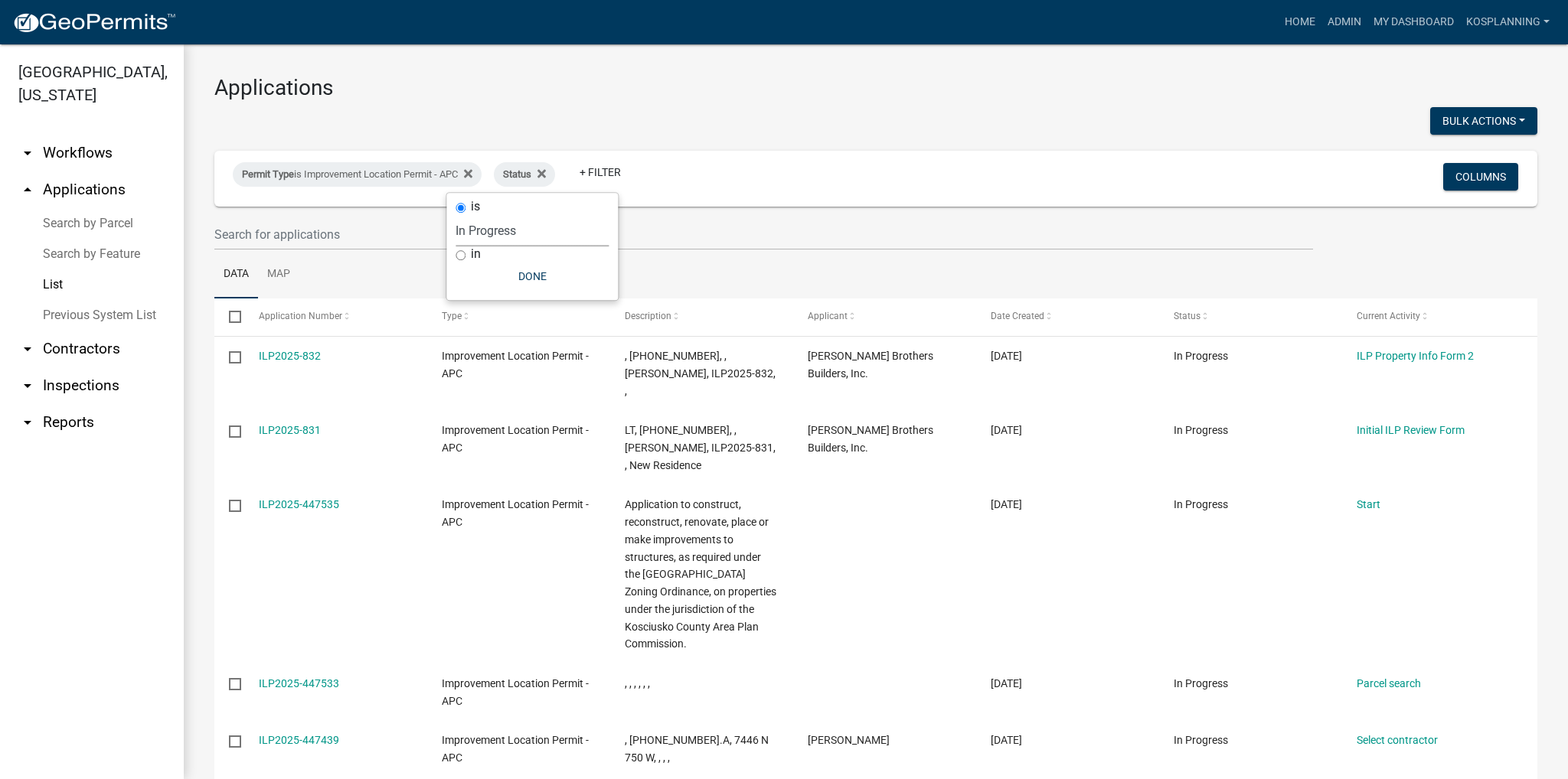 click on "Select an option   Not Started   In Progress   Completed   Voided   Rejected   Discarded" at bounding box center (532, 230) 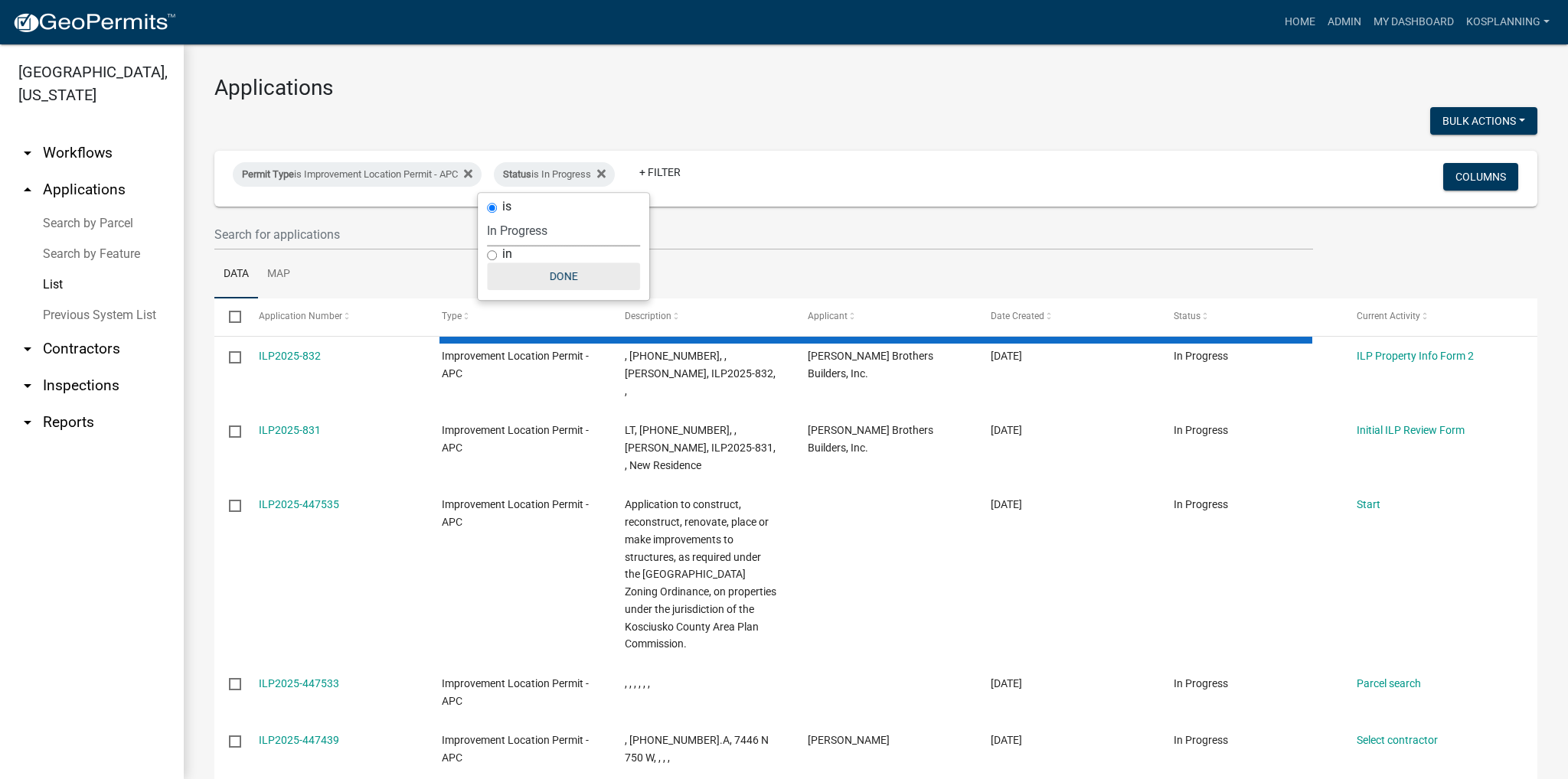 click on "Done" at bounding box center (564, 276) 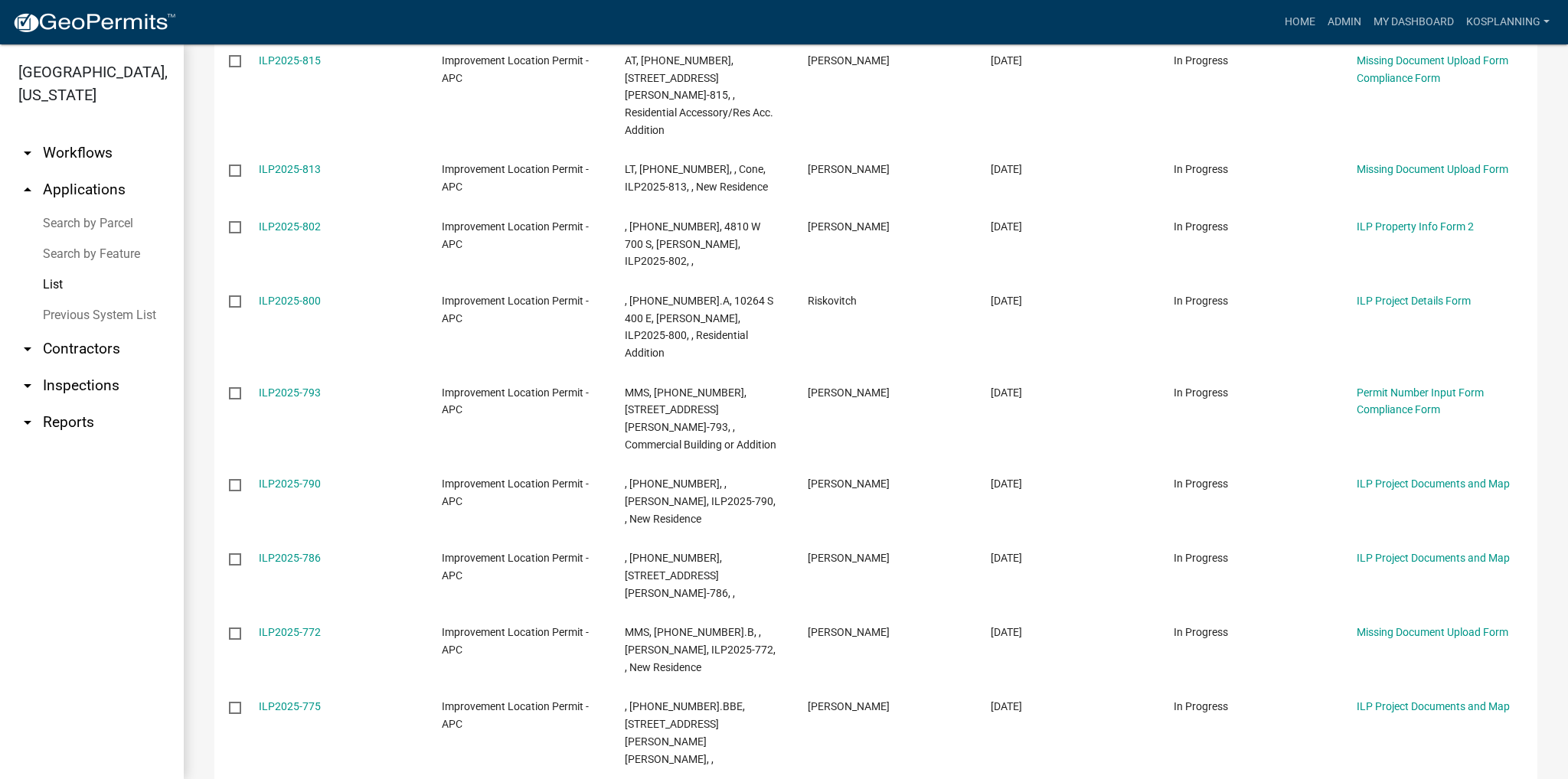 scroll, scrollTop: 1427, scrollLeft: 0, axis: vertical 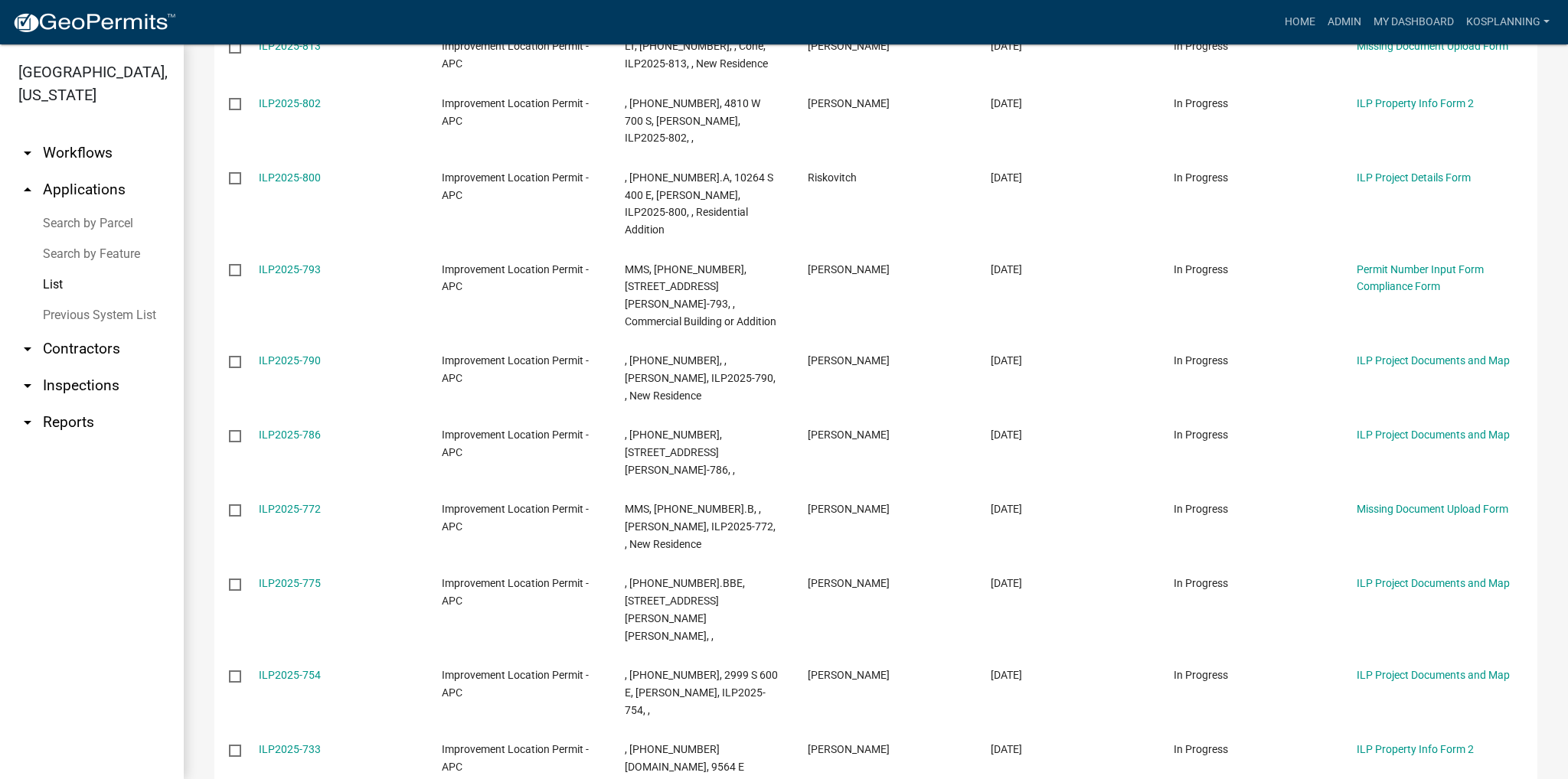 click on "ILP2025-668" 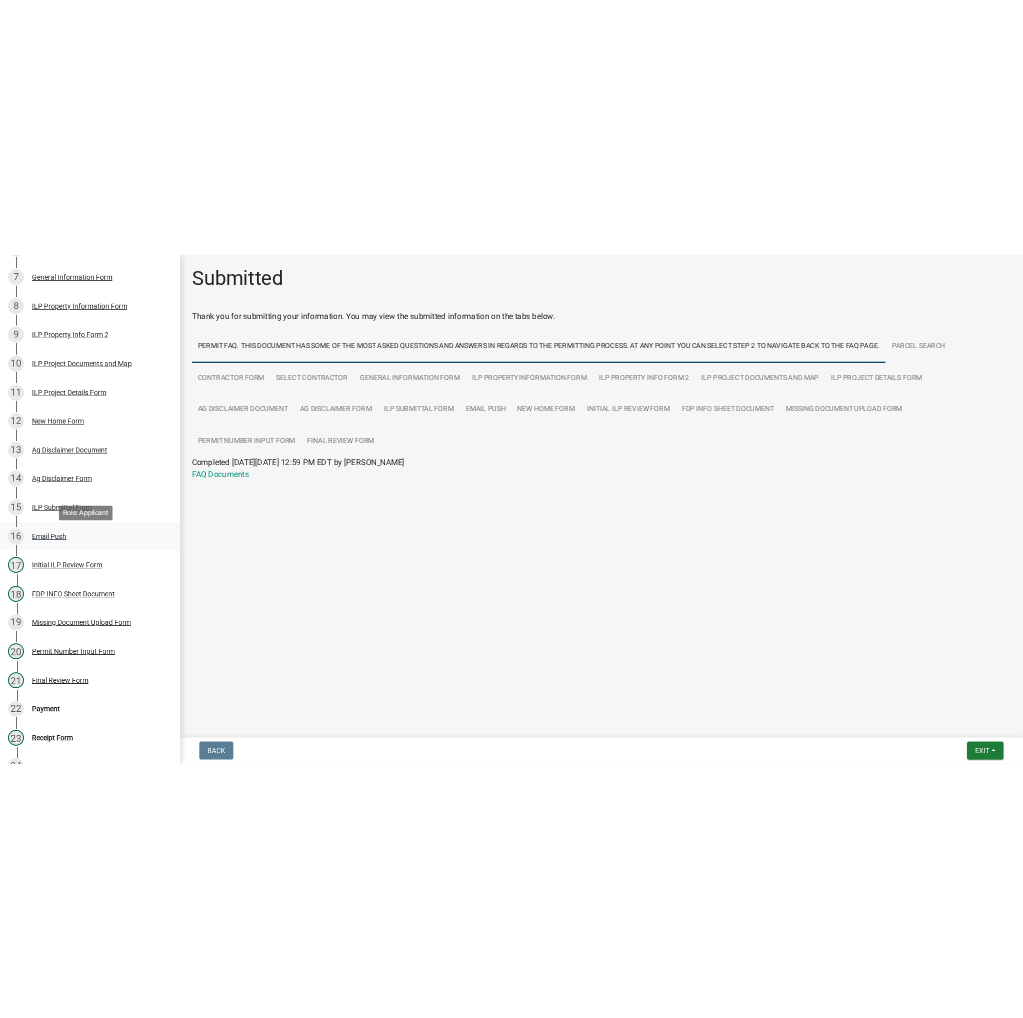 scroll, scrollTop: 800, scrollLeft: 0, axis: vertical 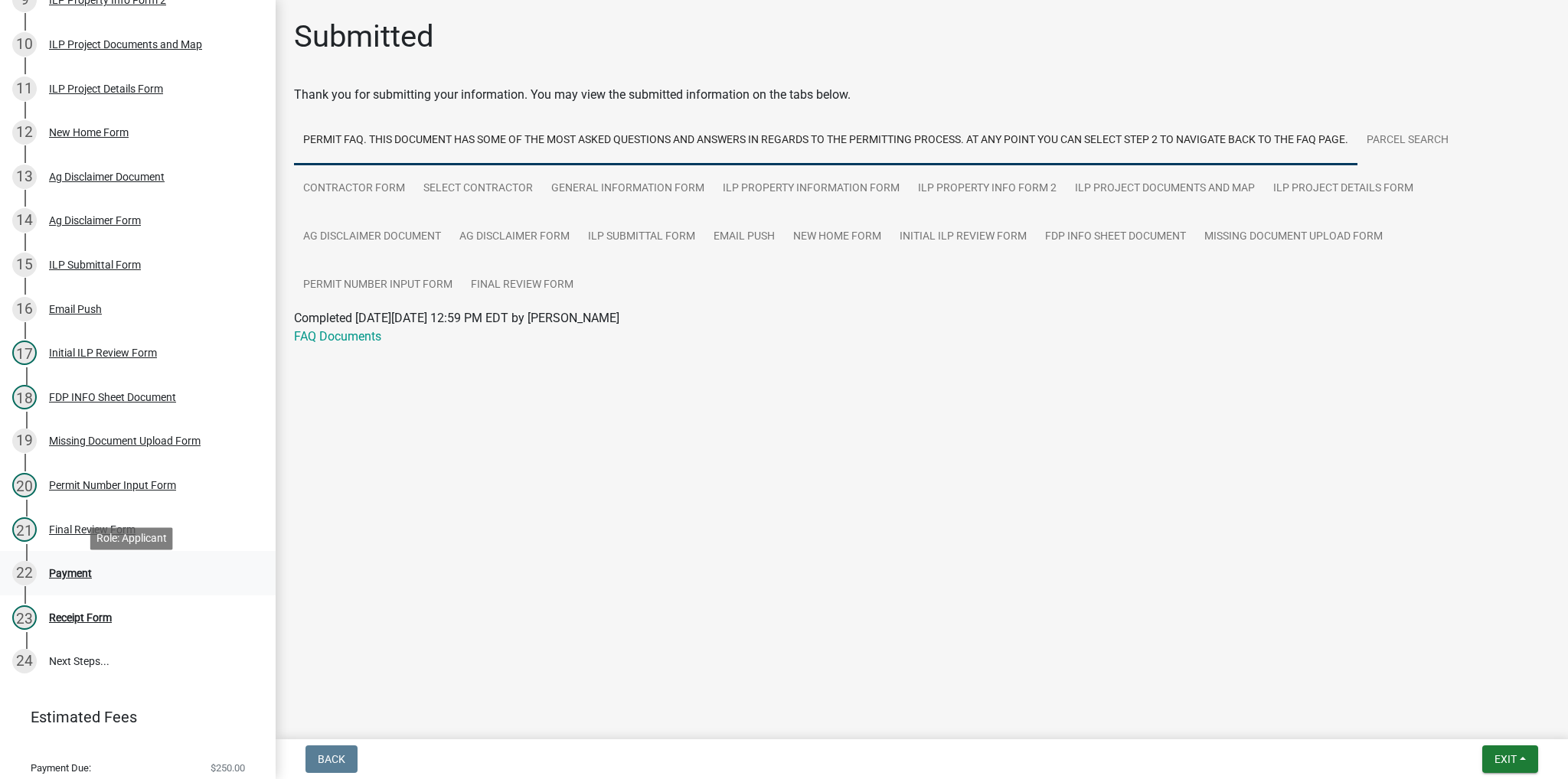 click on "Payment" at bounding box center (70, 573) 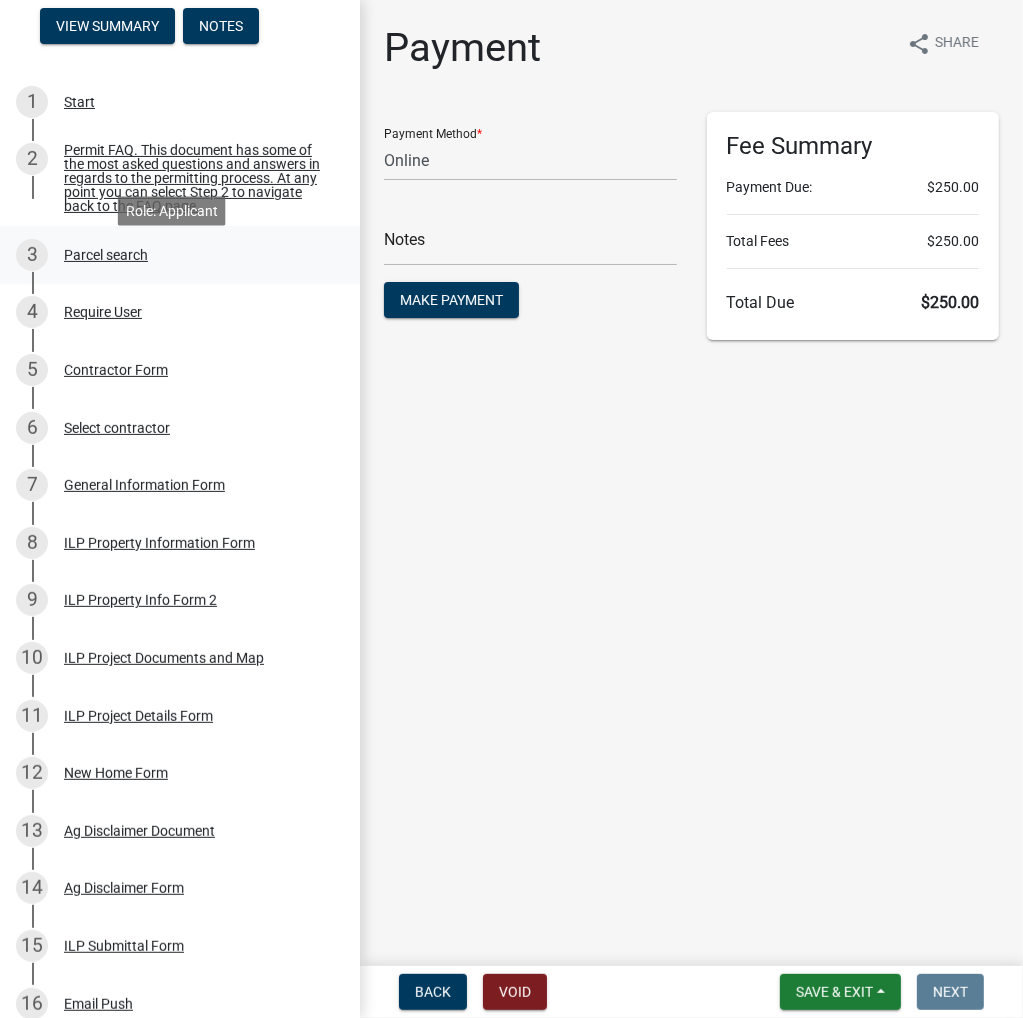 scroll, scrollTop: 0, scrollLeft: 0, axis: both 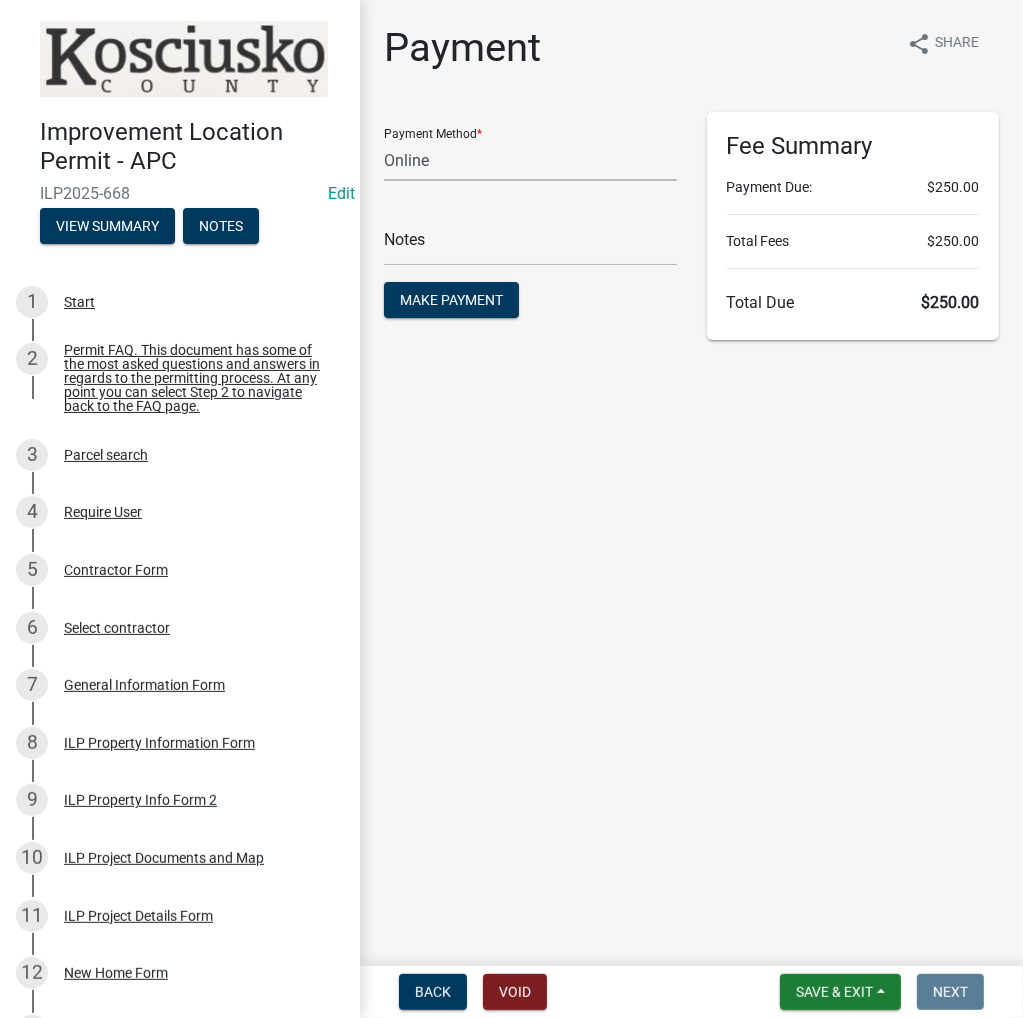 click on "Credit Card POS Check Cash Online" 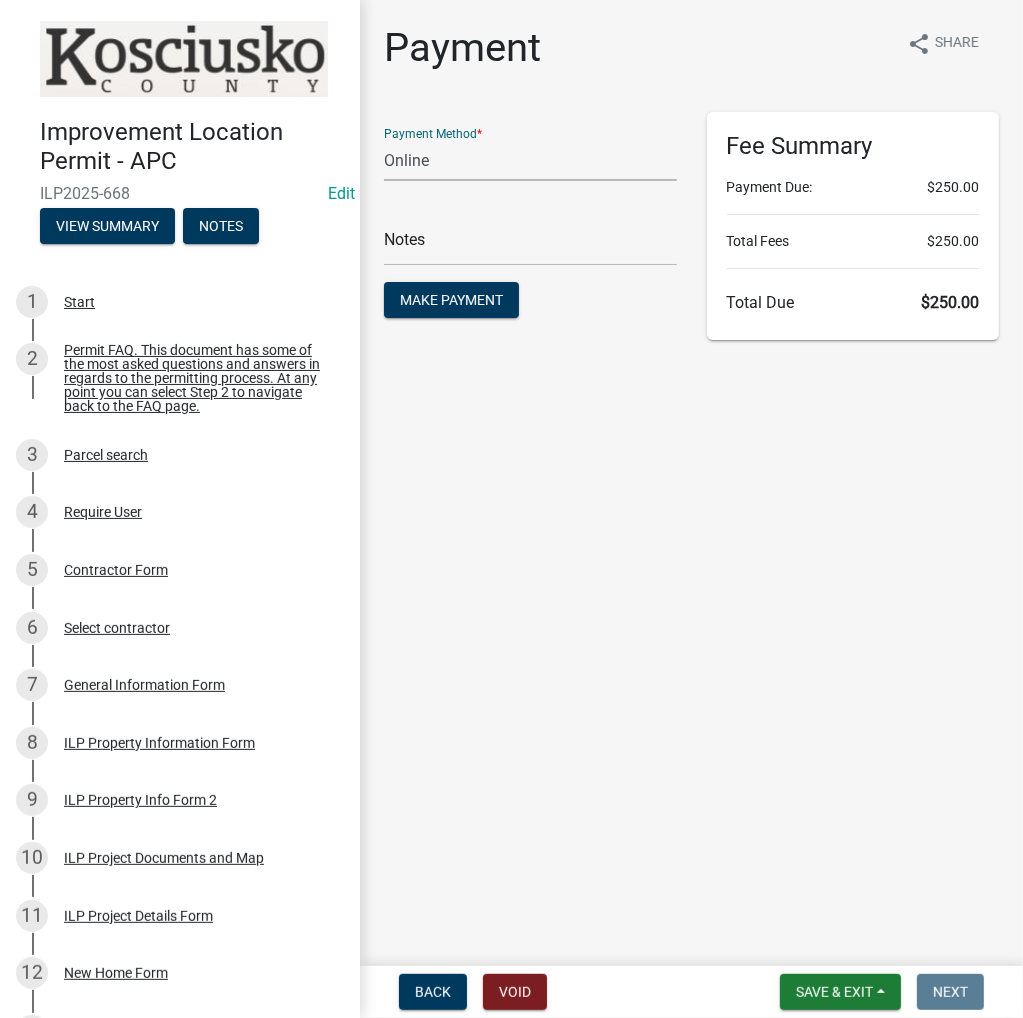 select on "0: 2" 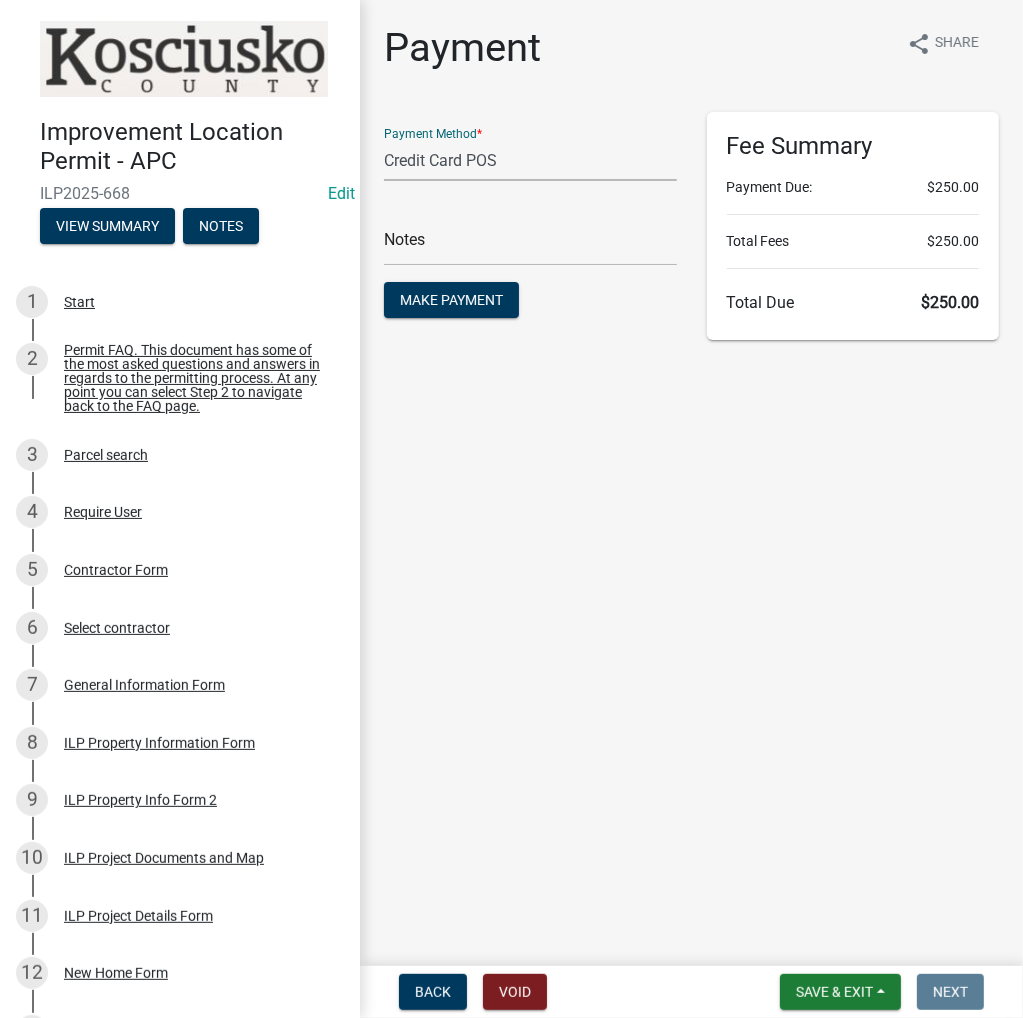 click on "Credit Card POS Check Cash Online" 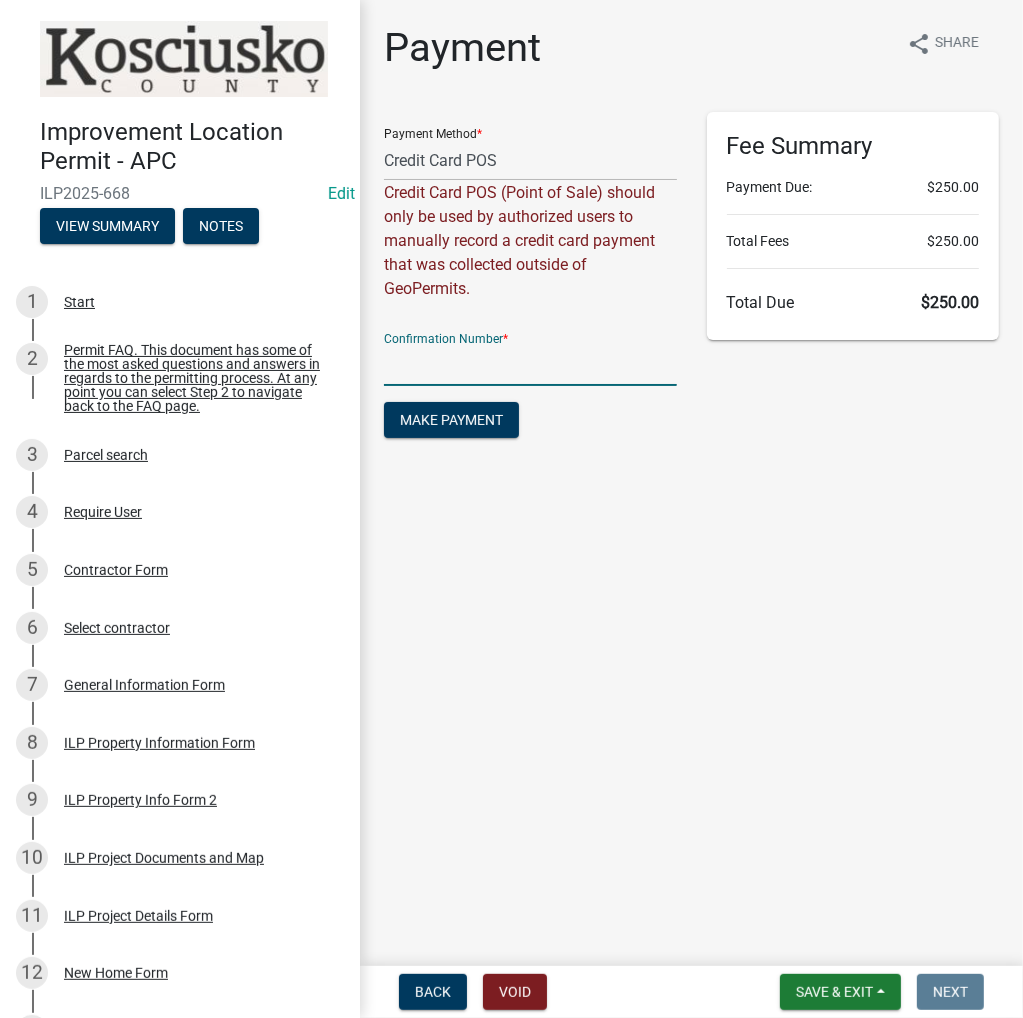 click 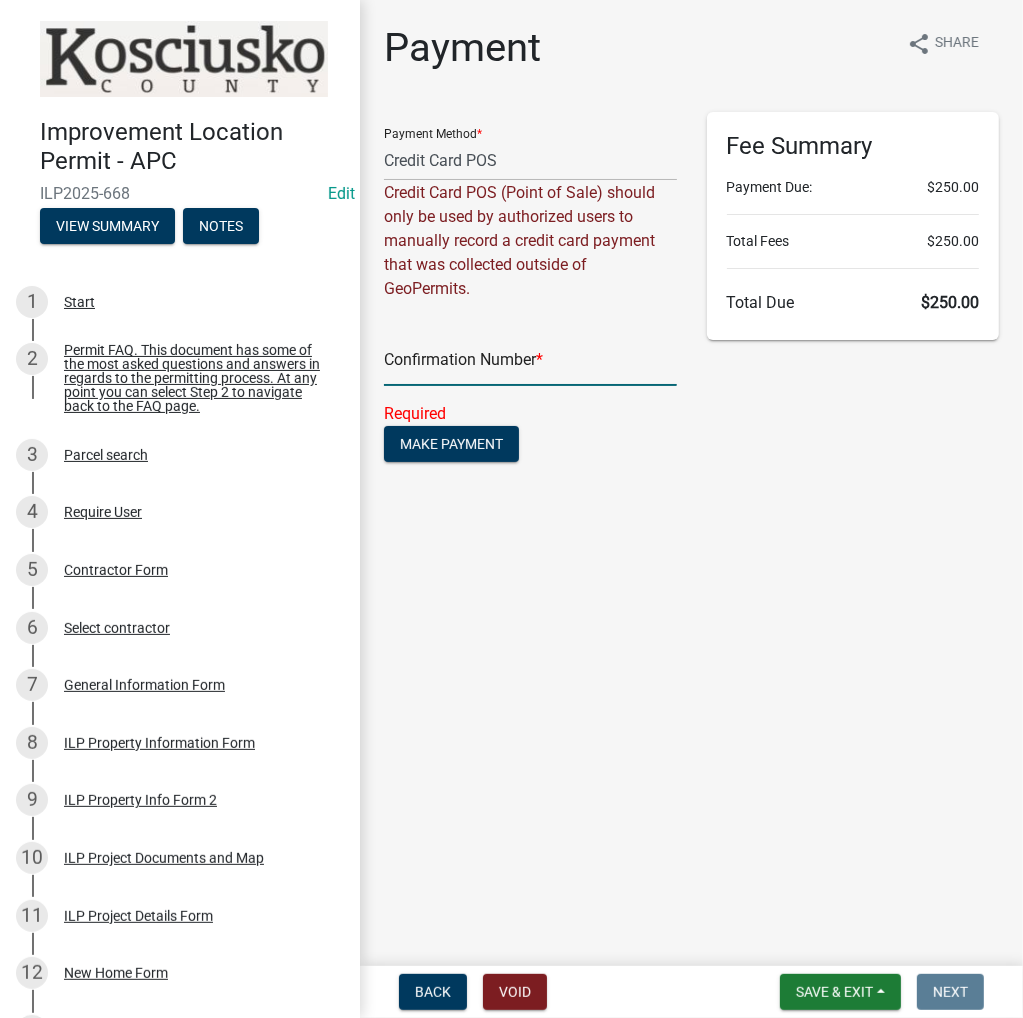 click 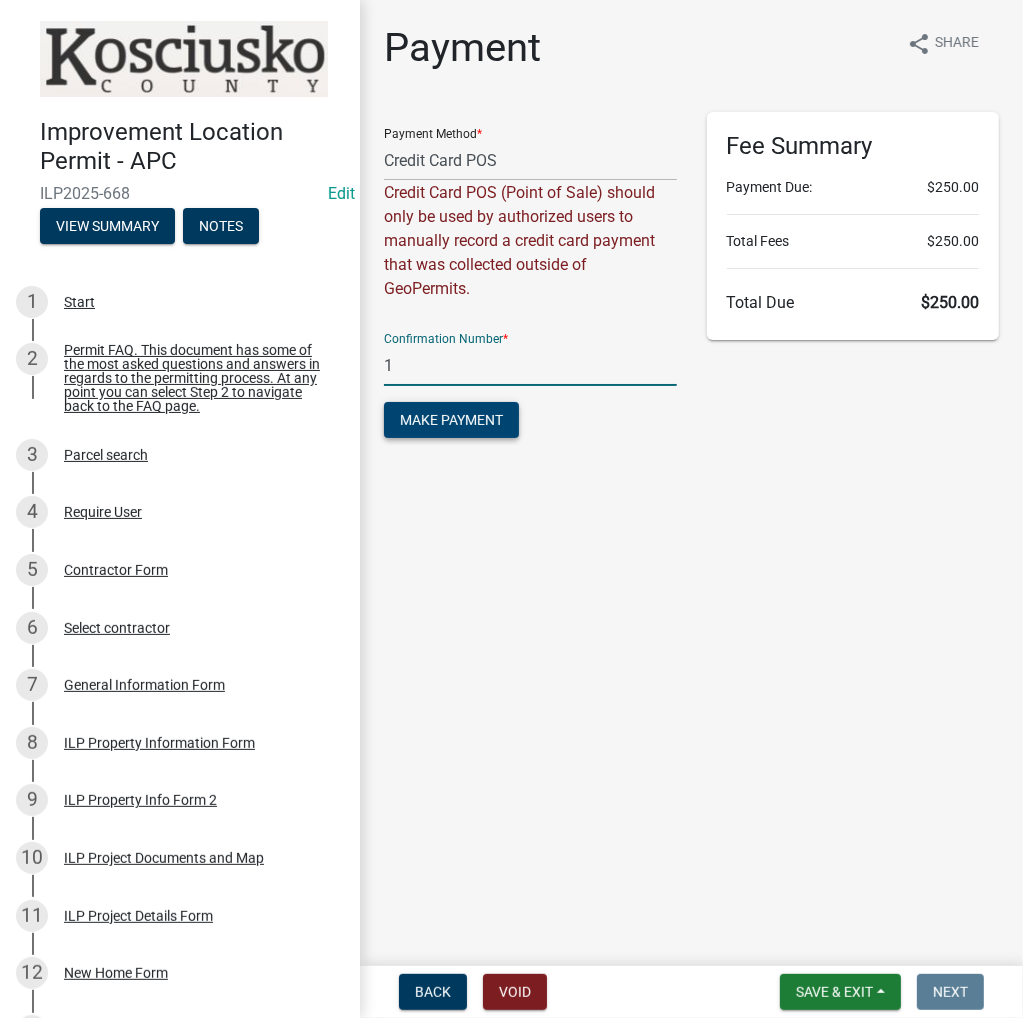type on "1" 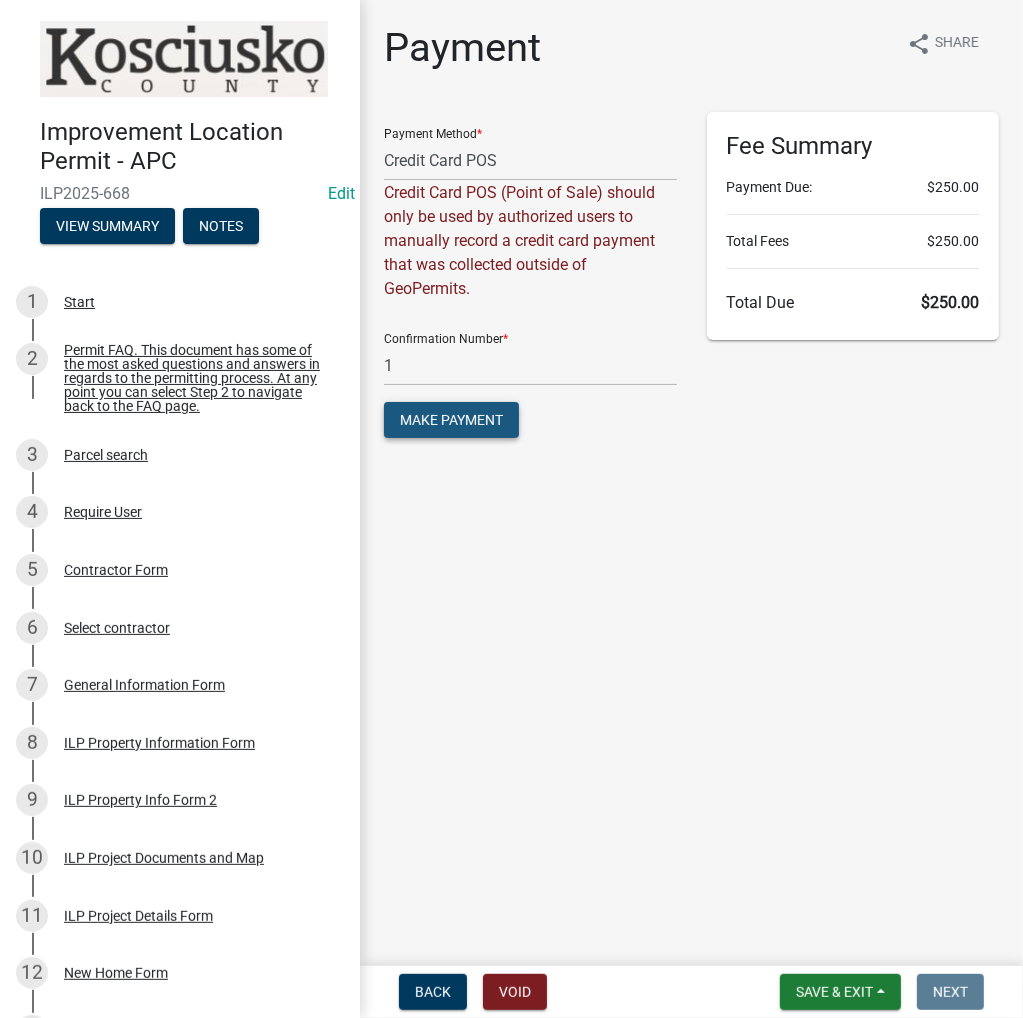 click on "Make Payment" 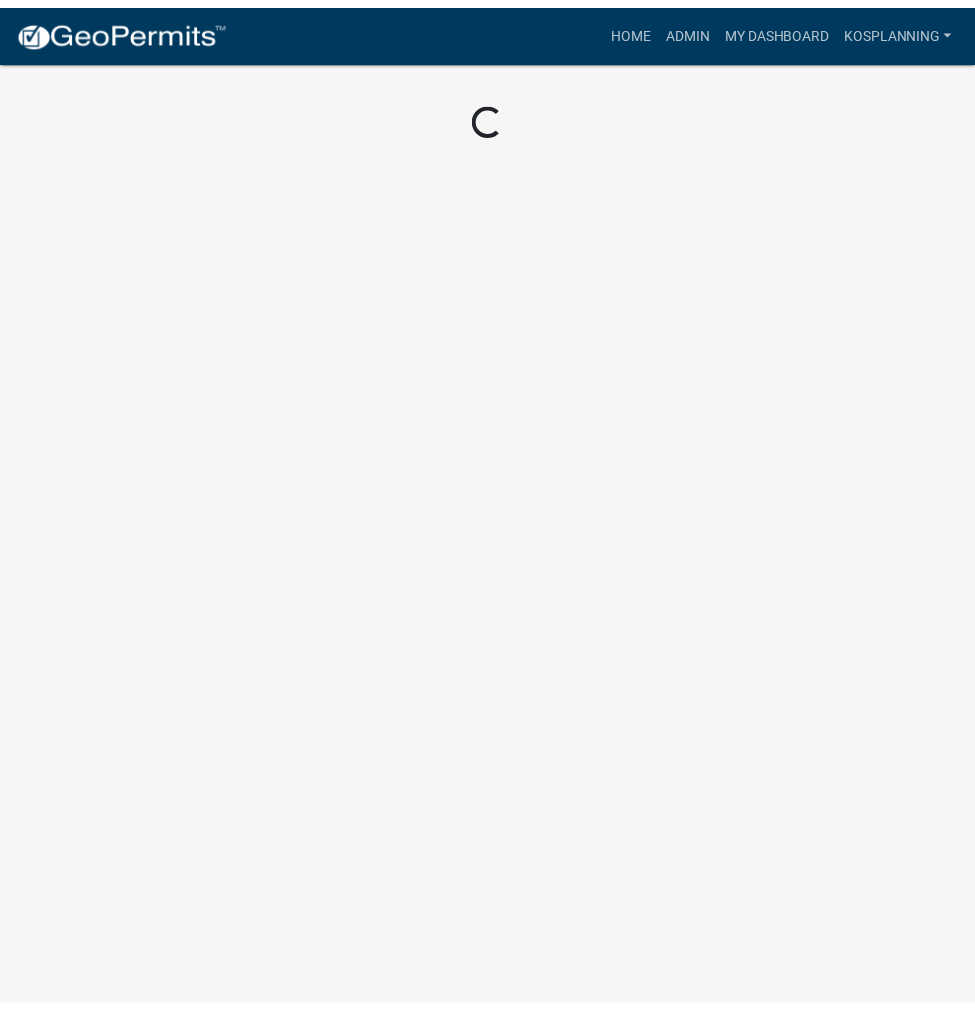 scroll, scrollTop: 0, scrollLeft: 0, axis: both 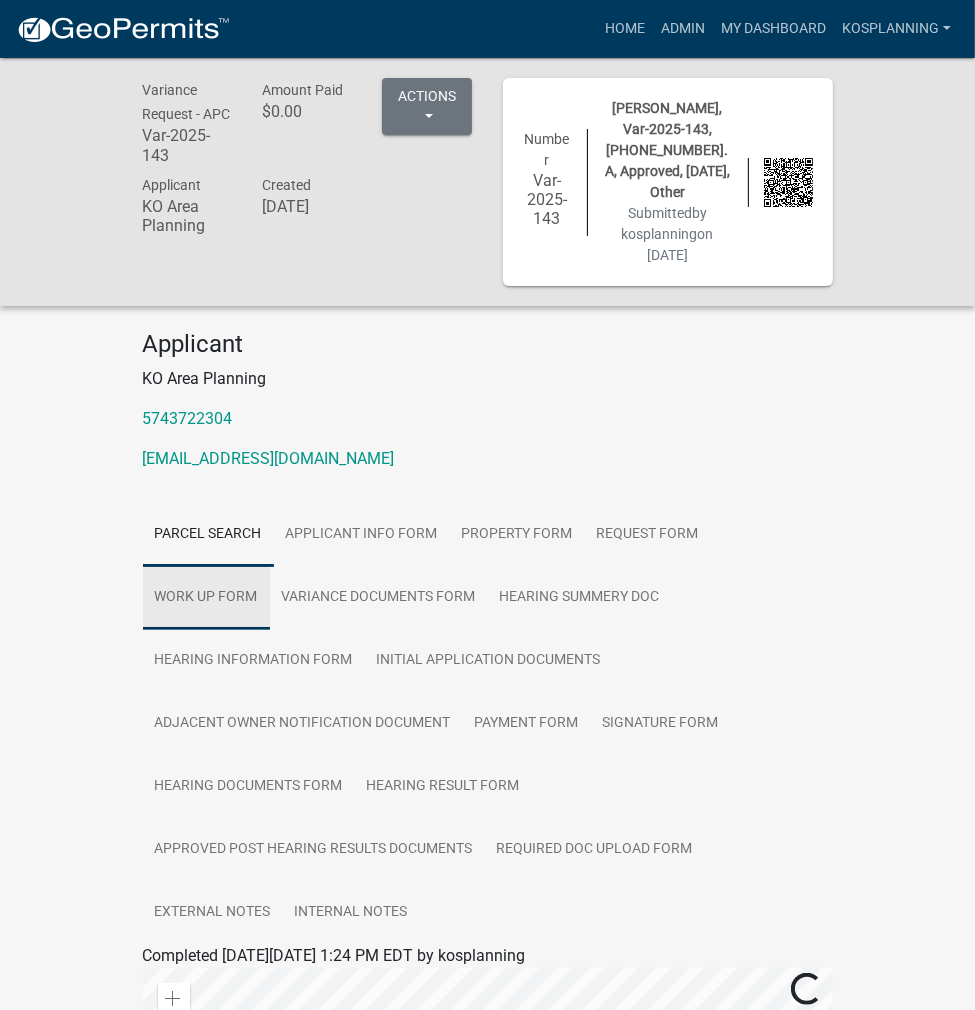 click on "Work Up Form" at bounding box center [206, 598] 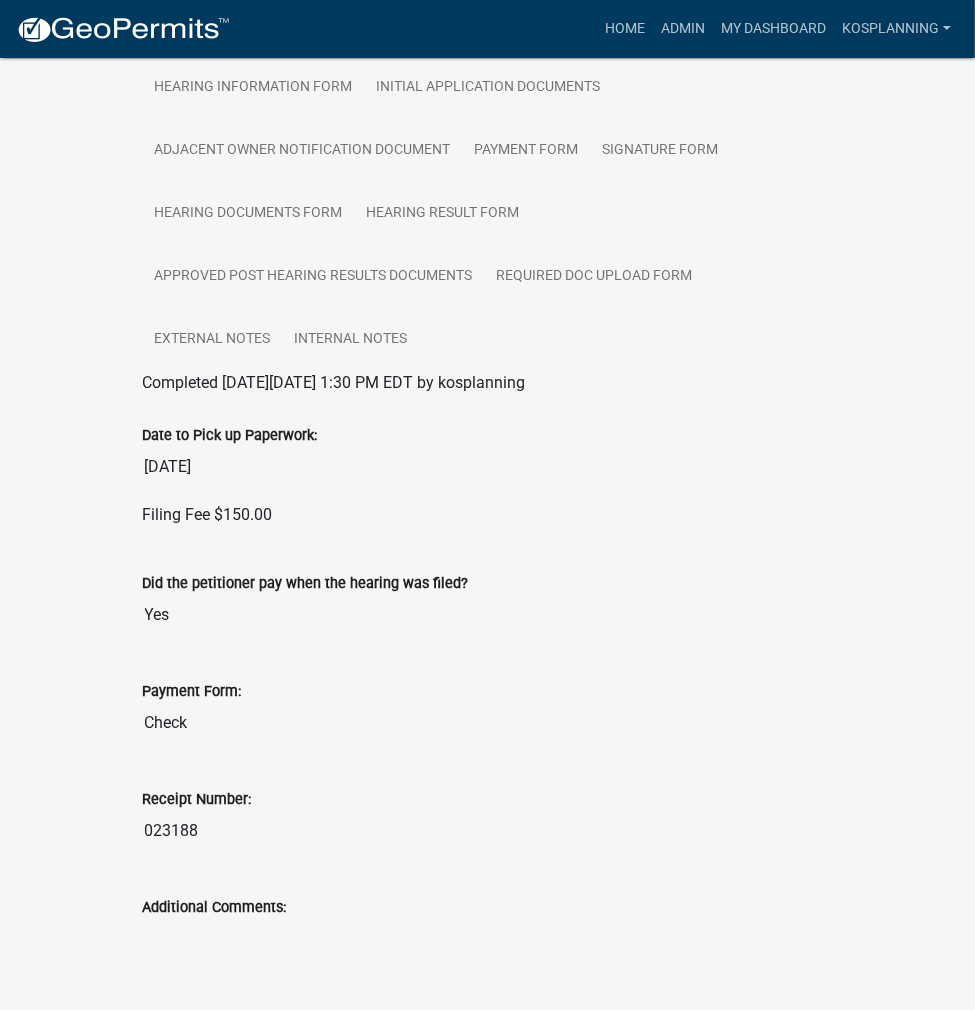 scroll, scrollTop: 296, scrollLeft: 0, axis: vertical 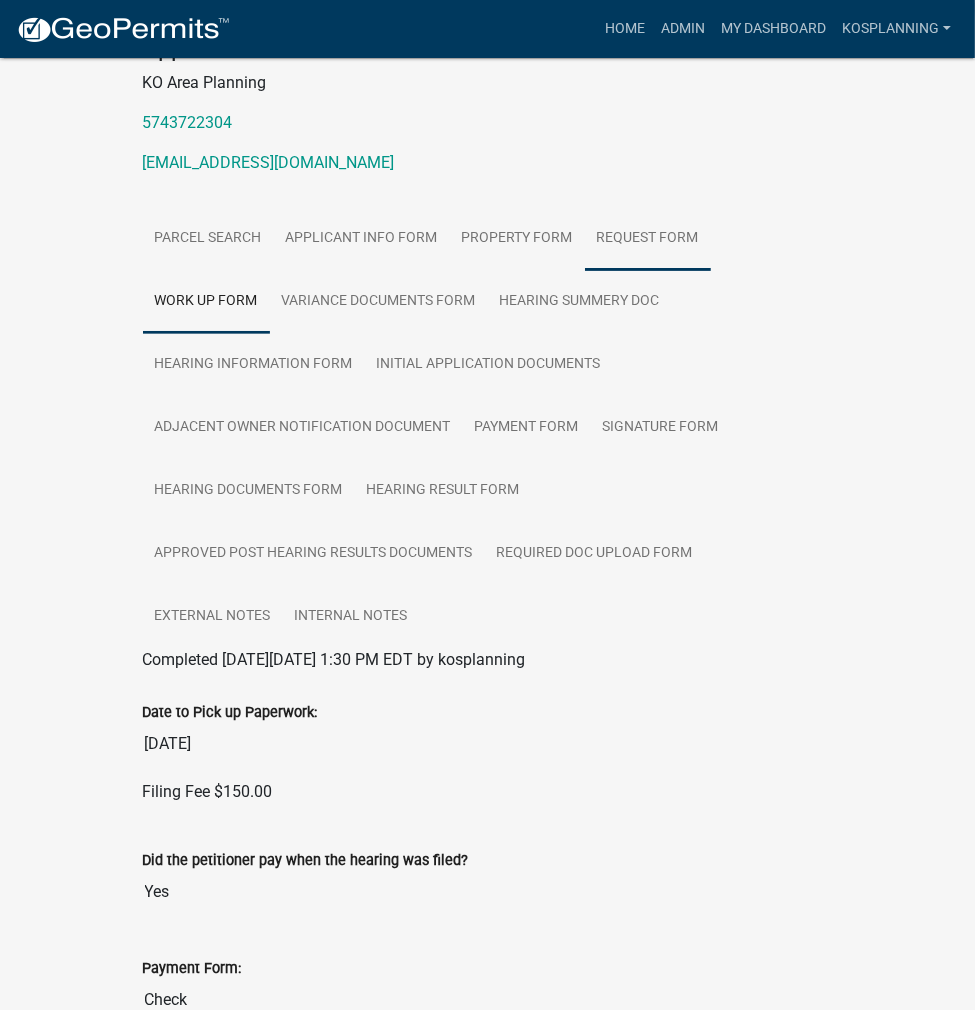 click on "Request Form" at bounding box center [648, 239] 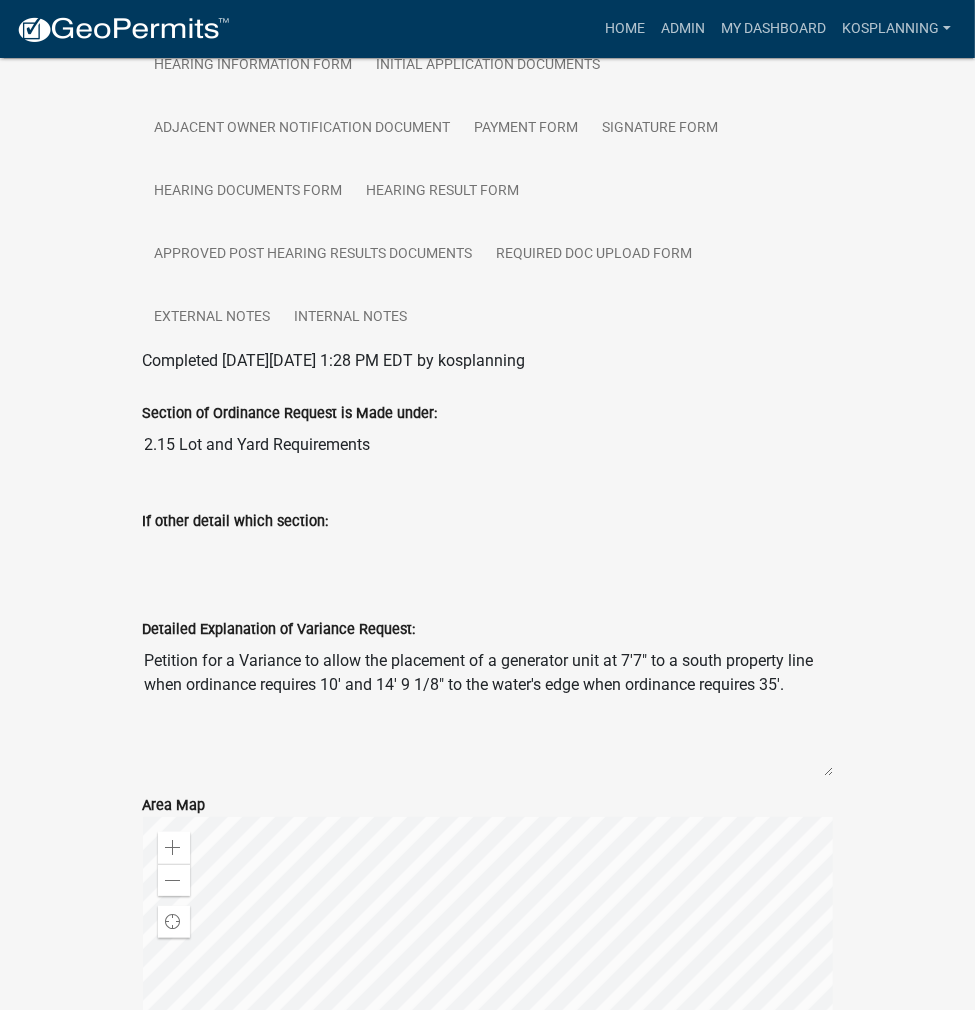 scroll, scrollTop: 596, scrollLeft: 0, axis: vertical 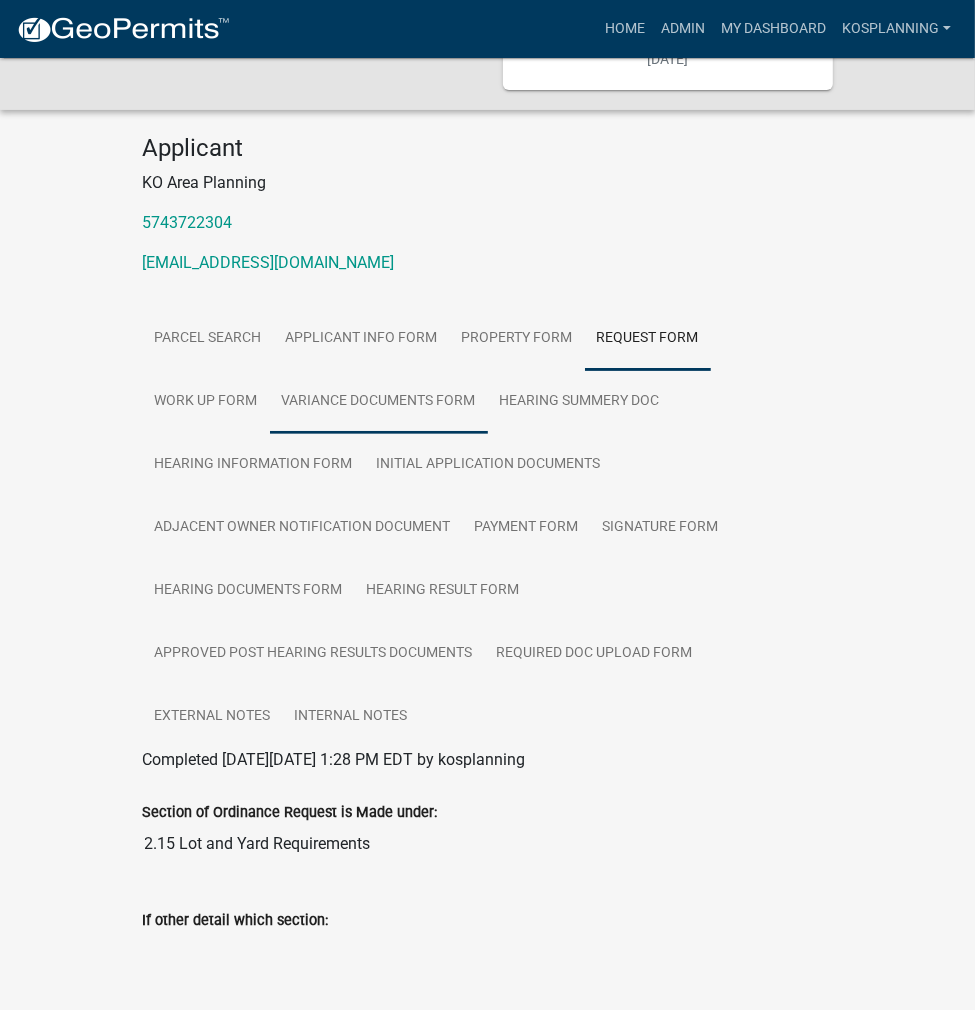 click on "Variance Documents Form" at bounding box center [379, 402] 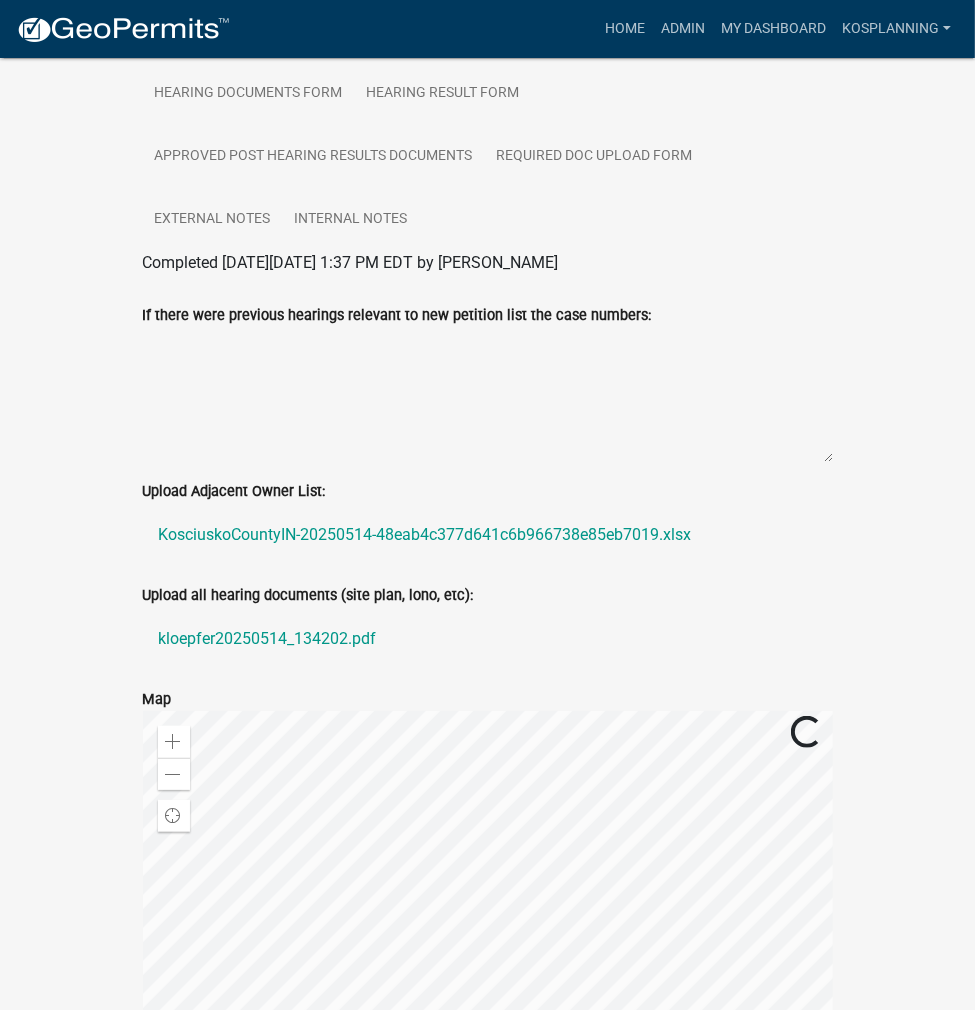 scroll, scrollTop: 696, scrollLeft: 0, axis: vertical 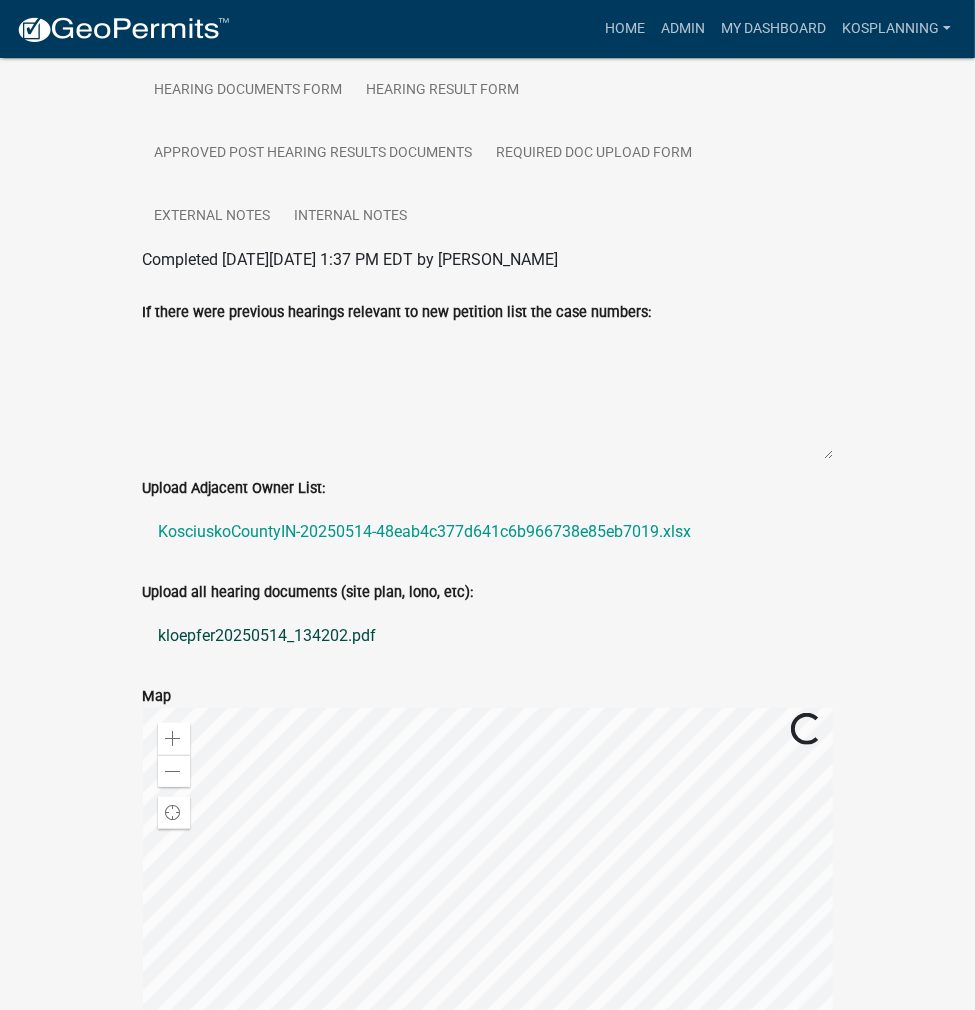 click on "kloepfer20250514_134202.pdf" 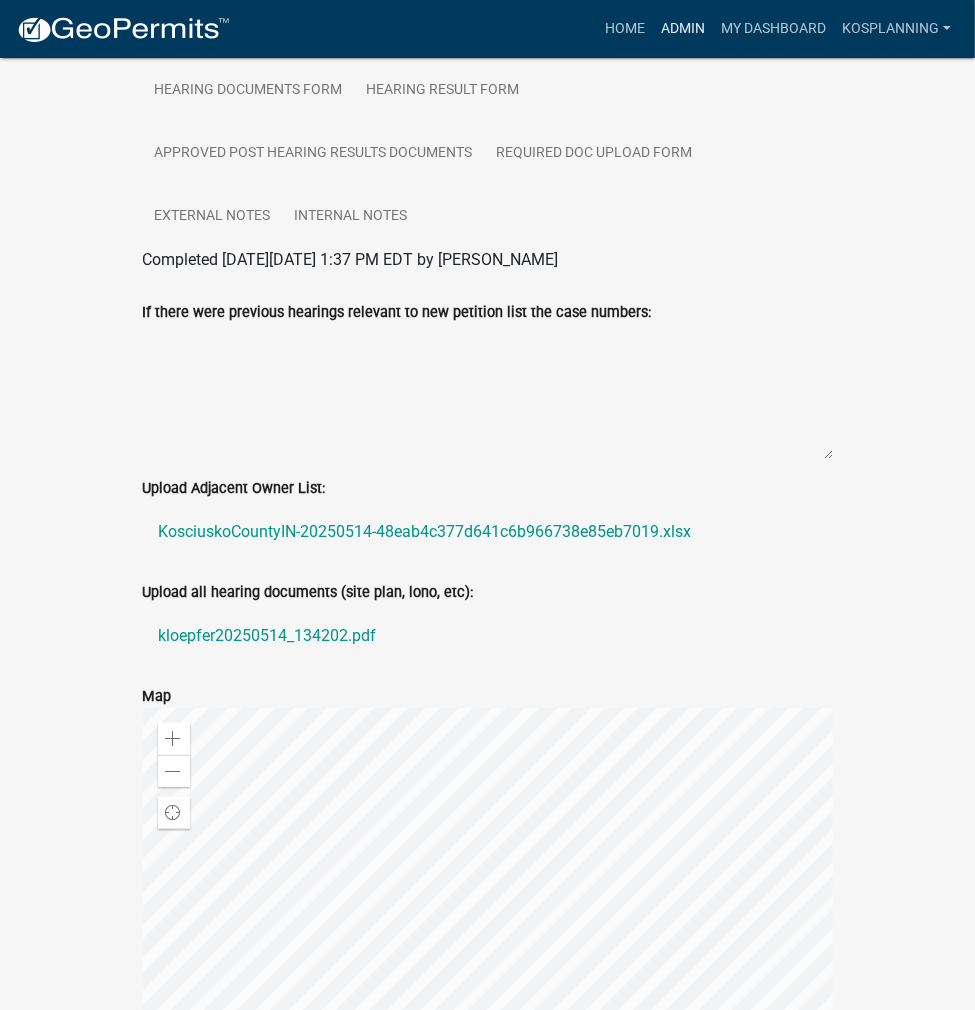 click on "Admin" at bounding box center (683, 29) 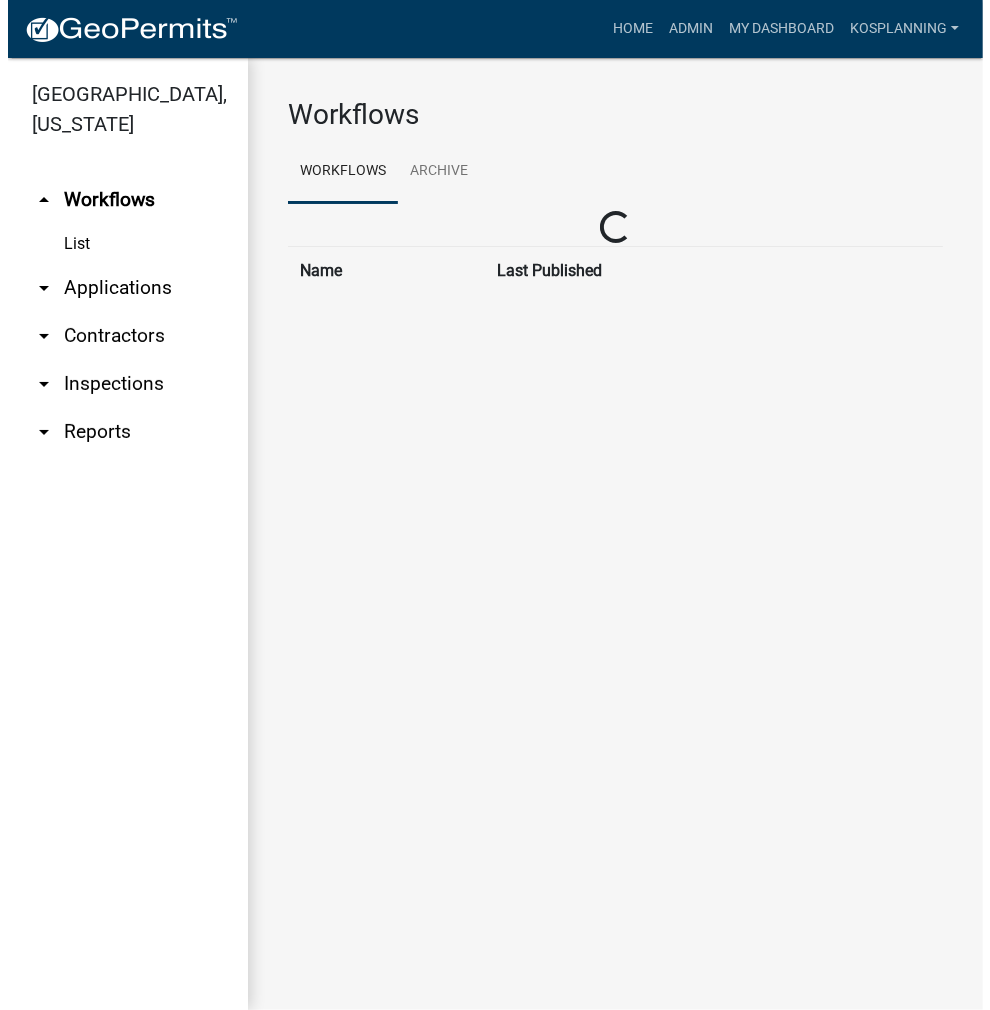 scroll, scrollTop: 0, scrollLeft: 0, axis: both 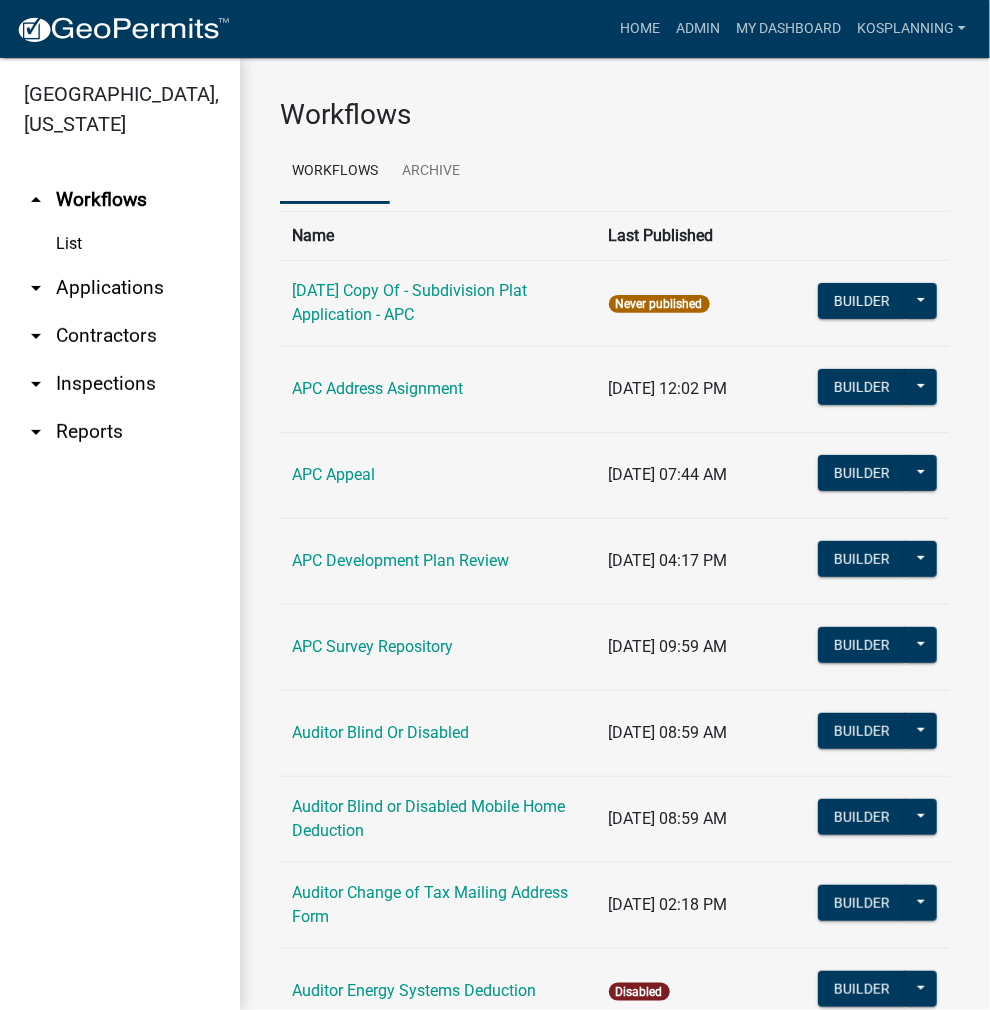 click on "arrow_drop_down   Applications" at bounding box center (120, 288) 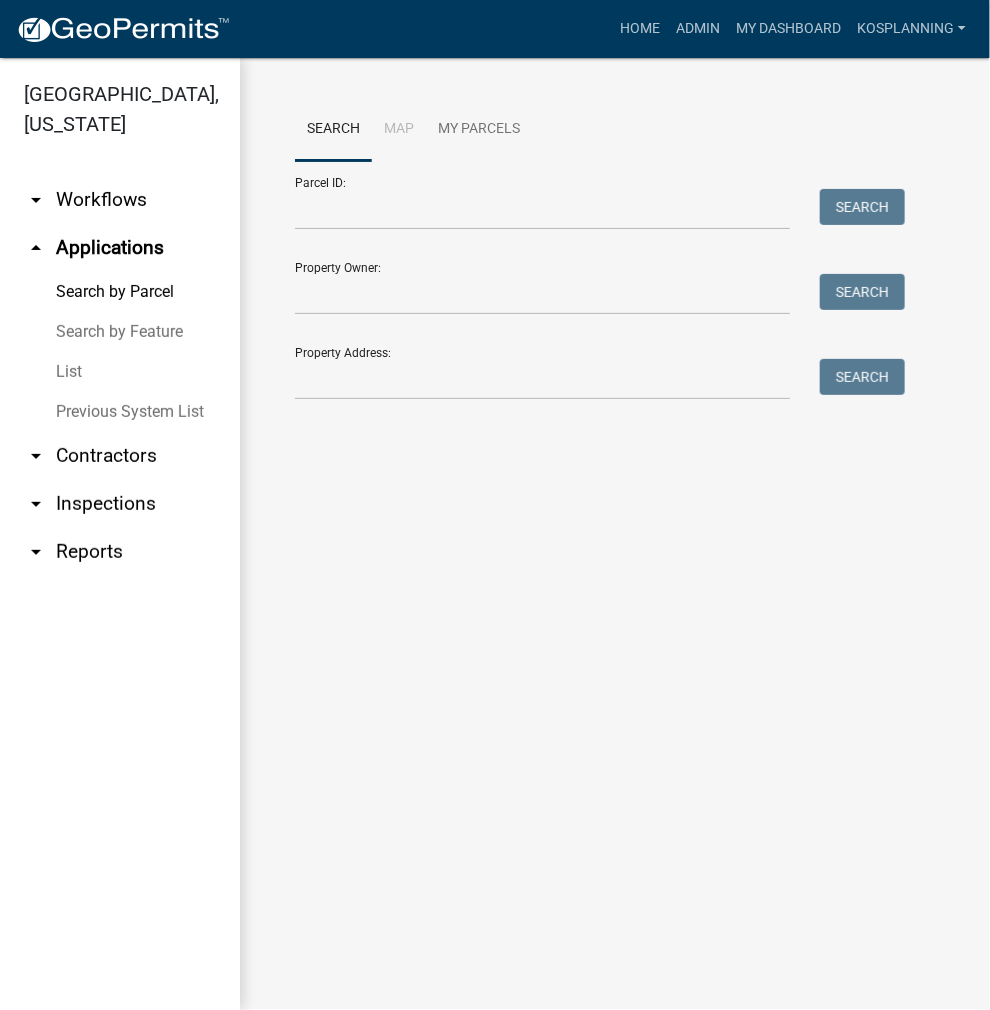 click on "arrow_drop_down   Contractors" at bounding box center [120, 456] 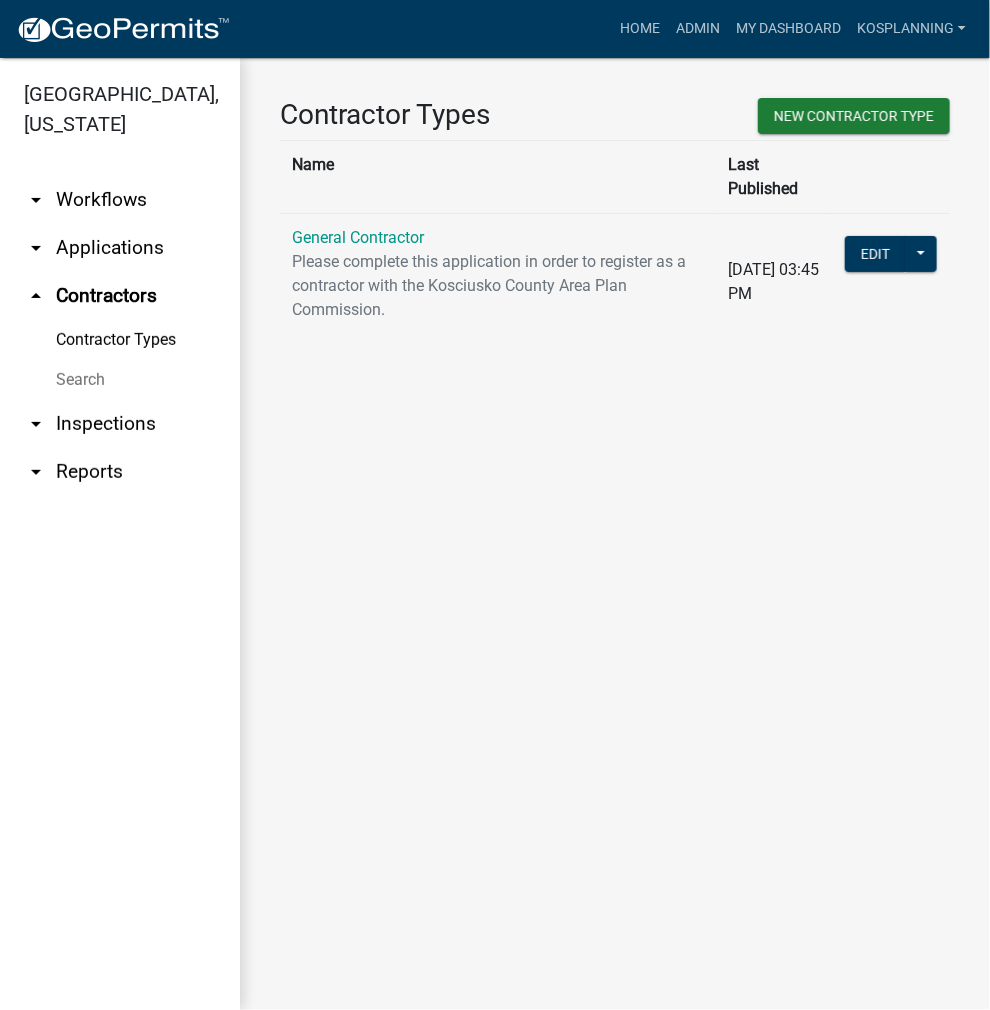 click on "Search" at bounding box center [120, 380] 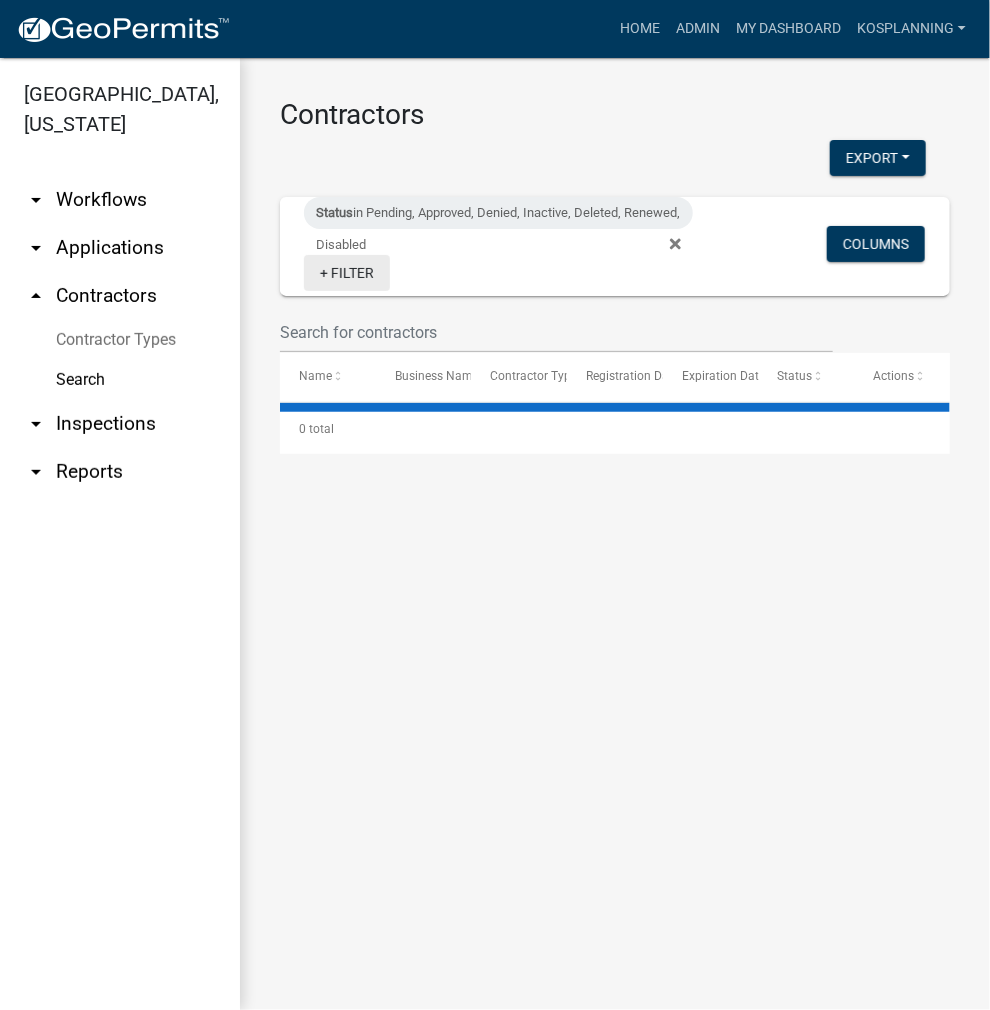 click on "+ Filter" 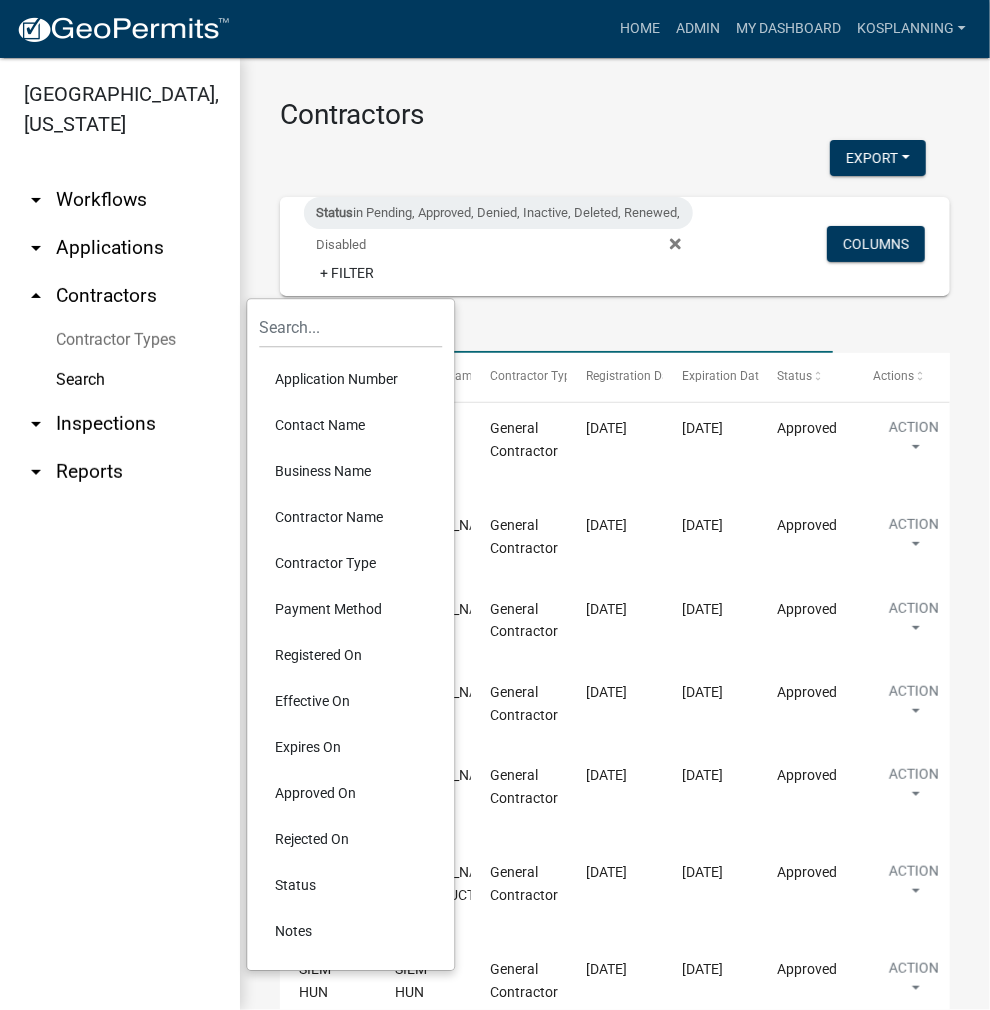 click at bounding box center (556, 332) 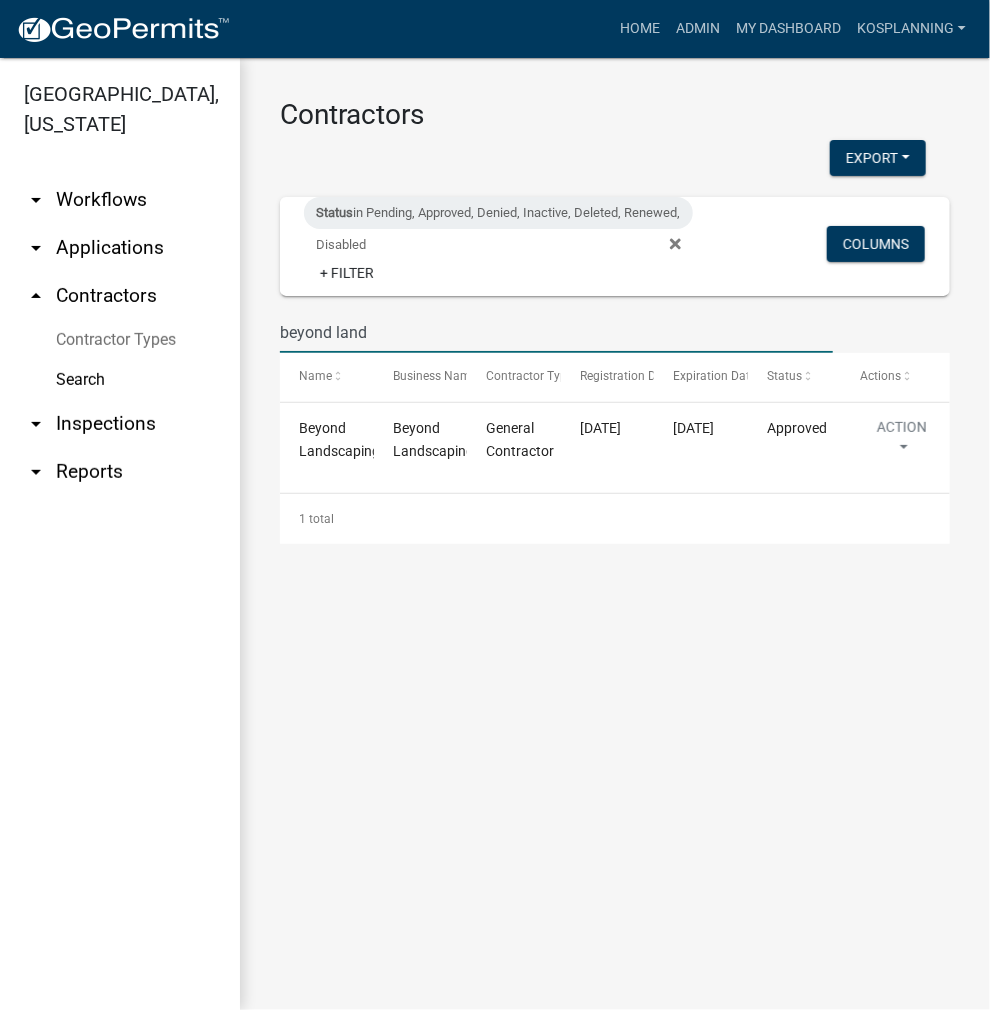 type on "beyond land" 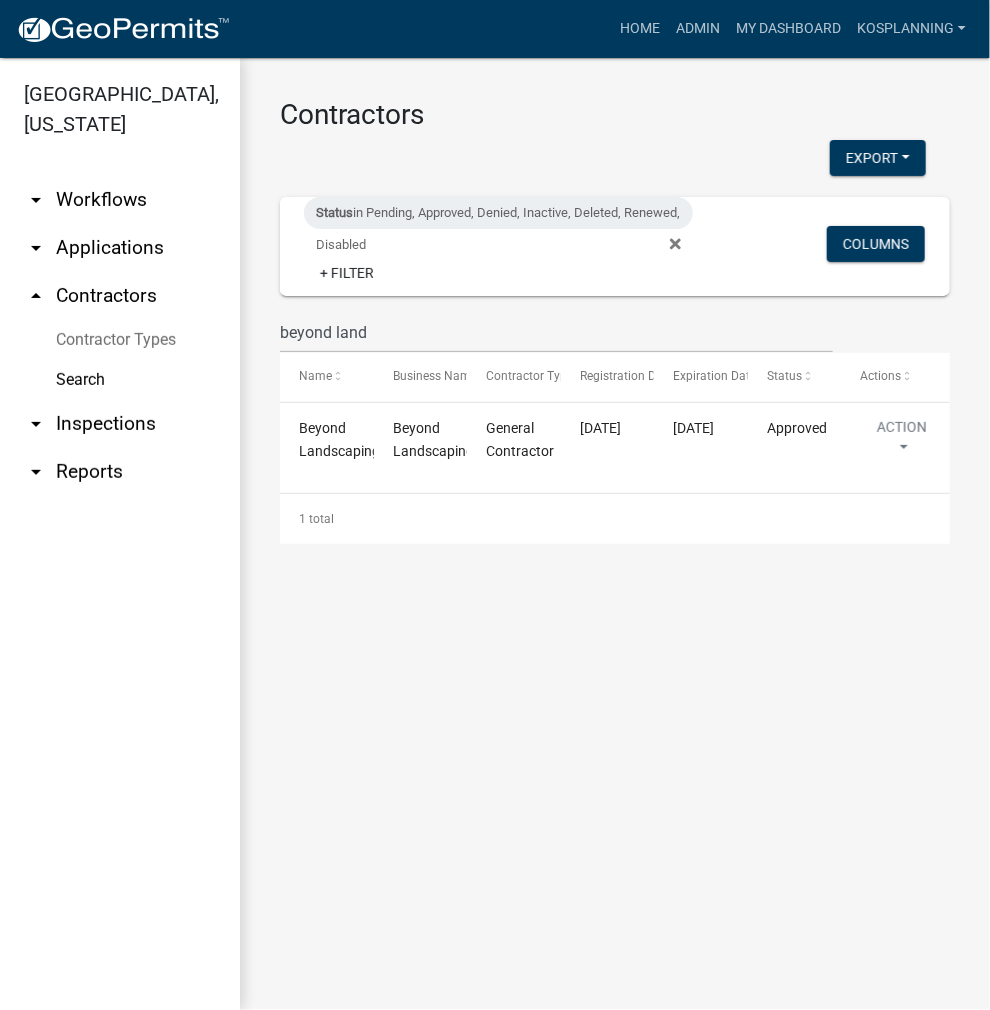 click on "arrow_drop_down   Applications" at bounding box center (120, 248) 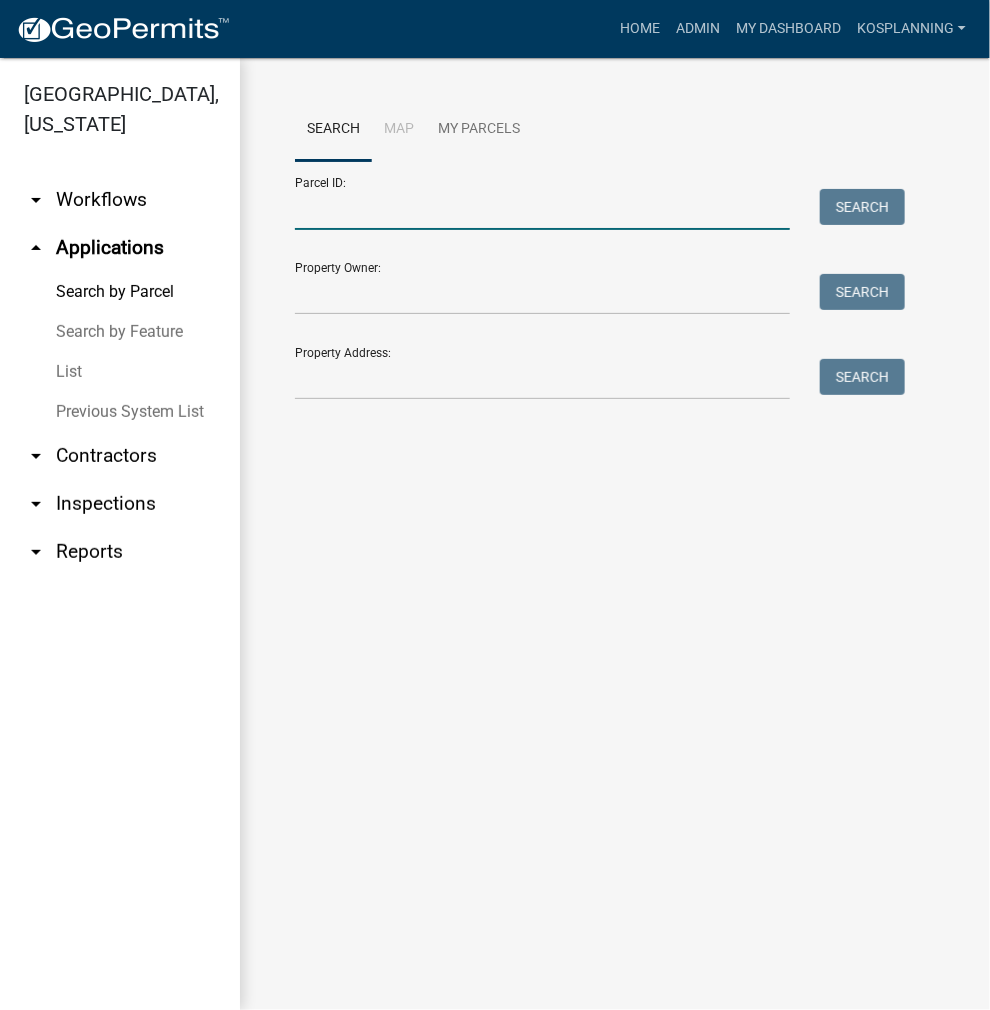 click on "Parcel ID:" at bounding box center (542, 209) 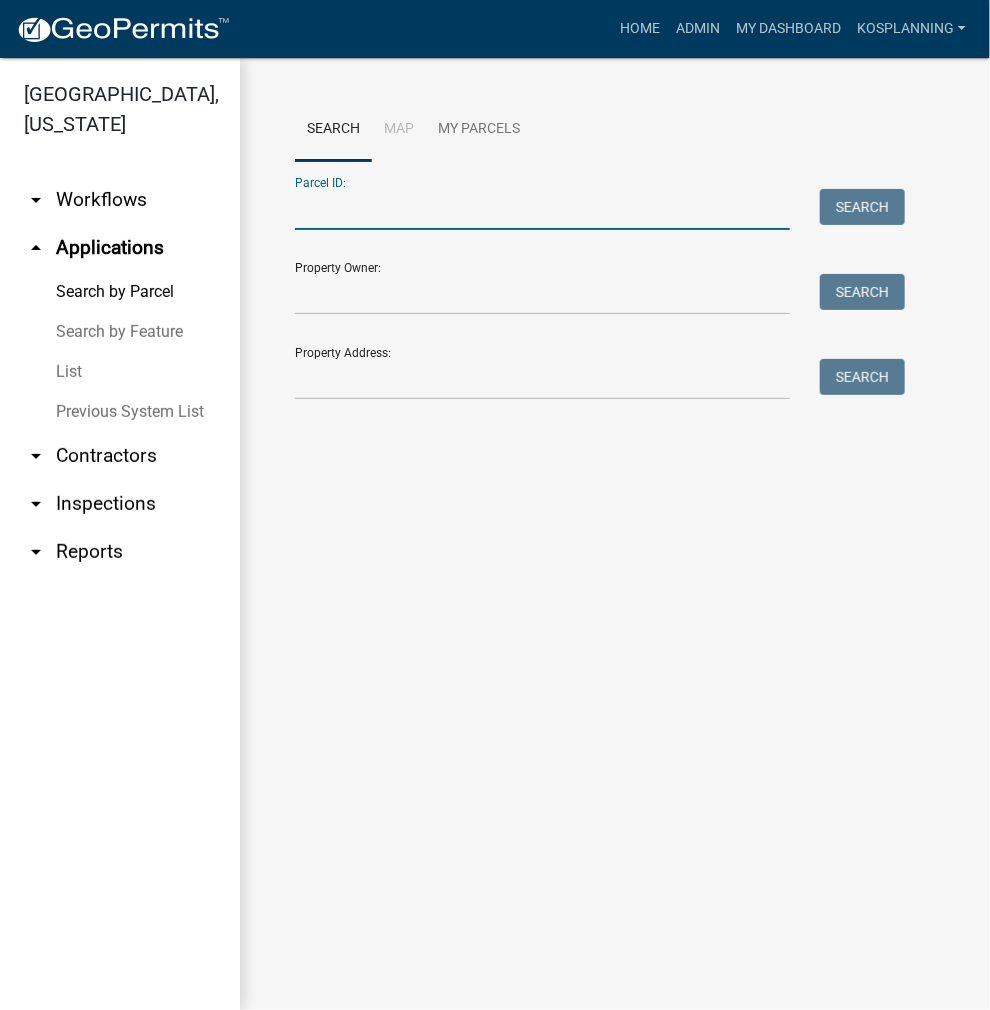 paste on "[PHONE_NUMBER].A" 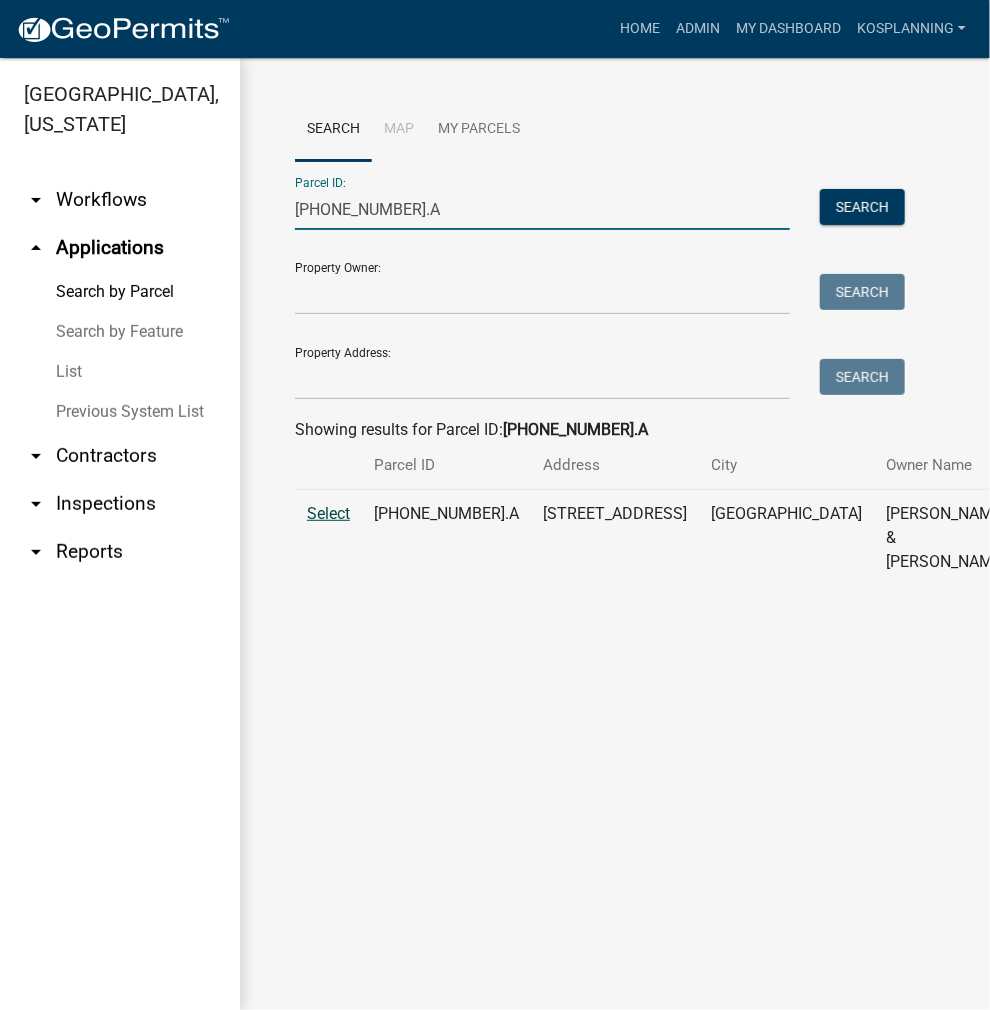 type on "[PHONE_NUMBER].A" 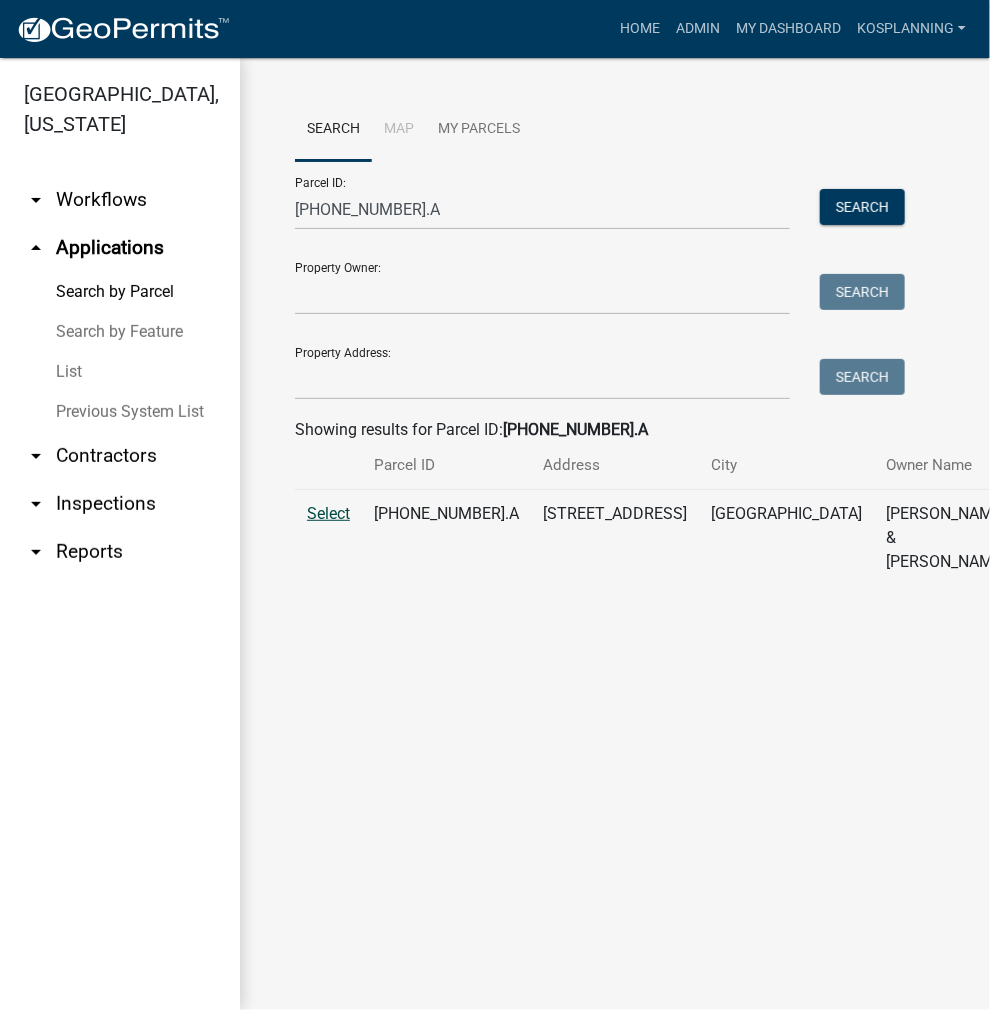 click on "Select" at bounding box center [328, 513] 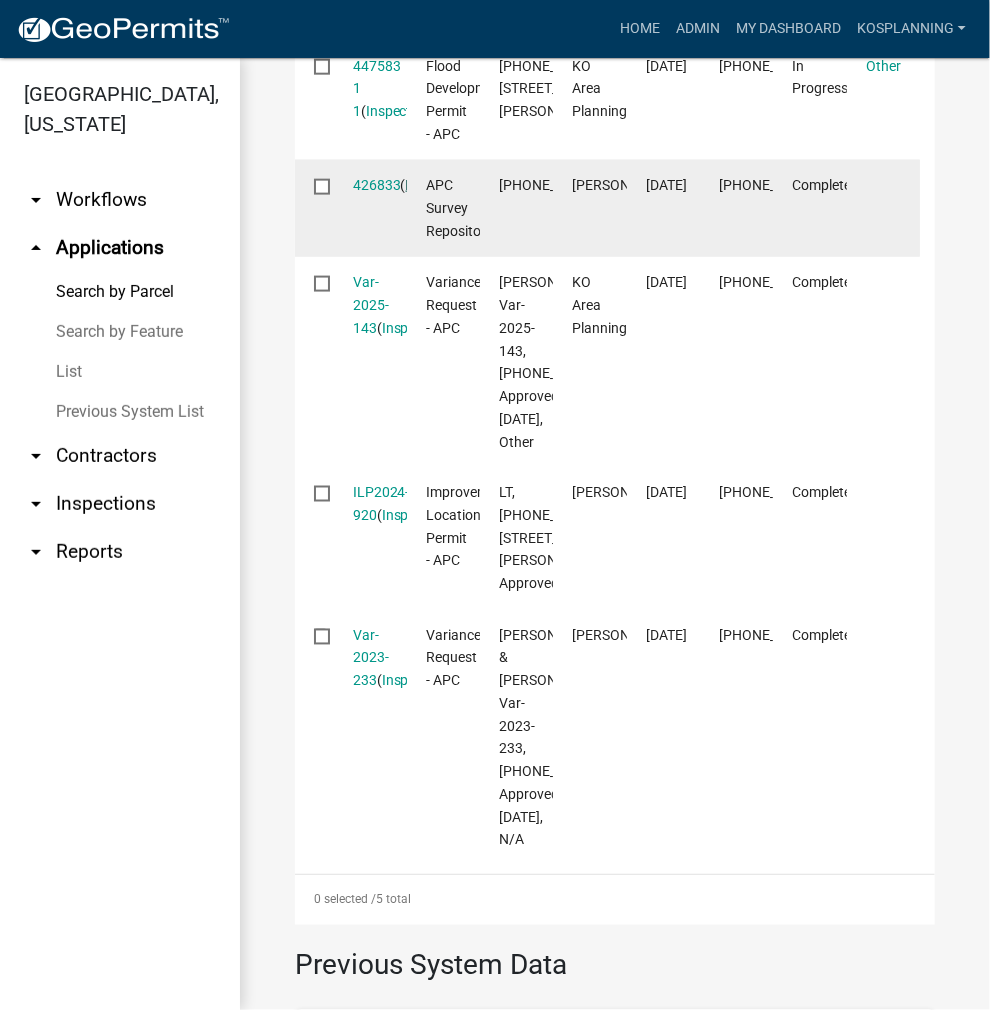 scroll, scrollTop: 800, scrollLeft: 0, axis: vertical 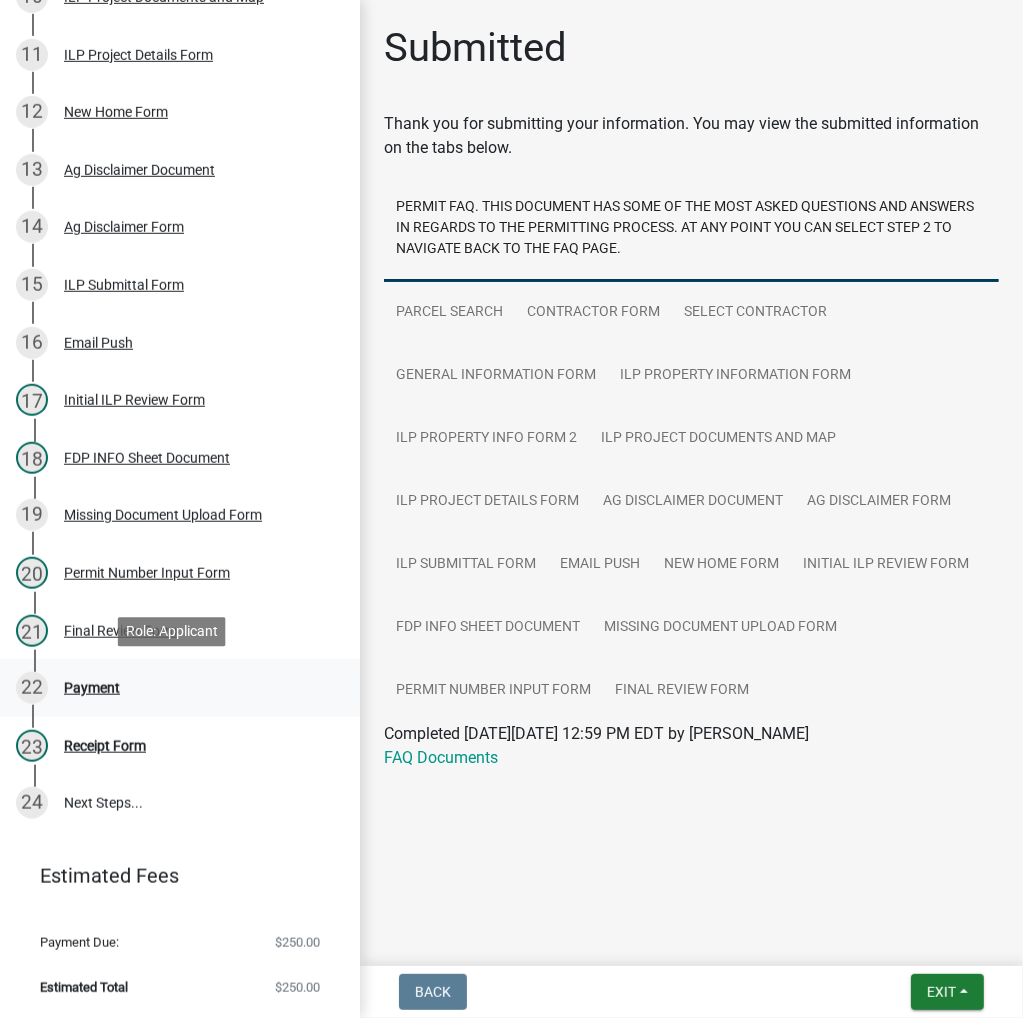 click on "Payment" at bounding box center [92, 688] 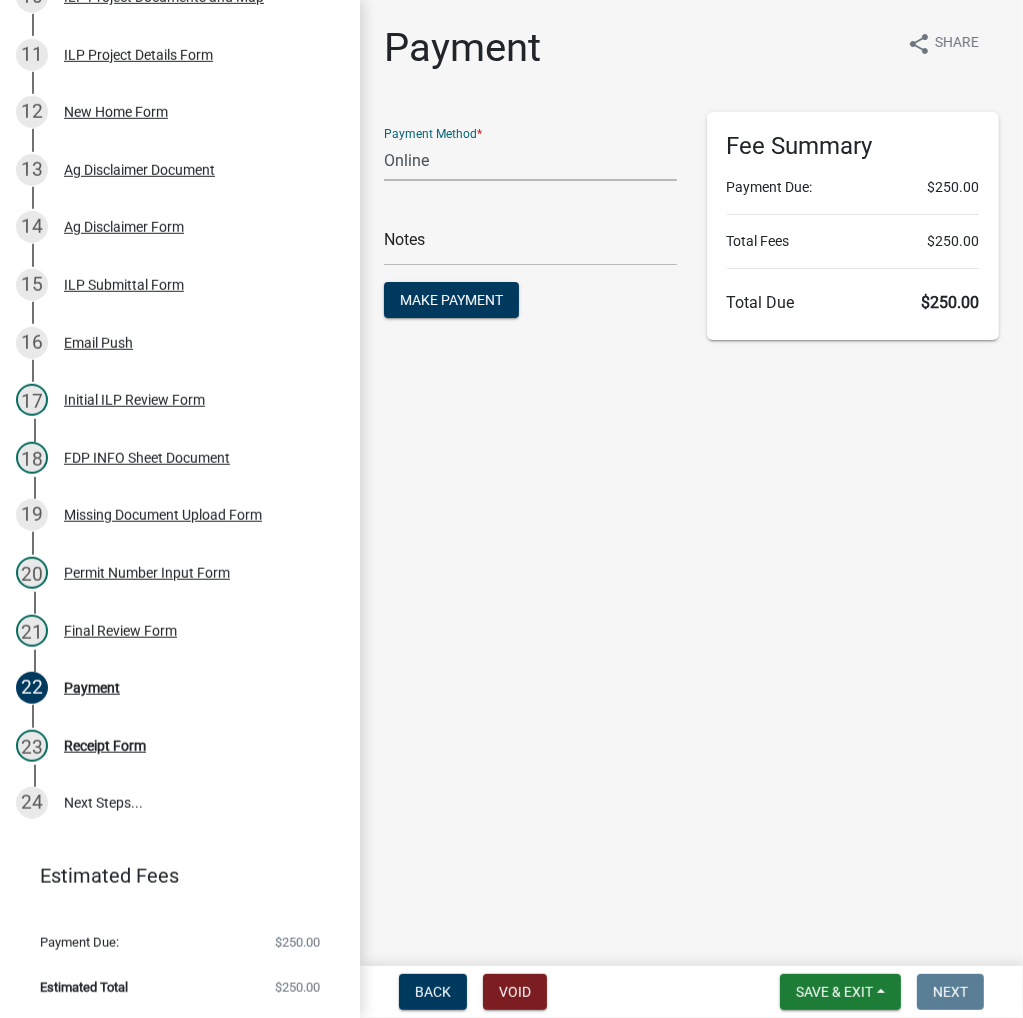click on "Credit Card POS Check Cash Online" 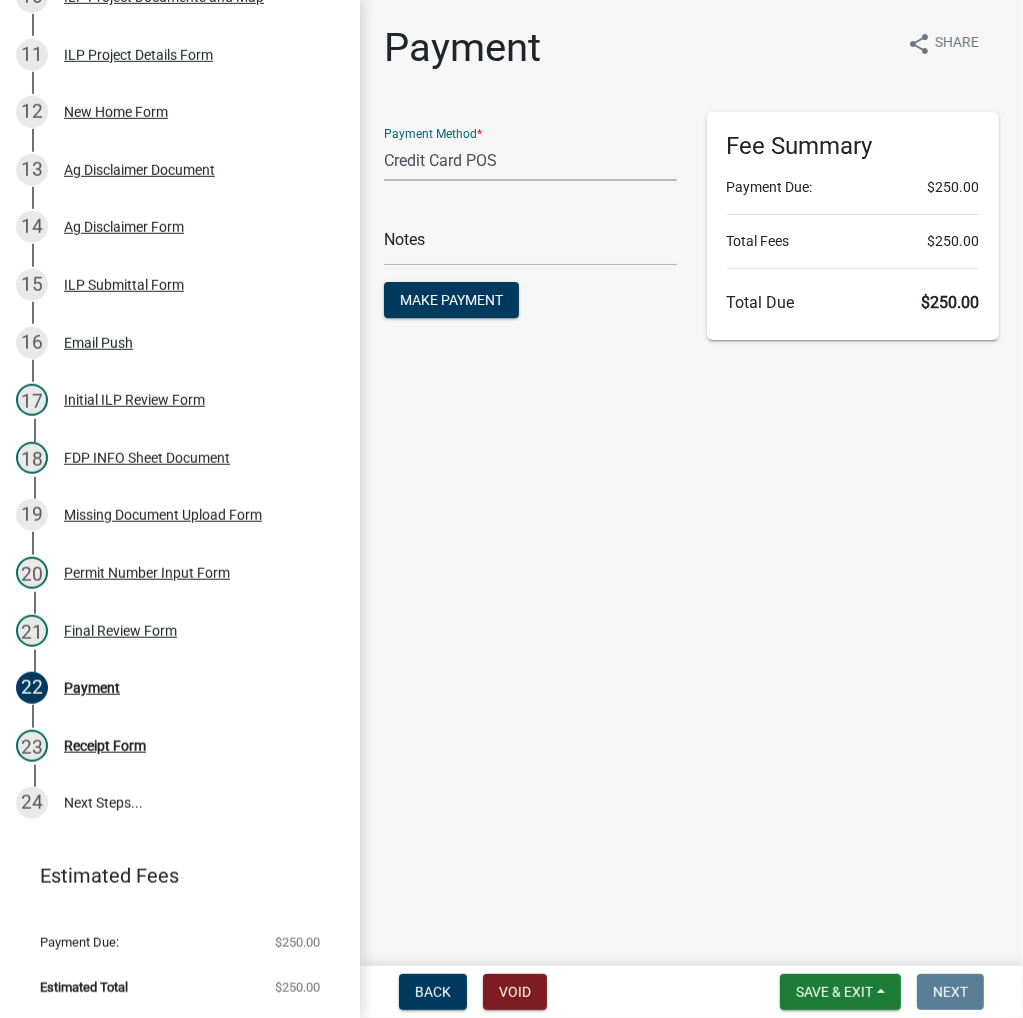 click on "Credit Card POS Check Cash Online" 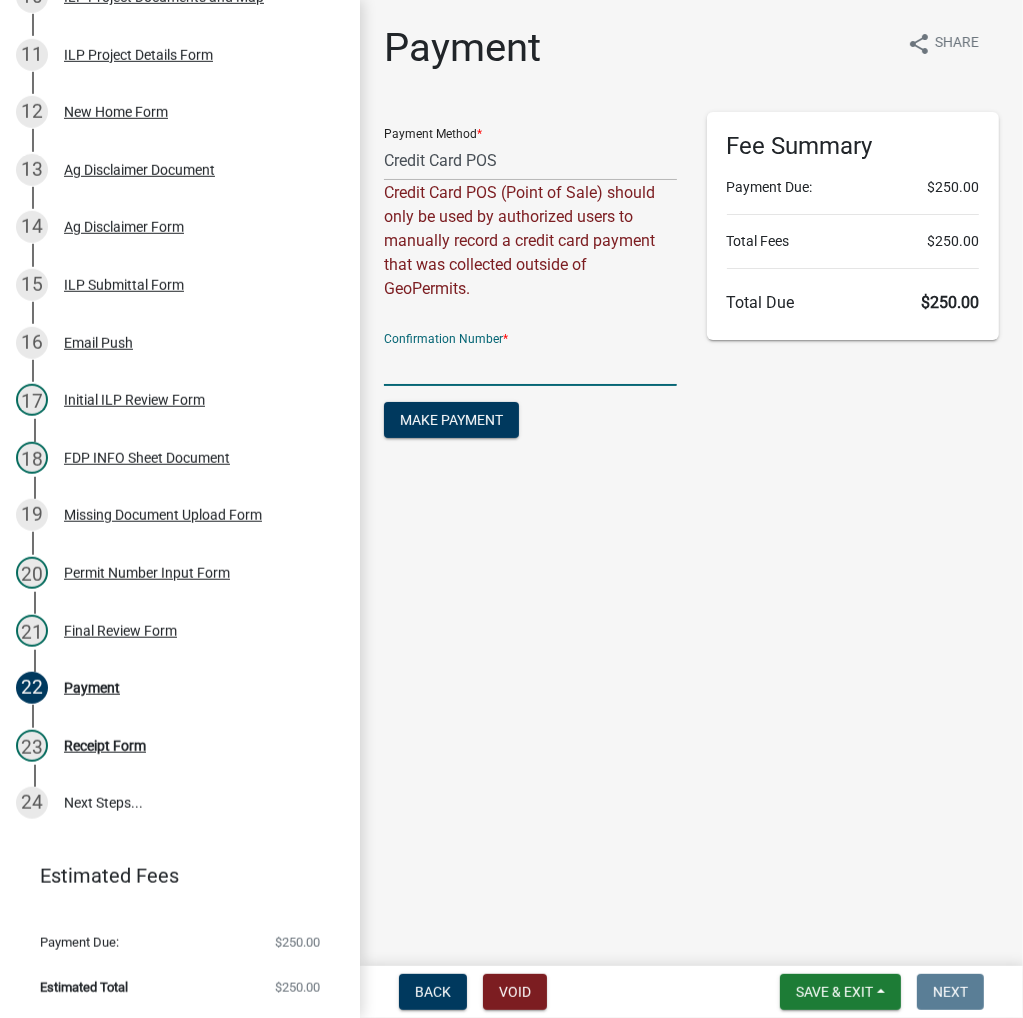click 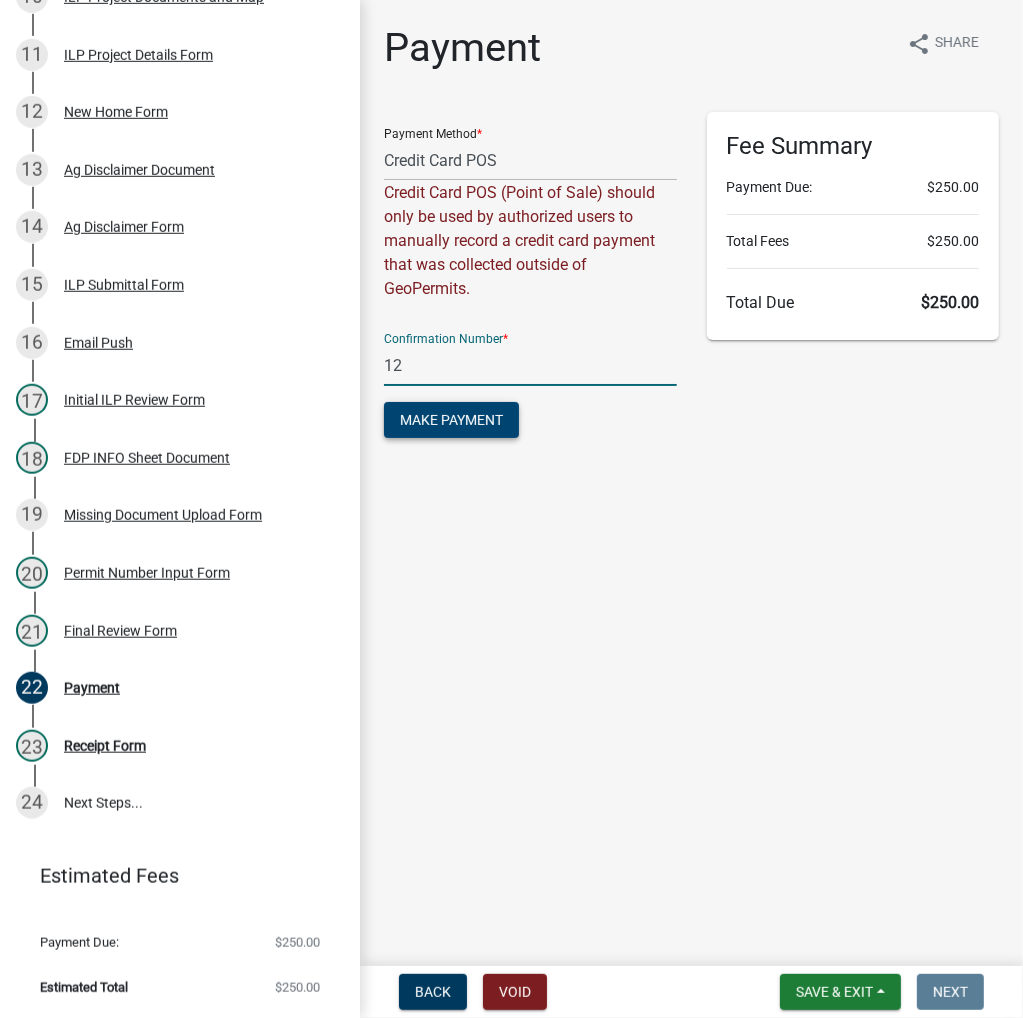 type on "12" 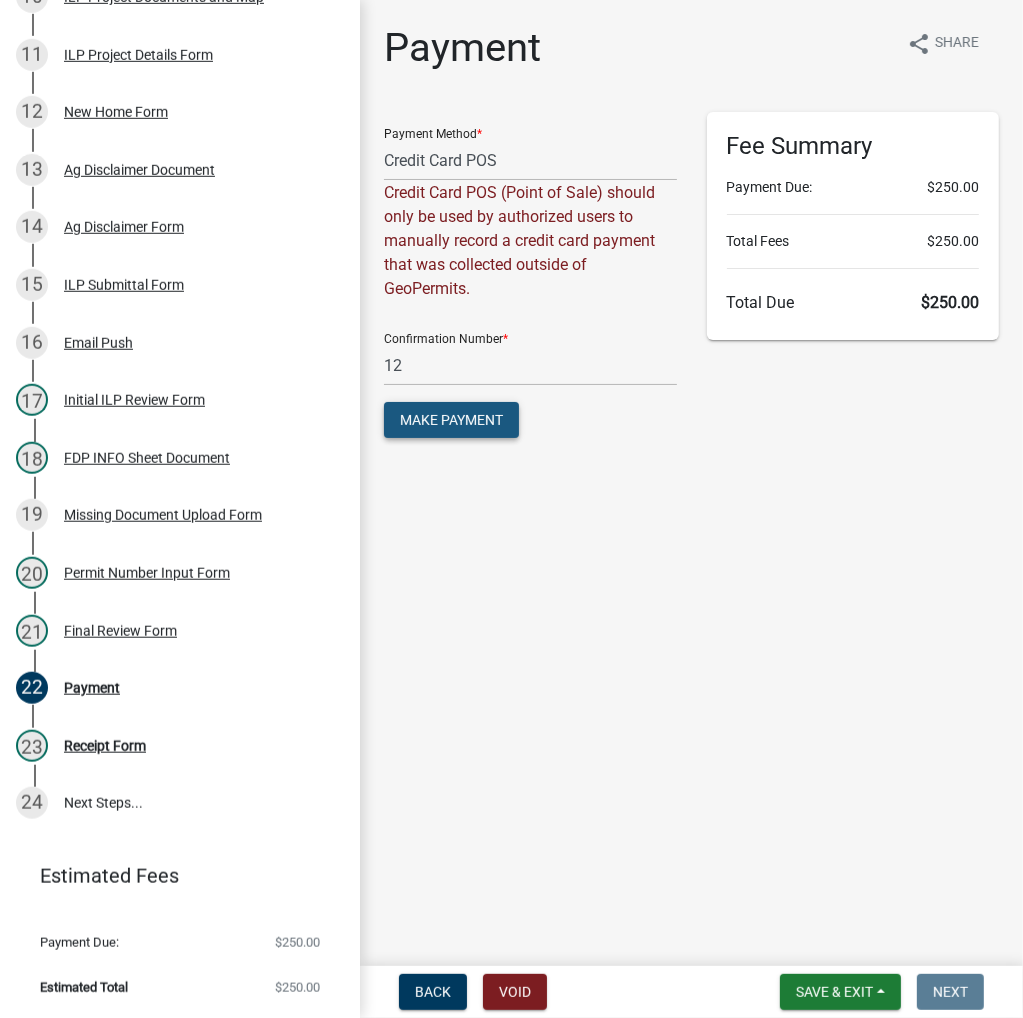 click on "Make Payment" 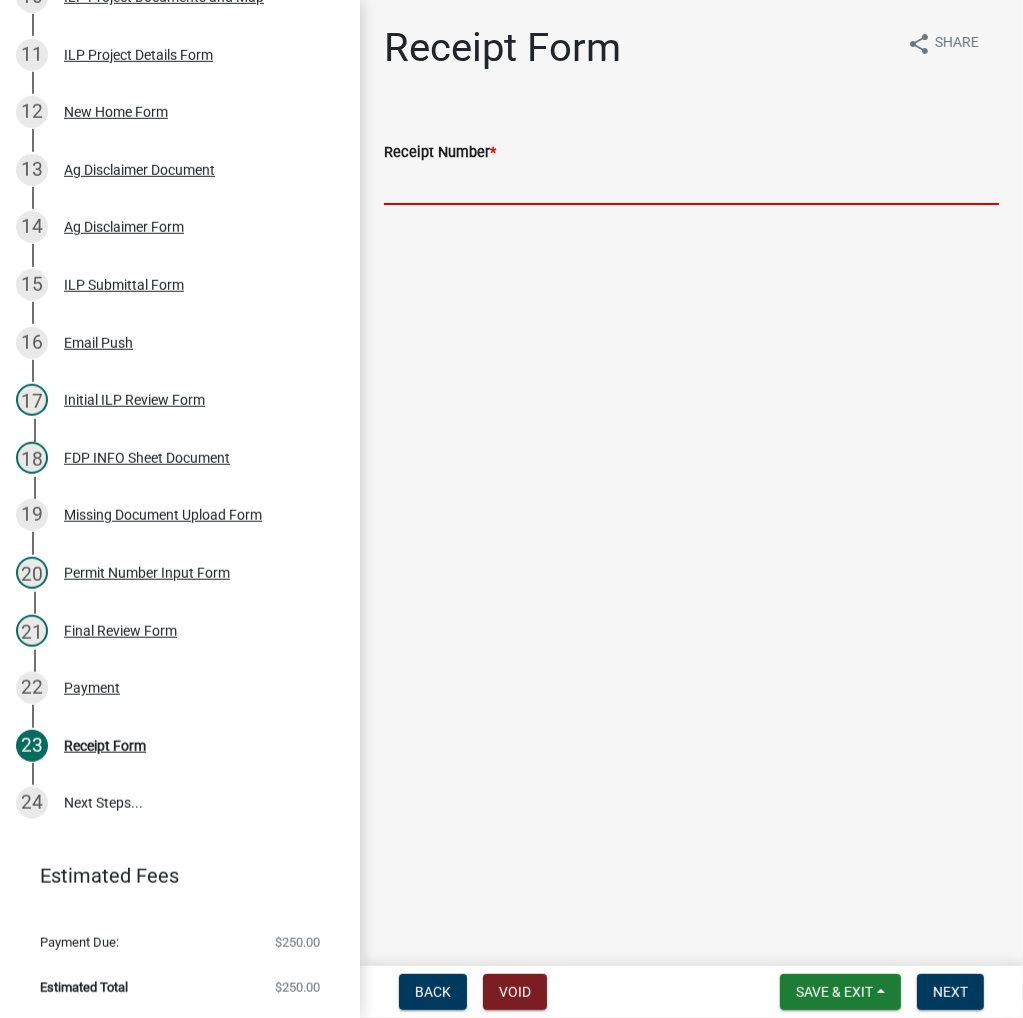 click on "Receipt Number  *" at bounding box center (691, 184) 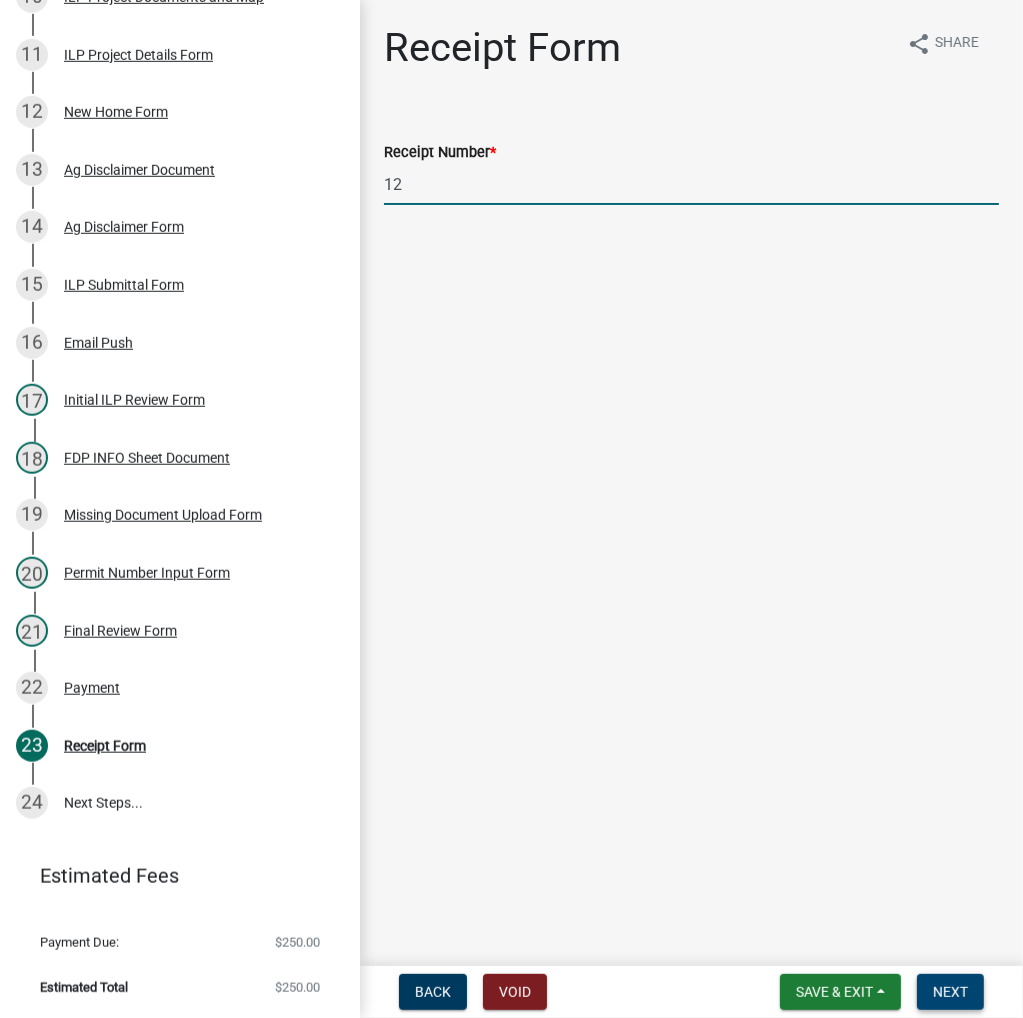 type on "12" 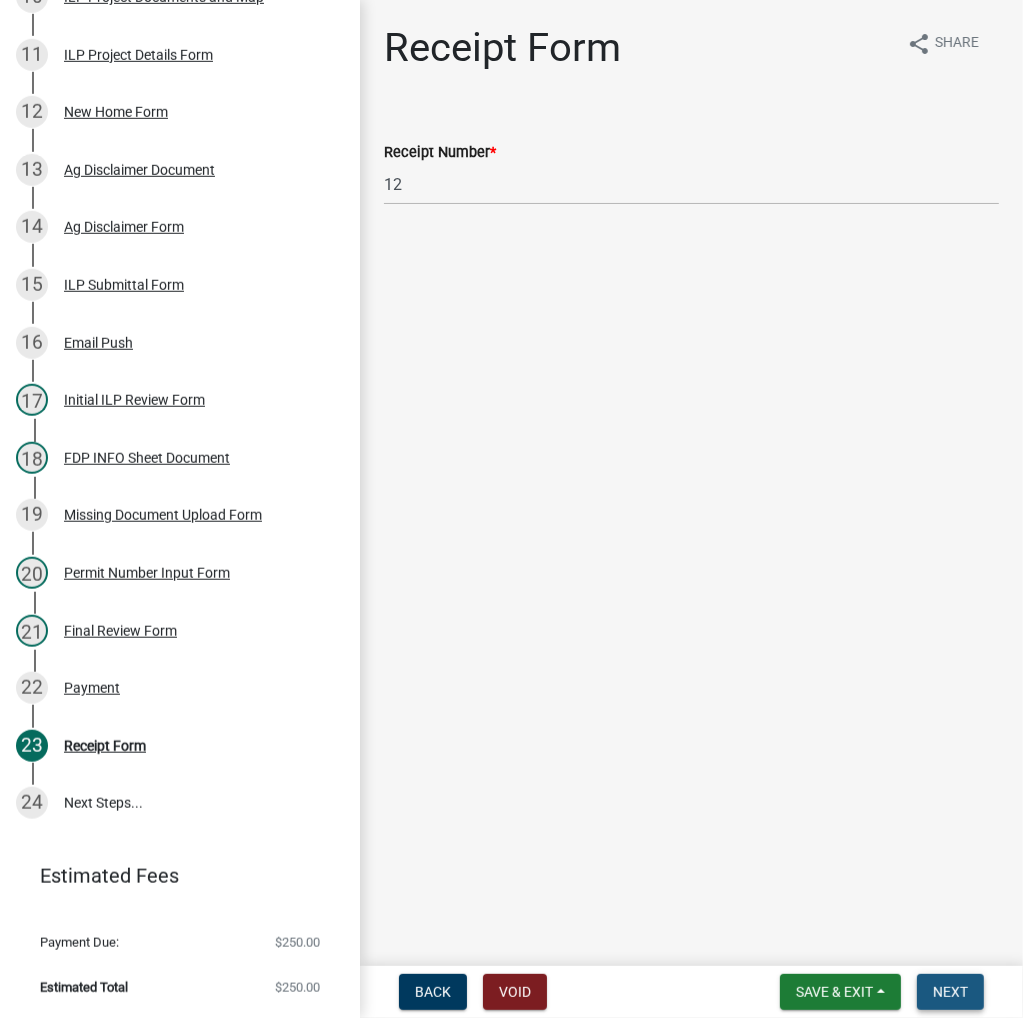click on "Next" at bounding box center [950, 992] 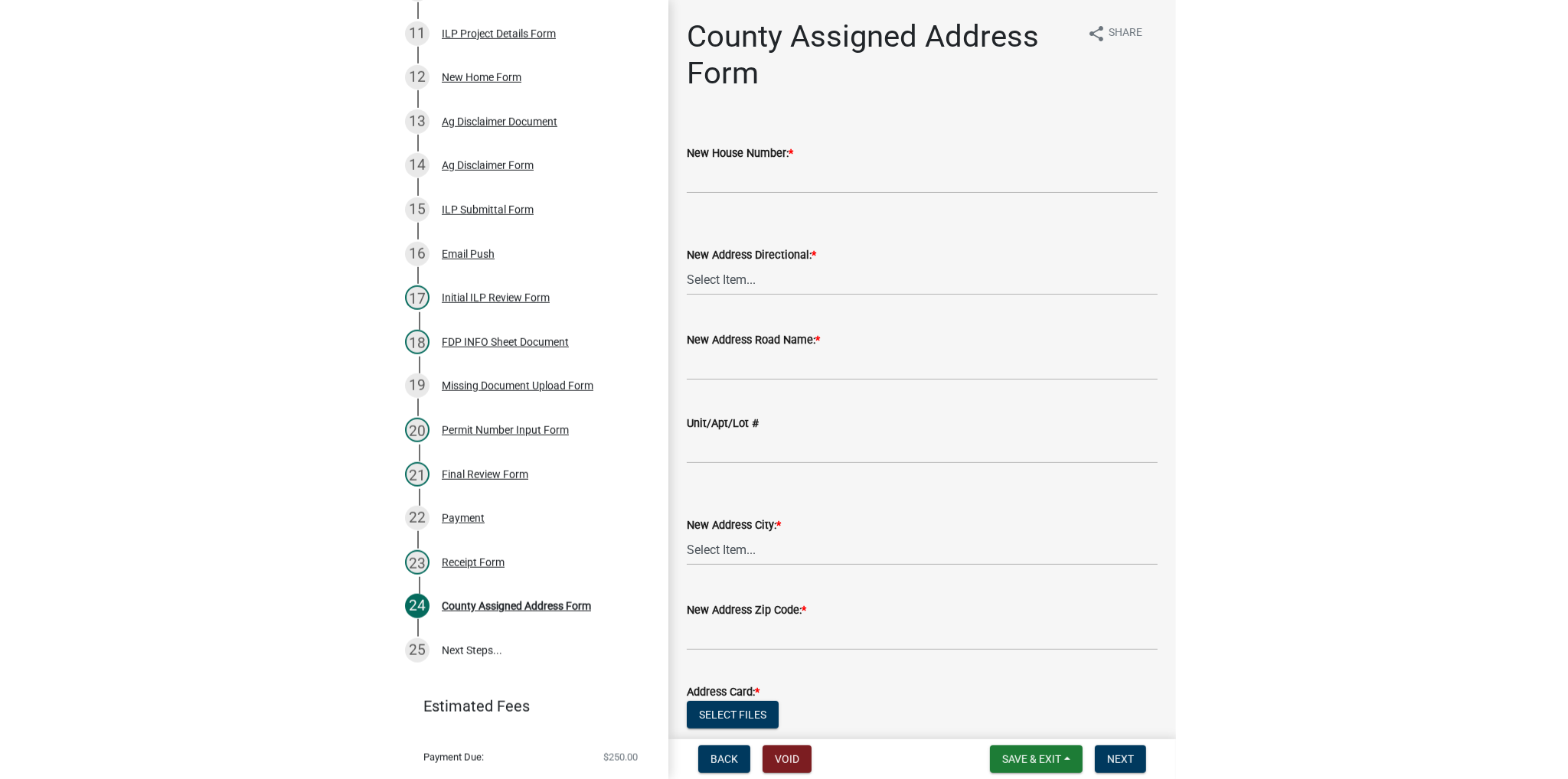 scroll, scrollTop: 711, scrollLeft: 0, axis: vertical 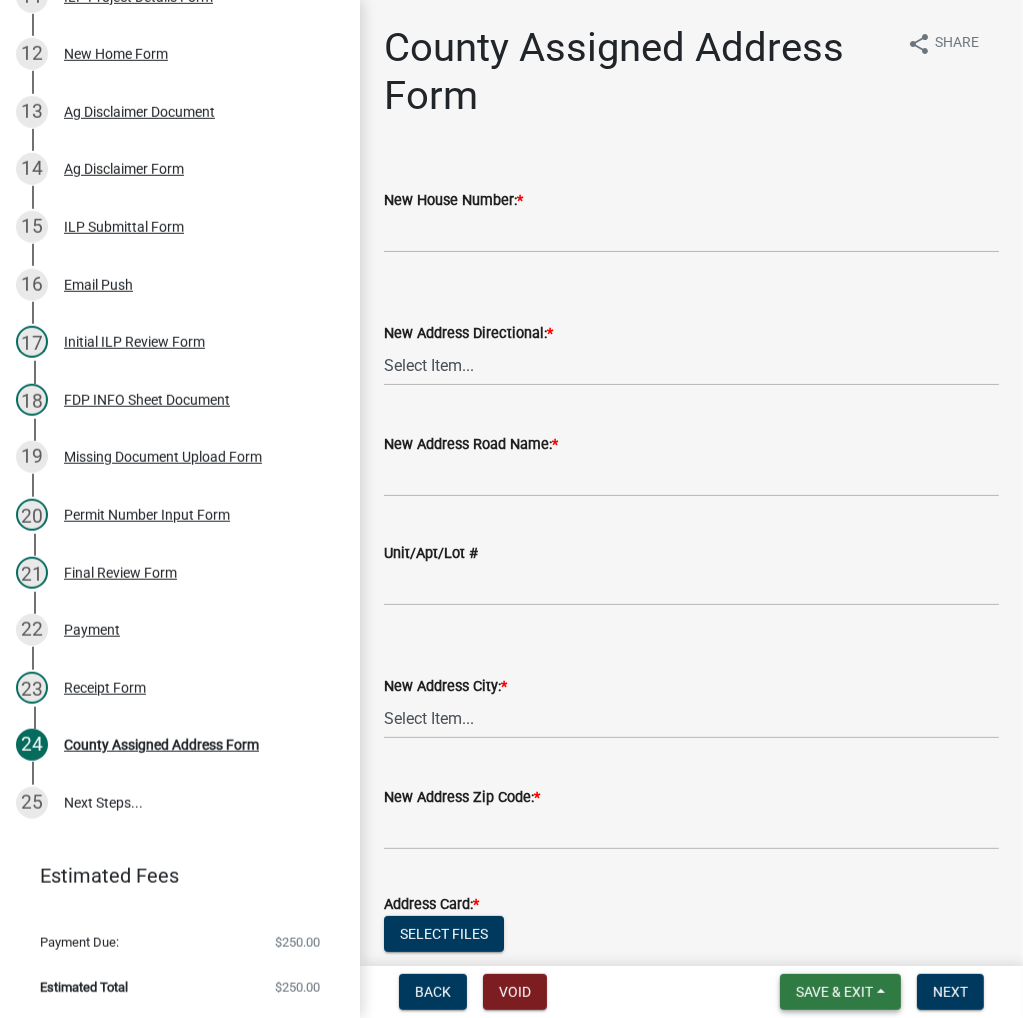 click on "Save & Exit" at bounding box center [834, 992] 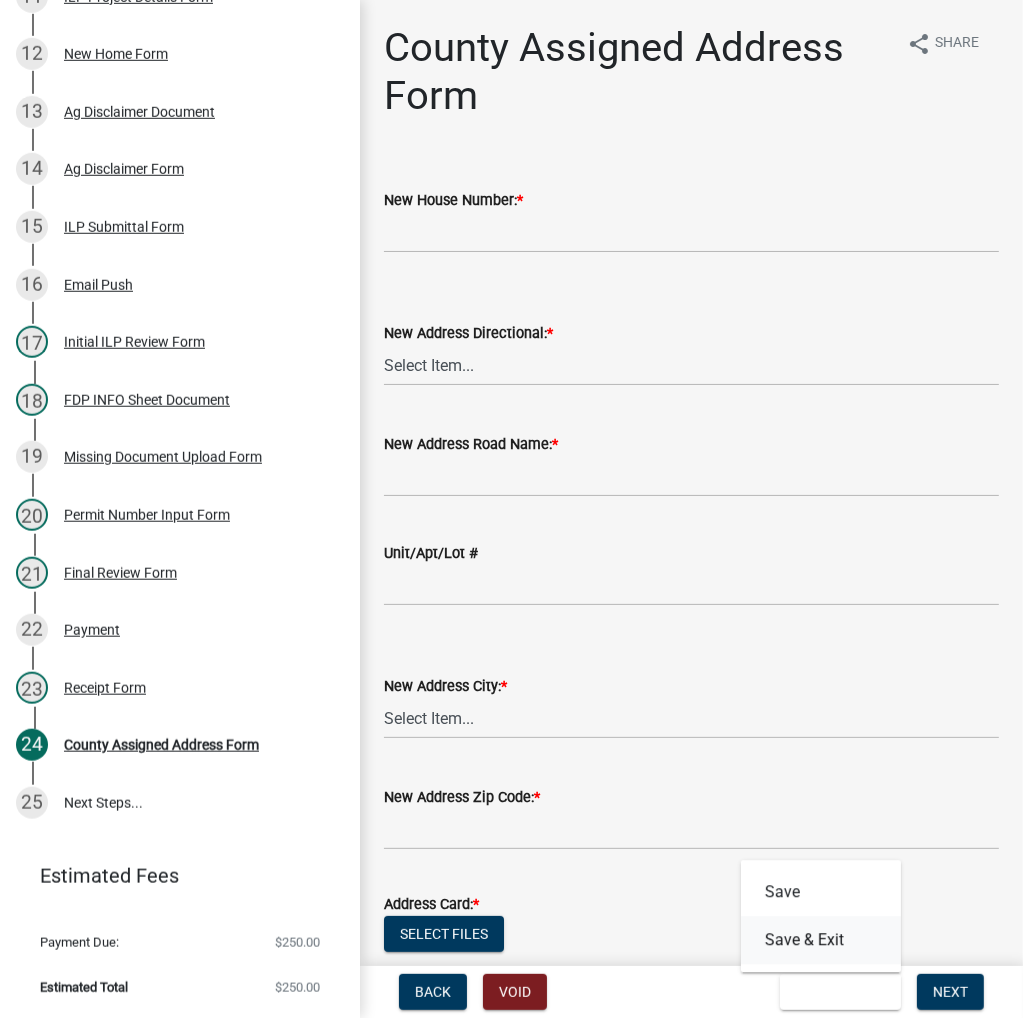 click on "Save & Exit" at bounding box center [821, 940] 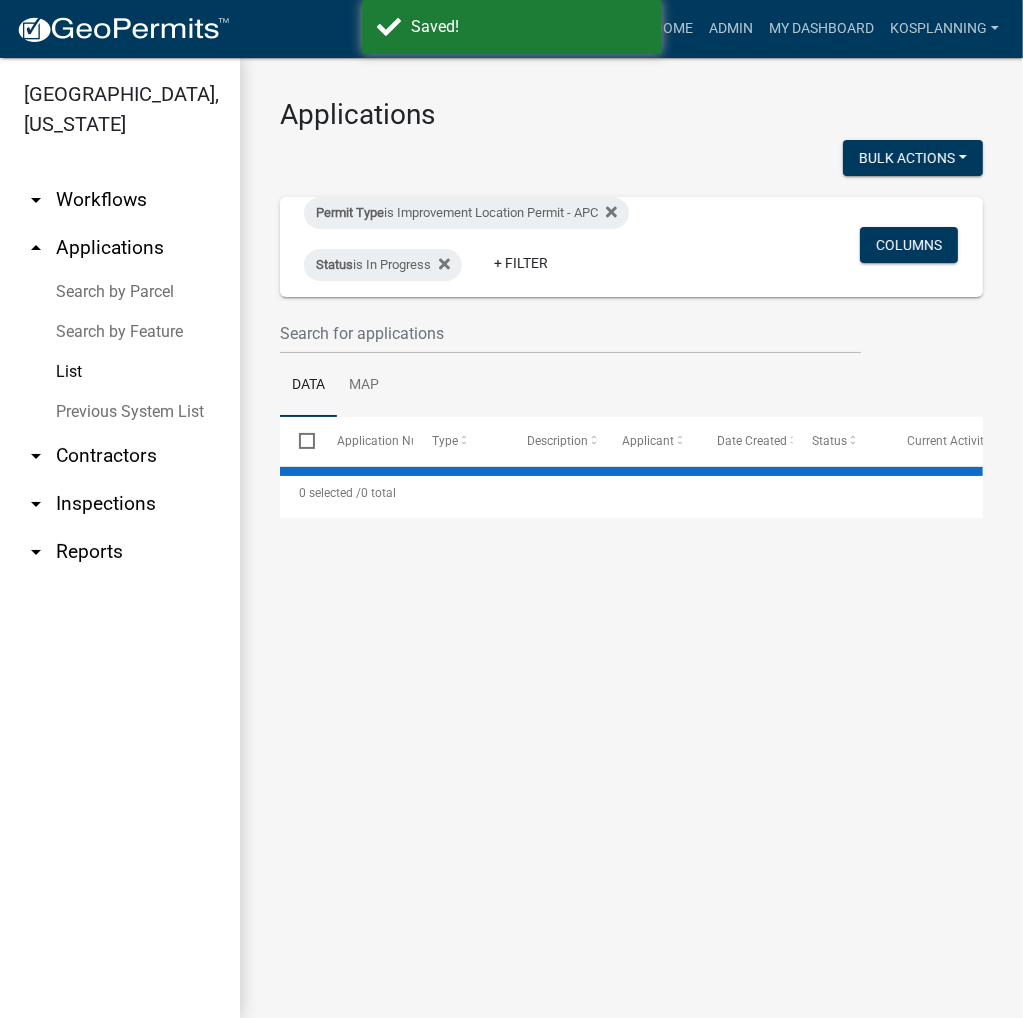 select on "3: 100" 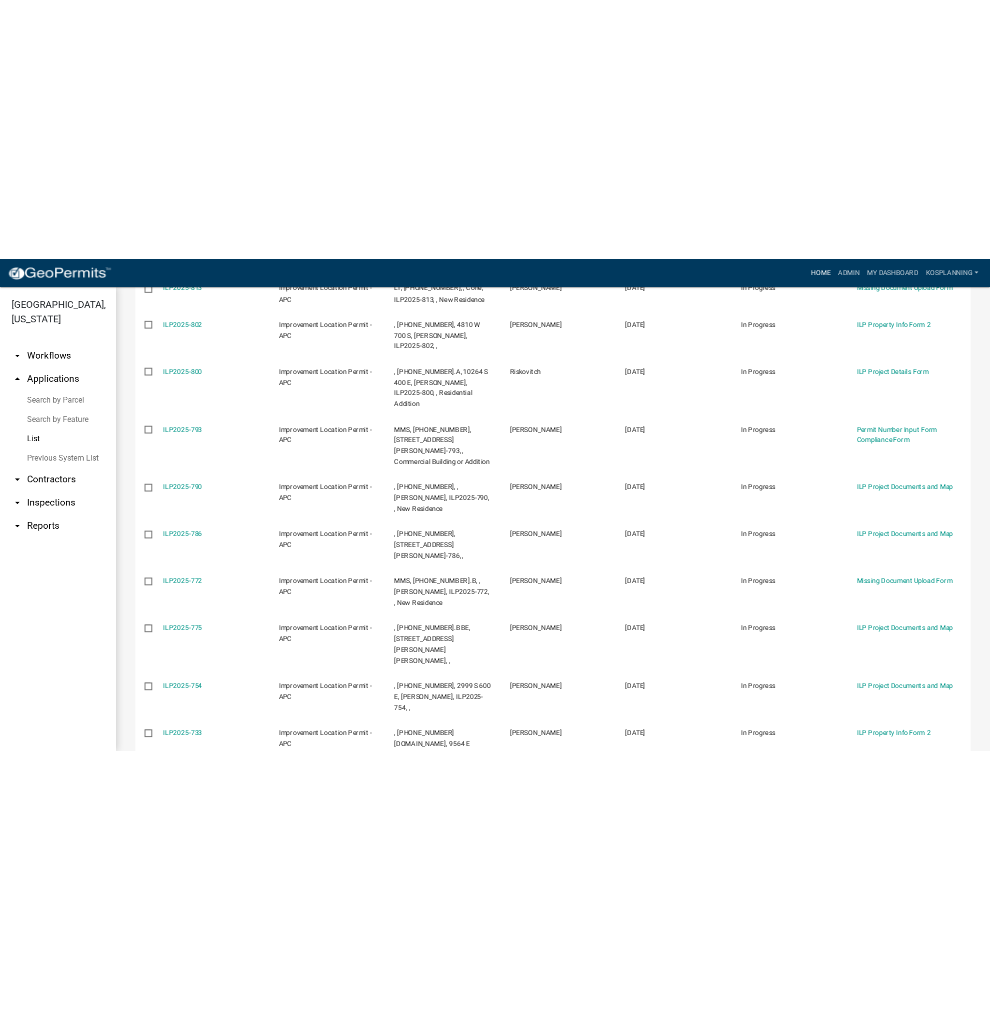 scroll, scrollTop: 1892, scrollLeft: 0, axis: vertical 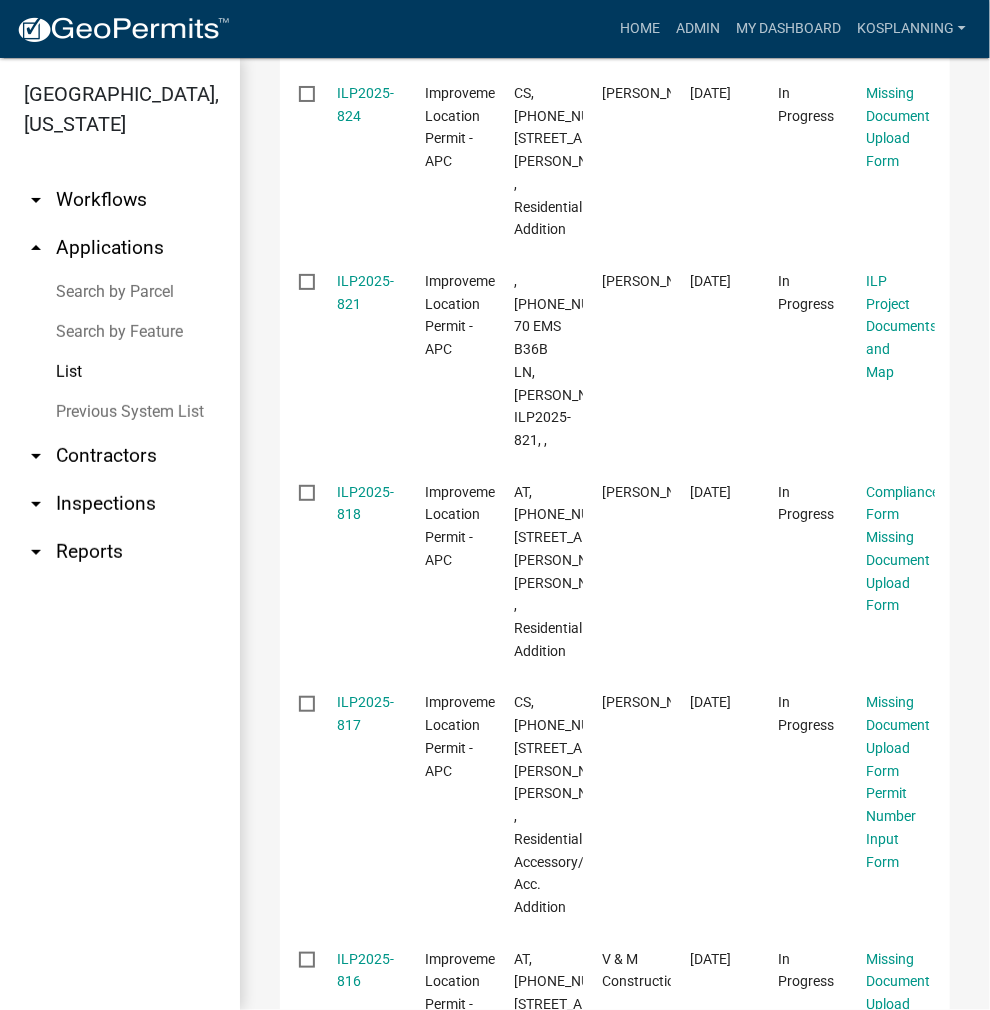 drag, startPoint x: 107, startPoint y: 453, endPoint x: 207, endPoint y: 450, distance: 100.04499 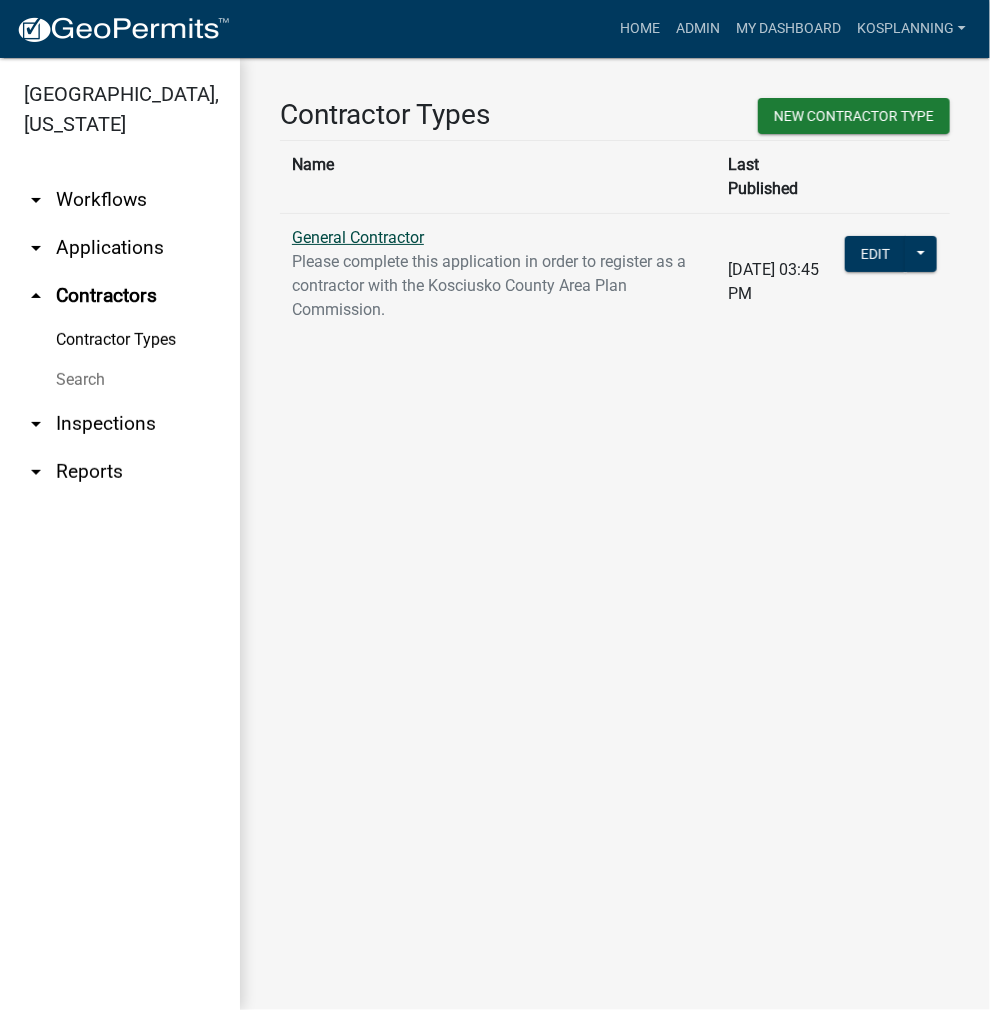 click on "General Contractor" 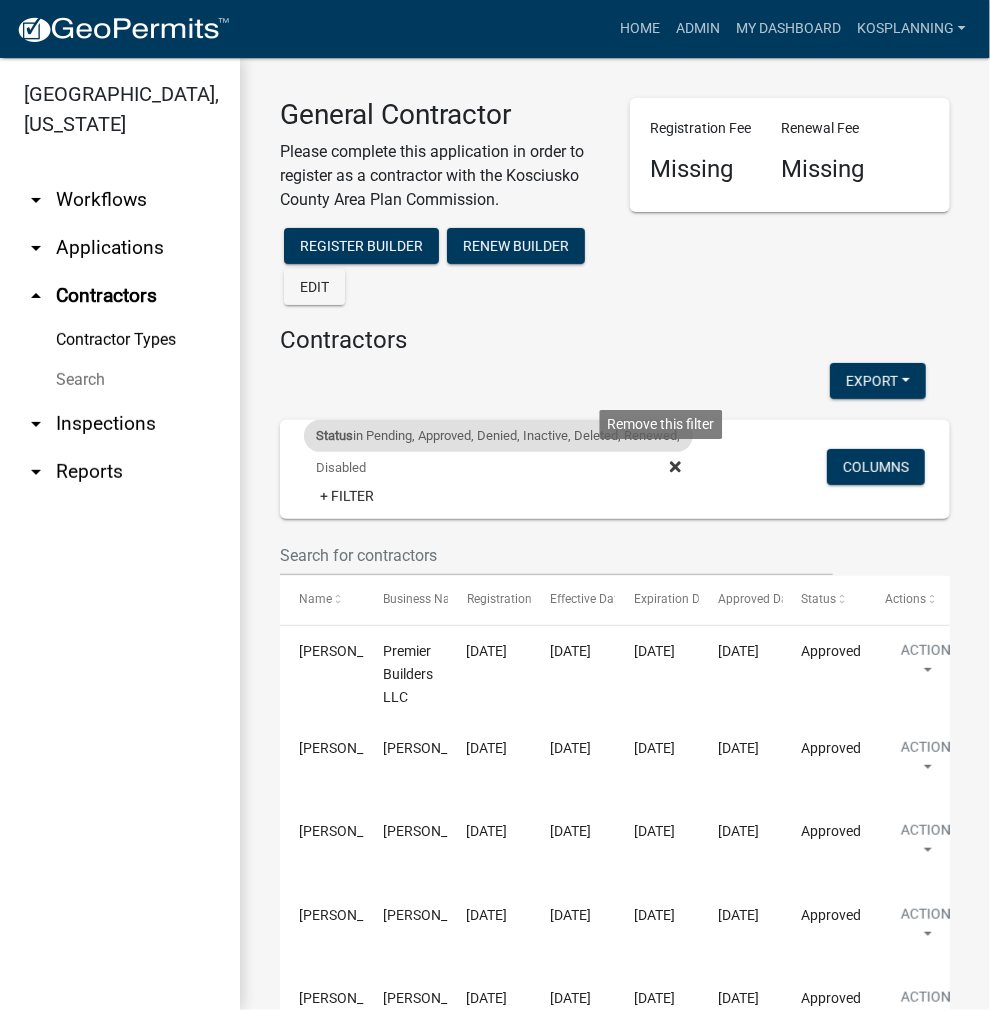 click 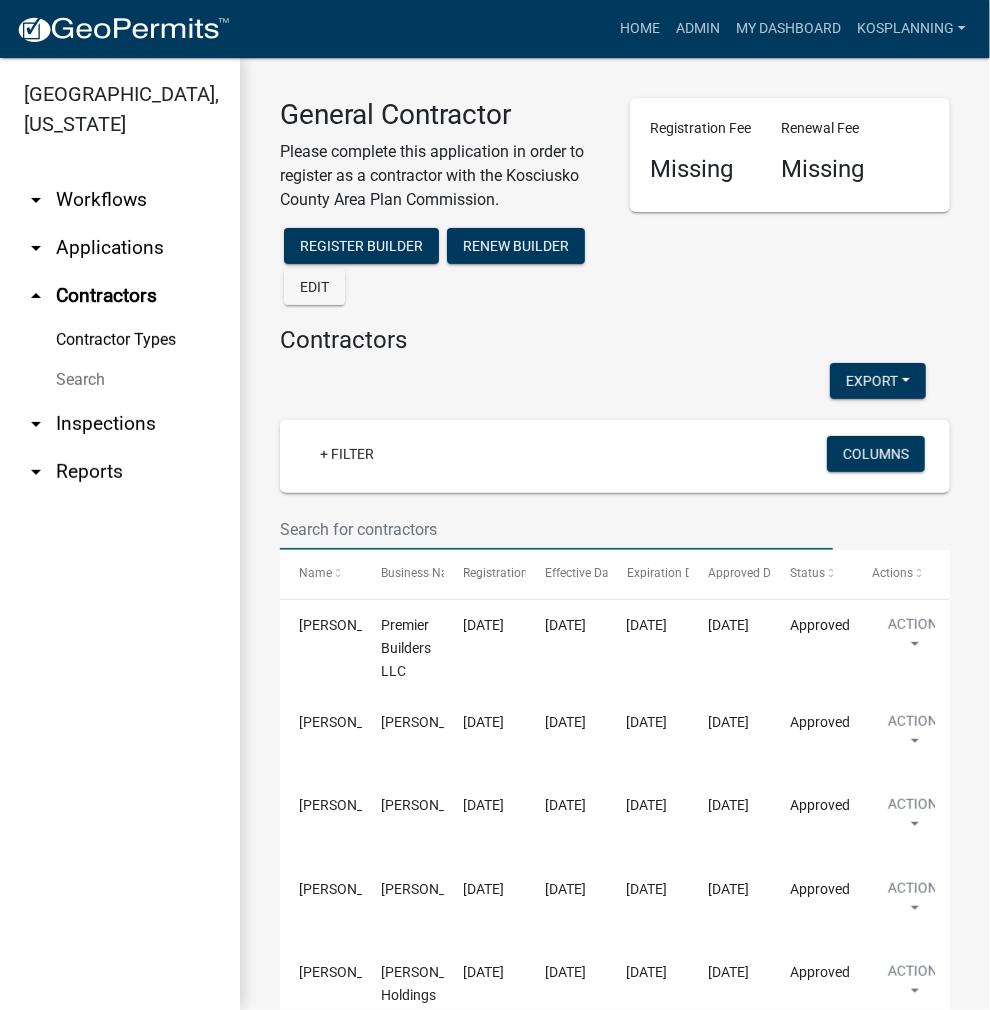 click at bounding box center (556, 529) 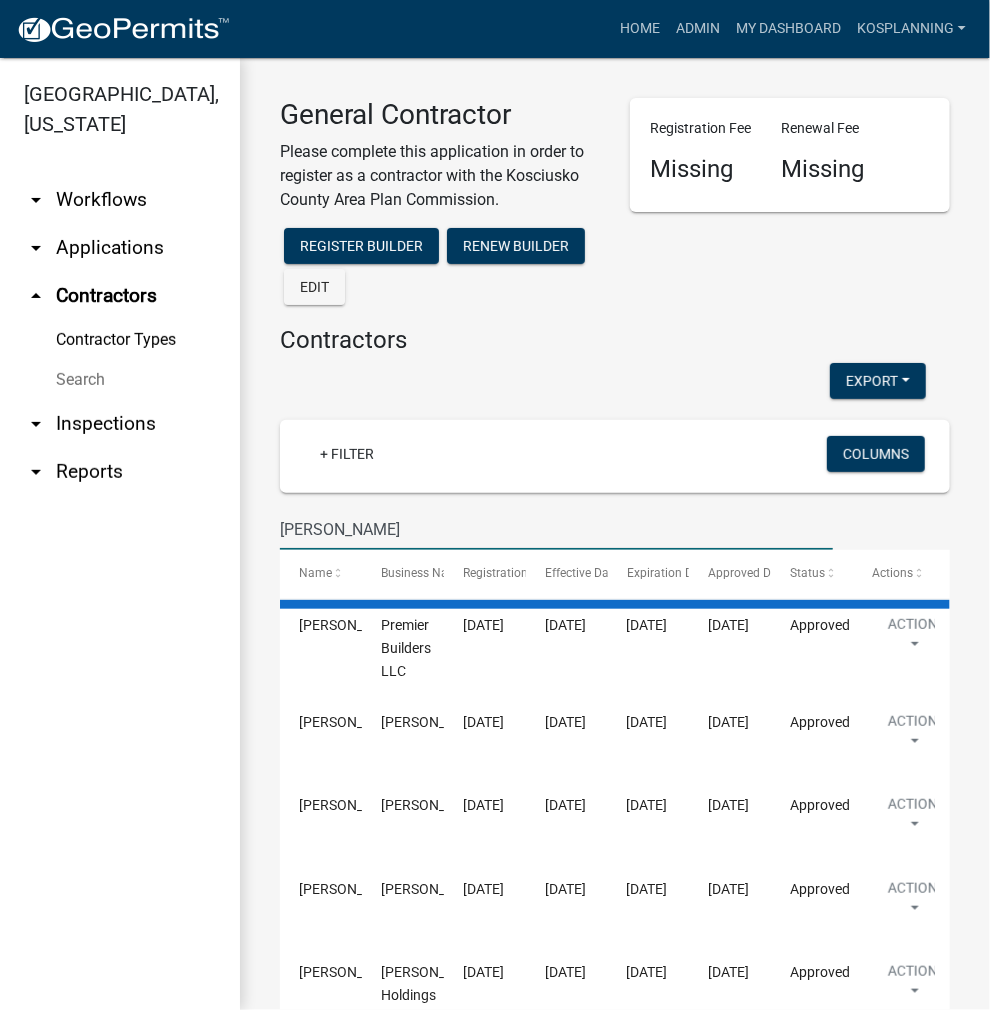 type on "derry dillon" 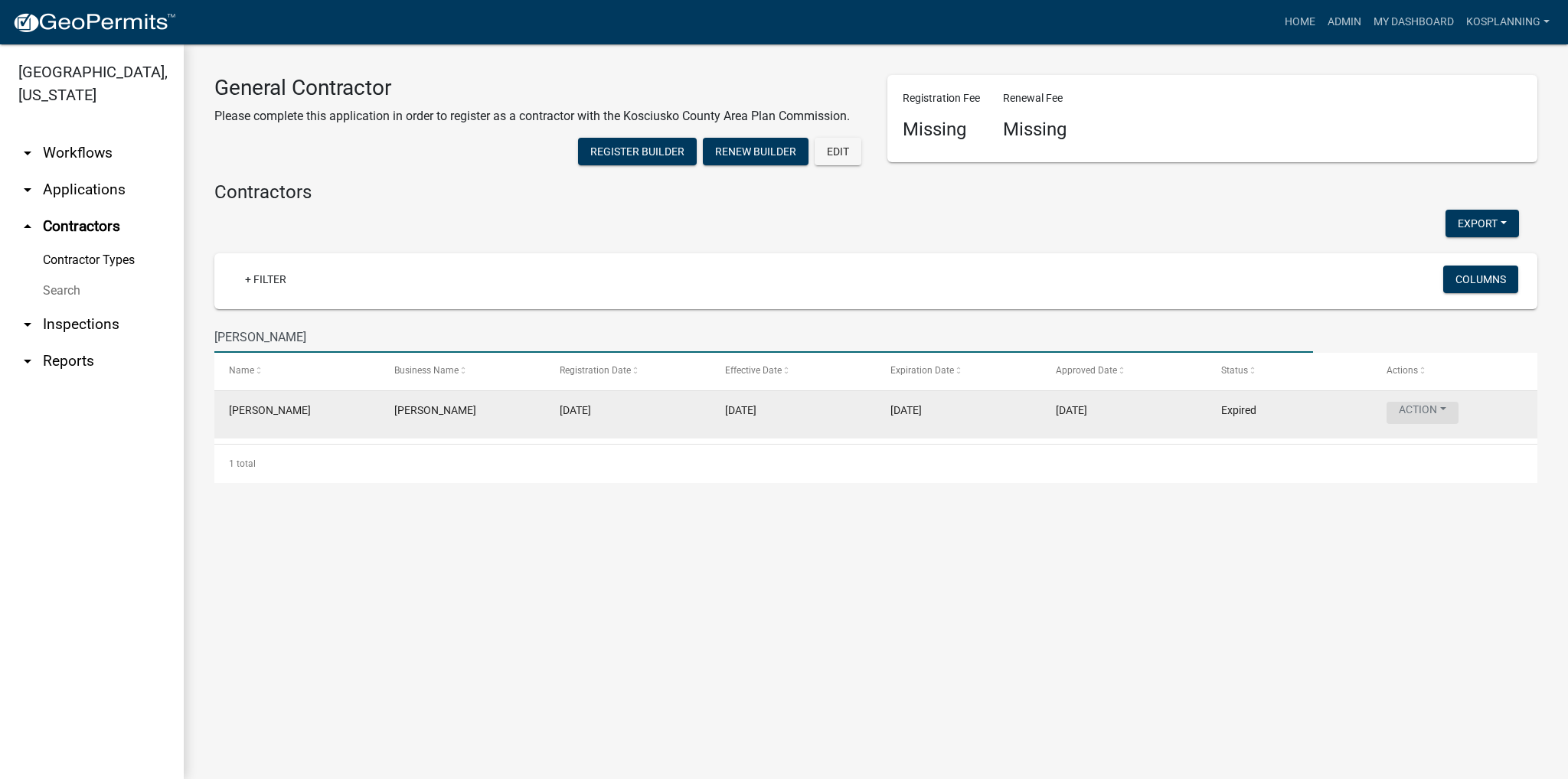click on "Action" at bounding box center (1423, 412) 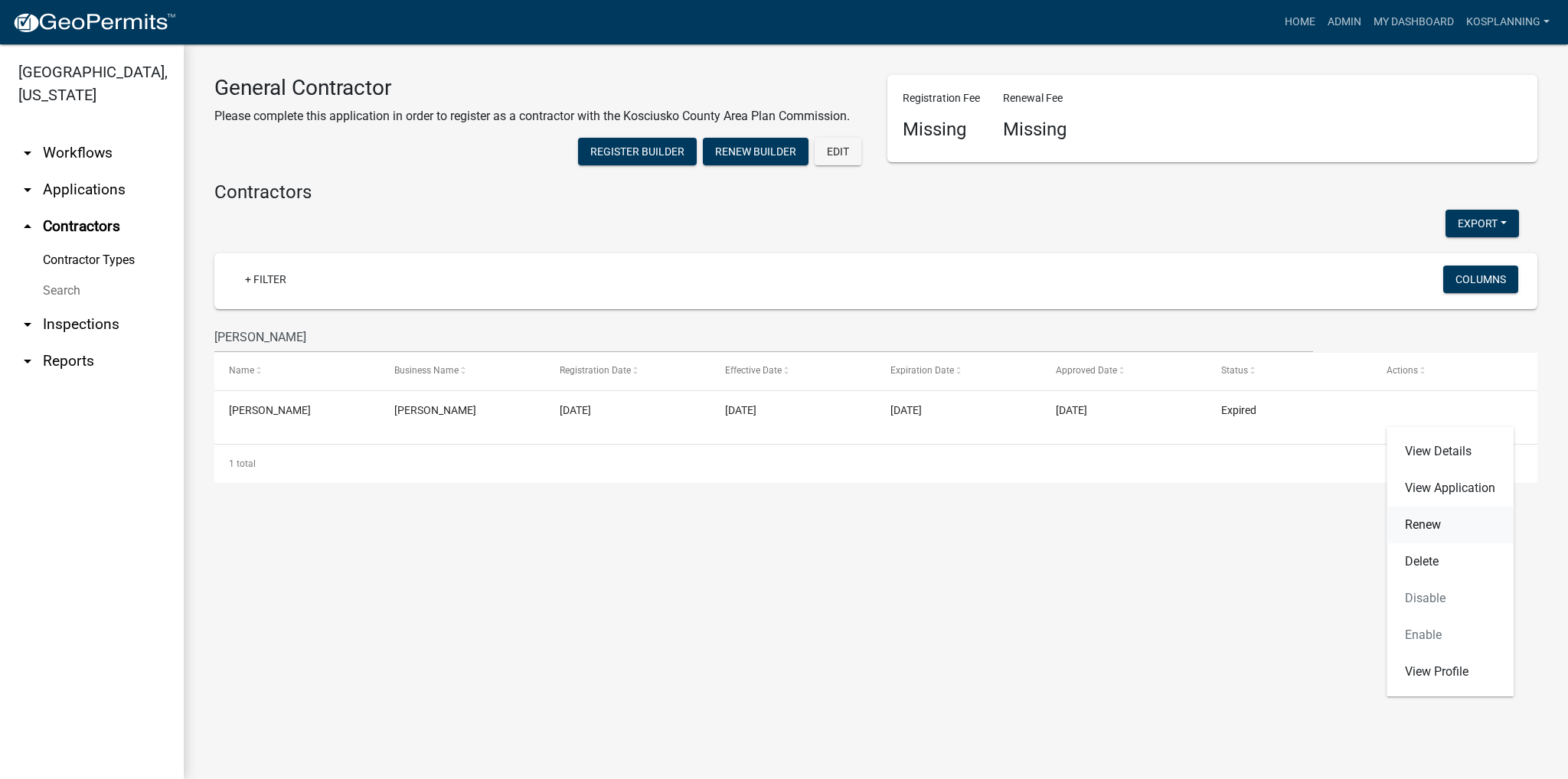 click on "Renew" at bounding box center [1450, 525] 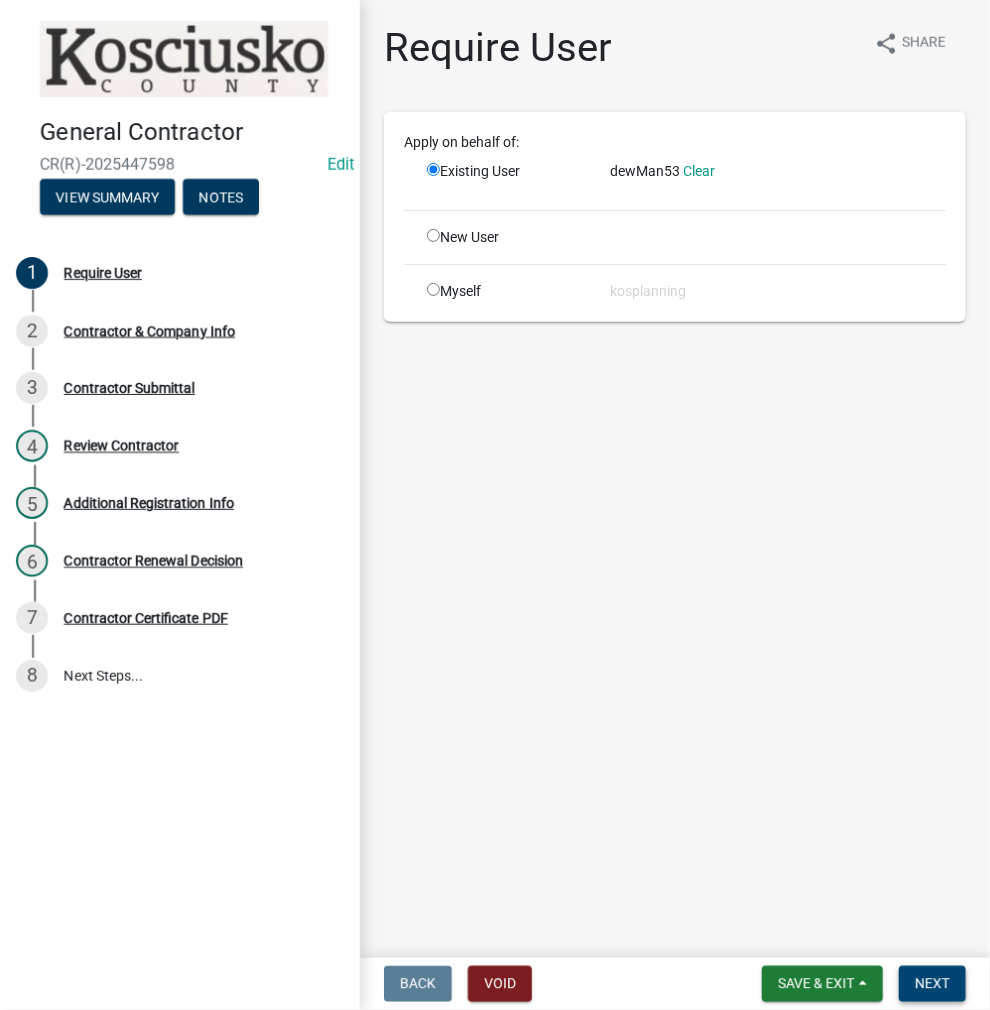 click on "Next" at bounding box center (932, 984) 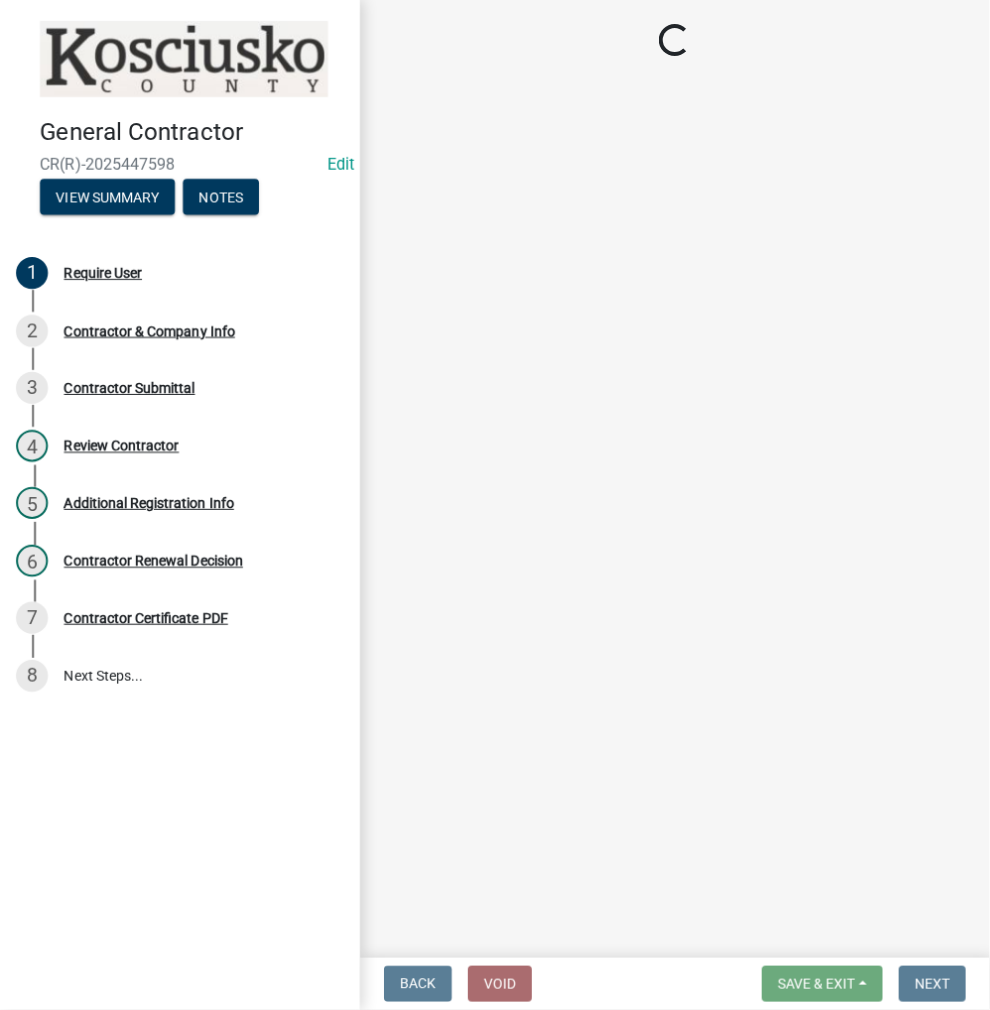 select on "IN" 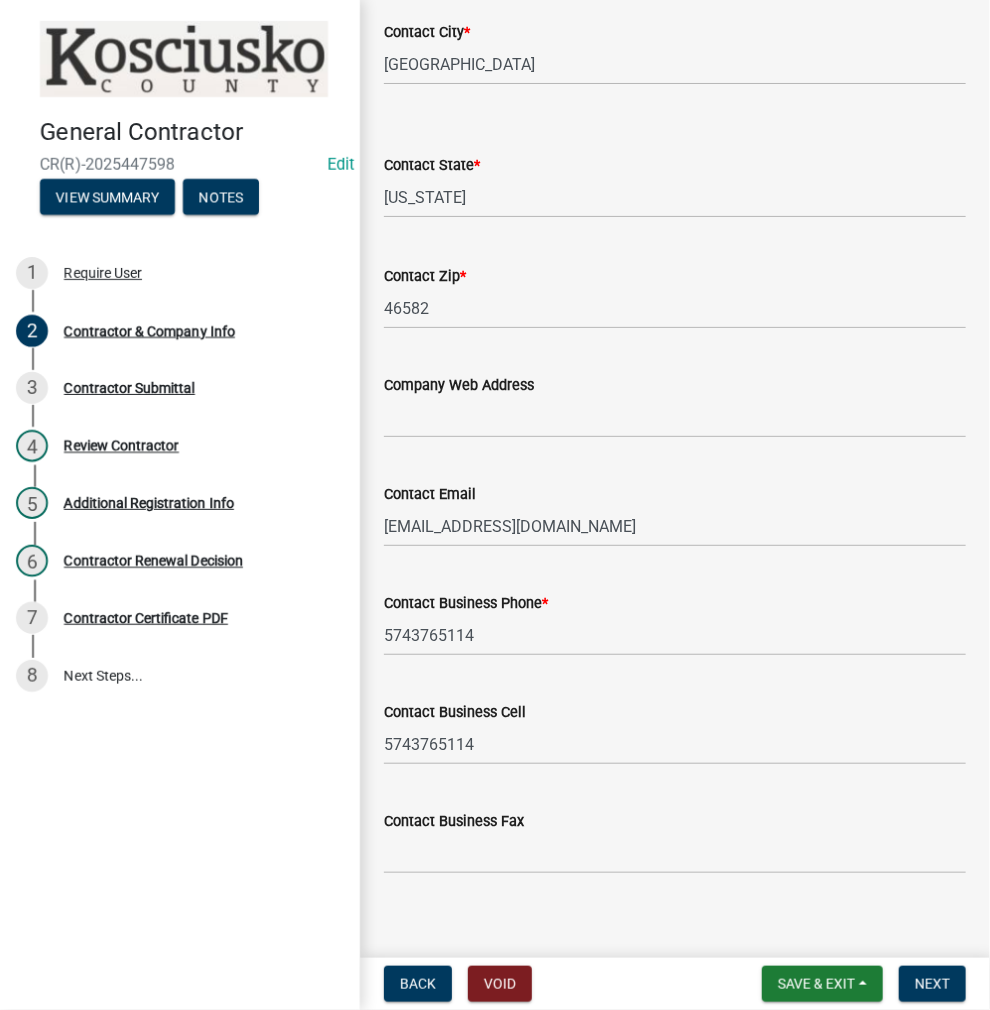 scroll, scrollTop: 840, scrollLeft: 0, axis: vertical 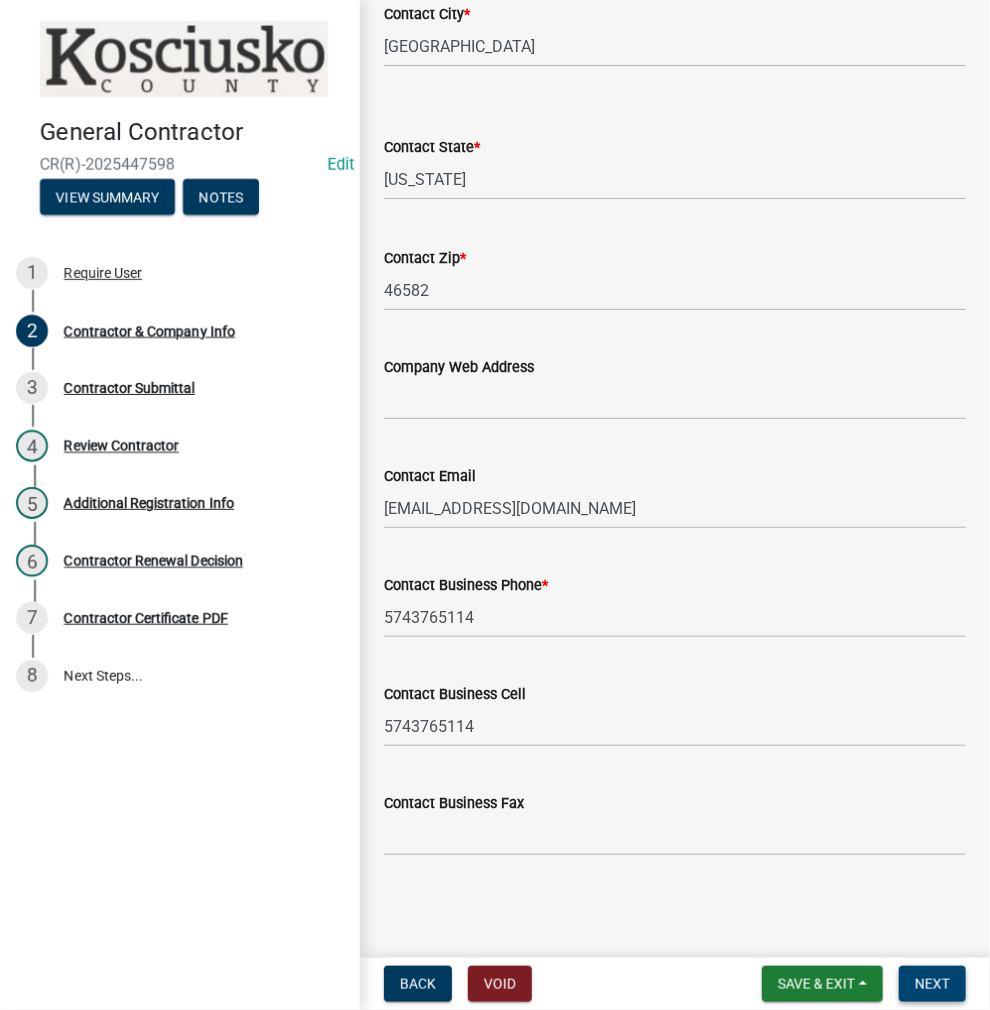 click on "Next" at bounding box center (932, 984) 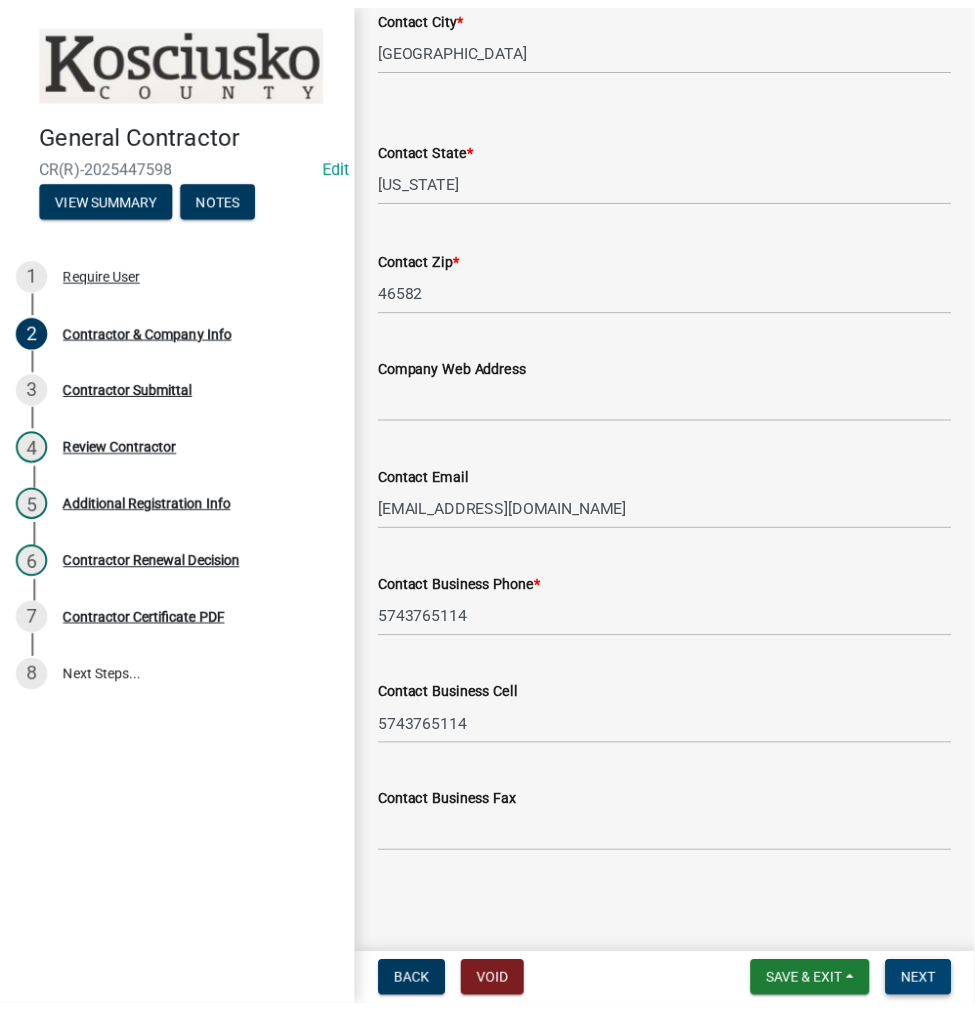 scroll, scrollTop: 0, scrollLeft: 0, axis: both 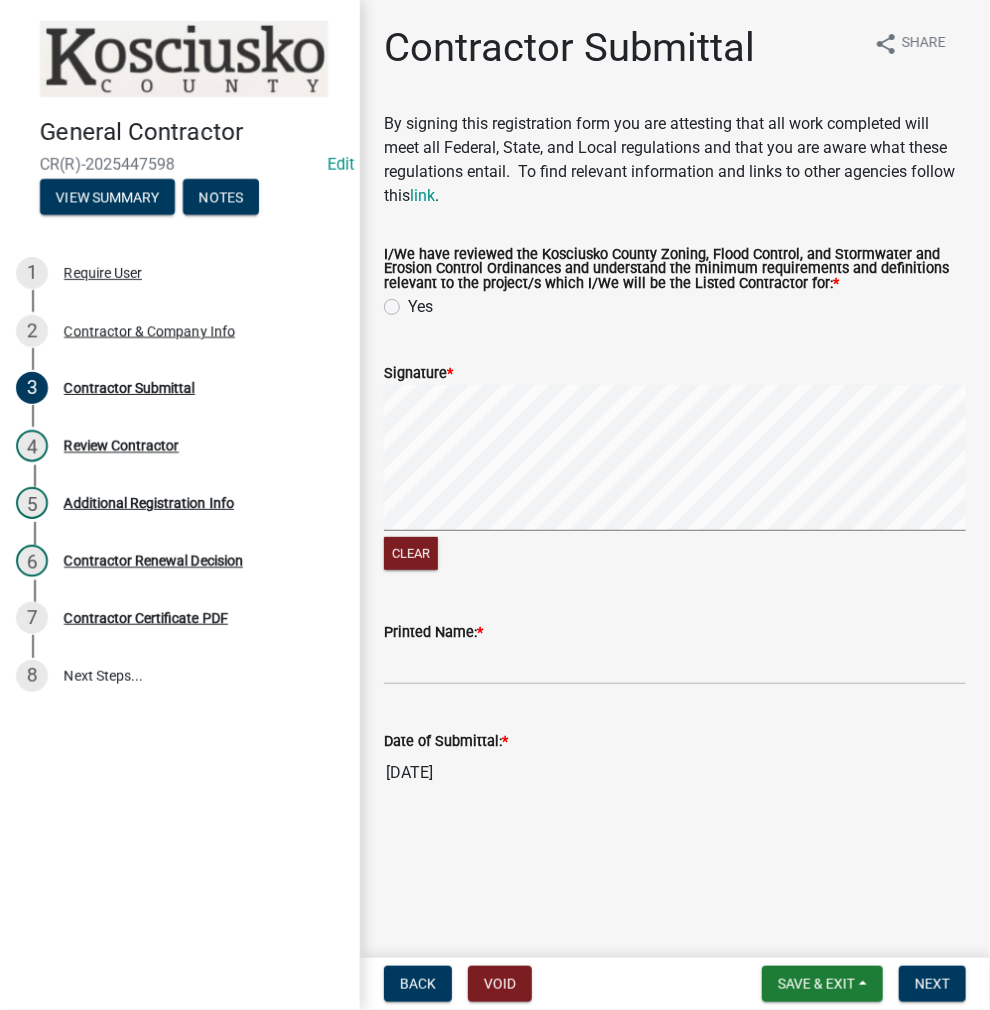 click on "Yes" 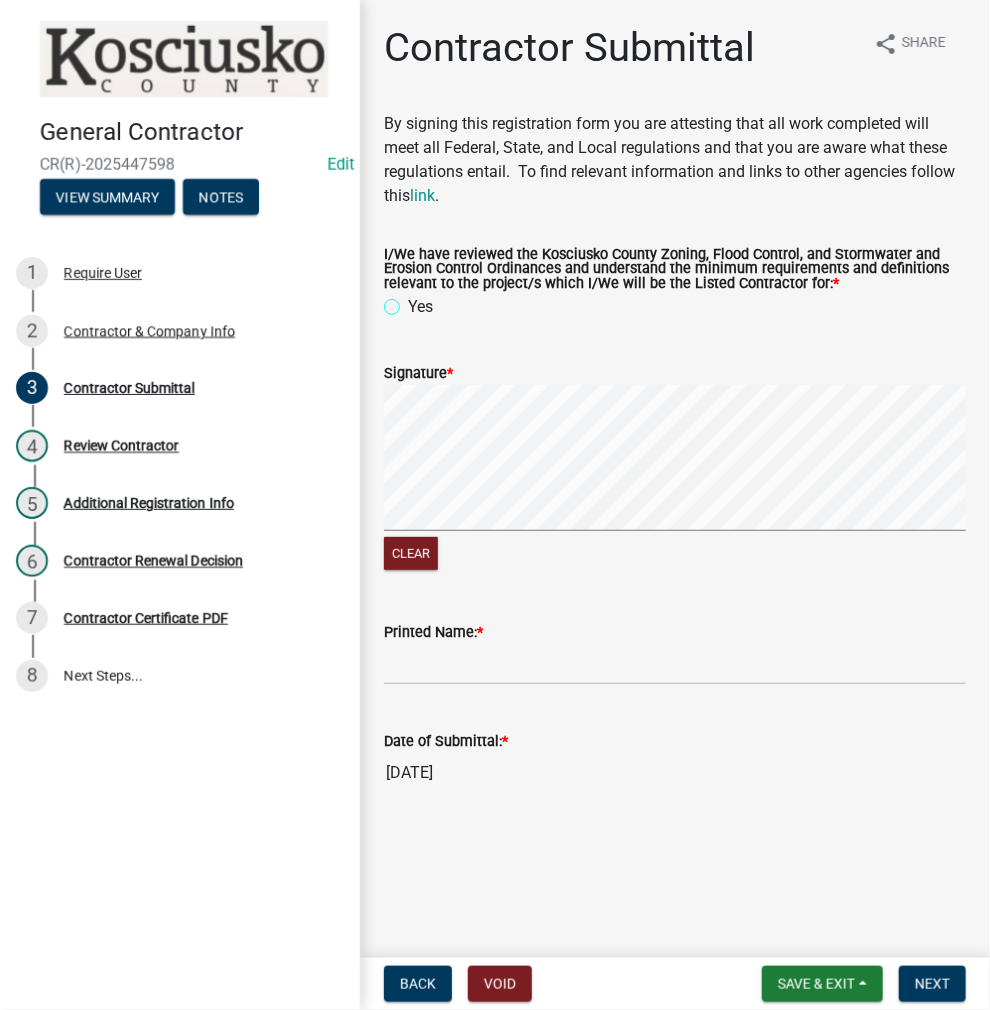 click on "Yes" at bounding box center [414, 301] 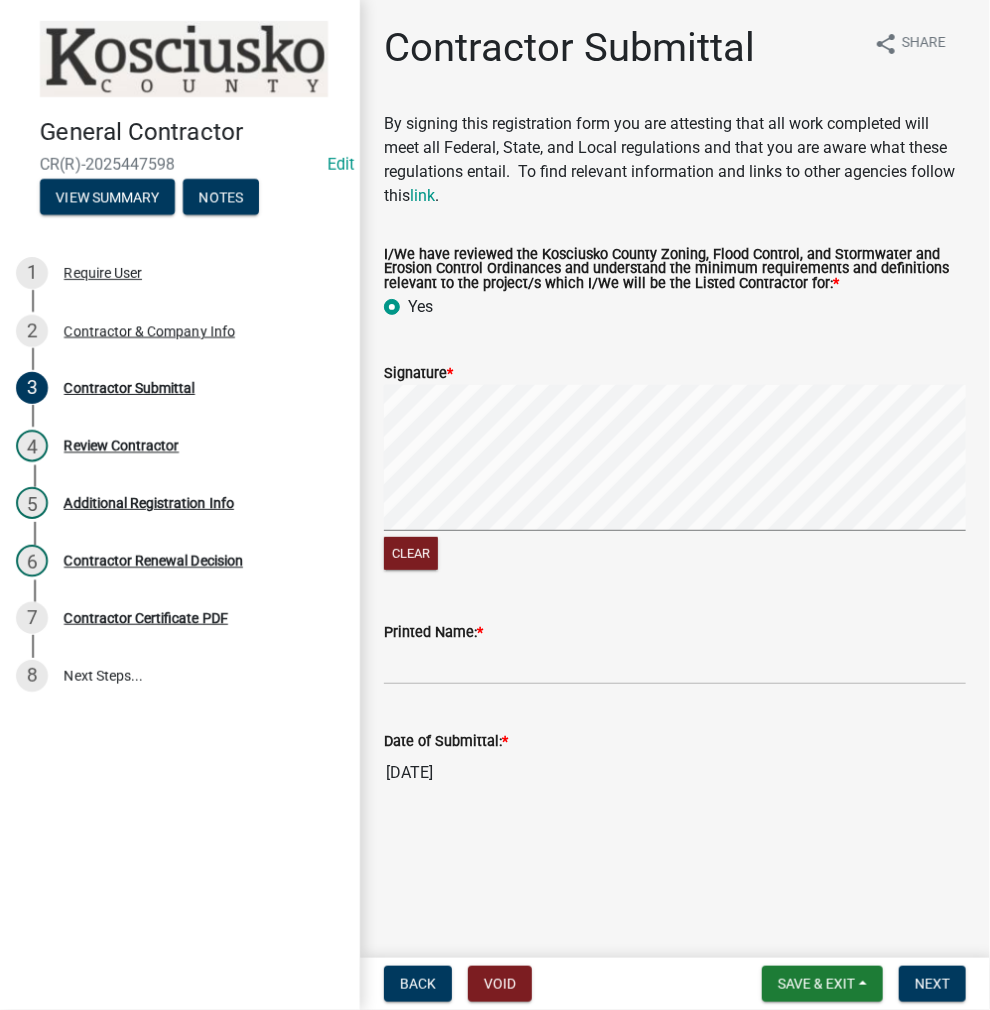 radio on "true" 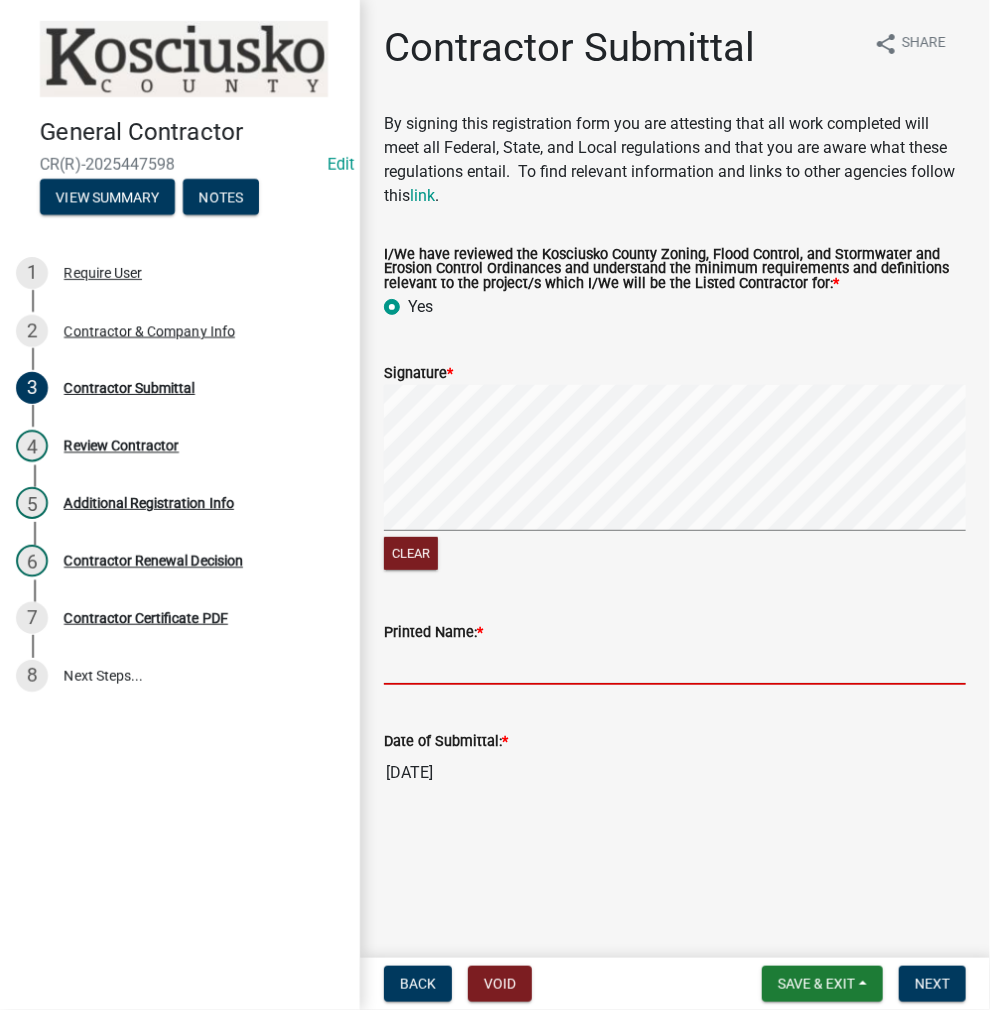 click on "Printed Name:  *" at bounding box center [675, 664] 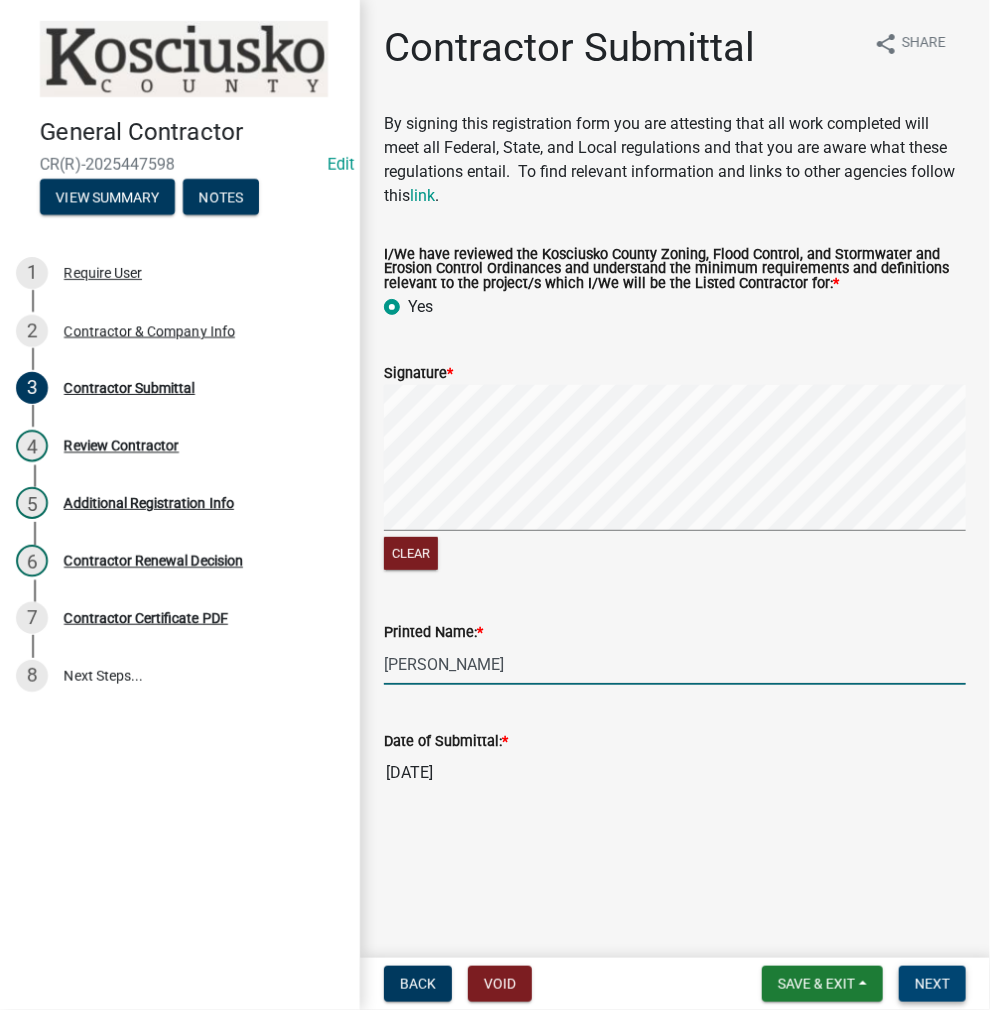 type on "DERRY DILLON" 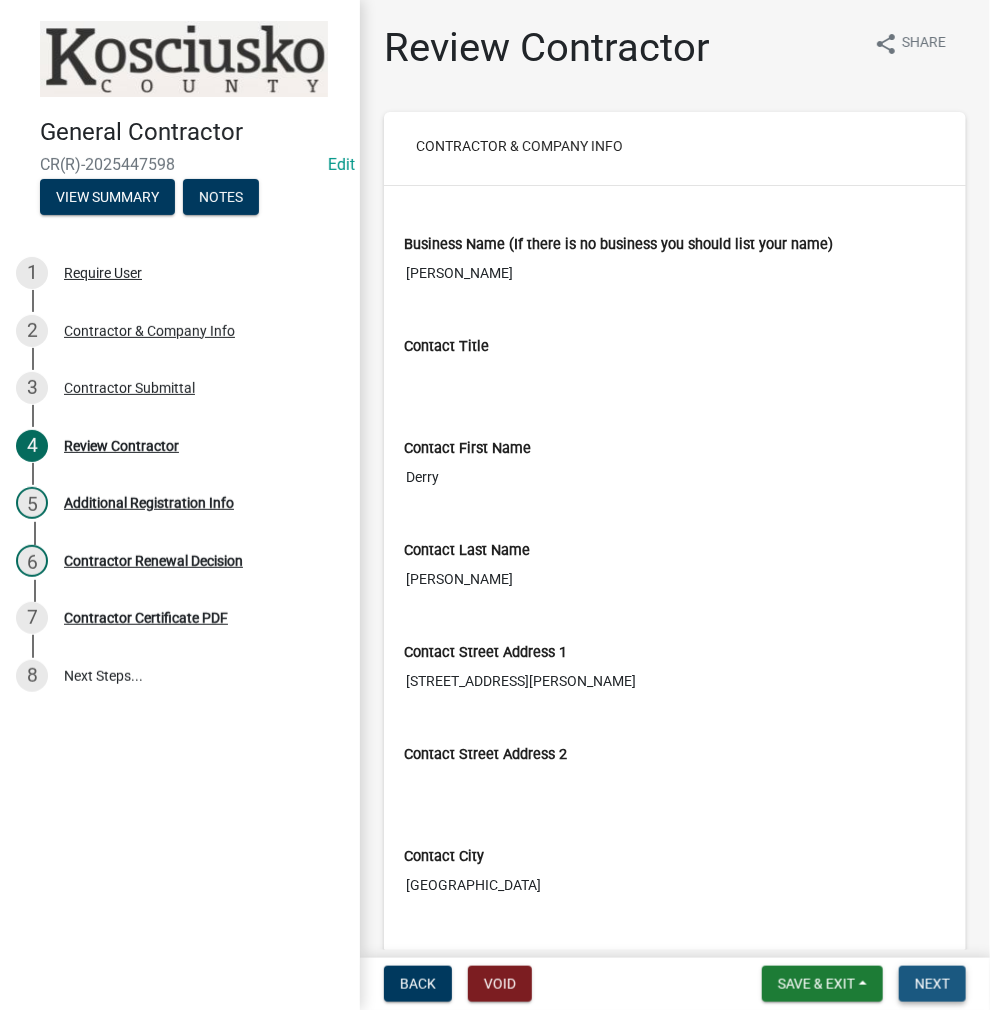 click on "Next" at bounding box center (932, 984) 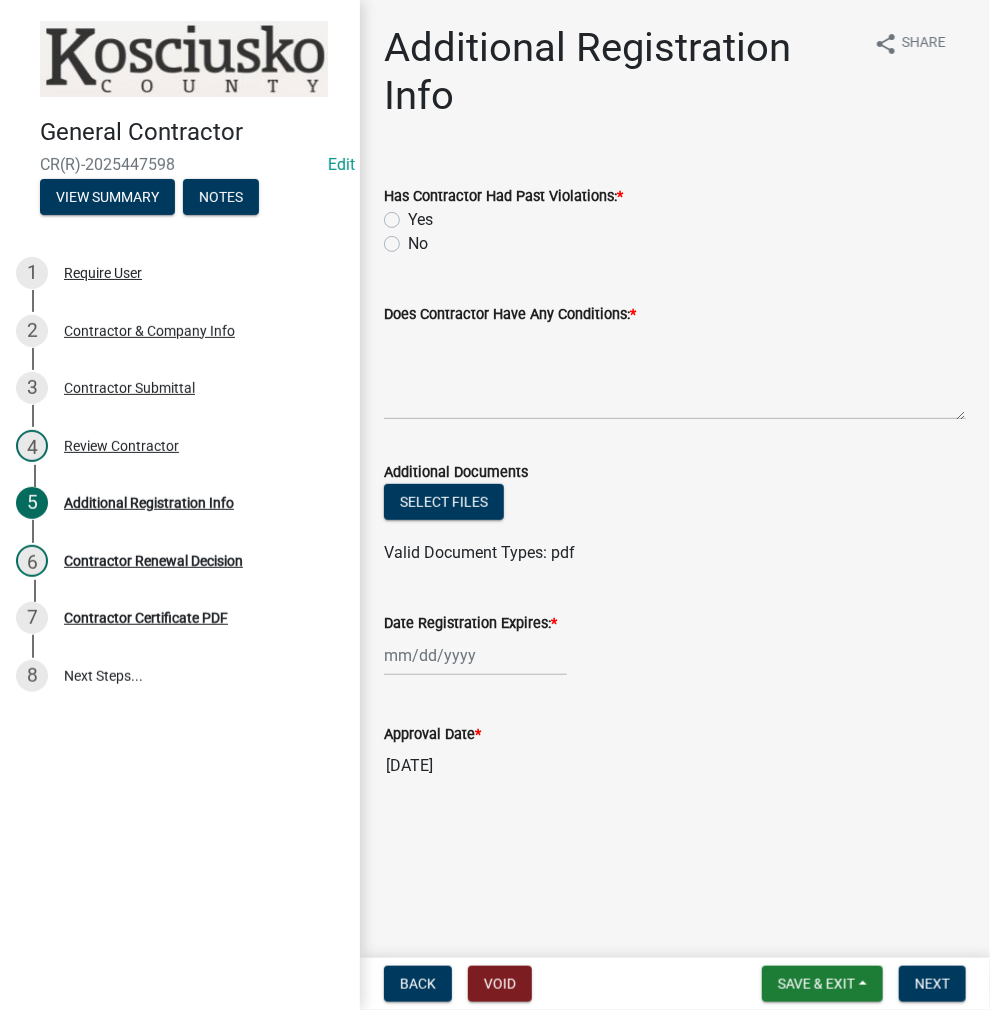 click on "No" 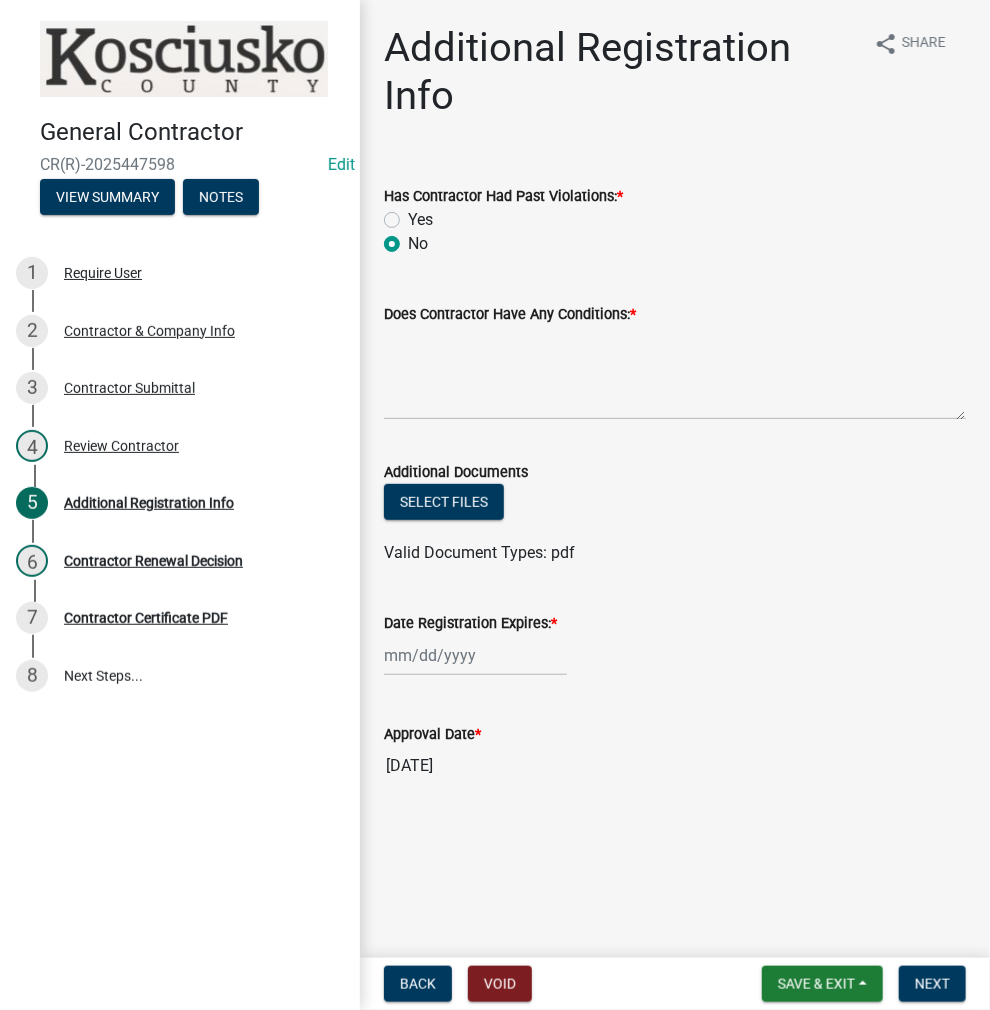 radio on "true" 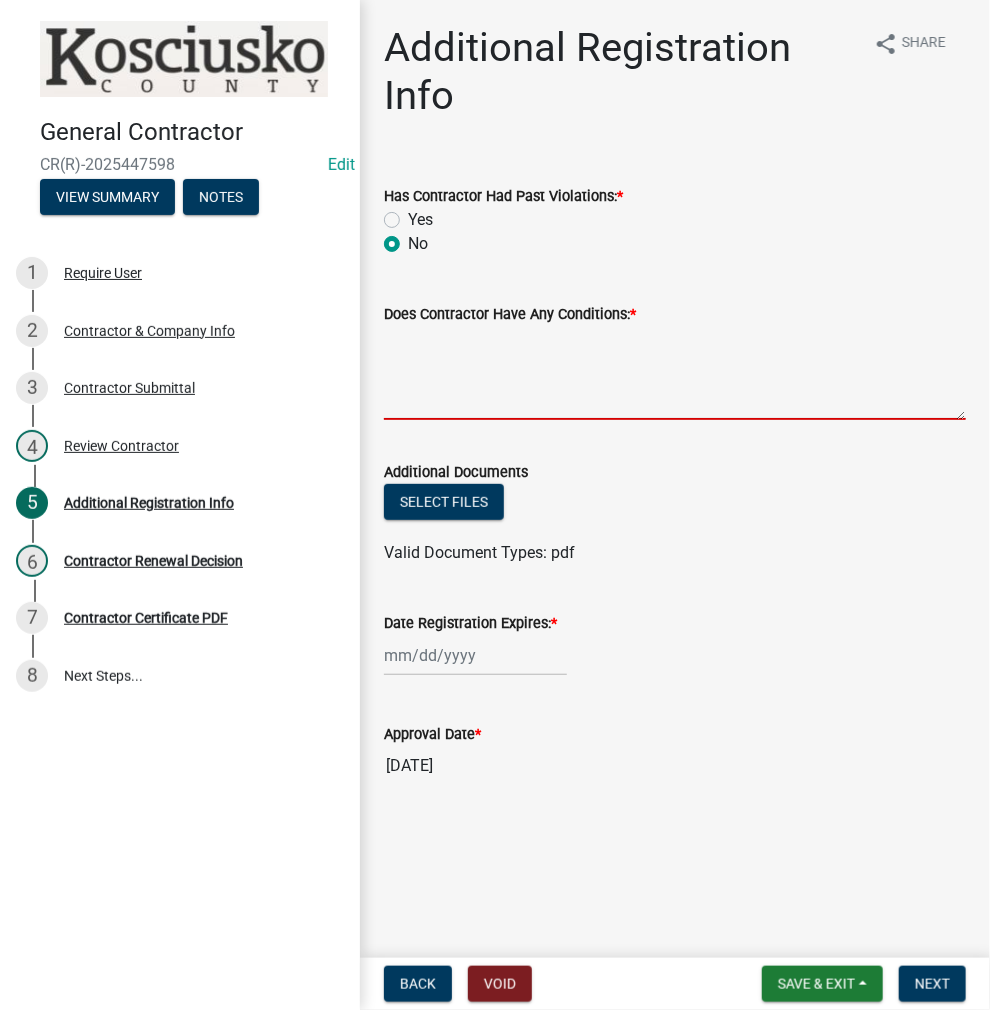 click on "Does Contractor Have Any Conditions:  *" at bounding box center [675, 373] 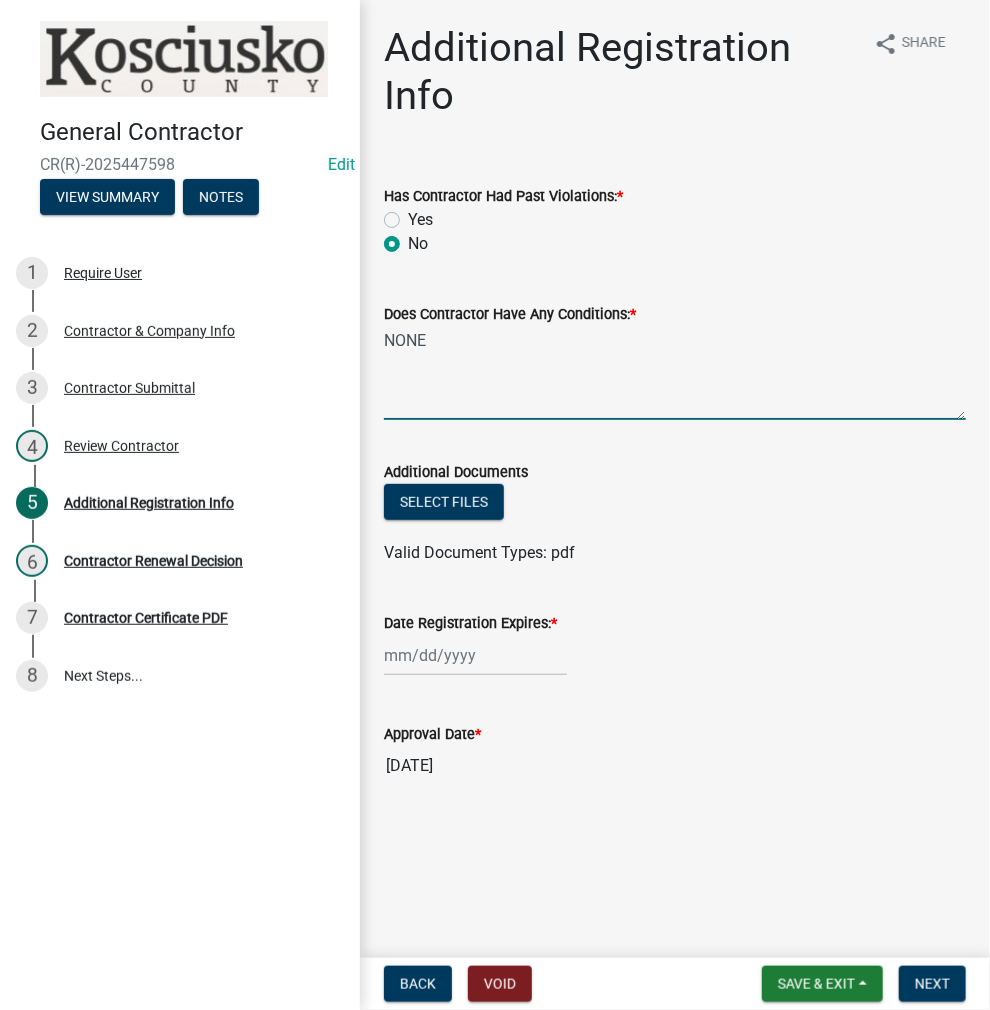 type on "NONE" 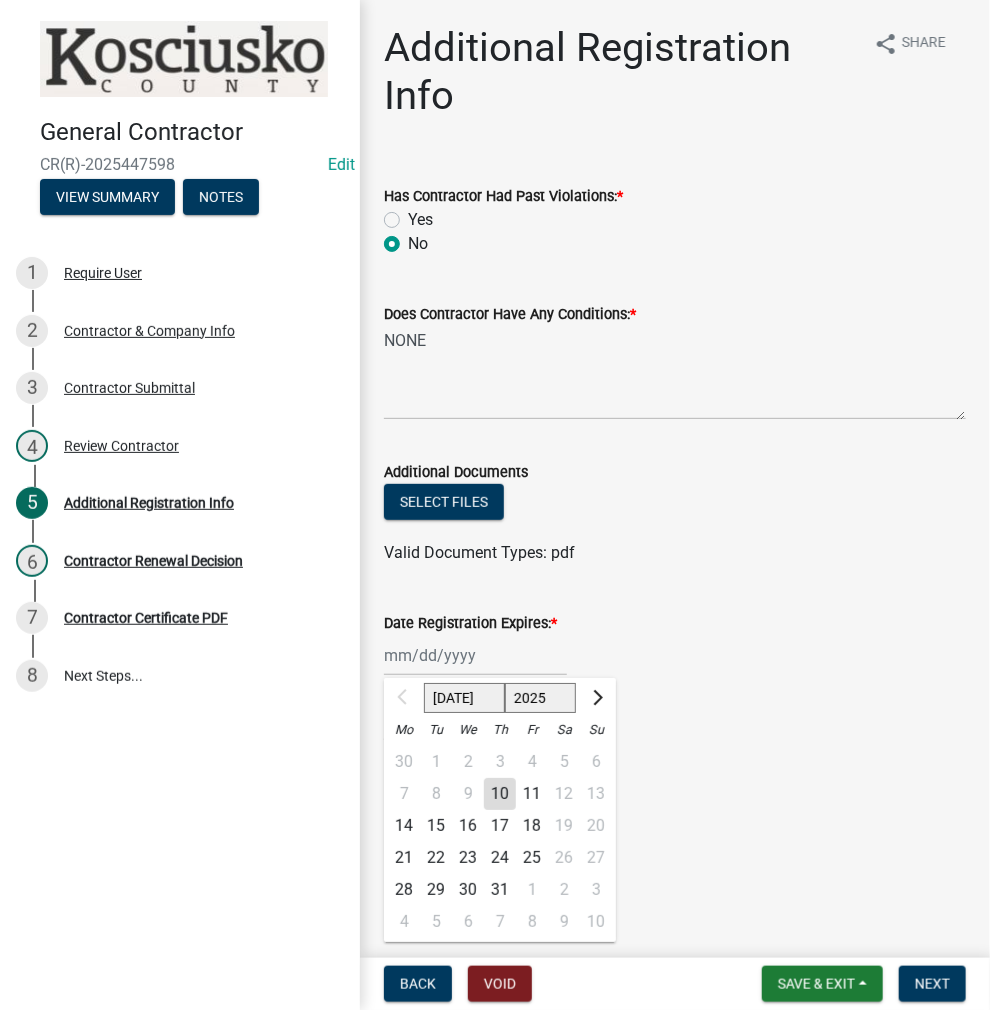 click on "Jul Aug Sep Oct Nov Dec 2025 2026 2027 2028 2029 2030 2031 2032 2033 2034 2035 2036 2037 2038 2039 2040 2041 2042 2043 2044 2045 2046 2047 2048 2049 2050 2051 2052 2053 2054 2055 2056 2057 2058 2059 2060 2061 2062 2063 2064 2065 2066 2067 2068 2069 2070 2071 2072 2073 2074 2075 2076 2077 2078 2079 2080 2081 2082 2083 2084 2085 2086 2087 2088 2089 2090 2091 2092 2093 2094 2095 2096 2097 2098 2099 2100 2101 2102 2103 2104 2105 2106 2107 2108 2109 2110 2111 2112 2113 2114 2115 2116 2117 2118 2119 2120 2121 2122 2123 2124 2125 2126 2127 2128 2129 2130 2131 2132 2133 2134 2135 2136 2137 2138 2139 2140 2141 2142 2143 2144 2145 2146 2147 2148 2149 2150 2151 2152 2153 2154 2155 2156 2157 2158 2159 2160 2161 2162 2163 2164 2165 2166 2167 2168 2169 2170 2171 2172 2173 2174 2175 2176 2177 2178 2179 2180 2181 2182 2183 2184 2185 2186 2187 2188 2189 2190 2191 2192 2193 2194 2195 2196 2197 2198 2199 2200 2201 2202 2203 2204 2205 2206 2207 2208 2209 2210 2211 2212 2213 2214 2215 2216 2217 2218 2219 2220 2221 2222 2223 2224" 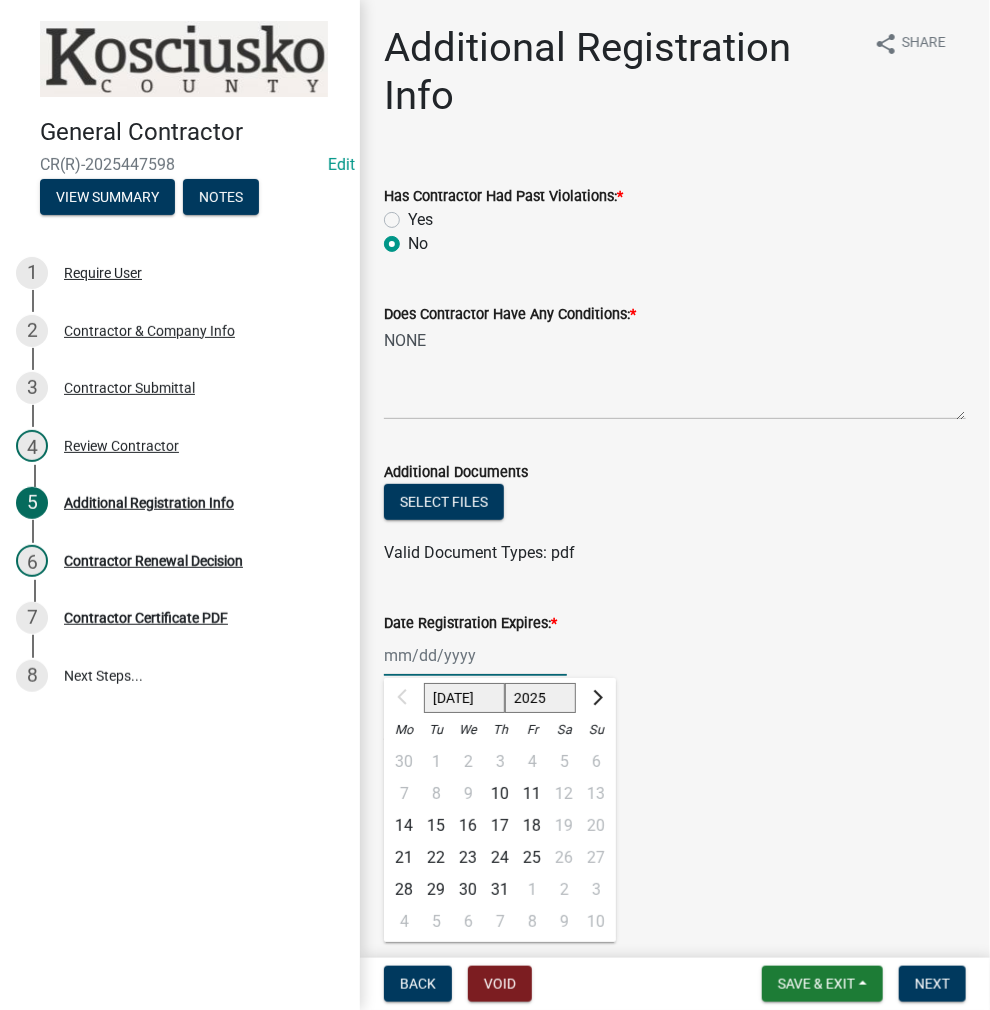 click on "2025 2026 2027 2028 2029 2030 2031 2032 2033 2034 2035 2036 2037 2038 2039 2040 2041 2042 2043 2044 2045 2046 2047 2048 2049 2050 2051 2052 2053 2054 2055 2056 2057 2058 2059 2060 2061 2062 2063 2064 2065 2066 2067 2068 2069 2070 2071 2072 2073 2074 2075 2076 2077 2078 2079 2080 2081 2082 2083 2084 2085 2086 2087 2088 2089 2090 2091 2092 2093 2094 2095 2096 2097 2098 2099 2100 2101 2102 2103 2104 2105 2106 2107 2108 2109 2110 2111 2112 2113 2114 2115 2116 2117 2118 2119 2120 2121 2122 2123 2124 2125 2126 2127 2128 2129 2130 2131 2132 2133 2134 2135 2136 2137 2138 2139 2140 2141 2142 2143 2144 2145 2146 2147 2148 2149 2150 2151 2152 2153 2154 2155 2156 2157 2158 2159 2160 2161 2162 2163 2164 2165 2166 2167 2168 2169 2170 2171 2172 2173 2174 2175 2176 2177 2178 2179 2180 2181 2182 2183 2184 2185 2186 2187 2188 2189 2190 2191 2192 2193 2194 2195 2196 2197 2198 2199 2200 2201 2202 2203 2204 2205 2206 2207 2208 2209 2210 2211 2212 2213 2214 2215 2216 2217 2218 2219 2220 2221 2222 2223 2224 2225 2226 2227 2228 2229" 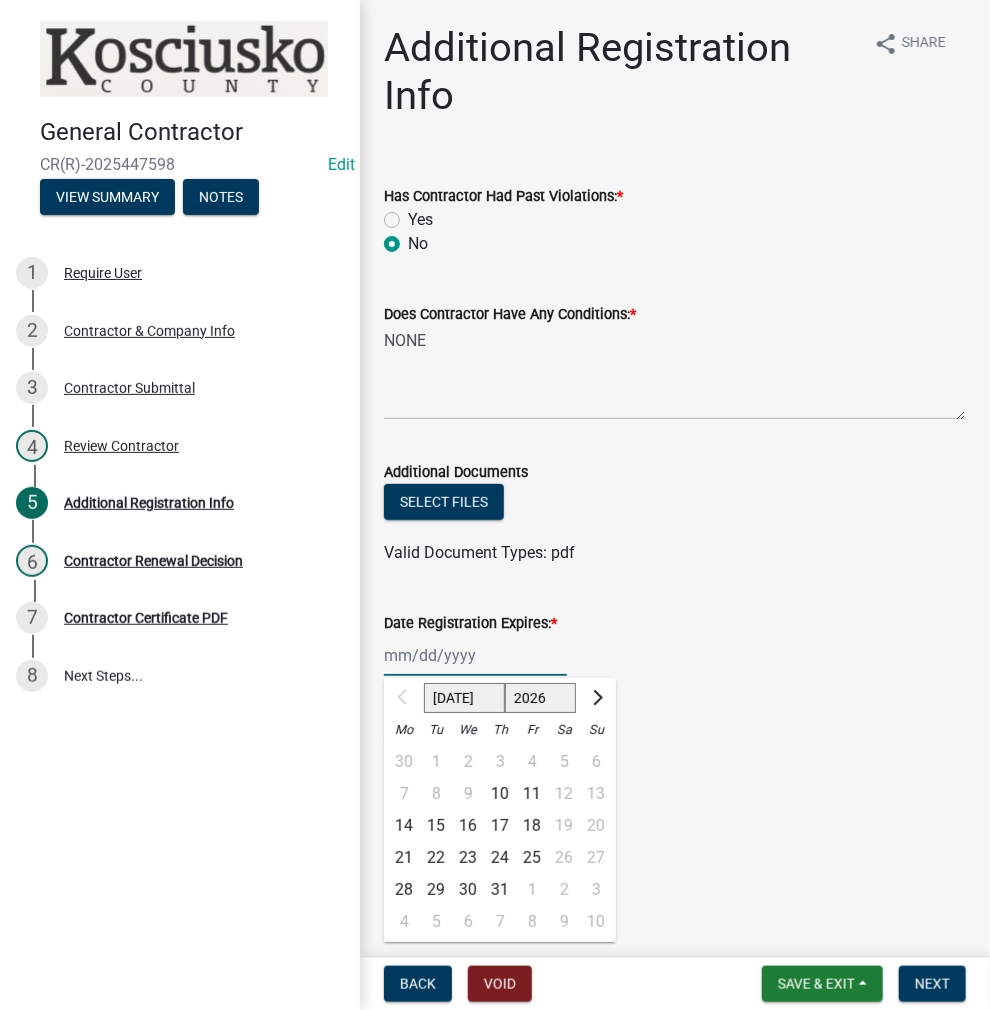 click on "2025 2026 2027 2028 2029 2030 2031 2032 2033 2034 2035 2036 2037 2038 2039 2040 2041 2042 2043 2044 2045 2046 2047 2048 2049 2050 2051 2052 2053 2054 2055 2056 2057 2058 2059 2060 2061 2062 2063 2064 2065 2066 2067 2068 2069 2070 2071 2072 2073 2074 2075 2076 2077 2078 2079 2080 2081 2082 2083 2084 2085 2086 2087 2088 2089 2090 2091 2092 2093 2094 2095 2096 2097 2098 2099 2100 2101 2102 2103 2104 2105 2106 2107 2108 2109 2110 2111 2112 2113 2114 2115 2116 2117 2118 2119 2120 2121 2122 2123 2124 2125 2126 2127 2128 2129 2130 2131 2132 2133 2134 2135 2136 2137 2138 2139 2140 2141 2142 2143 2144 2145 2146 2147 2148 2149 2150 2151 2152 2153 2154 2155 2156 2157 2158 2159 2160 2161 2162 2163 2164 2165 2166 2167 2168 2169 2170 2171 2172 2173 2174 2175 2176 2177 2178 2179 2180 2181 2182 2183 2184 2185 2186 2187 2188 2189 2190 2191 2192 2193 2194 2195 2196 2197 2198 2199 2200 2201 2202 2203 2204 2205 2206 2207 2208 2209 2210 2211 2212 2213 2214 2215 2216 2217 2218 2219 2220 2221 2222 2223 2224 2225 2226 2227 2228 2229" 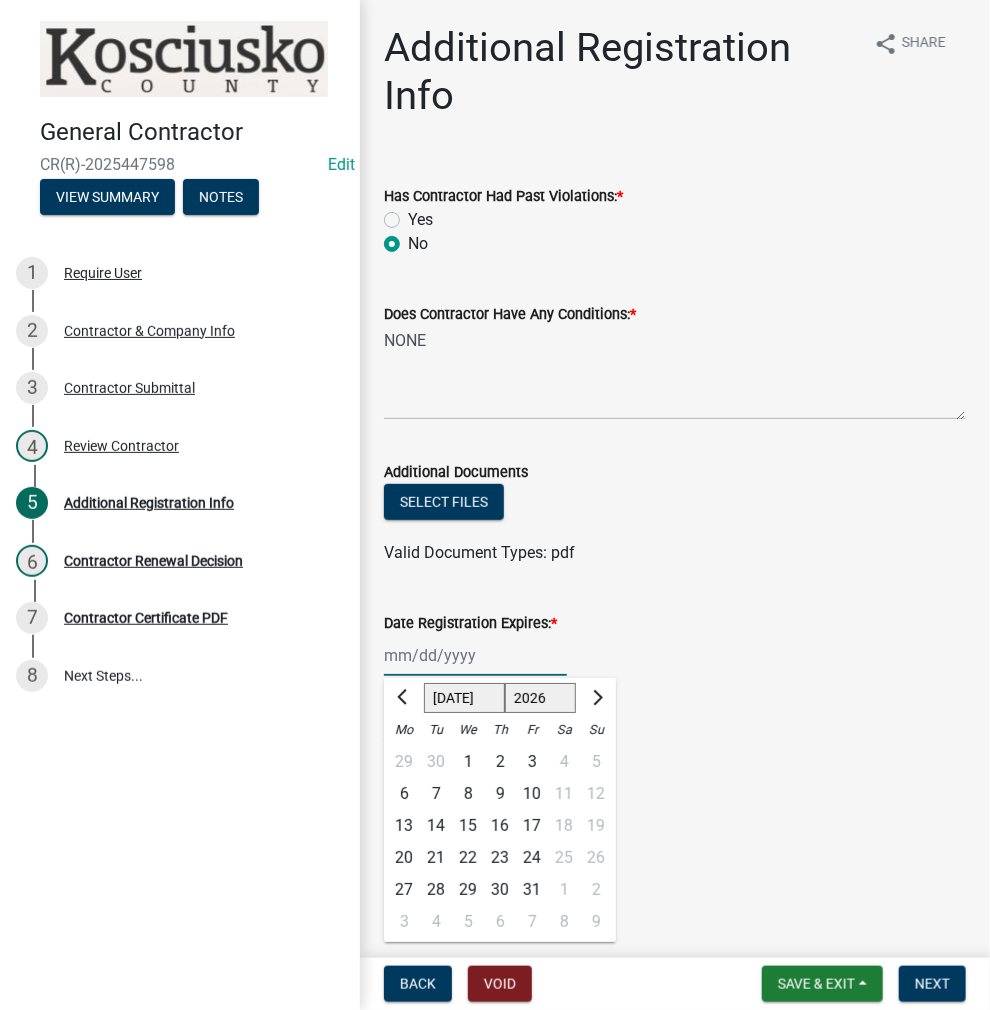 click on "10" 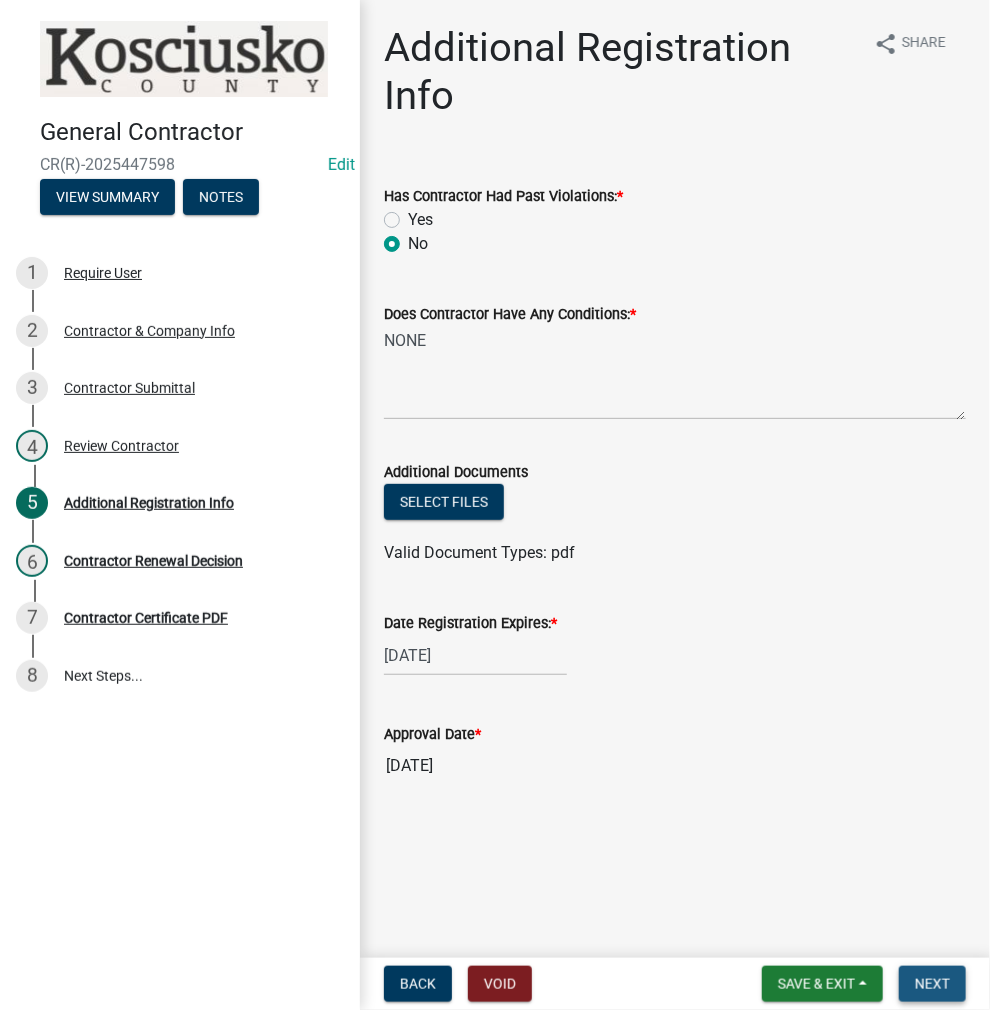 click on "Next" at bounding box center (932, 984) 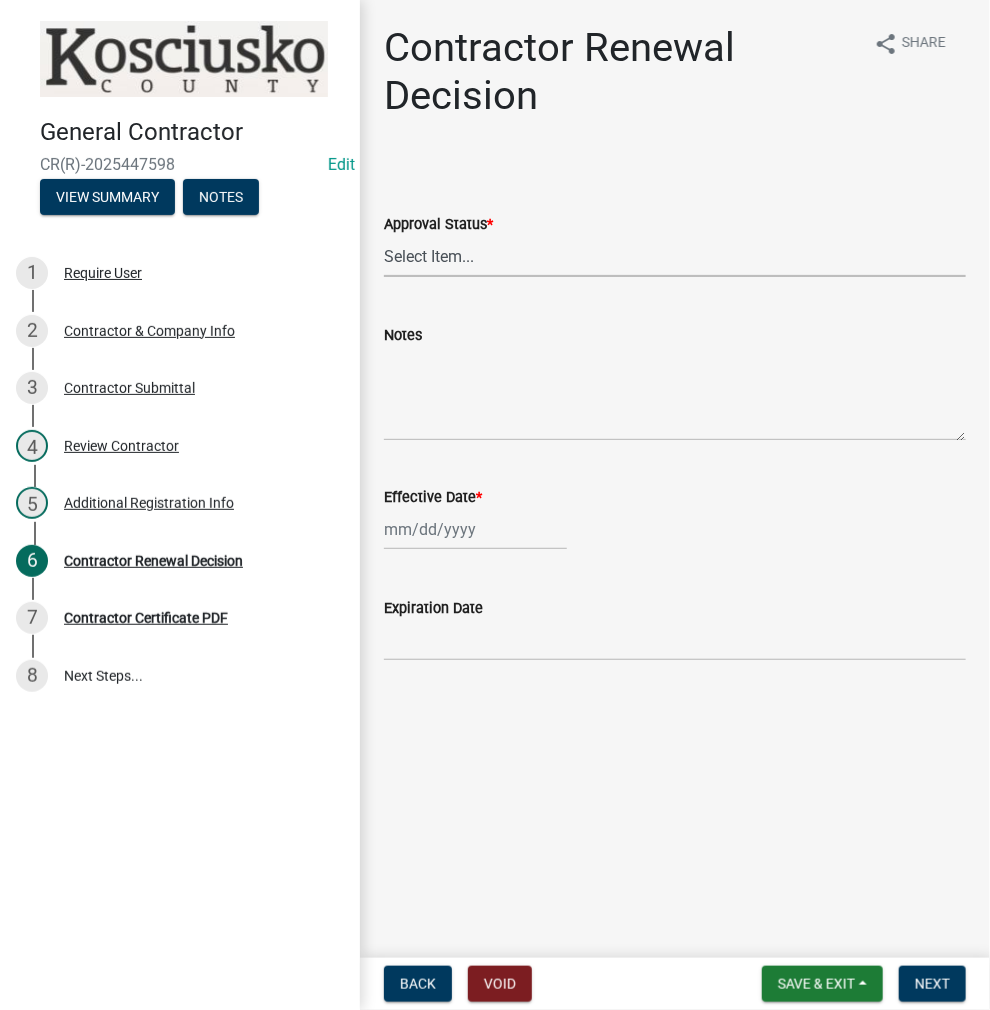 click on "Select Item...   Approved   Denied" at bounding box center [675, 256] 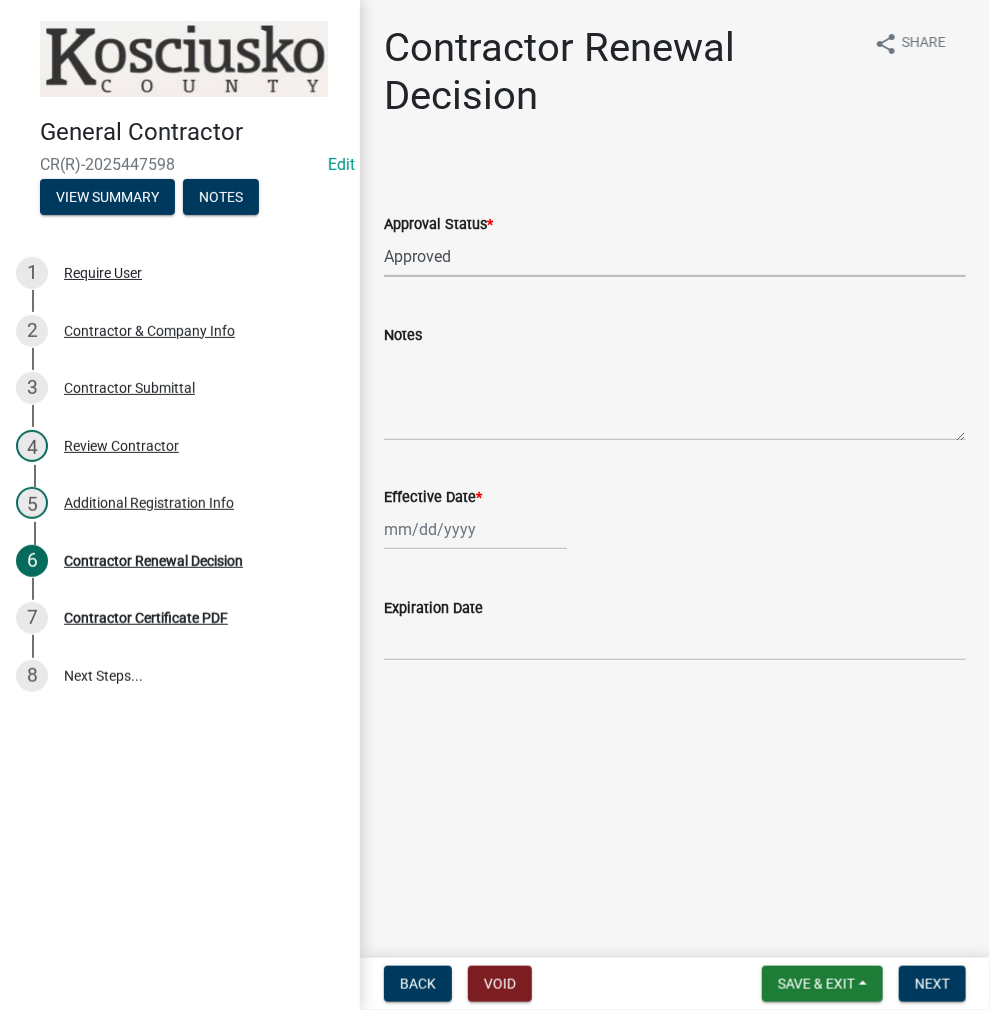 click on "Select Item...   Approved   Denied" at bounding box center (675, 256) 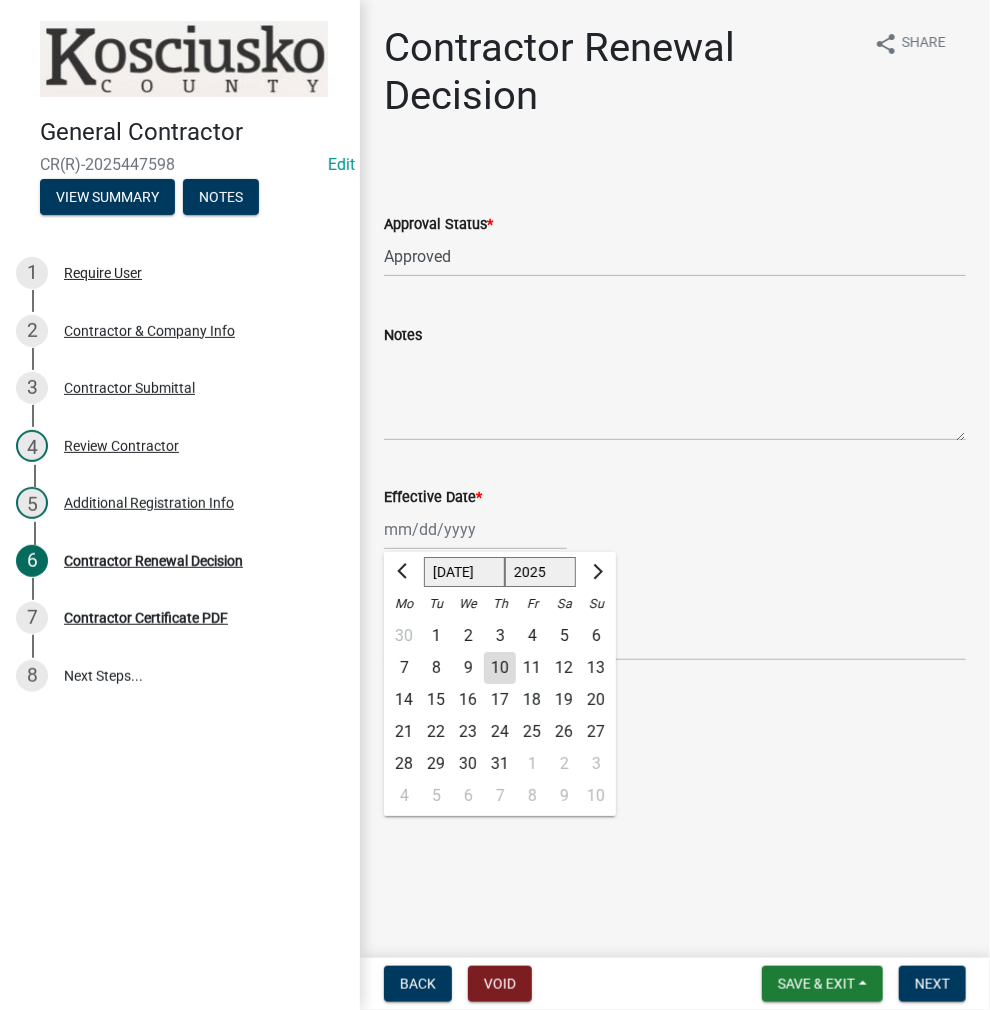 click on "Jan Feb Mar Apr May Jun Jul Aug Sep Oct Nov Dec 1525 1526 1527 1528 1529 1530 1531 1532 1533 1534 1535 1536 1537 1538 1539 1540 1541 1542 1543 1544 1545 1546 1547 1548 1549 1550 1551 1552 1553 1554 1555 1556 1557 1558 1559 1560 1561 1562 1563 1564 1565 1566 1567 1568 1569 1570 1571 1572 1573 1574 1575 1576 1577 1578 1579 1580 1581 1582 1583 1584 1585 1586 1587 1588 1589 1590 1591 1592 1593 1594 1595 1596 1597 1598 1599 1600 1601 1602 1603 1604 1605 1606 1607 1608 1609 1610 1611 1612 1613 1614 1615 1616 1617 1618 1619 1620 1621 1622 1623 1624 1625 1626 1627 1628 1629 1630 1631 1632 1633 1634 1635 1636 1637 1638 1639 1640 1641 1642 1643 1644 1645 1646 1647 1648 1649 1650 1651 1652 1653 1654 1655 1656 1657 1658 1659 1660 1661 1662 1663 1664 1665 1666 1667 1668 1669 1670 1671 1672 1673 1674 1675 1676 1677 1678 1679 1680 1681 1682 1683 1684 1685 1686 1687 1688 1689 1690 1691 1692 1693 1694 1695 1696 1697 1698 1699 1700 1701 1702 1703 1704 1705 1706 1707 1708 1709 1710 1711 1712 1713 1714 1715 1716 1717 1718 1719 1" 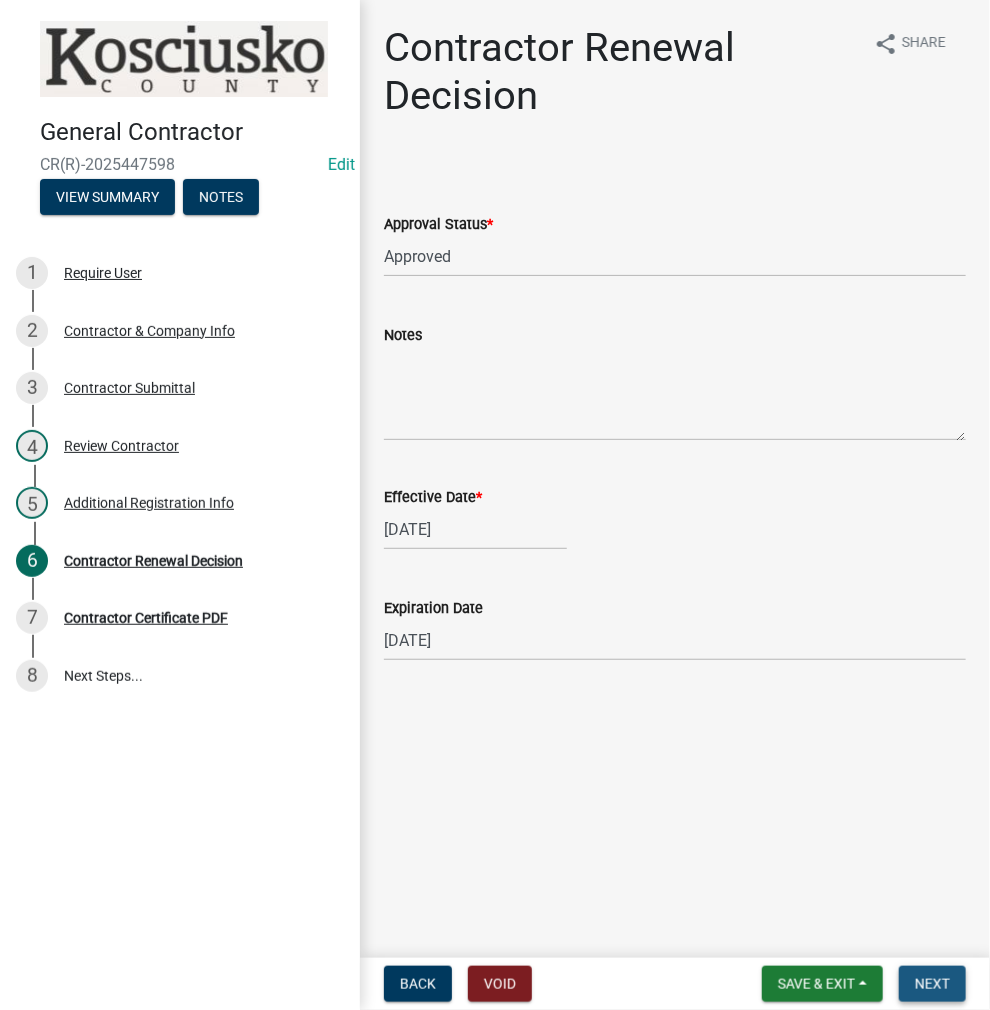 click on "Next" at bounding box center [932, 984] 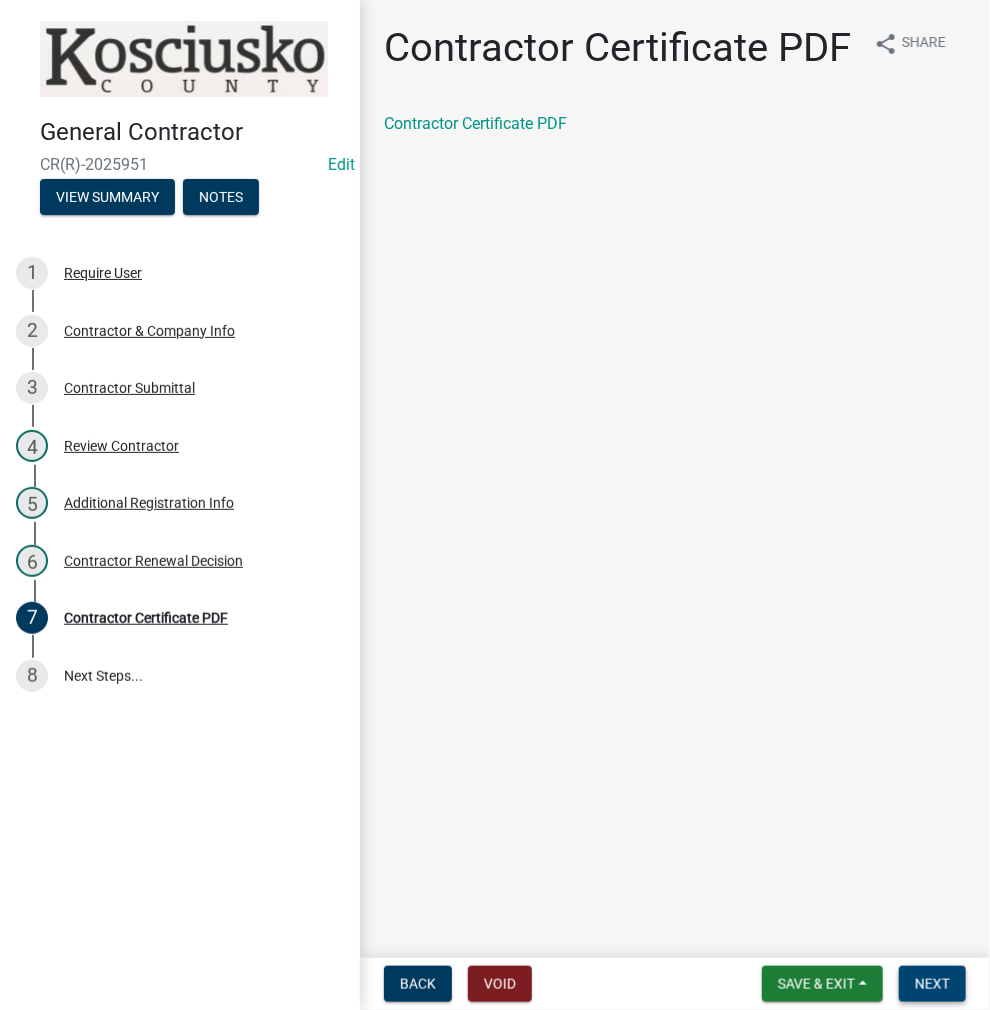 click on "Next" at bounding box center (932, 984) 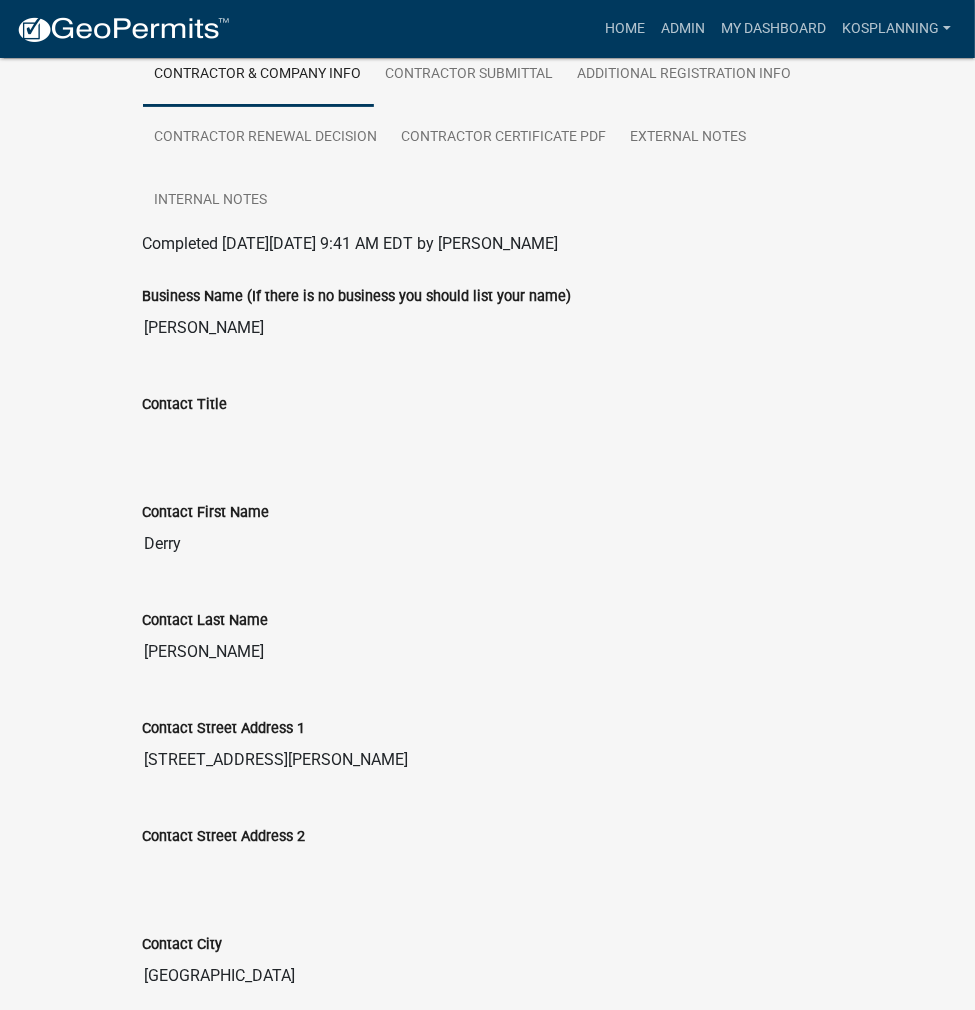 scroll, scrollTop: 0, scrollLeft: 0, axis: both 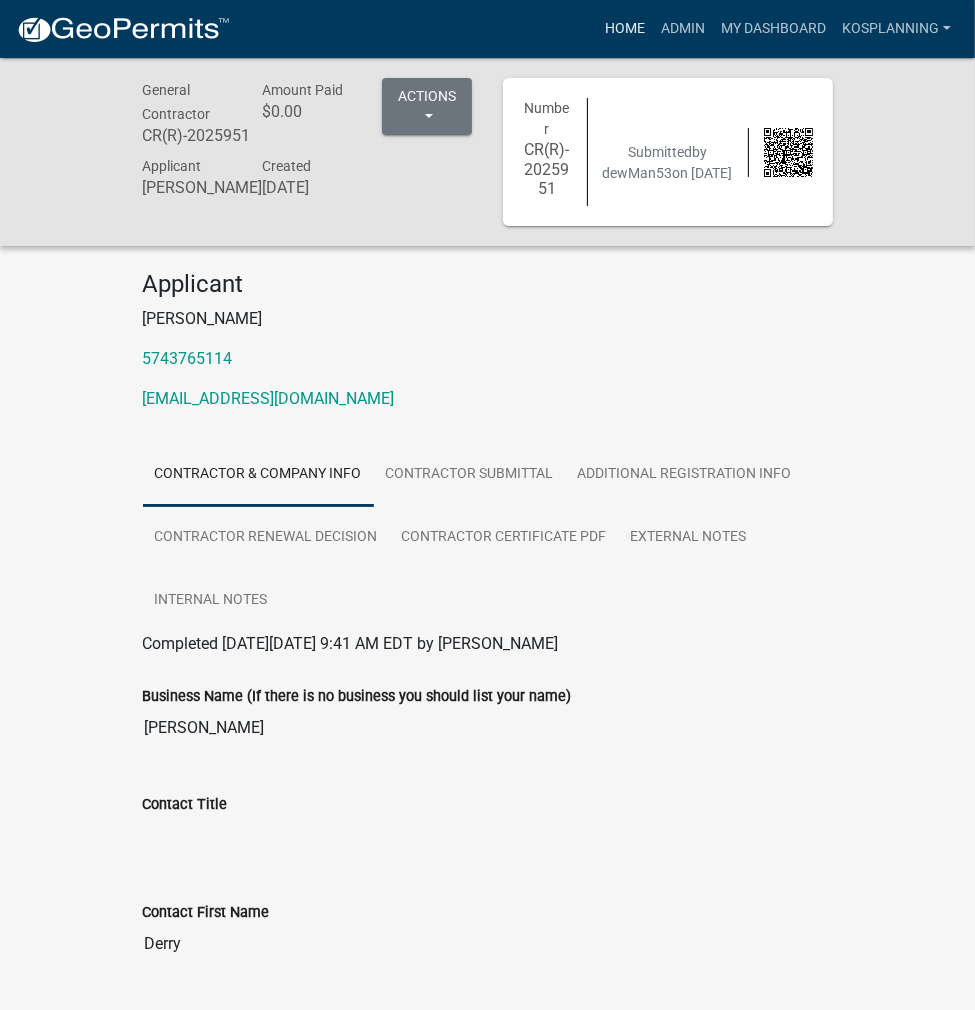 click on "Home" at bounding box center (625, 29) 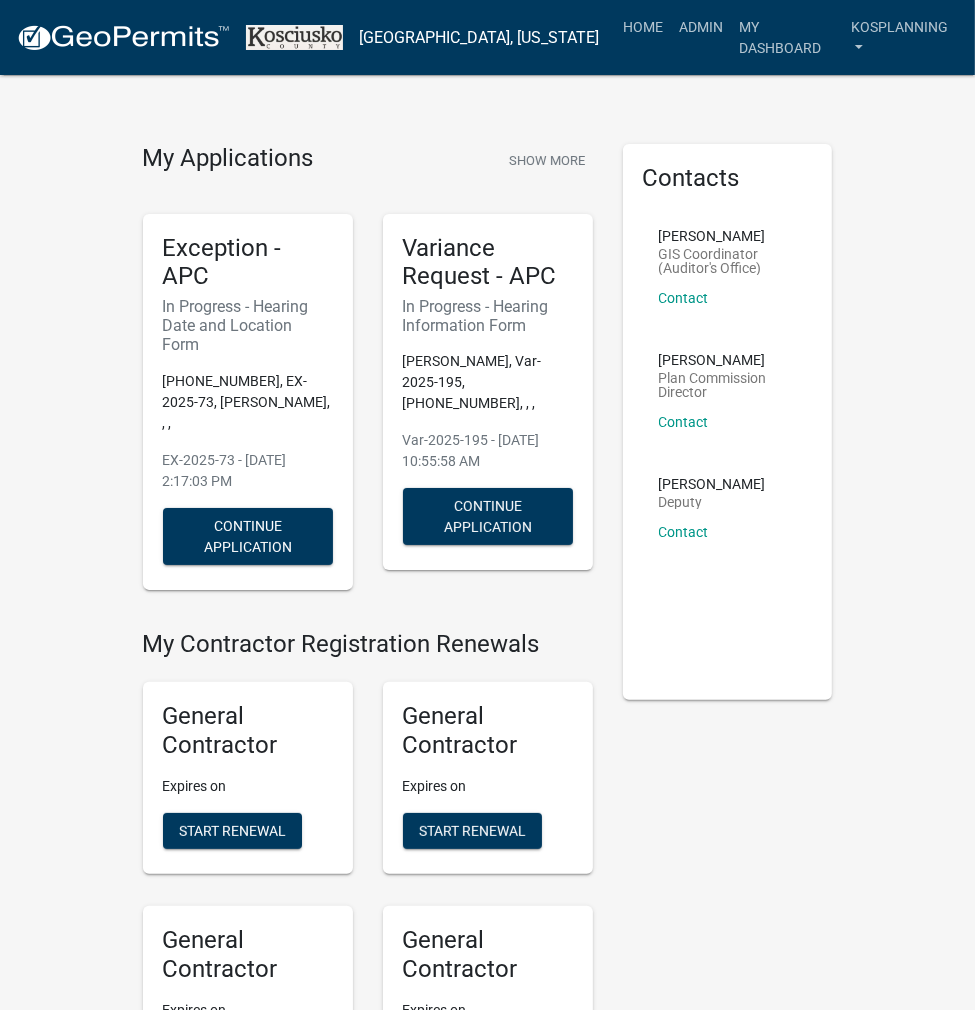 click on "My Applications  Show More" 